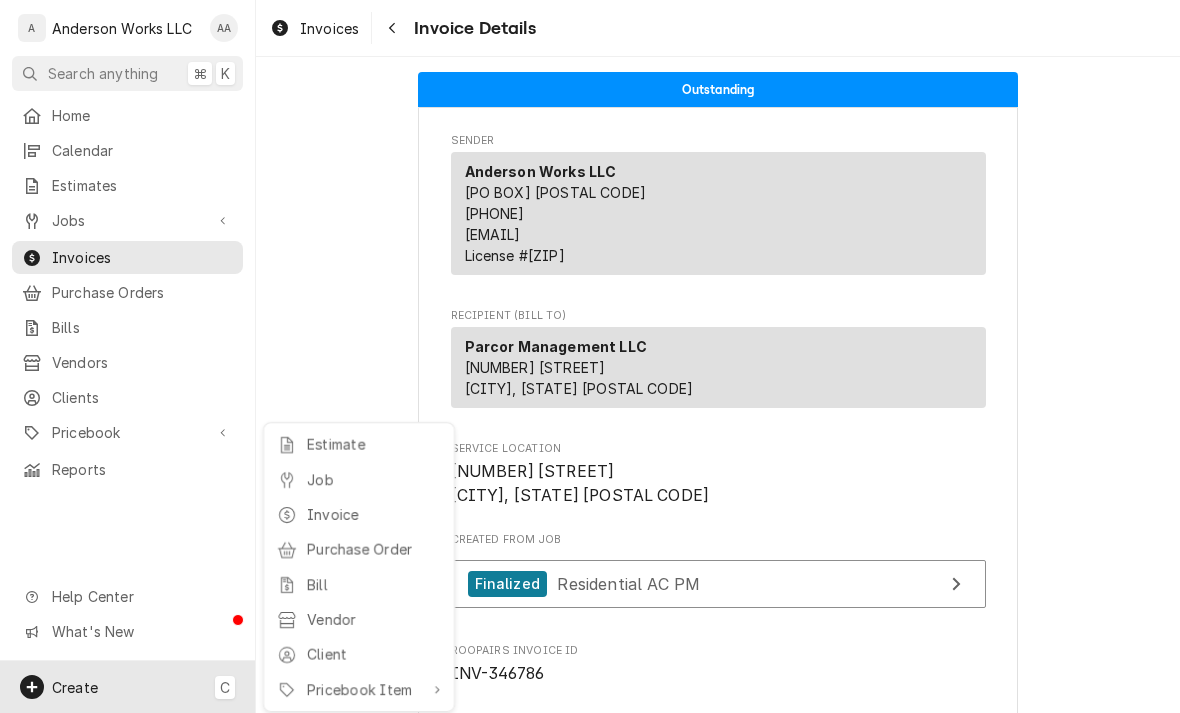scroll, scrollTop: 0, scrollLeft: 0, axis: both 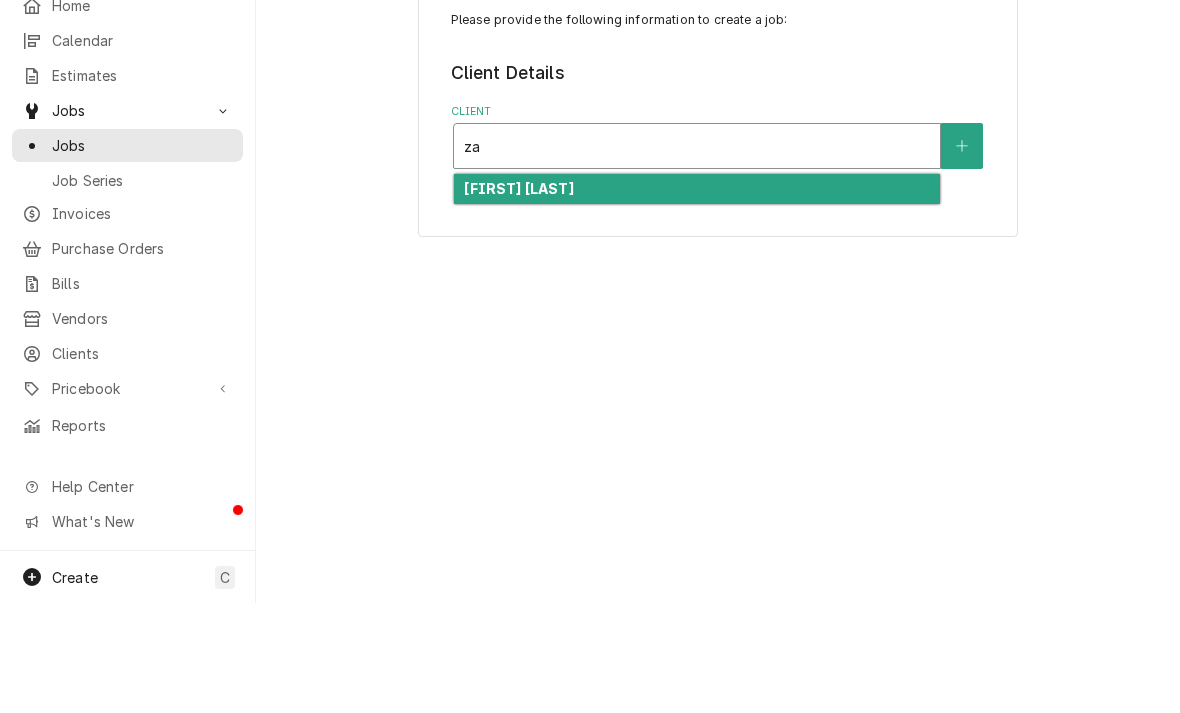 type on "z" 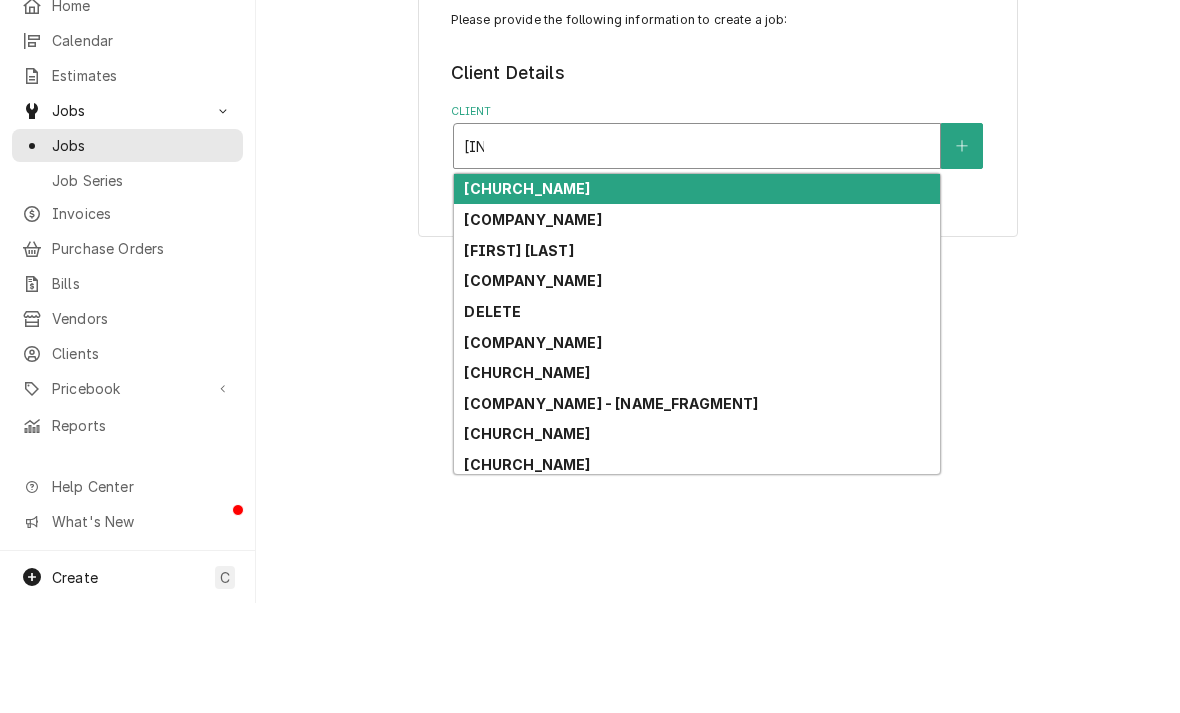 type on "h" 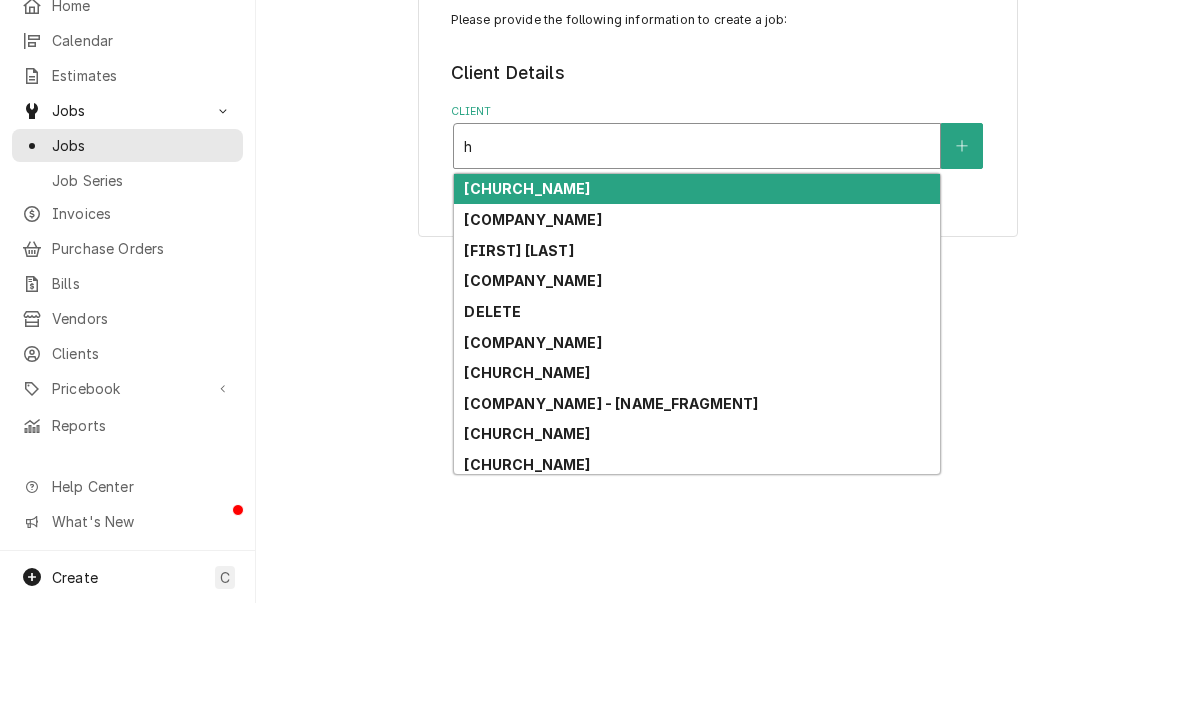 type 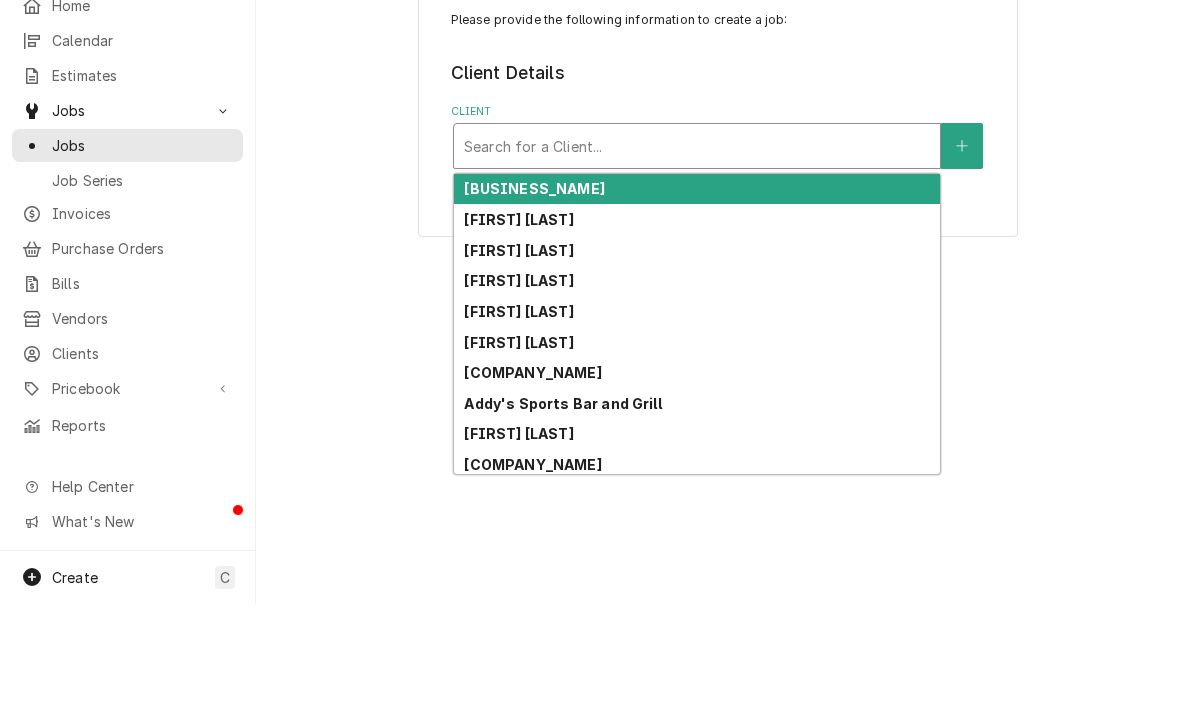 click at bounding box center (962, 256) 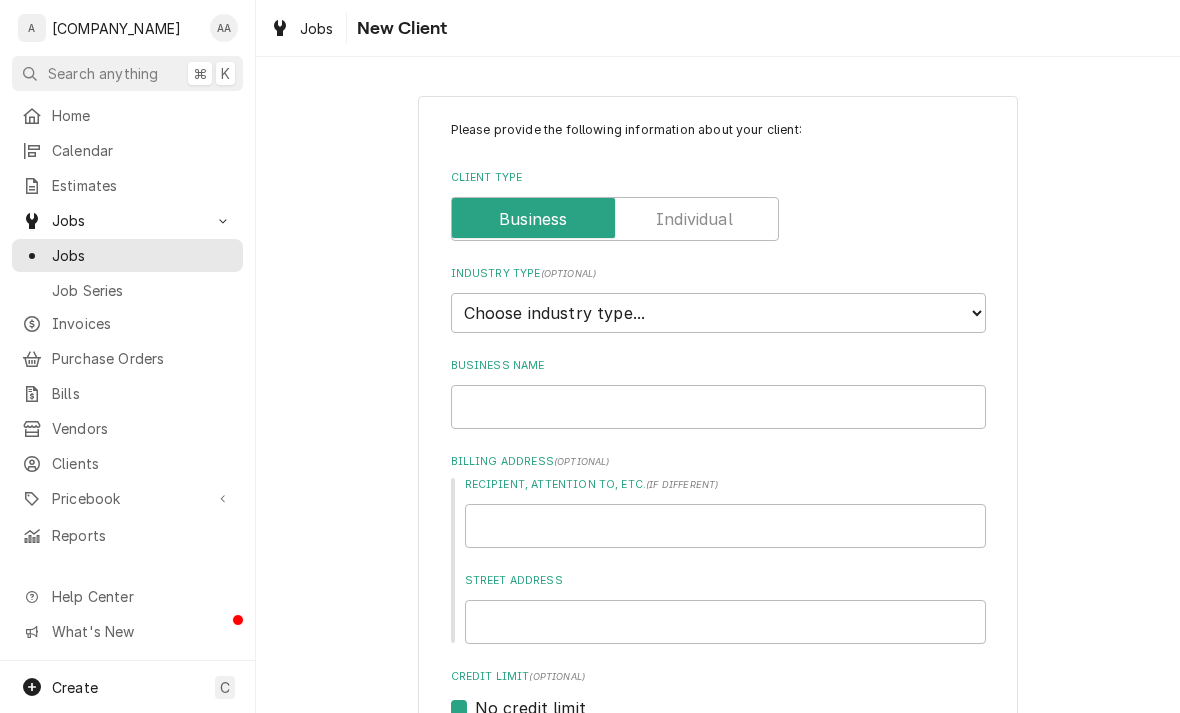 click at bounding box center [615, 219] 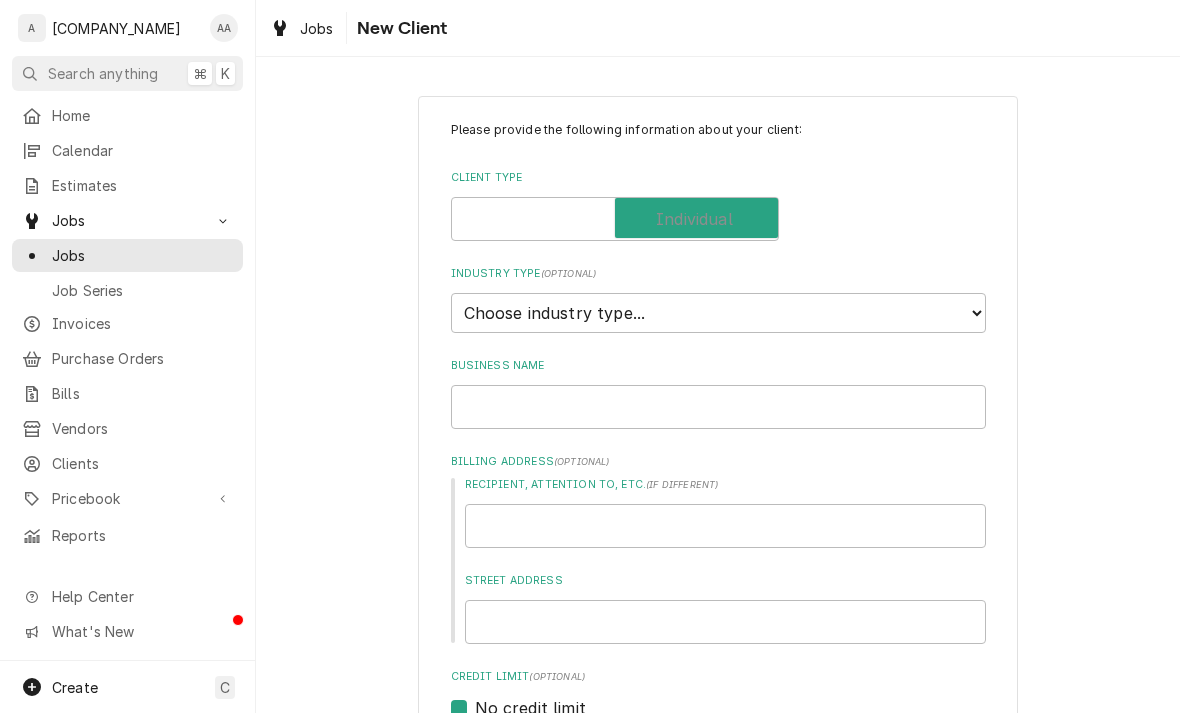 checkbox on "true" 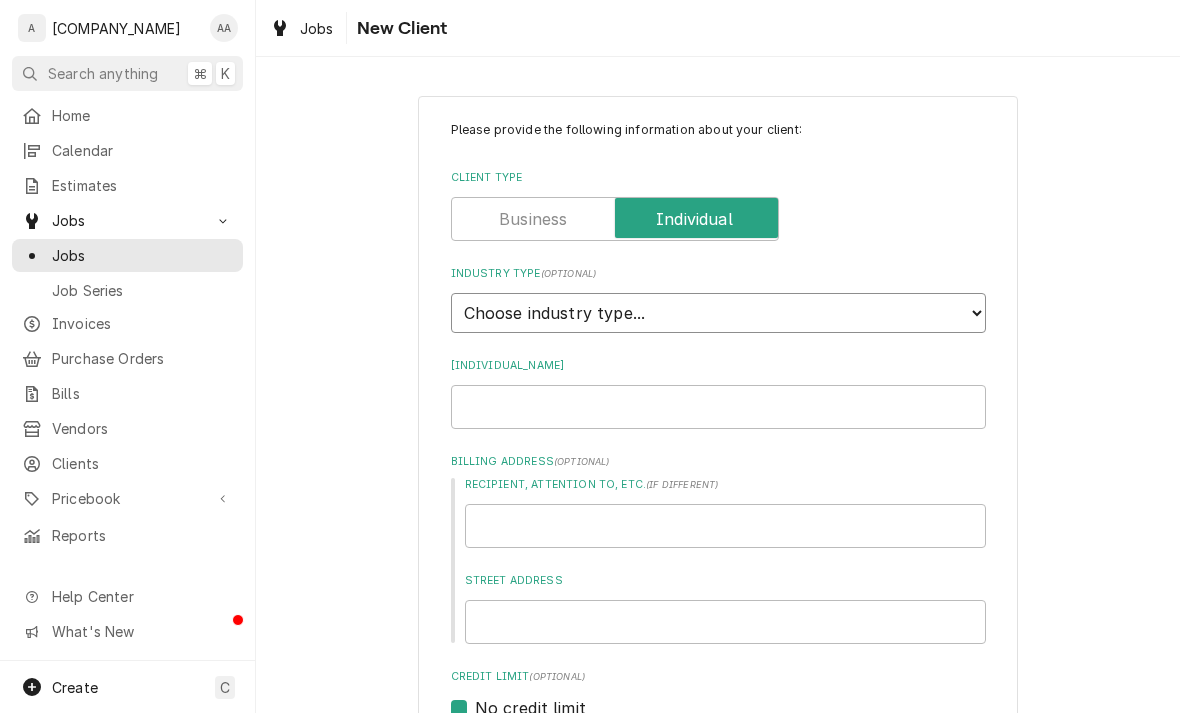 click on "Choose industry type... Residential Commercial Industrial Government" at bounding box center [718, 313] 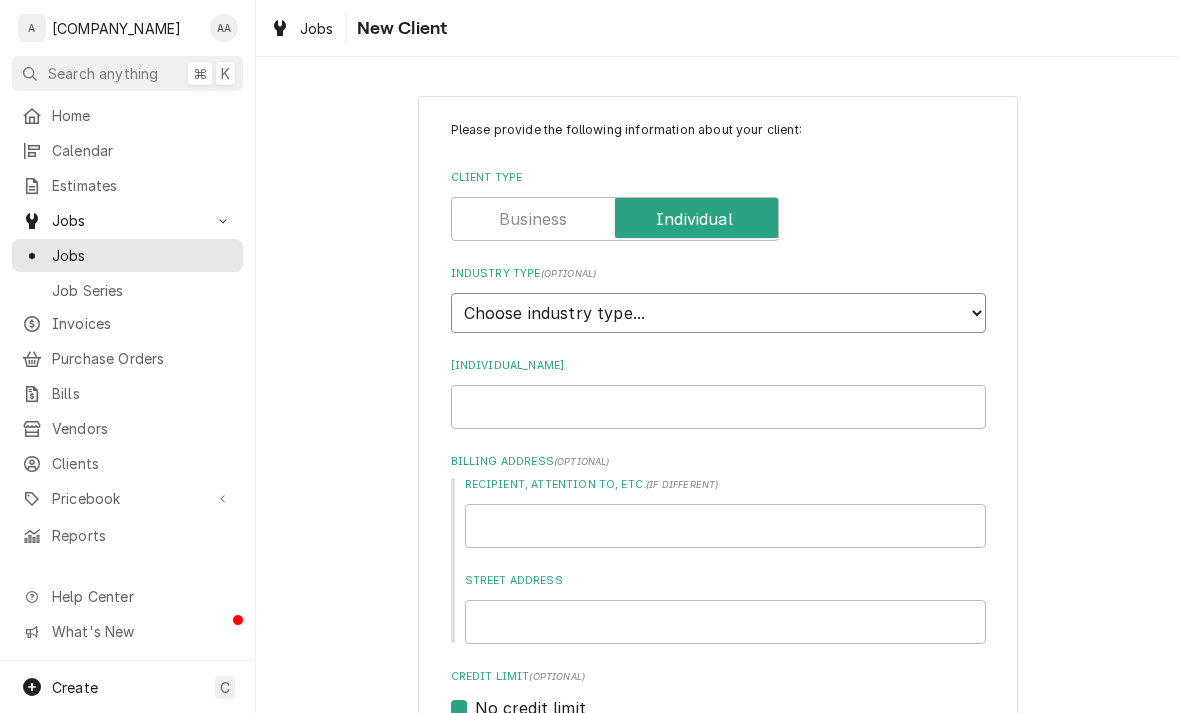 select on "1" 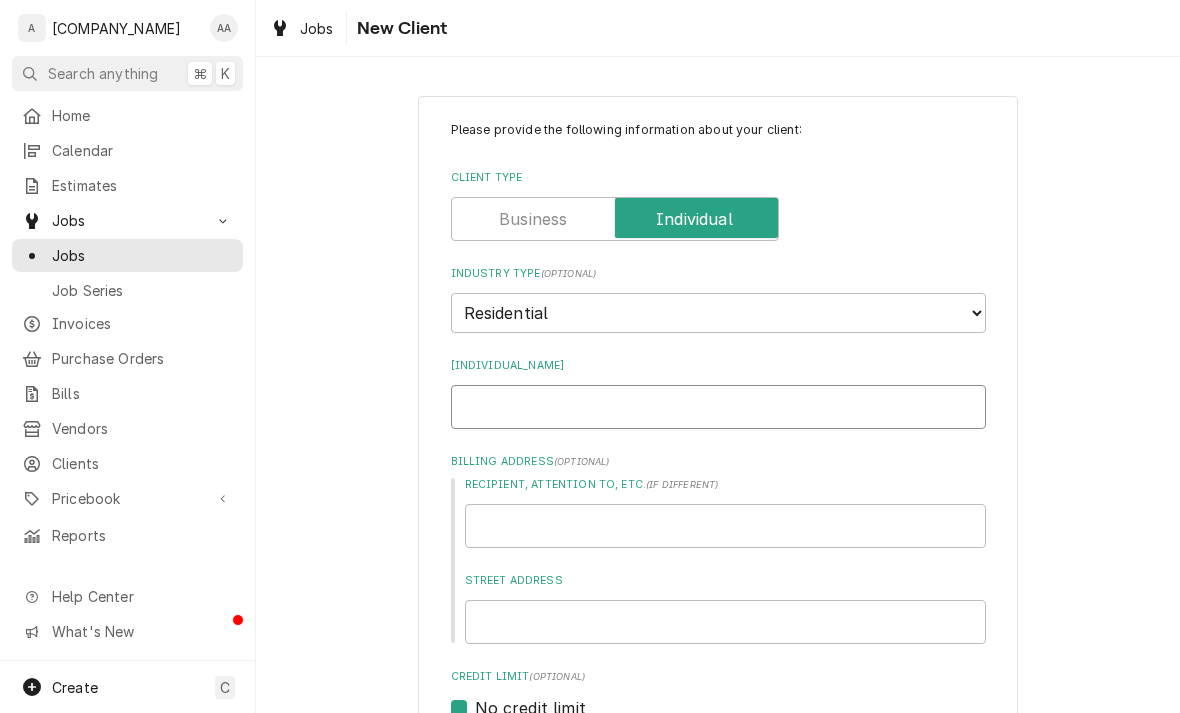 click on "Individual Name" at bounding box center (718, 407) 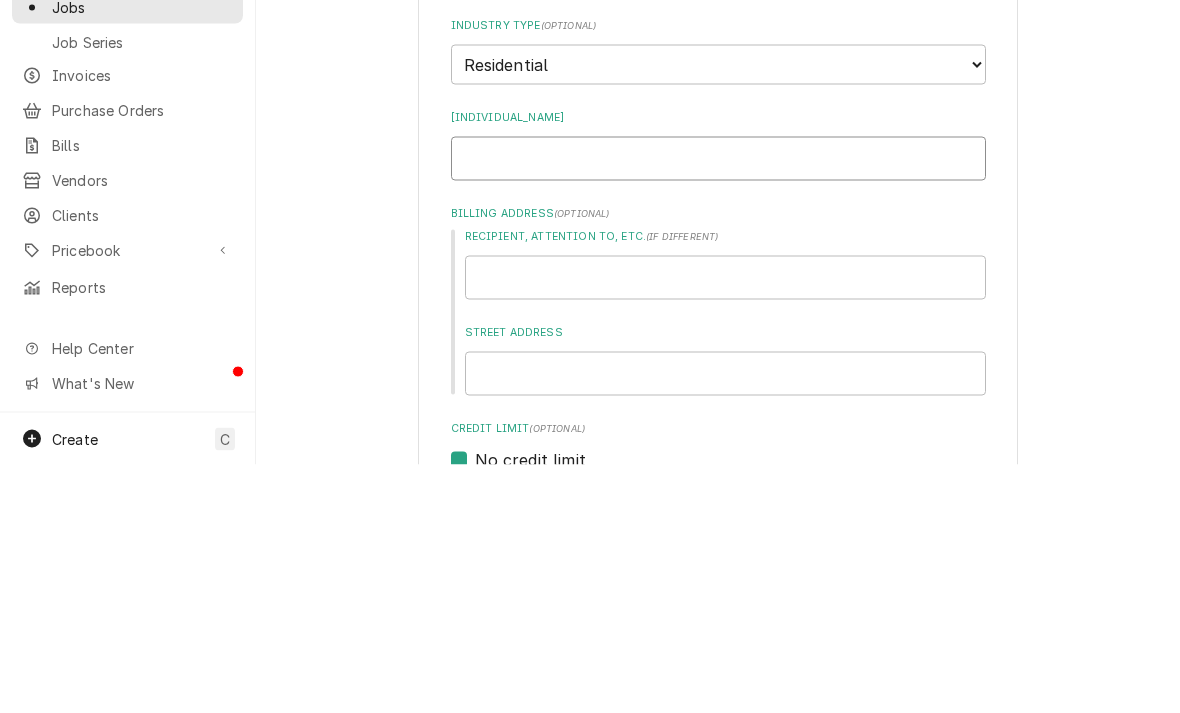 type on "x" 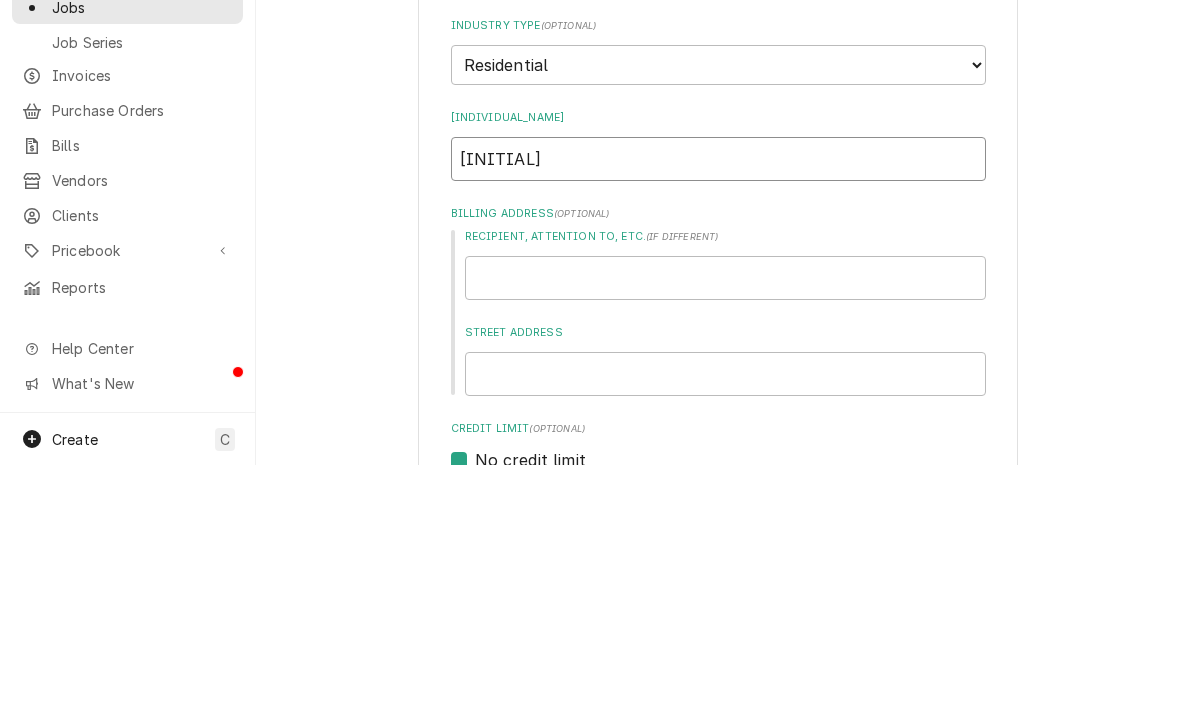 type on "Za" 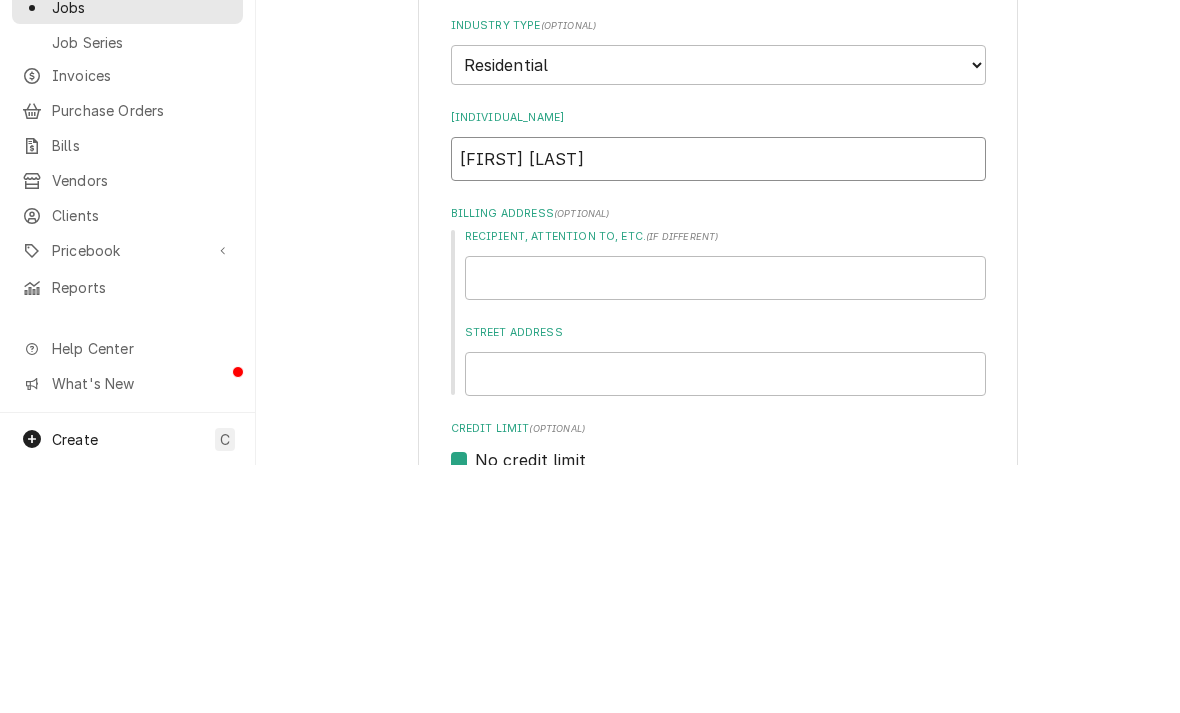 type on "x" 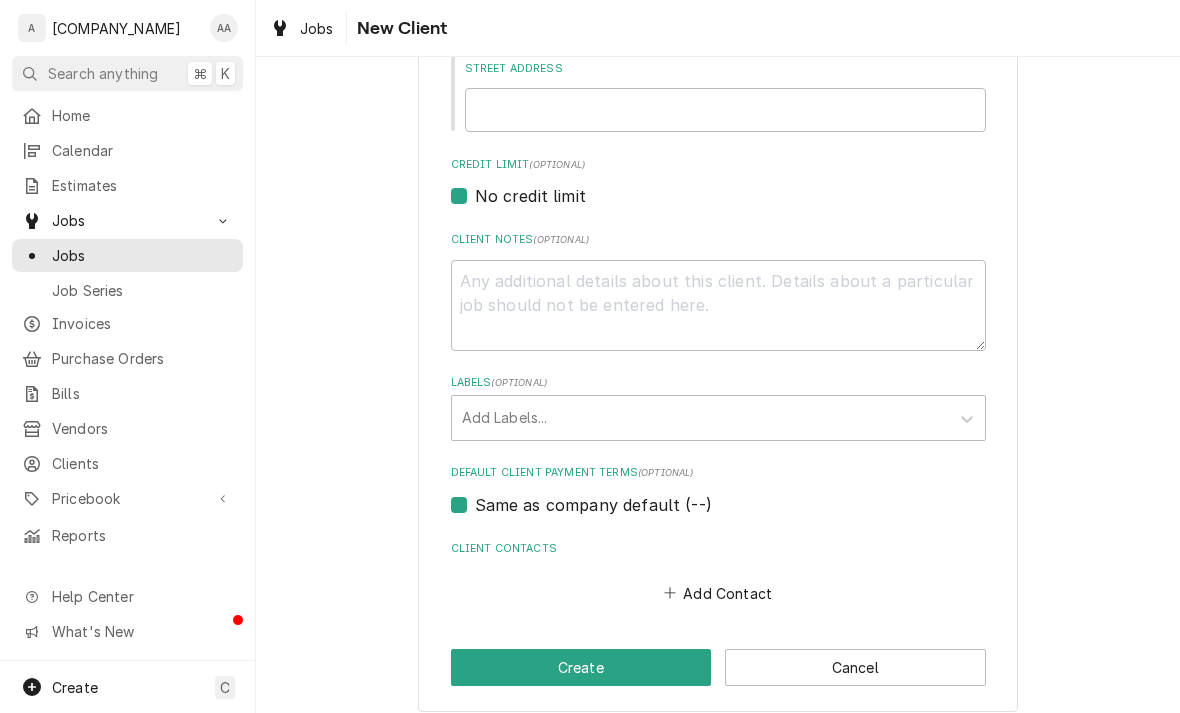 scroll, scrollTop: 511, scrollLeft: 0, axis: vertical 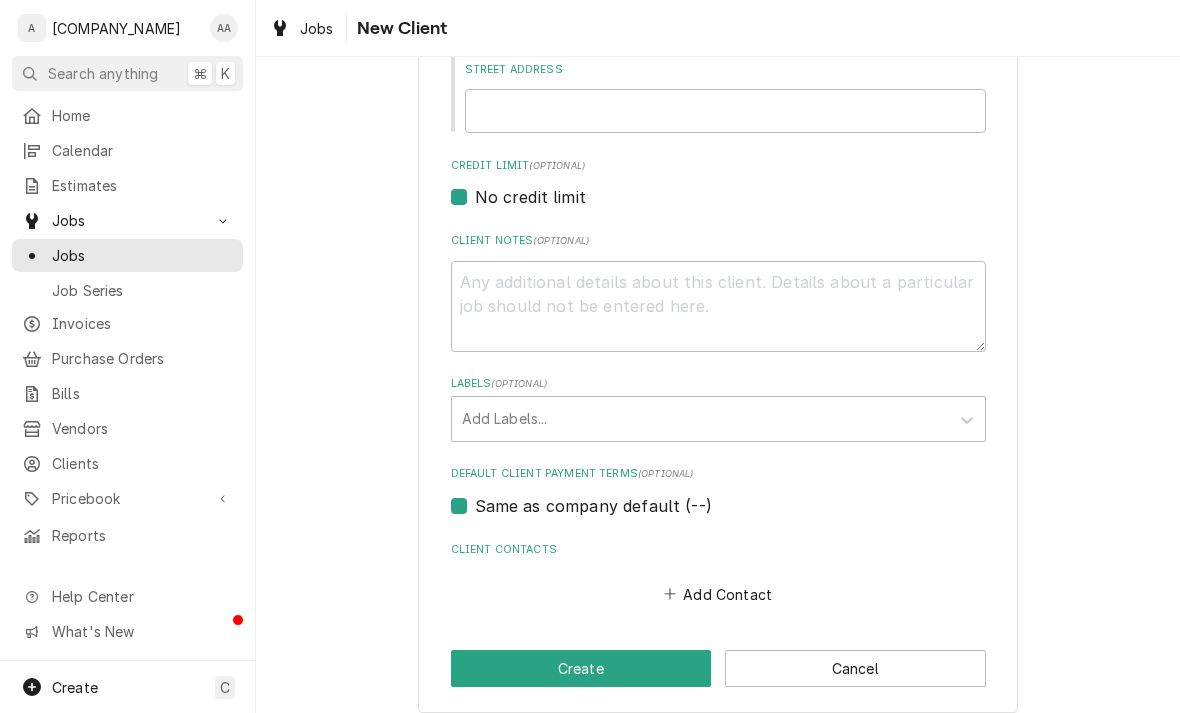 type on "[FIRST] [LAST]" 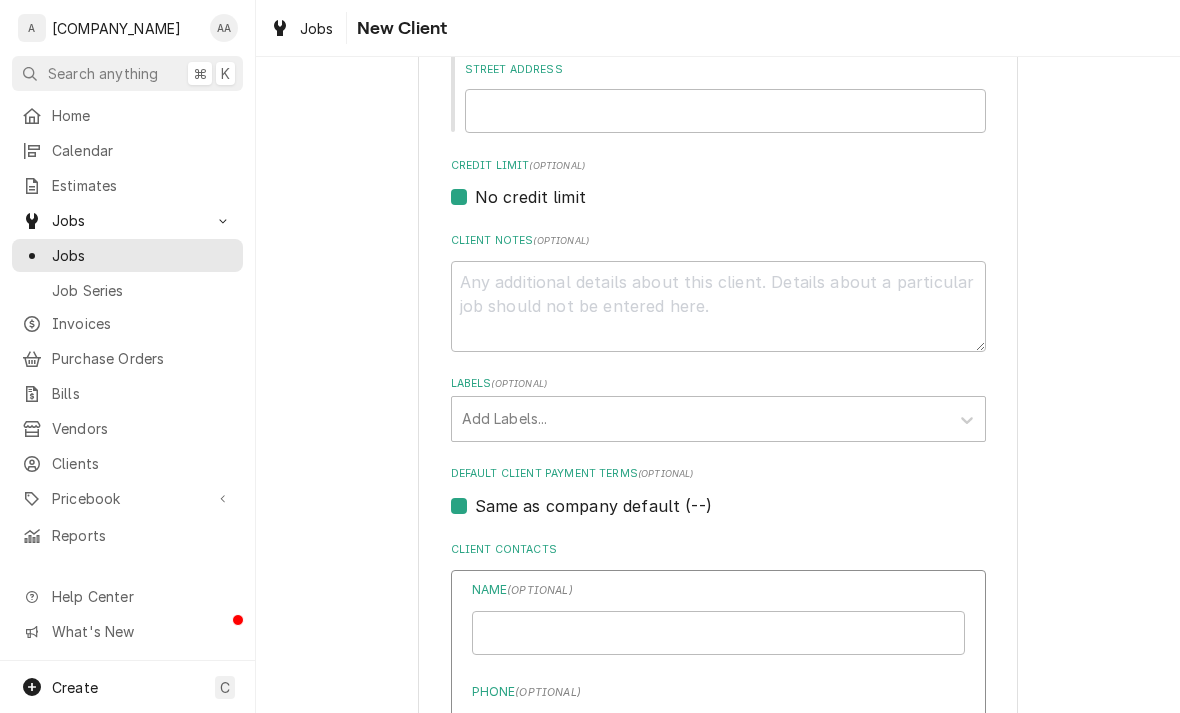 type on "x" 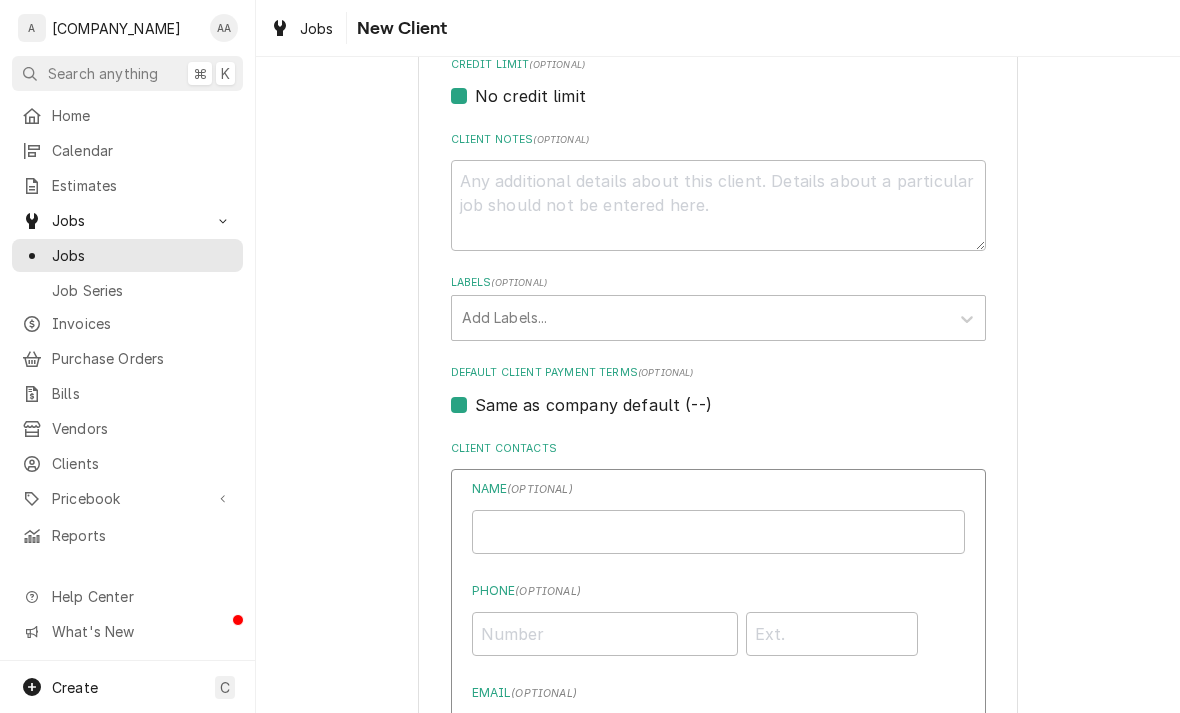scroll, scrollTop: 721, scrollLeft: 0, axis: vertical 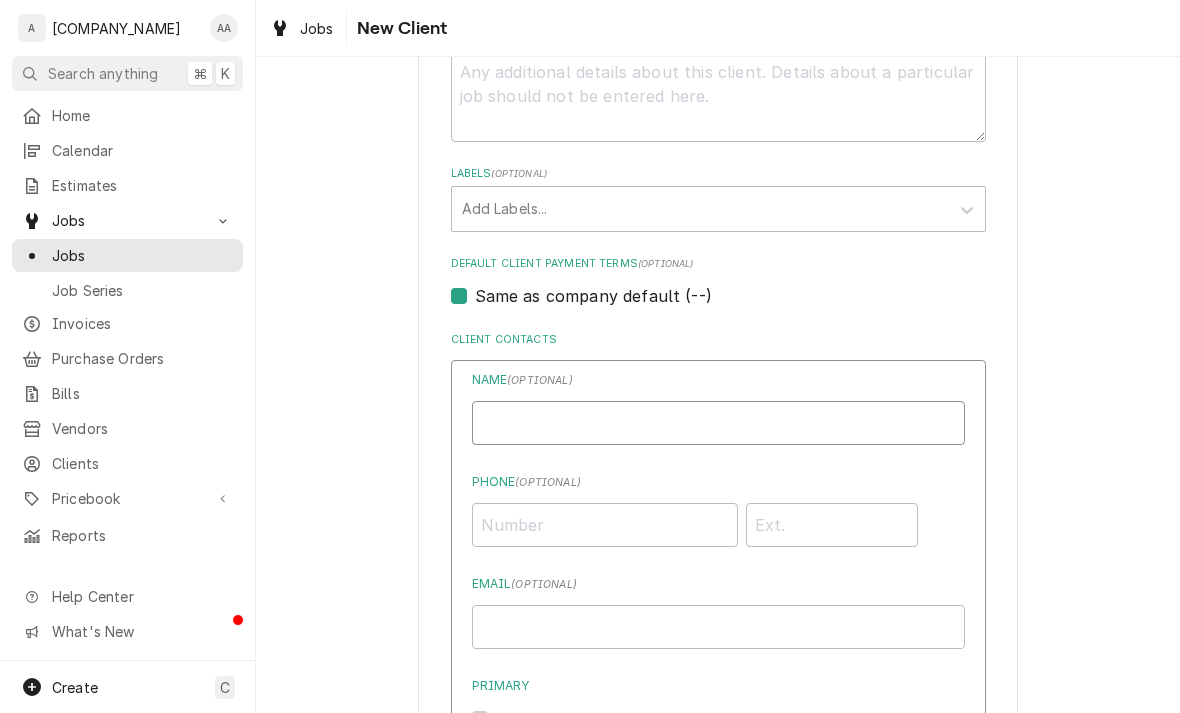 click on "Individual Name" at bounding box center [718, 423] 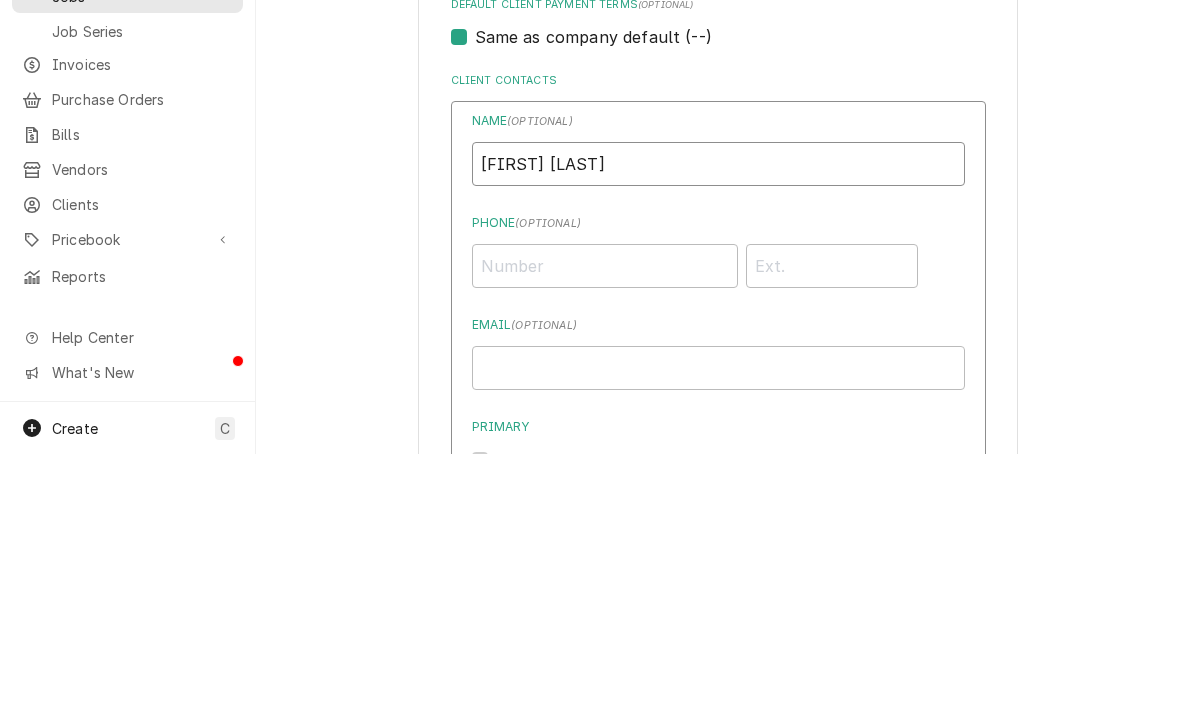 type on "[FIRST] [LAST]" 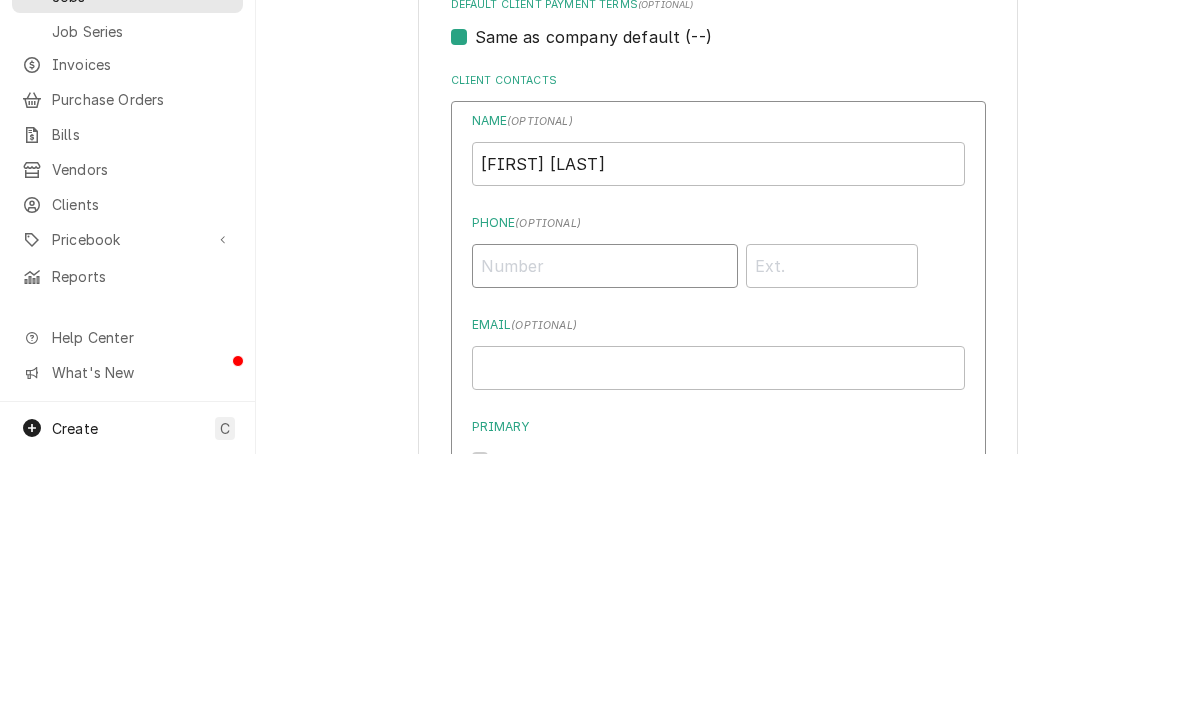 click on "Phone  ( optional )" at bounding box center (605, 525) 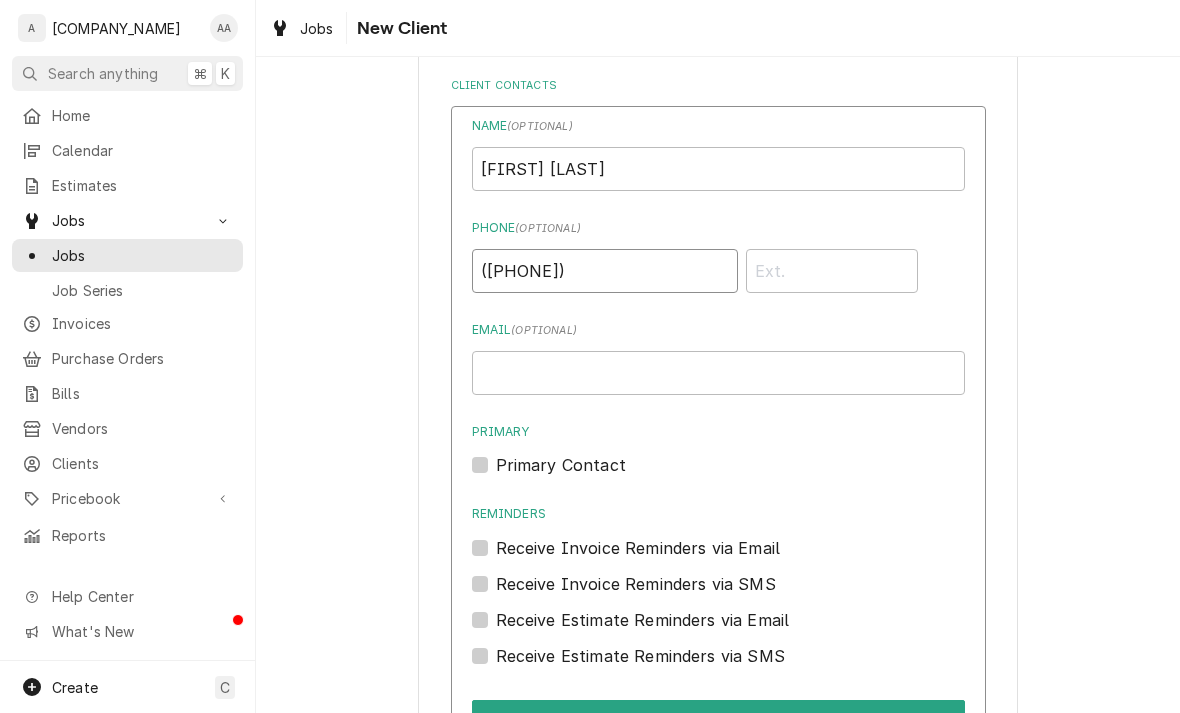type on "[PHONE]" 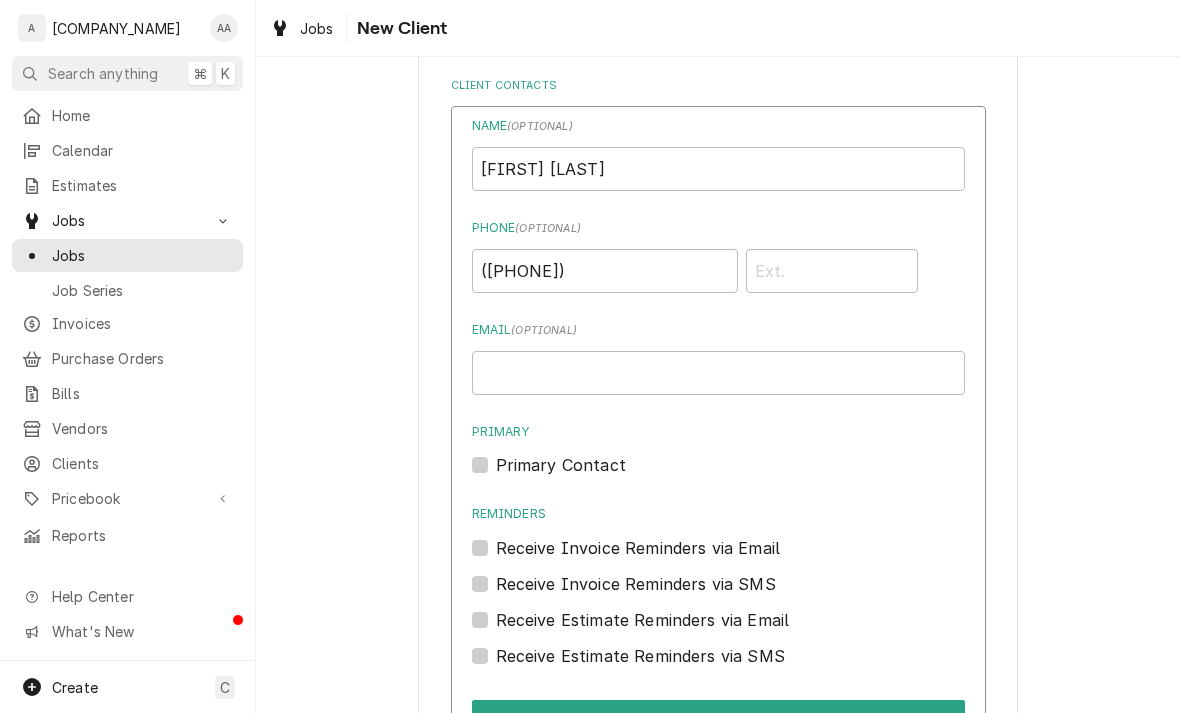 click on "Primary Contact" at bounding box center (561, 465) 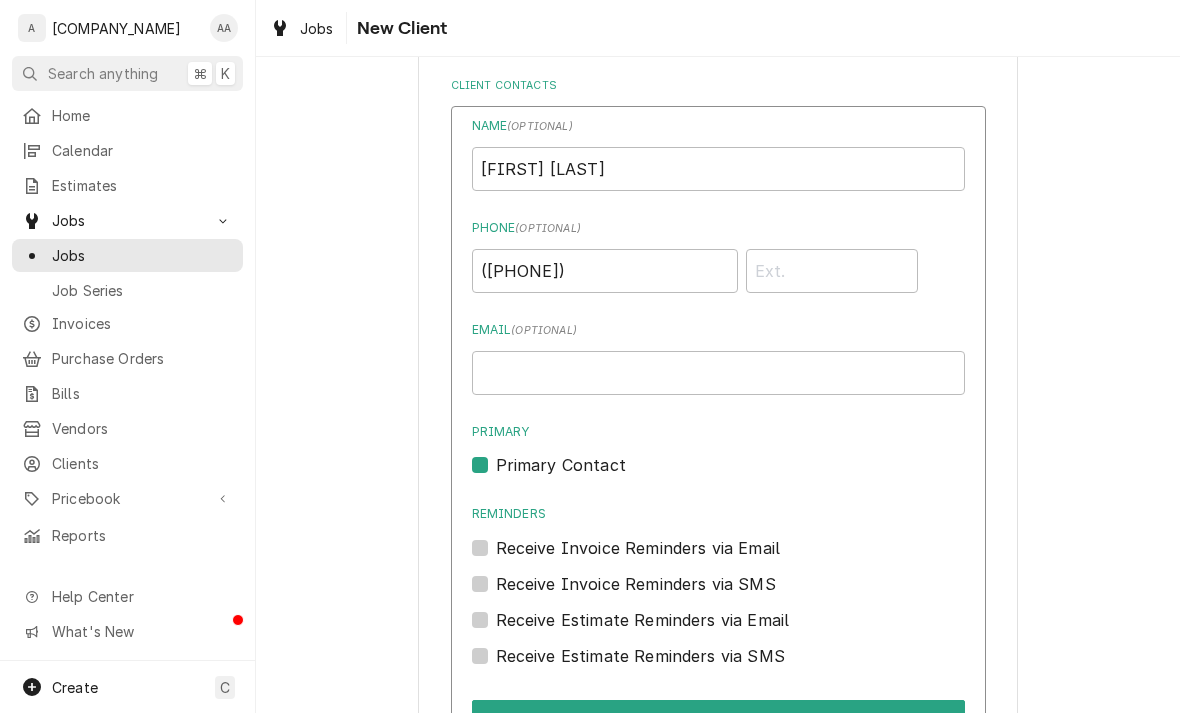 checkbox on "true" 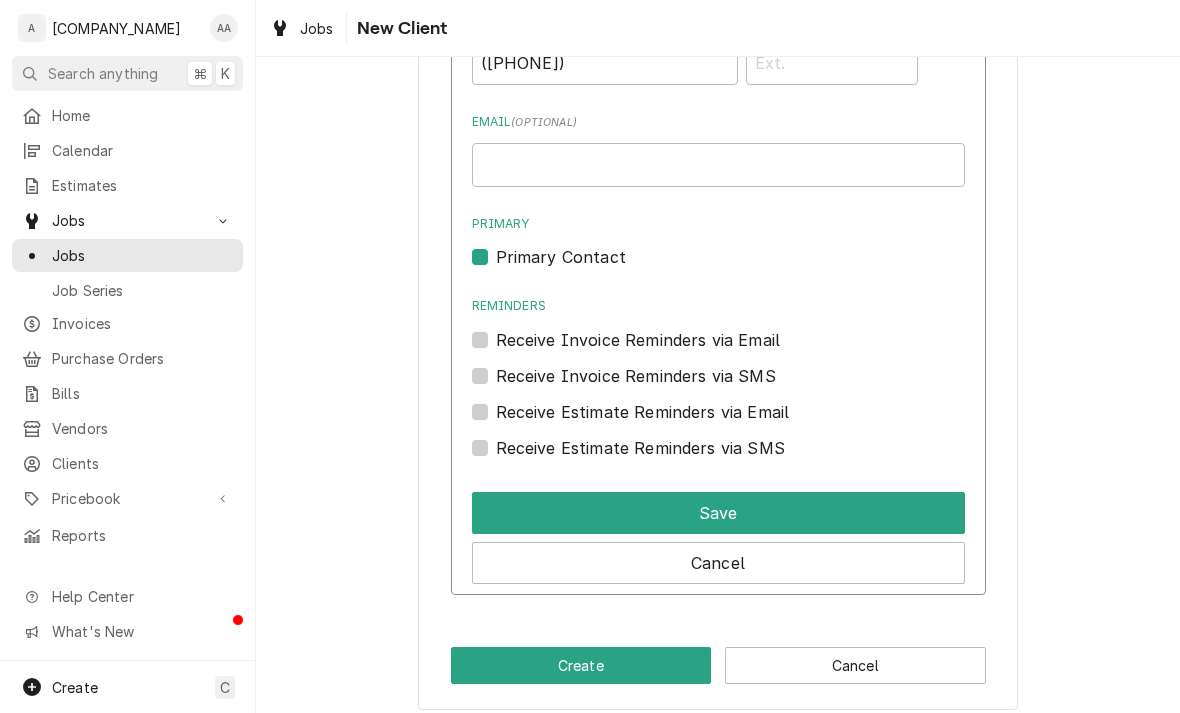 click on "Save" at bounding box center [718, 513] 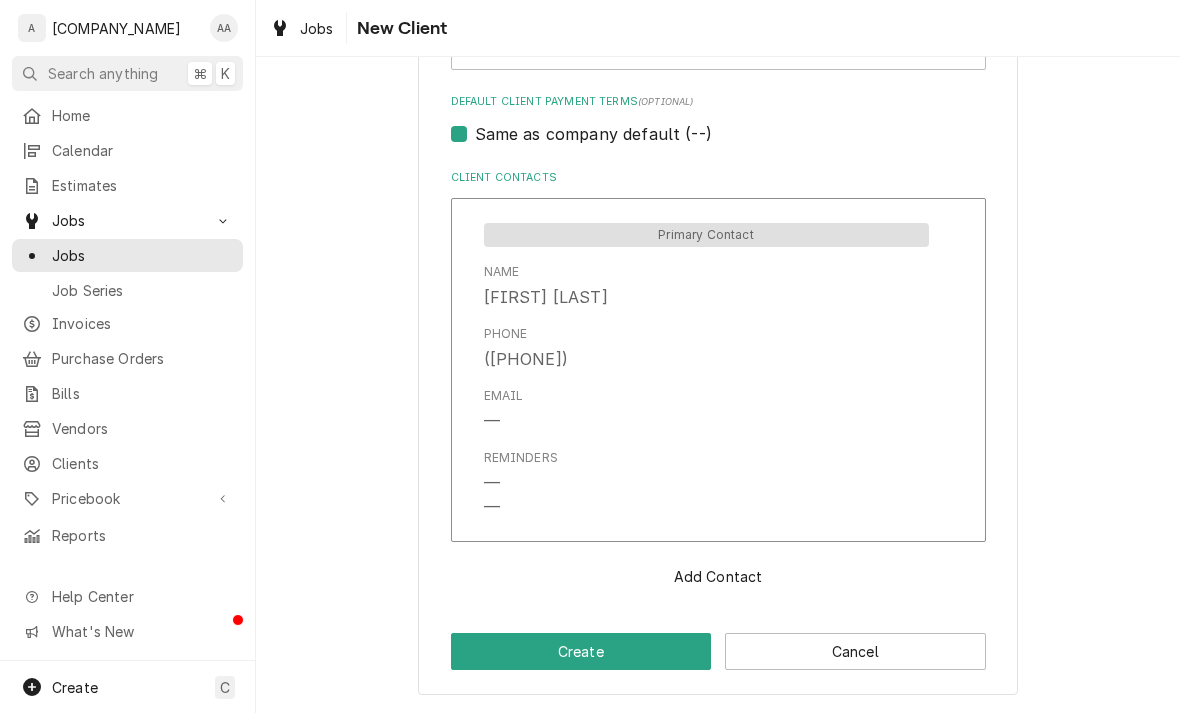 scroll, scrollTop: 866, scrollLeft: 0, axis: vertical 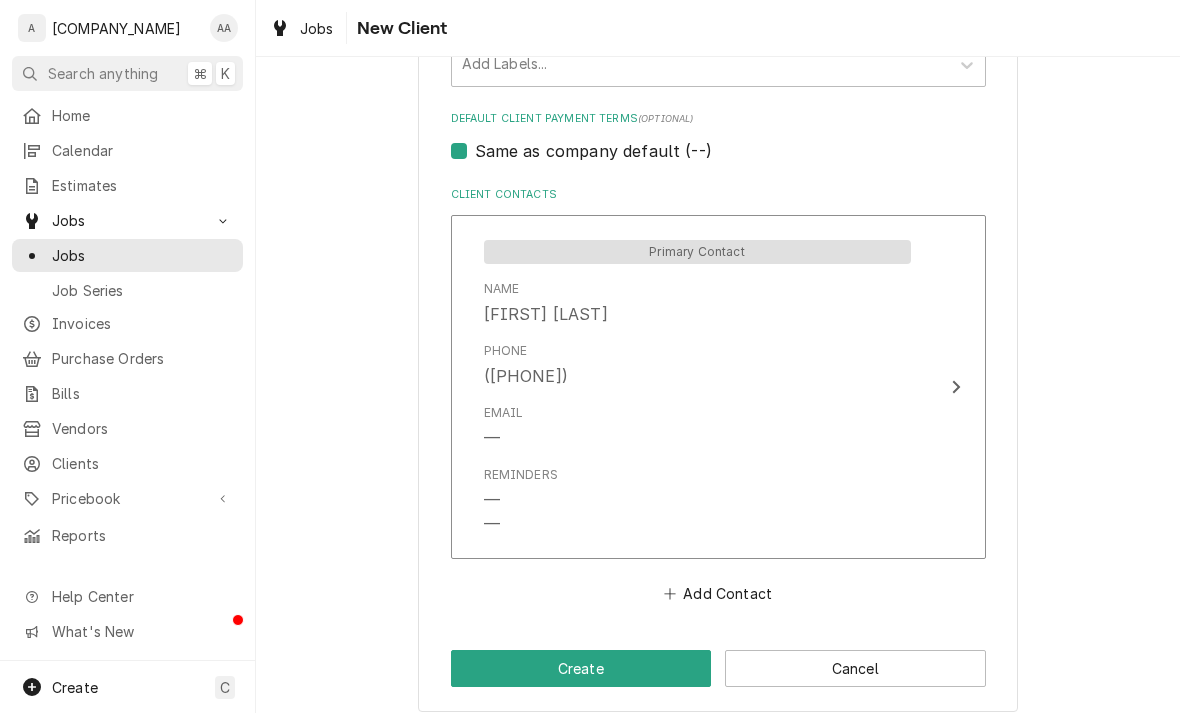 click on "Create" at bounding box center (581, 668) 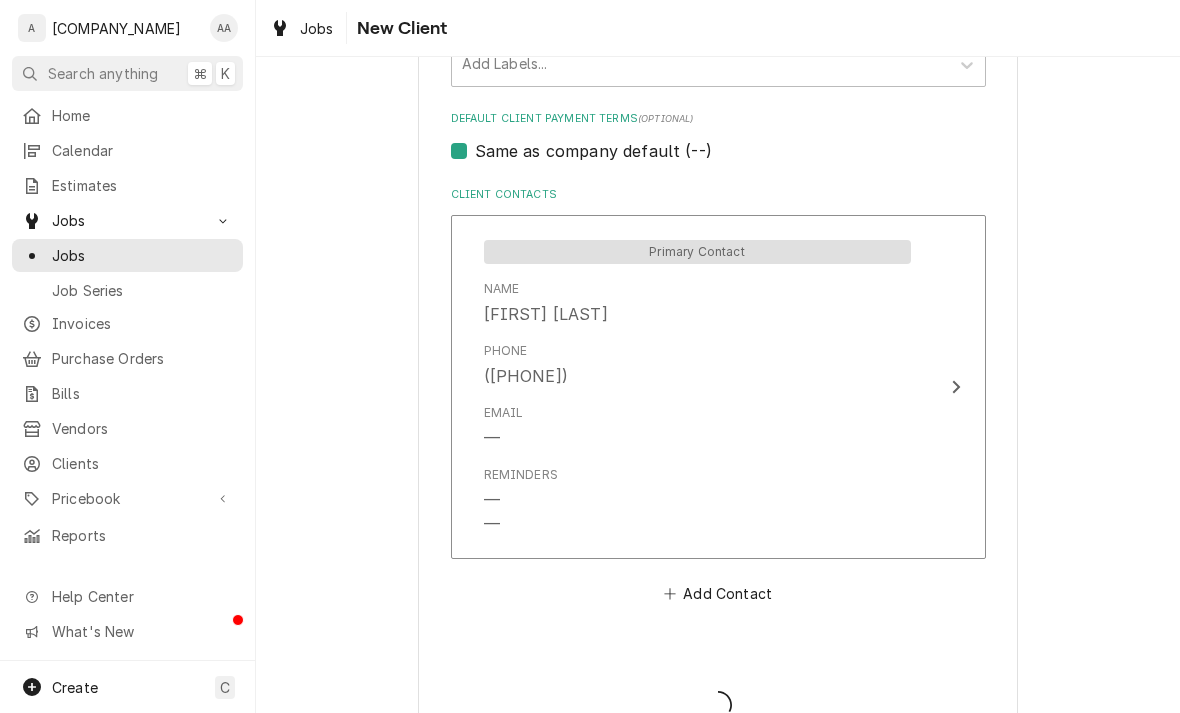 scroll, scrollTop: 0, scrollLeft: 0, axis: both 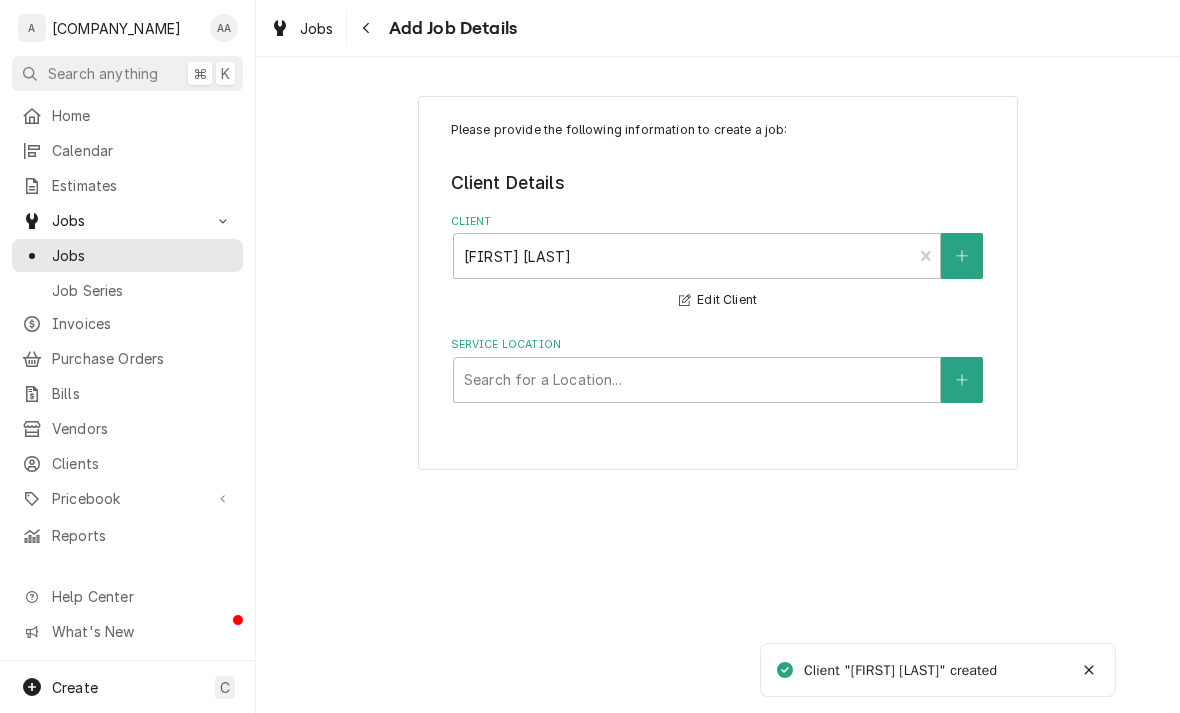 click 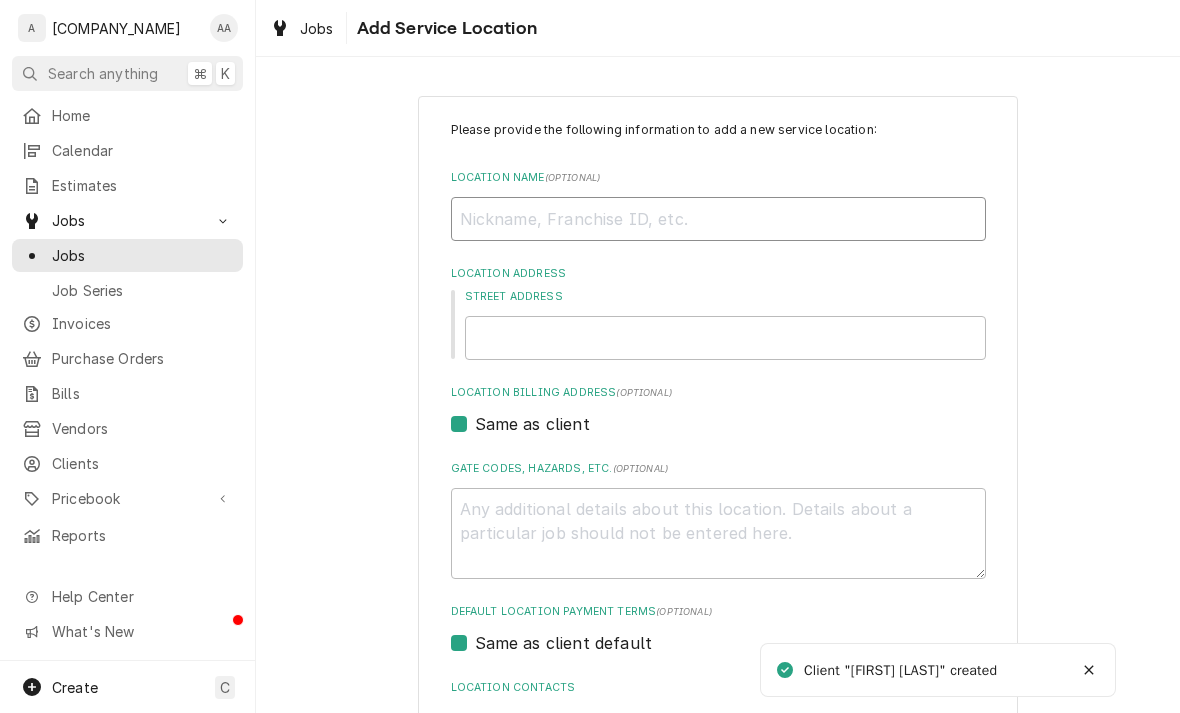 click on "Location Name  ( optional )" at bounding box center [718, 219] 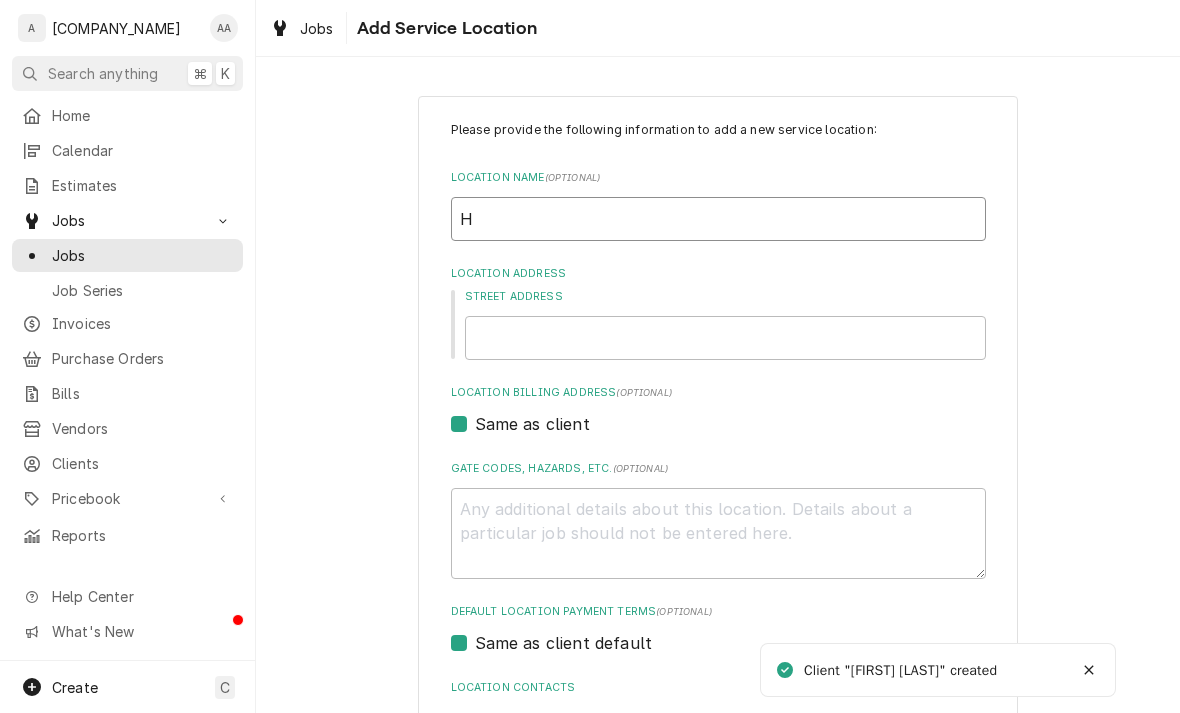 type on "Ho" 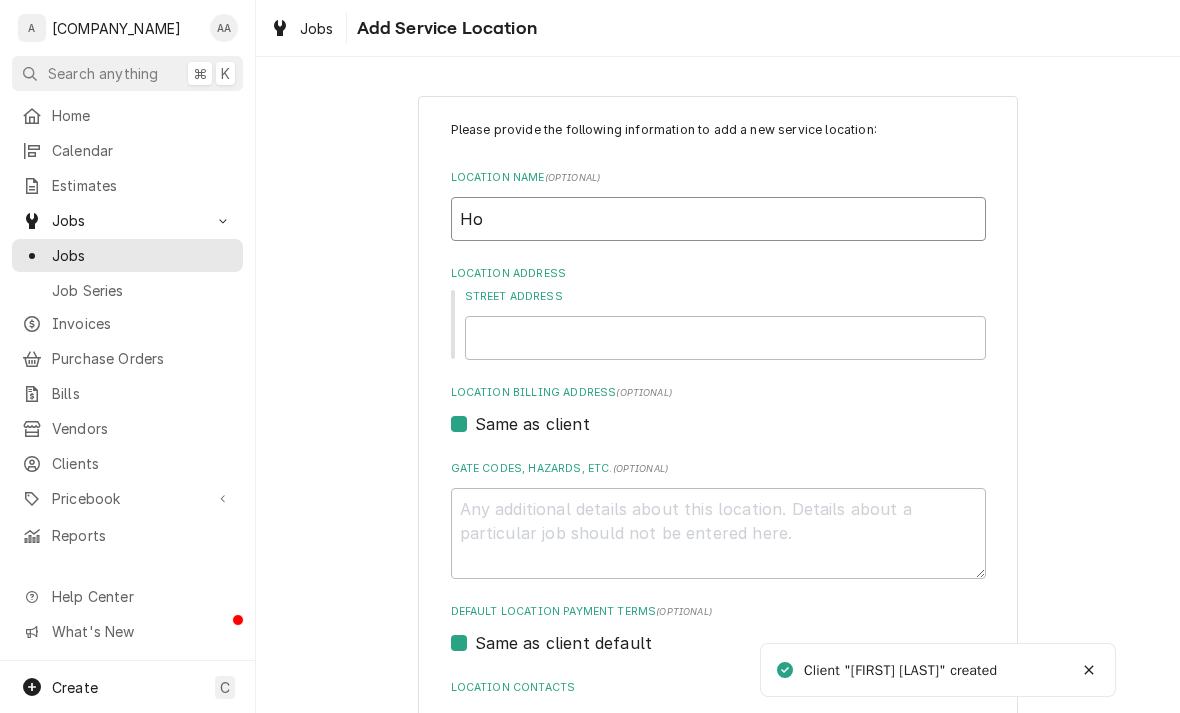 type on "x" 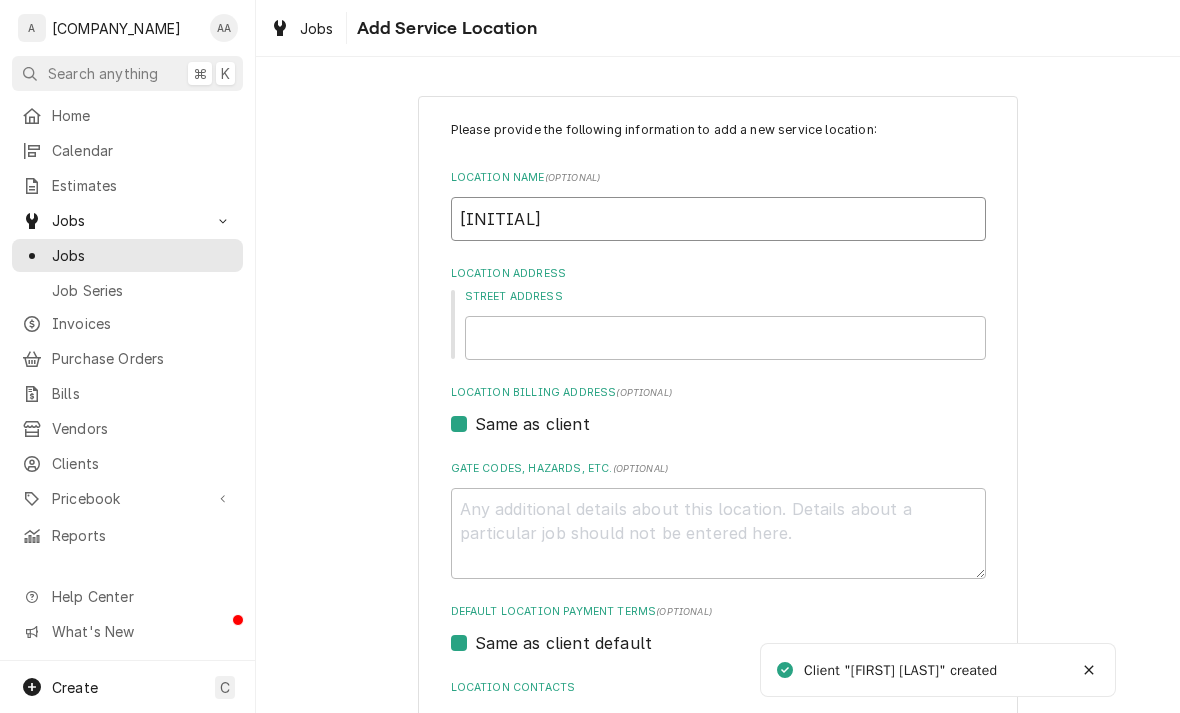 type on "x" 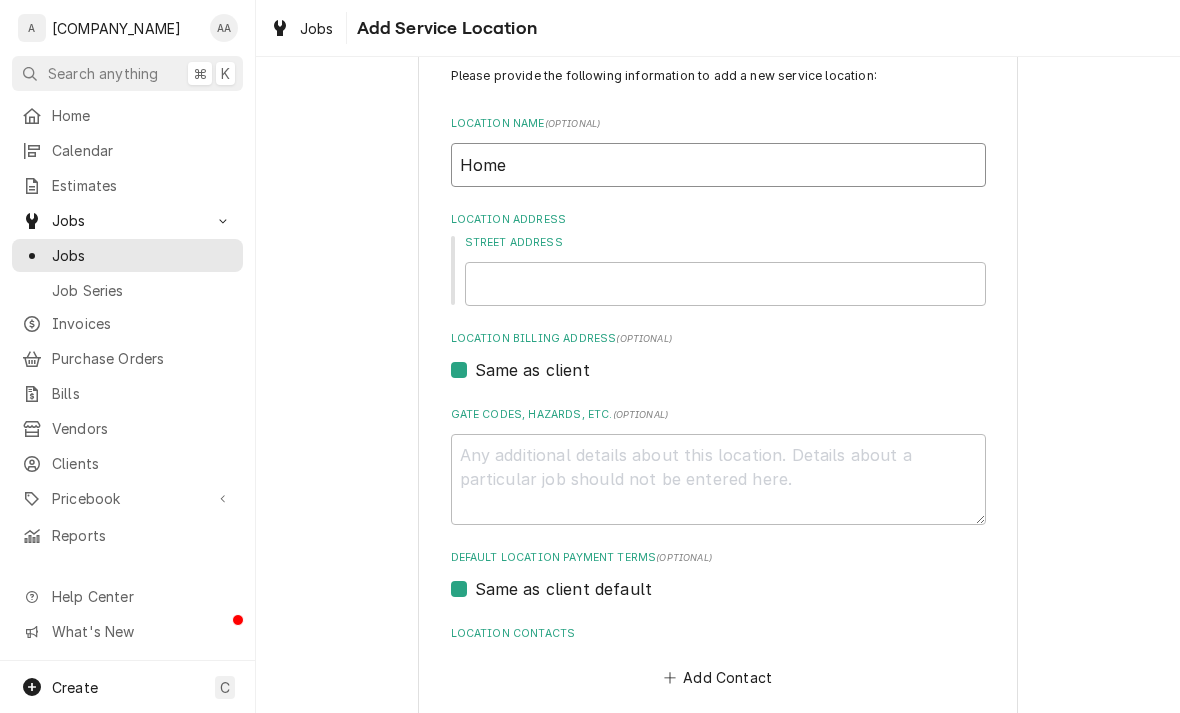 type on "x" 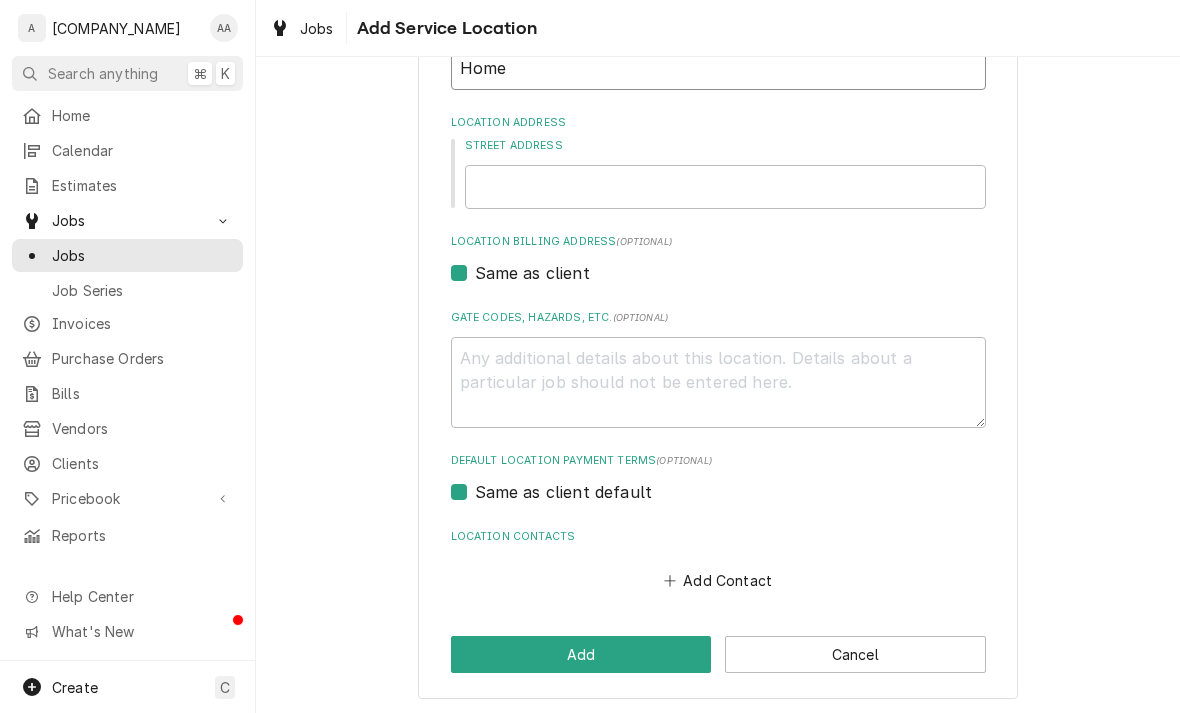 scroll, scrollTop: 150, scrollLeft: 0, axis: vertical 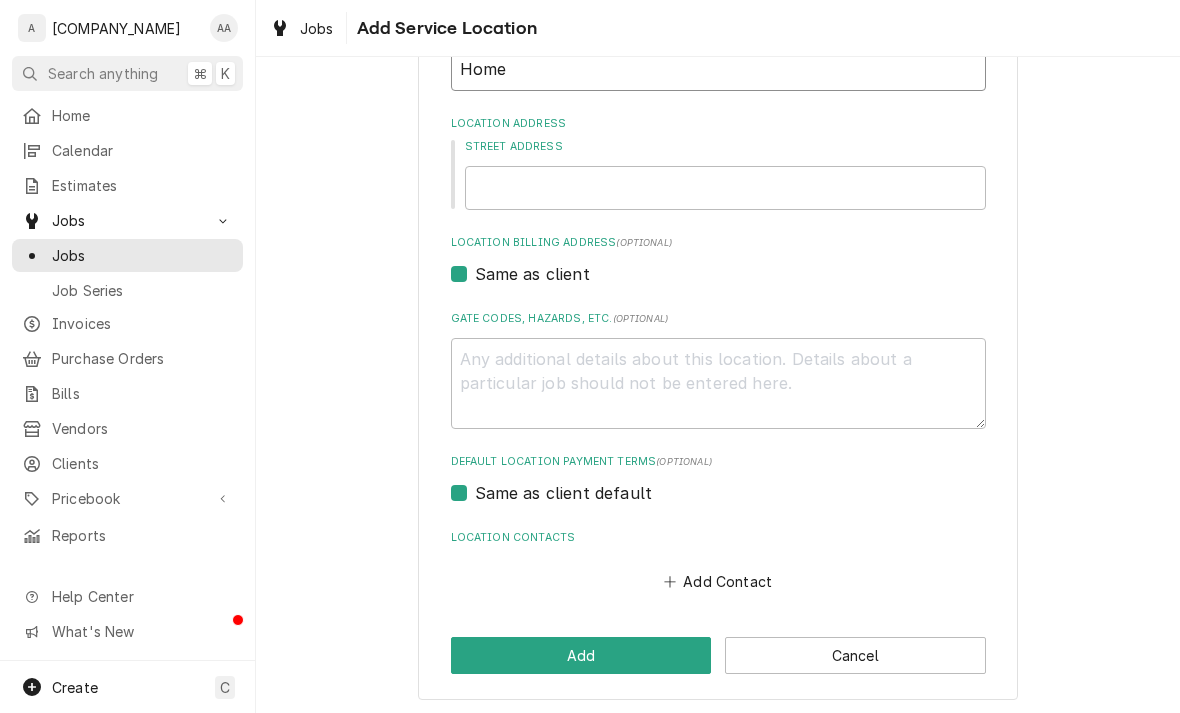 type on "Home" 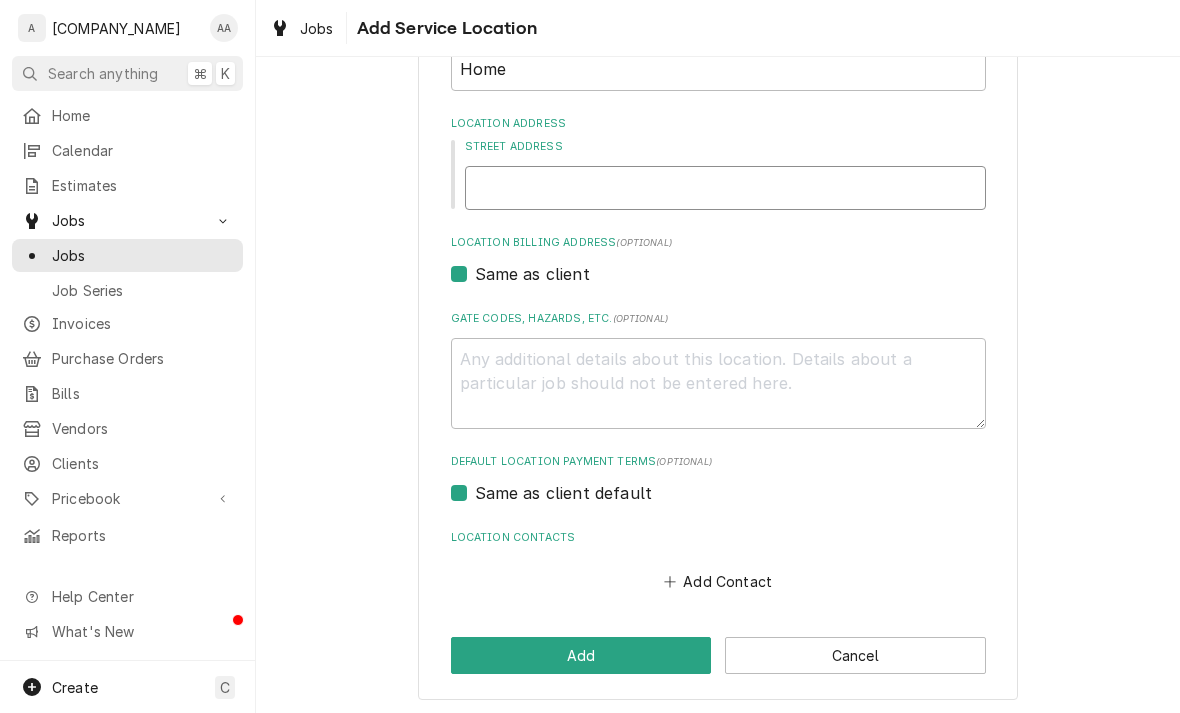 click on "Street Address" at bounding box center (725, 188) 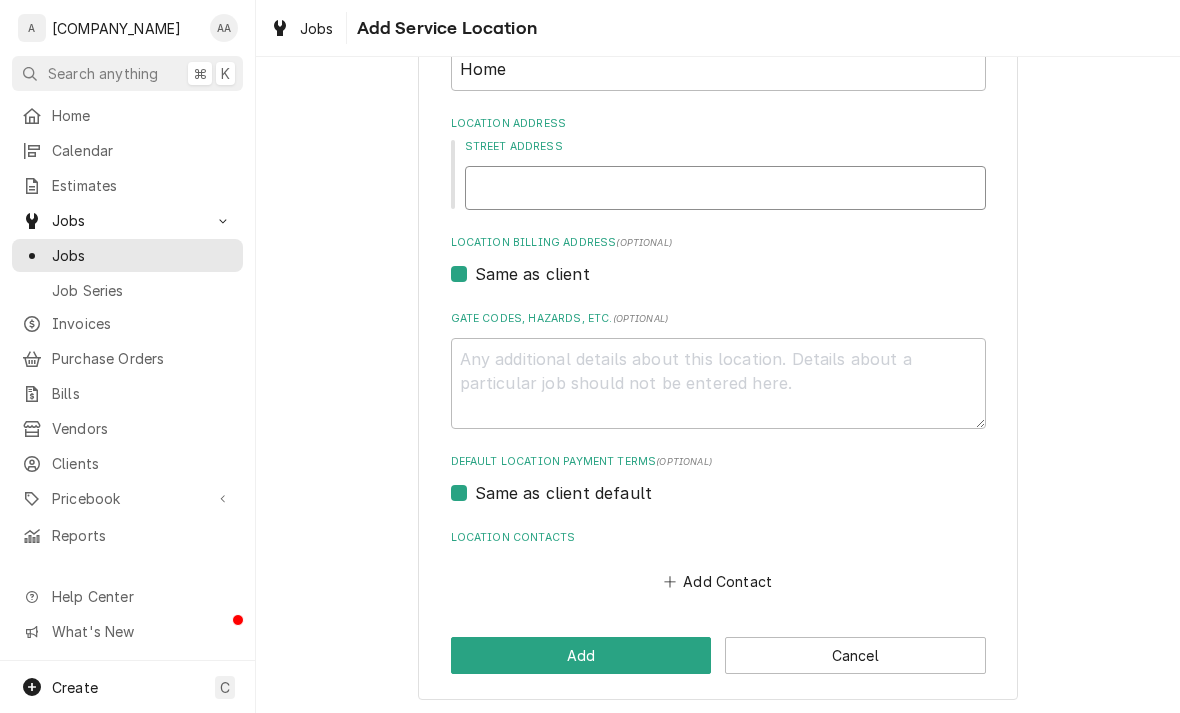 type on "1" 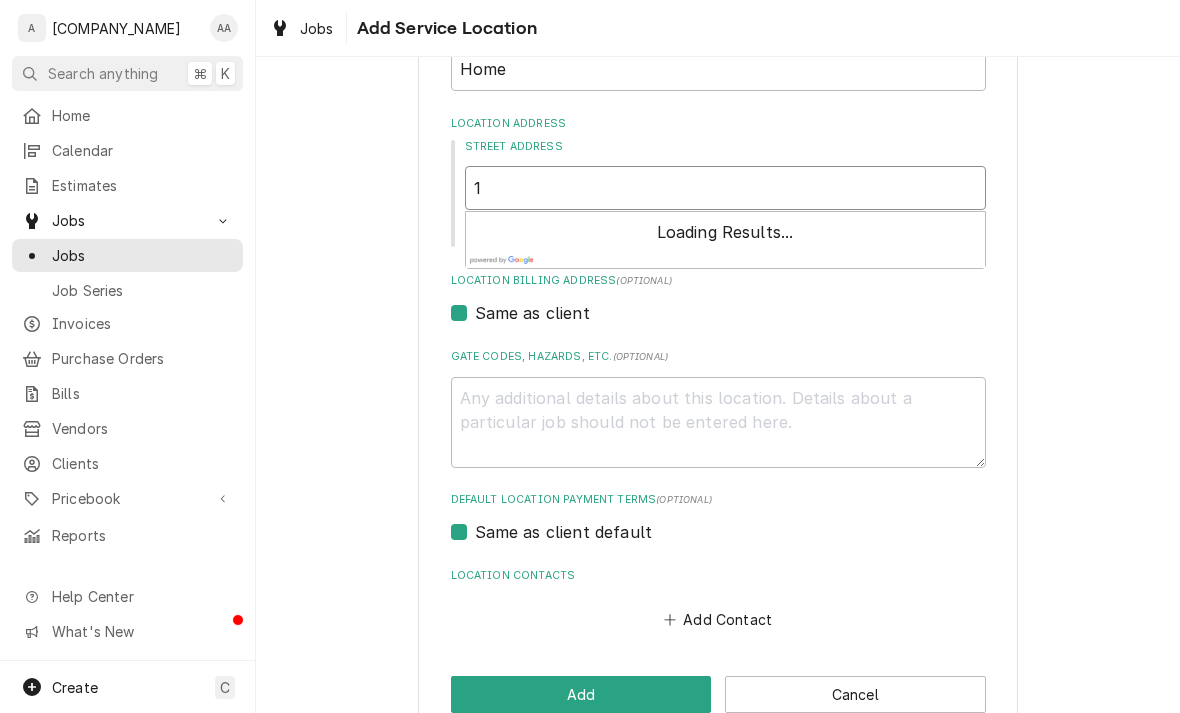 type on "x" 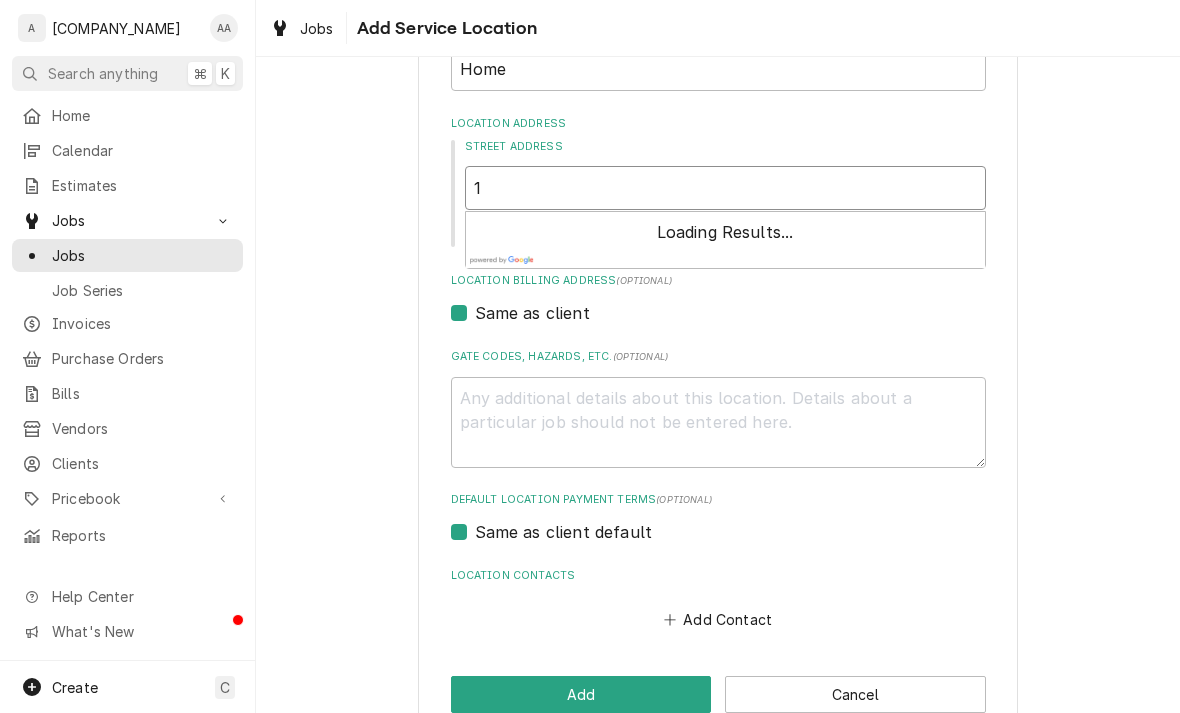 type on "15" 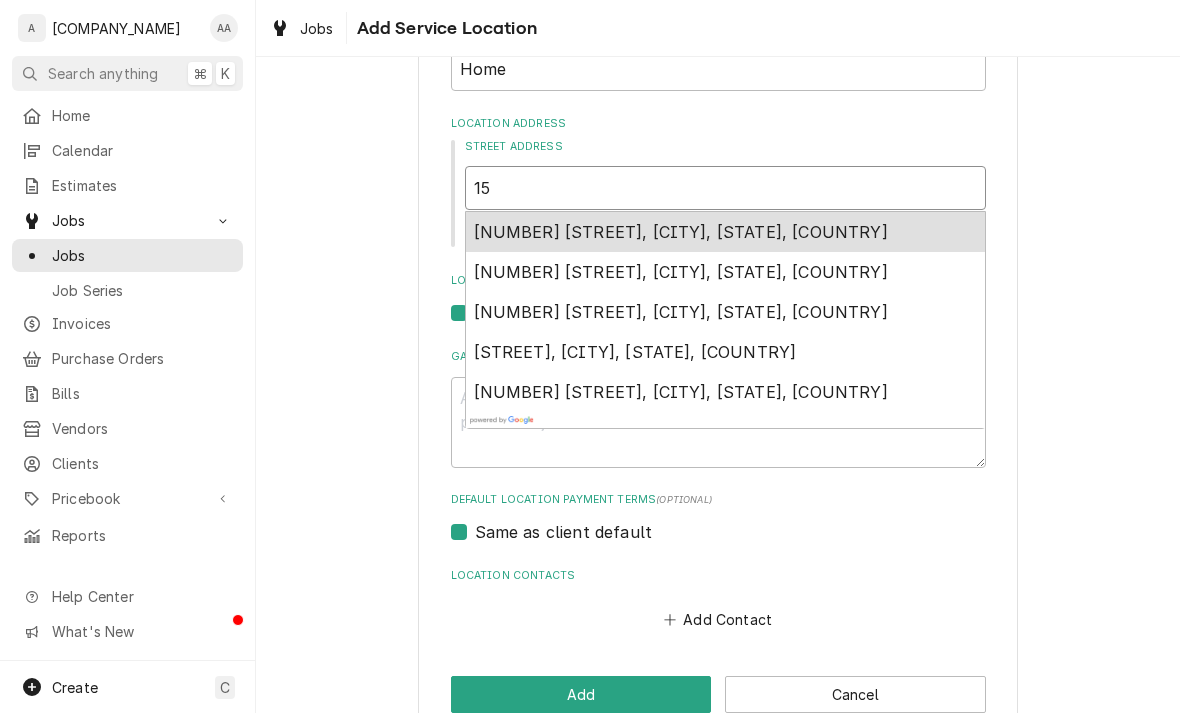 type on "x" 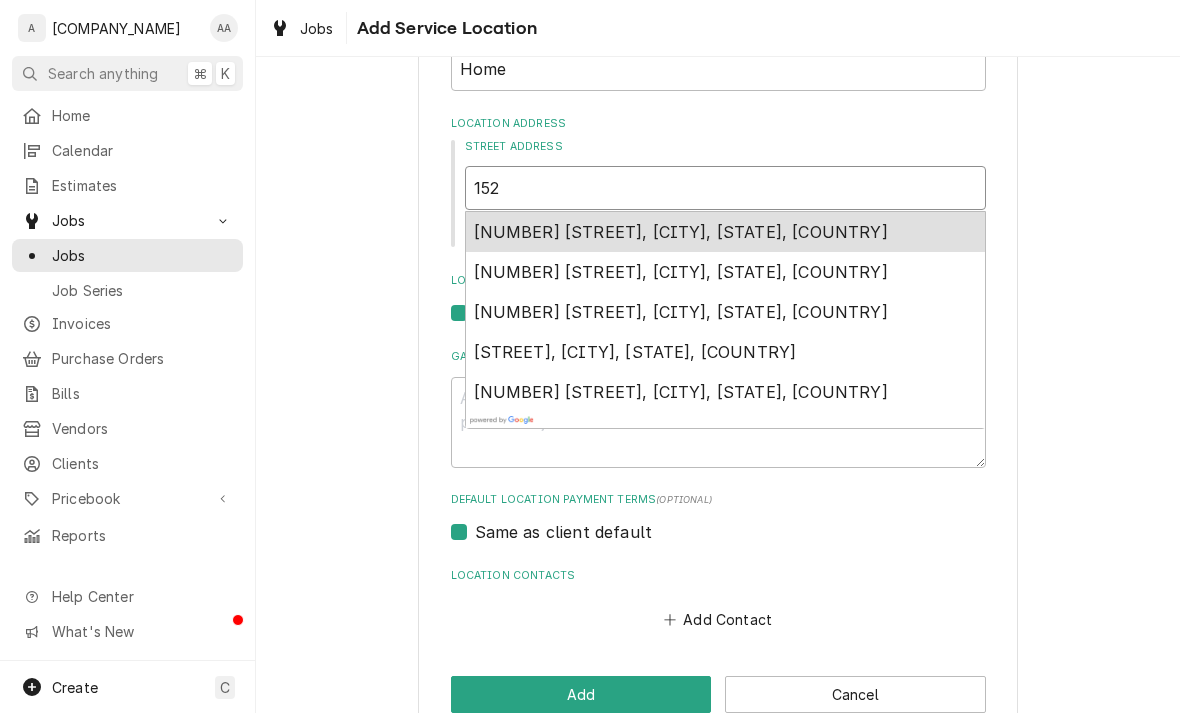 type on "x" 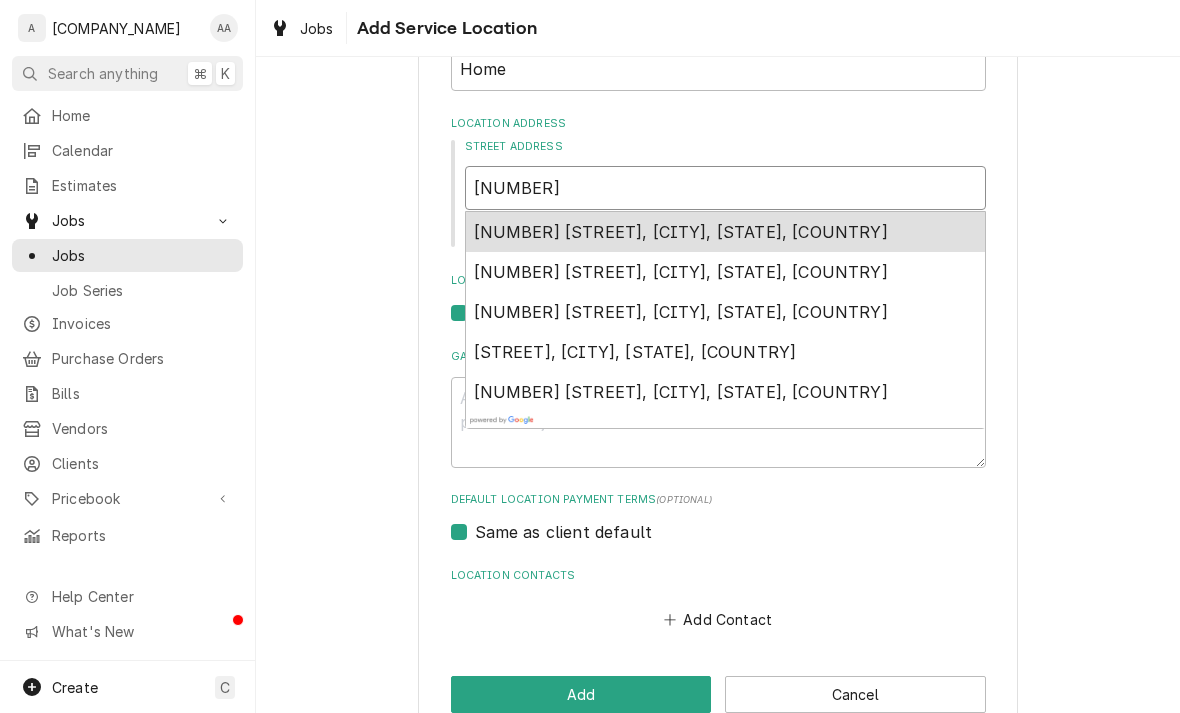 type on "x" 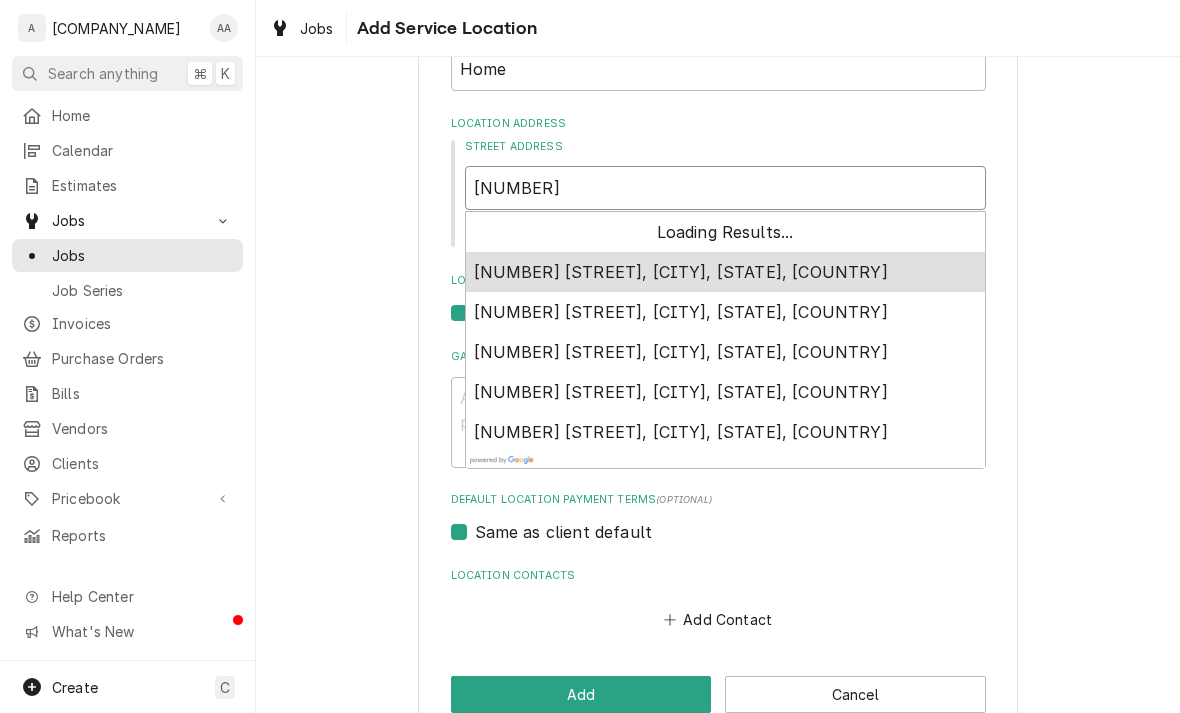 type on "15205" 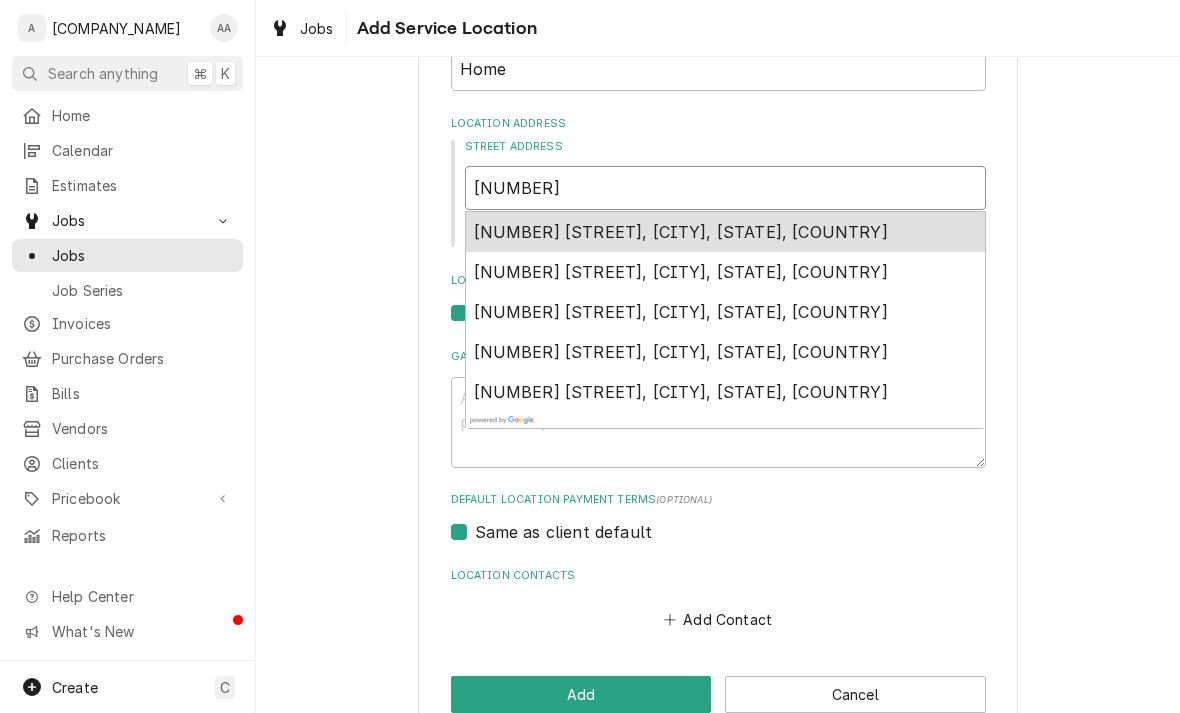 type on "x" 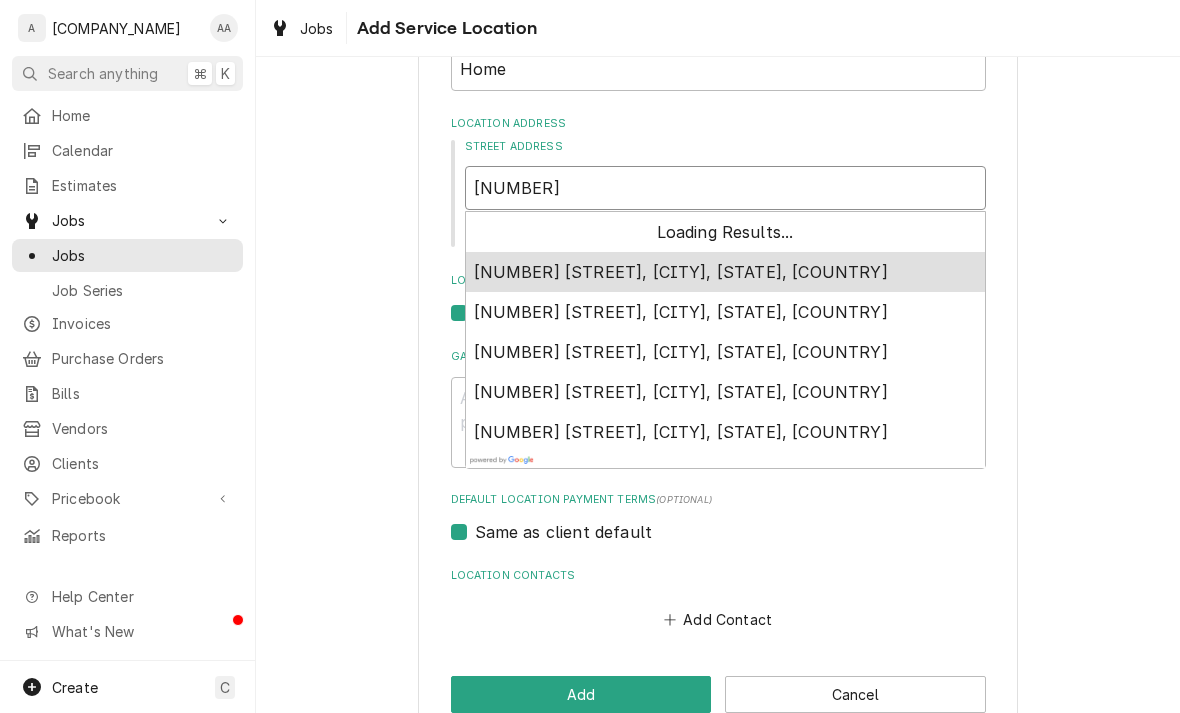 type on "15205 d" 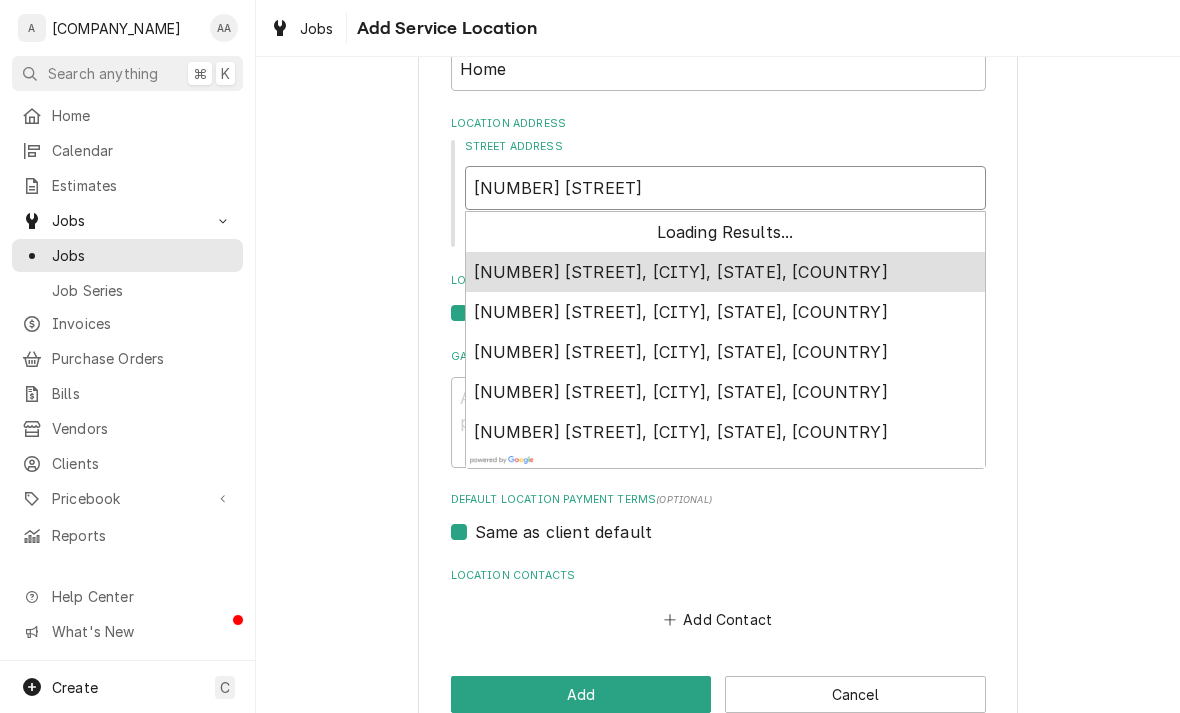type on "x" 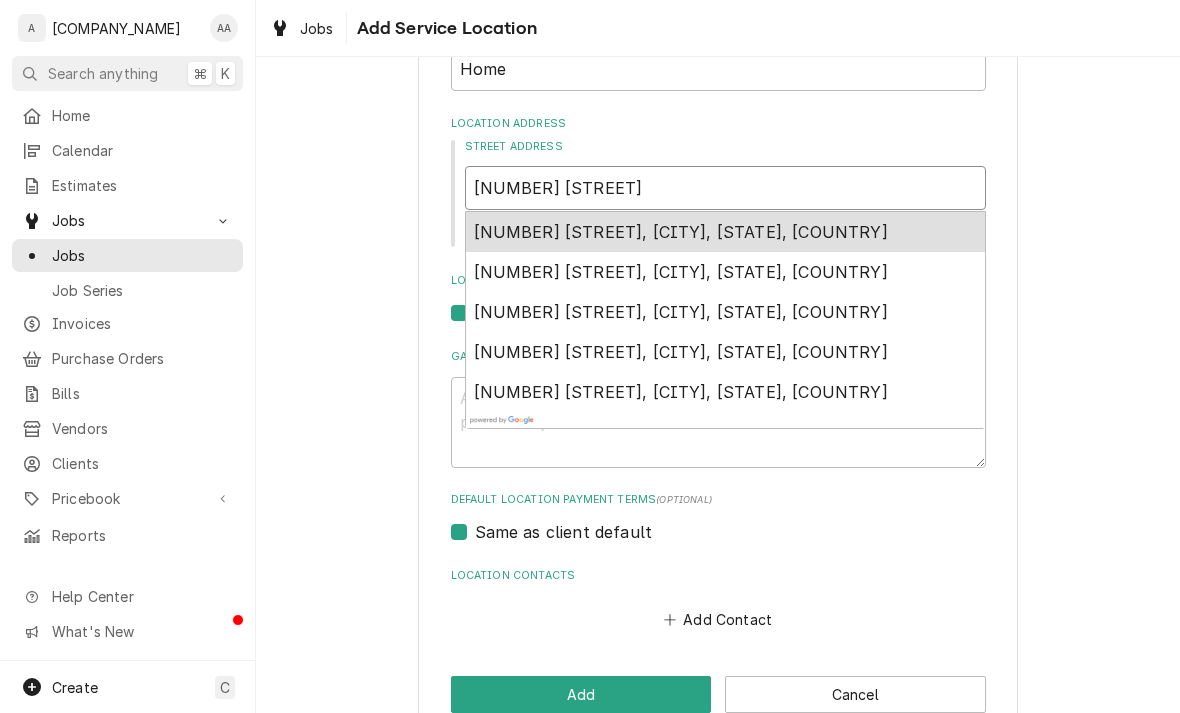 type on "15205 dr" 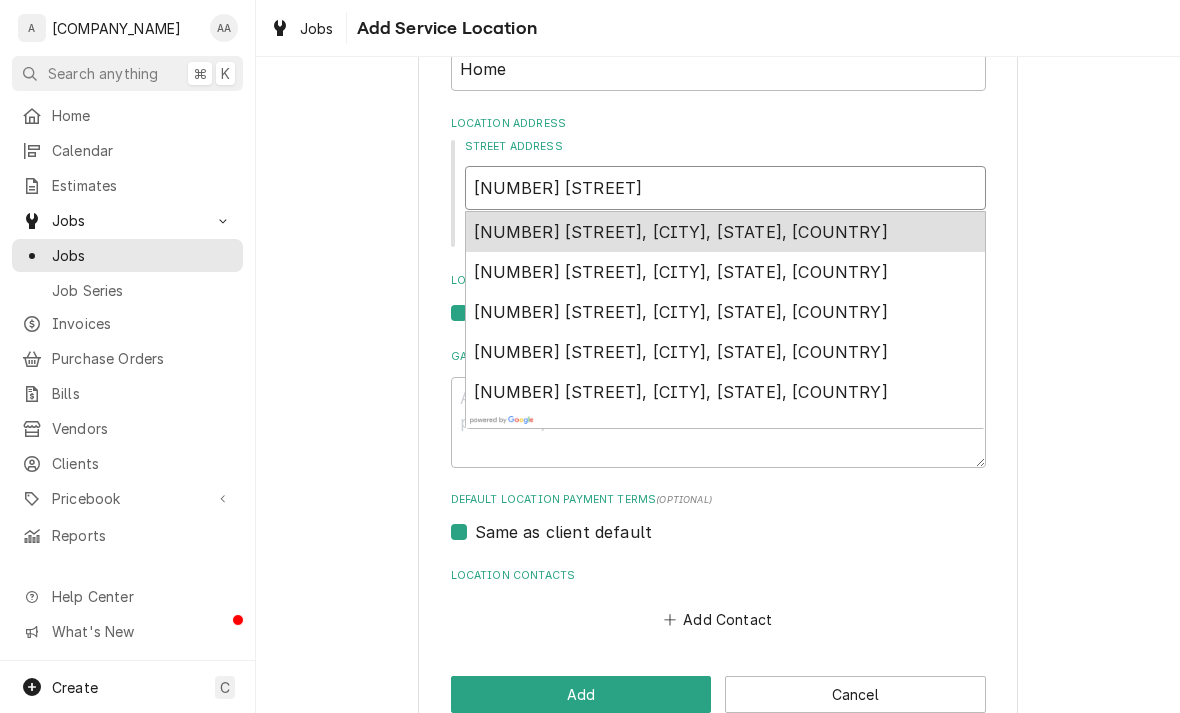 type on "x" 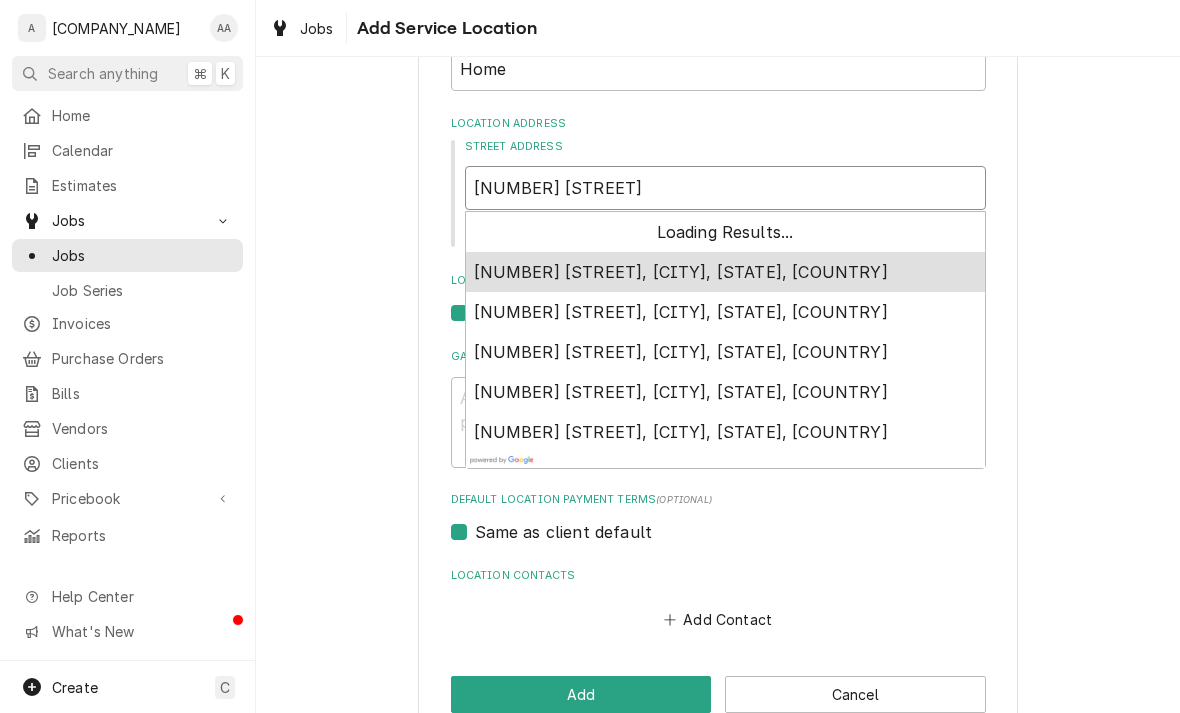 type on "15205 dre" 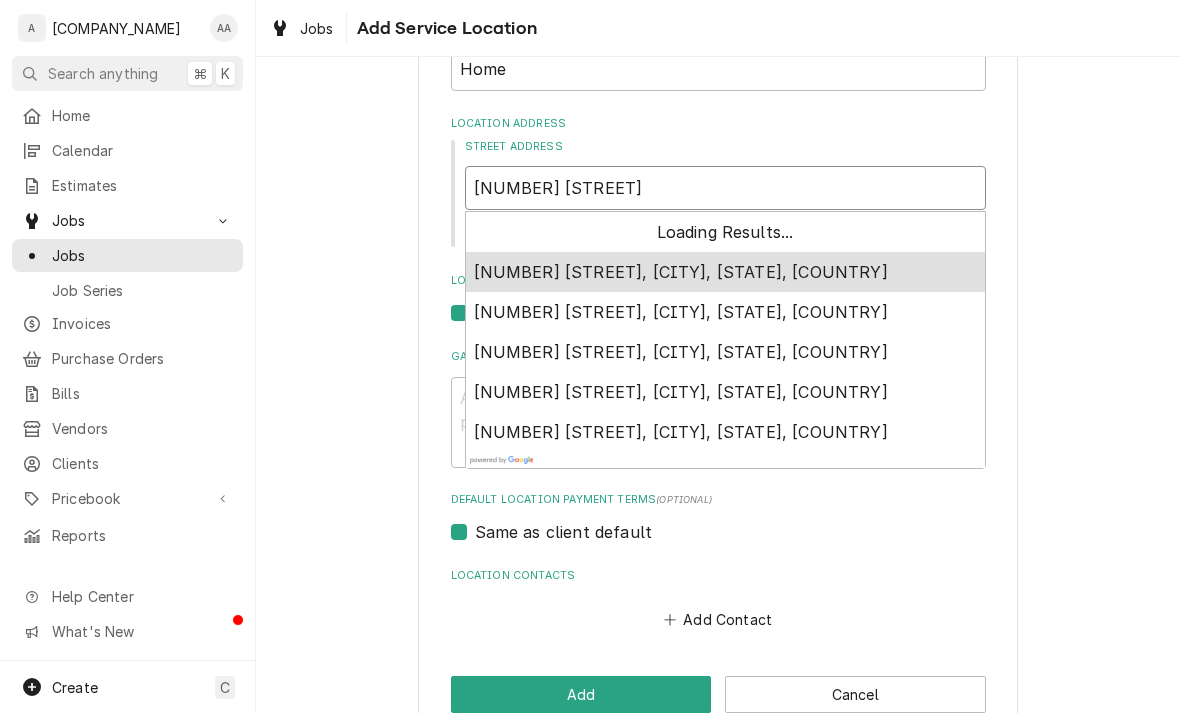type on "x" 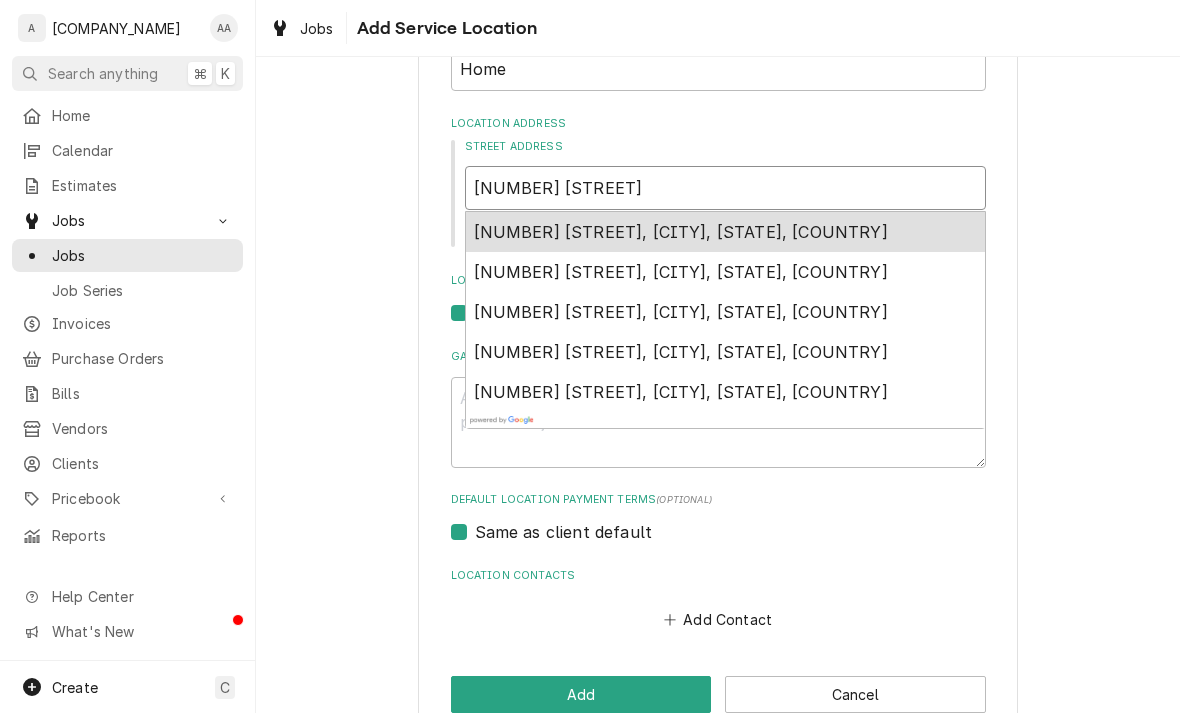 type on "15205 drex" 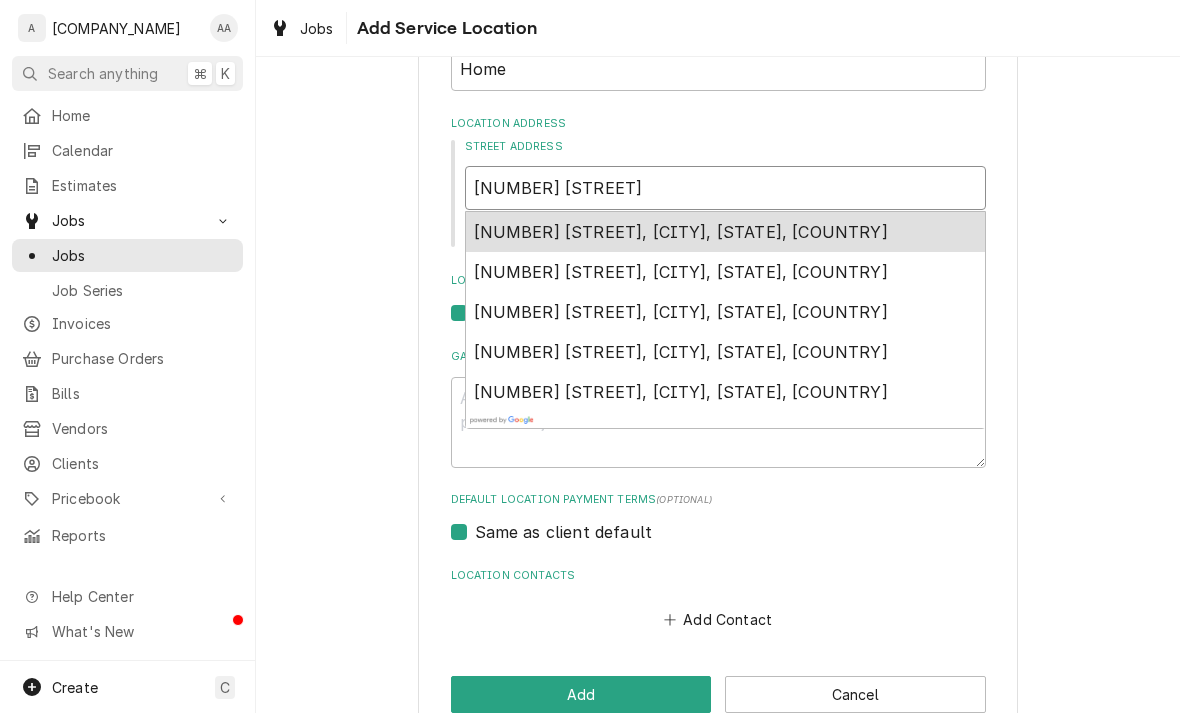 type on "x" 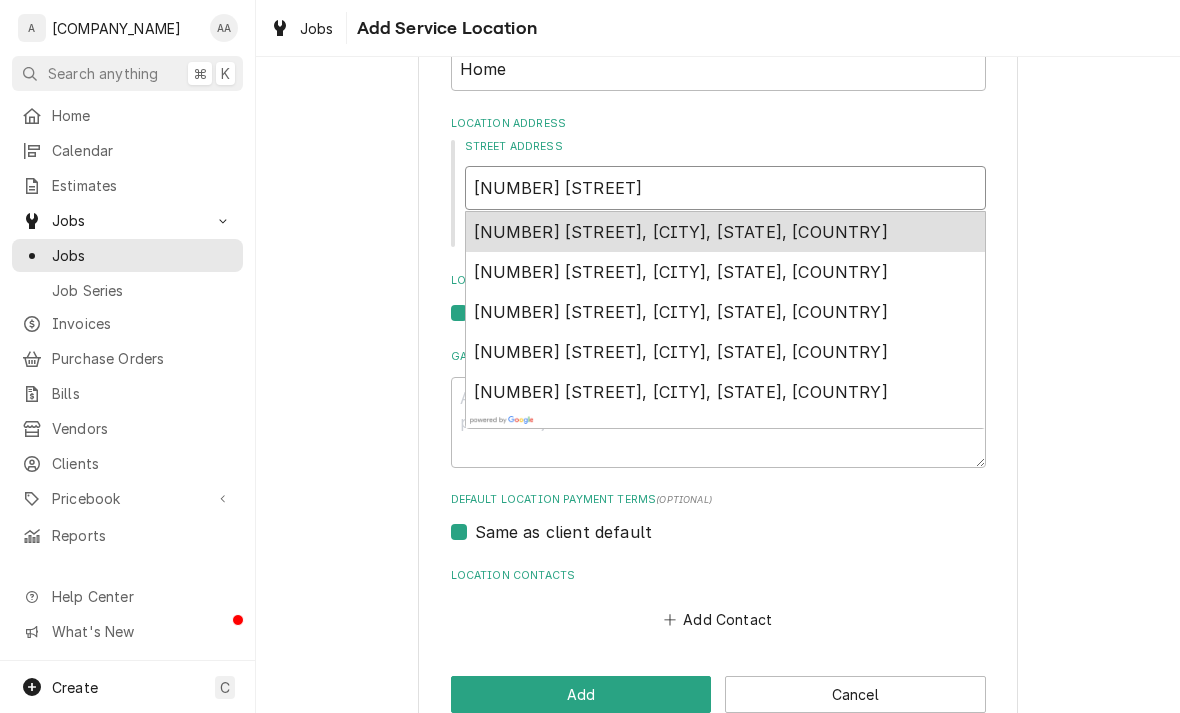 type on "15205 Drexel" 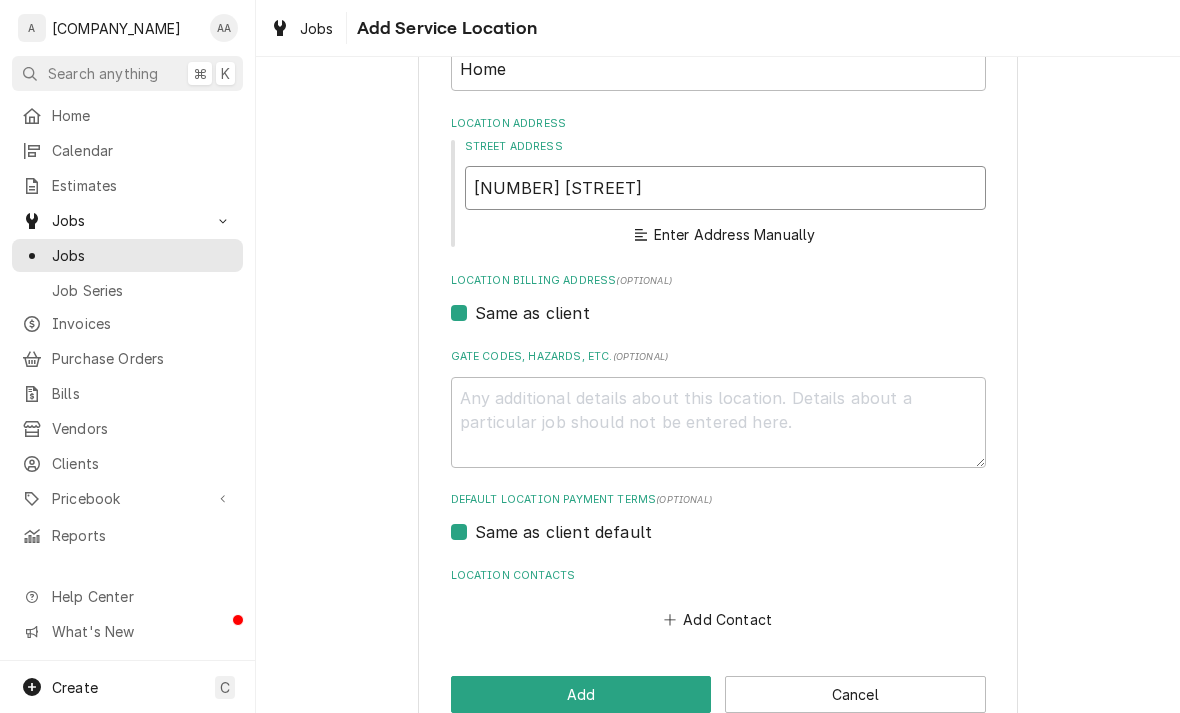 type on "x" 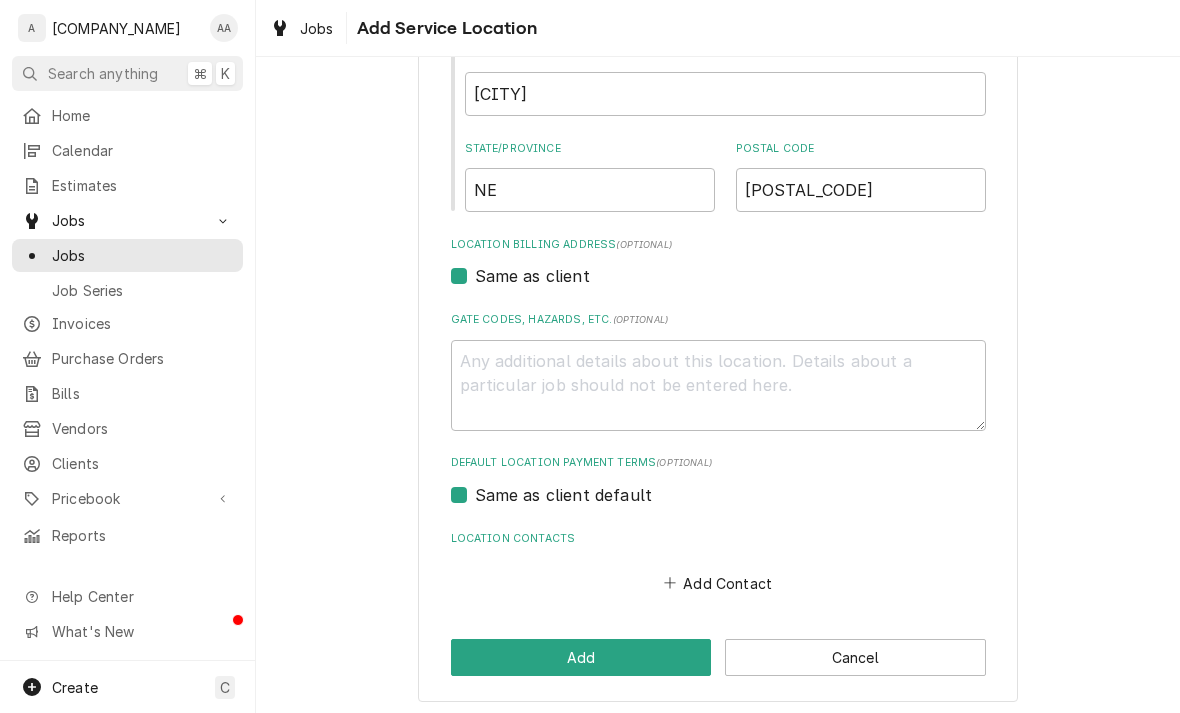scroll, scrollTop: 435, scrollLeft: 0, axis: vertical 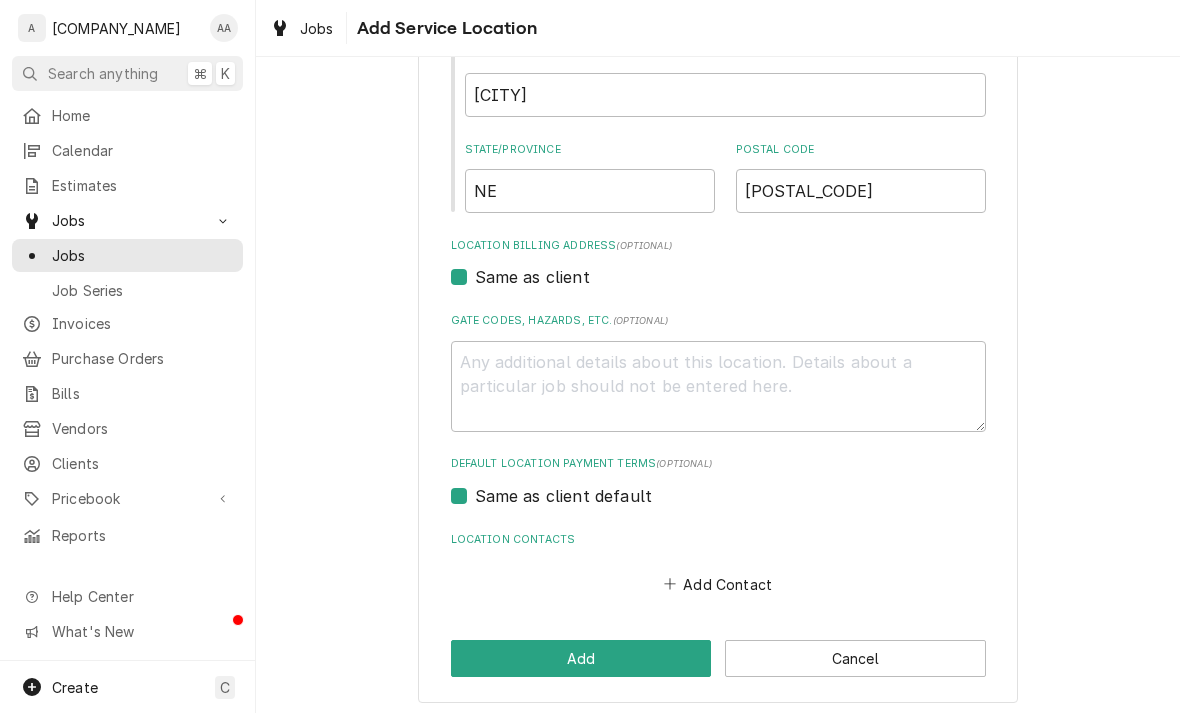 click on "Add" at bounding box center (581, 658) 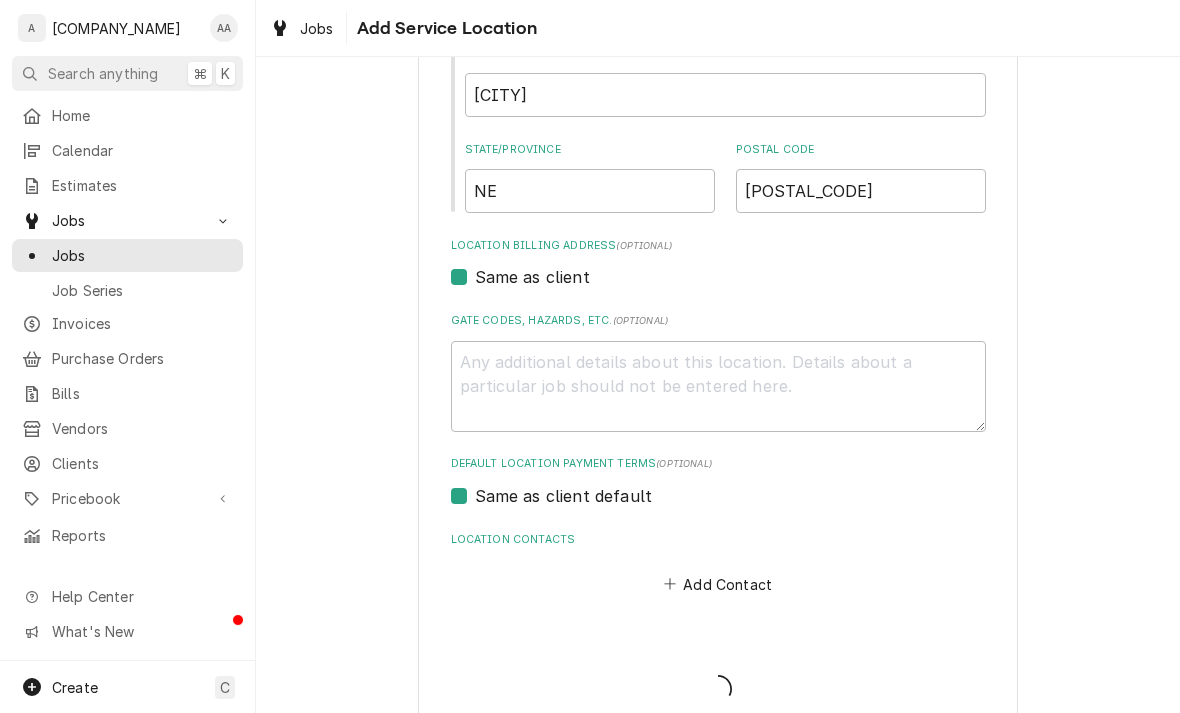 scroll, scrollTop: 0, scrollLeft: 0, axis: both 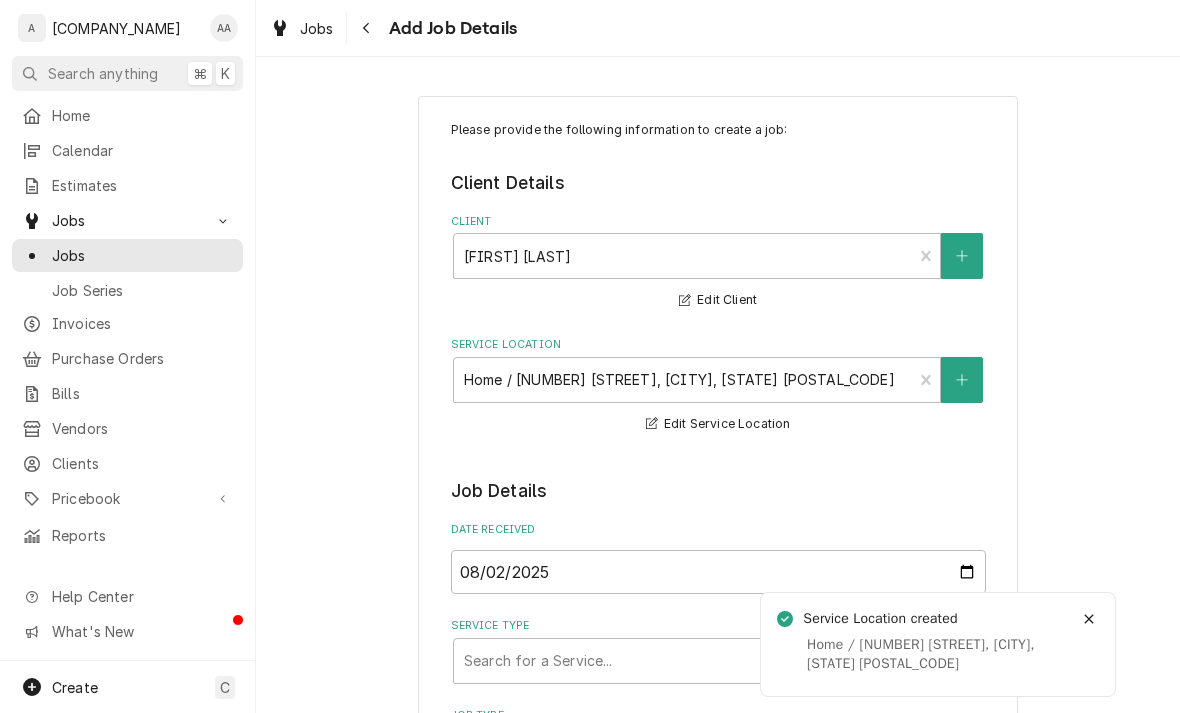 type on "x" 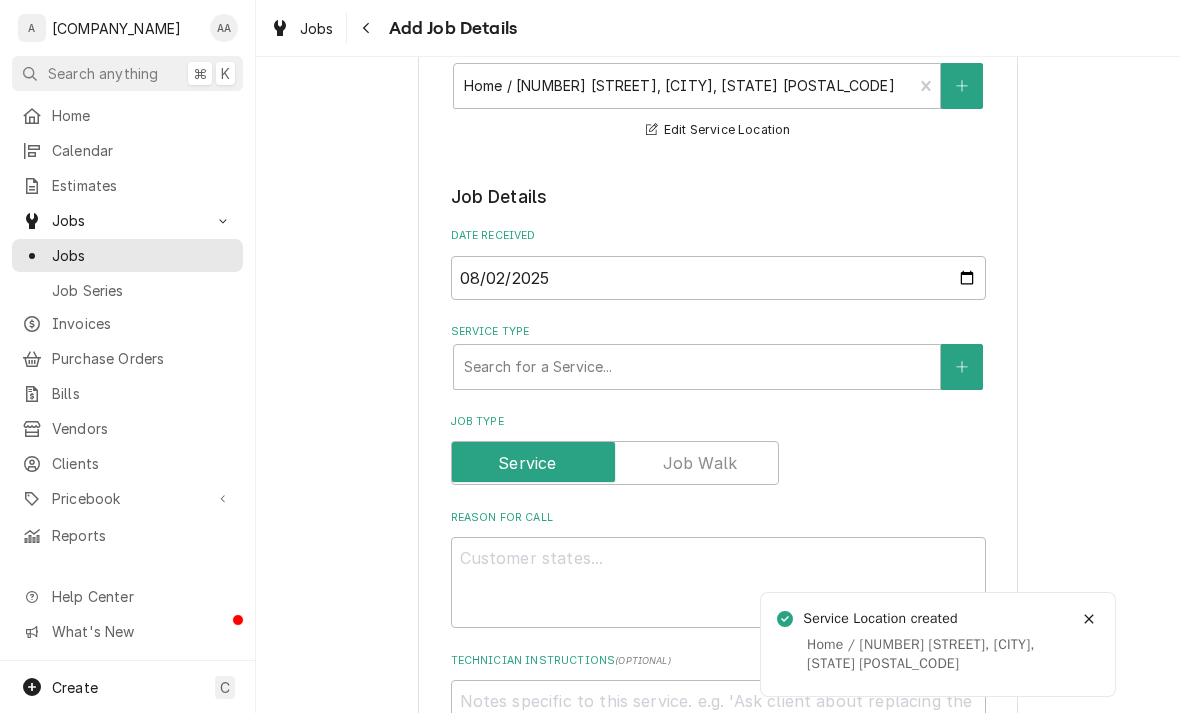scroll, scrollTop: 305, scrollLeft: 0, axis: vertical 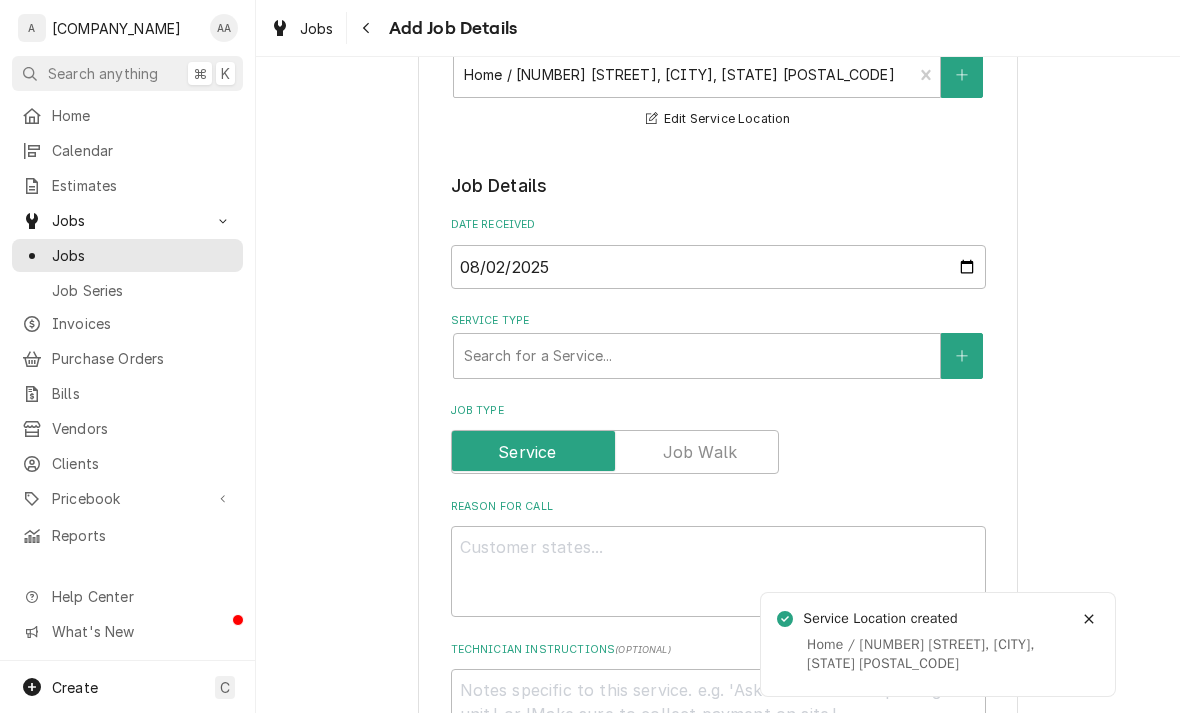 click on "Search for a Service..." at bounding box center (697, 355) 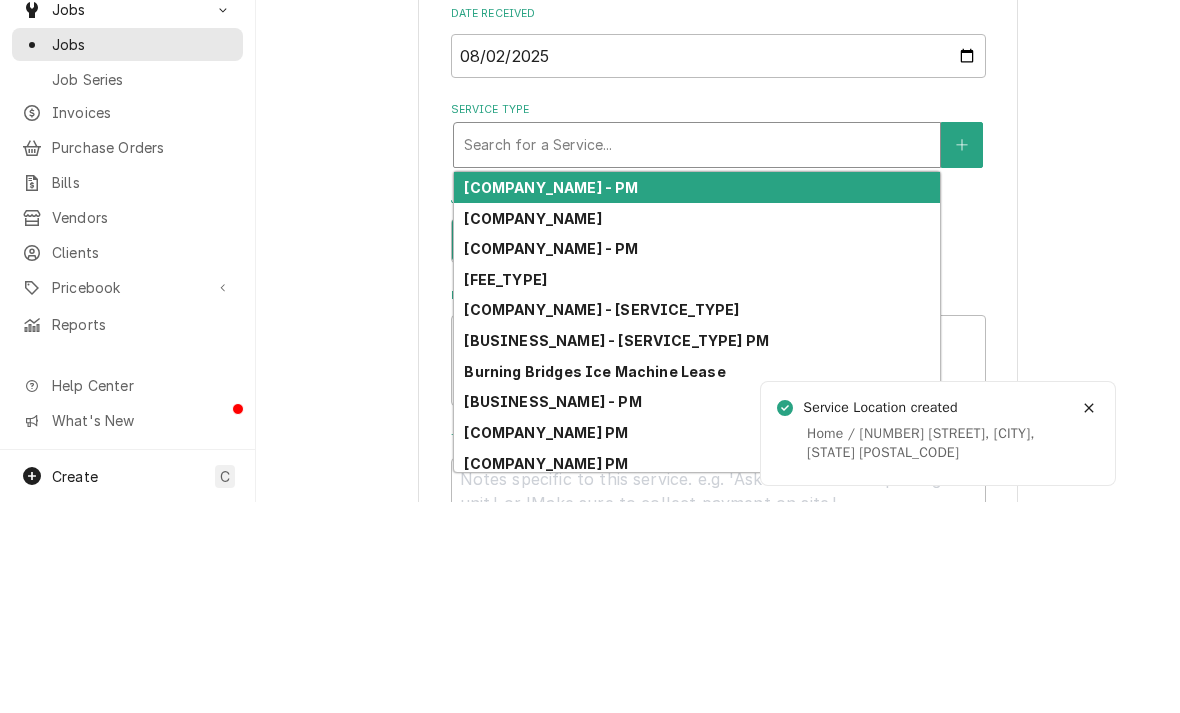 type on "r" 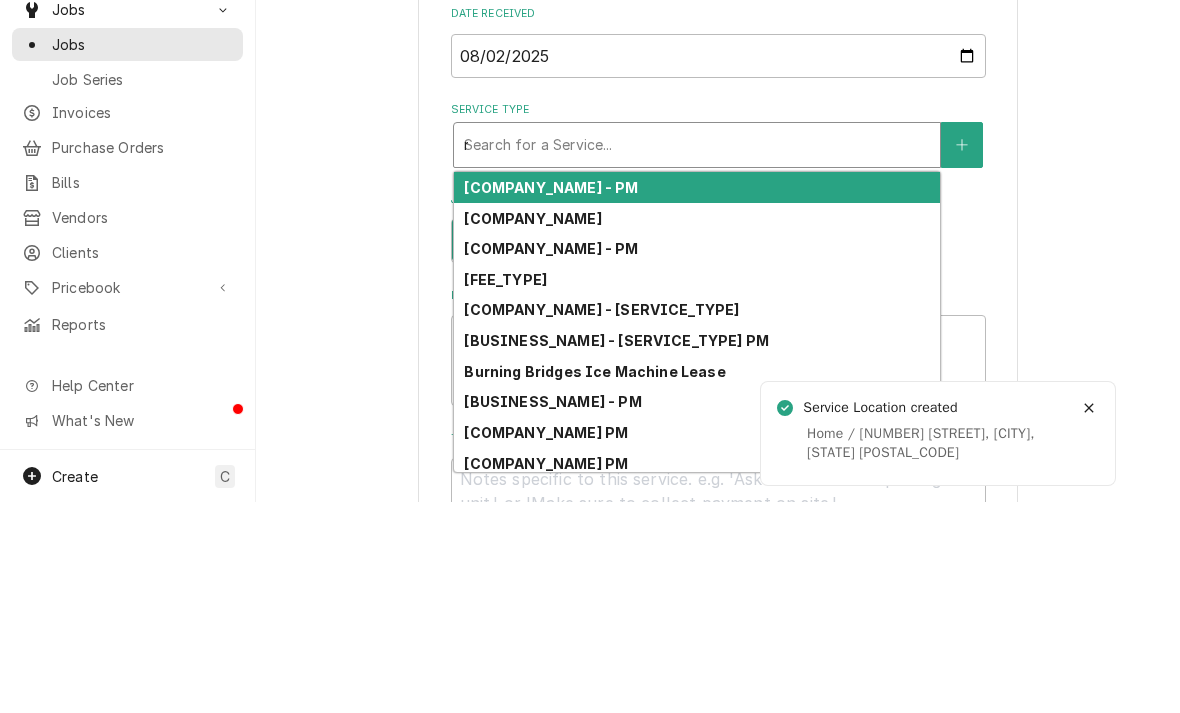 type on "x" 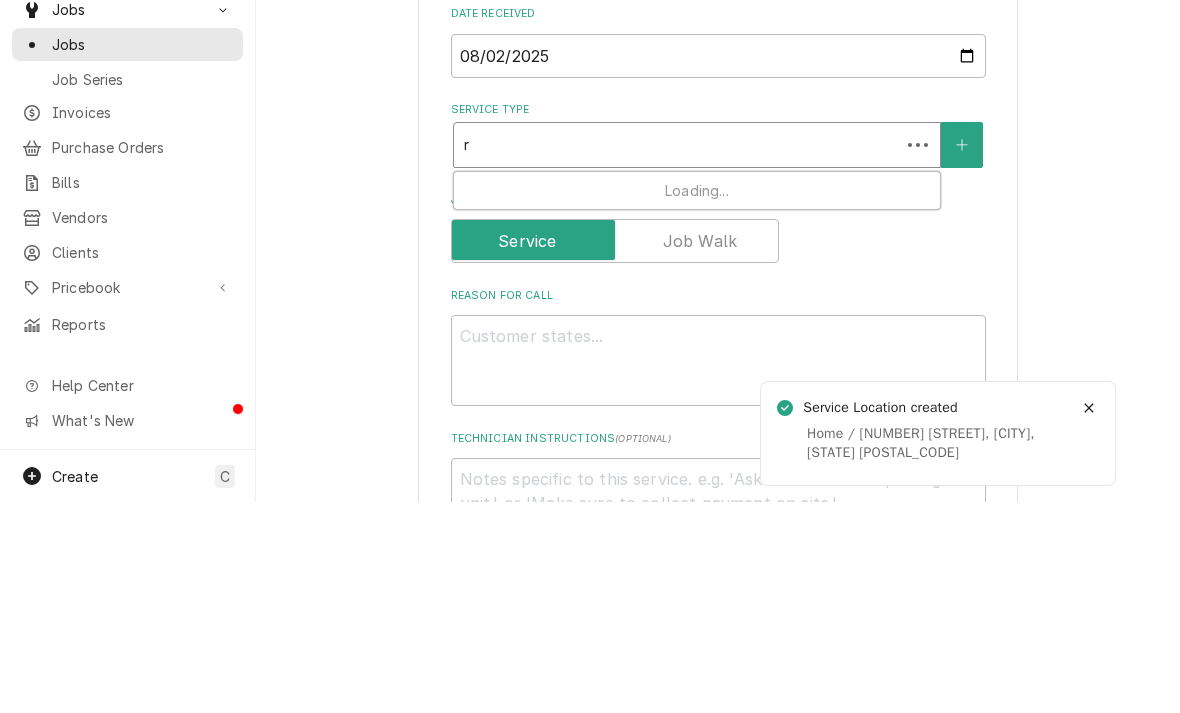 type on "re" 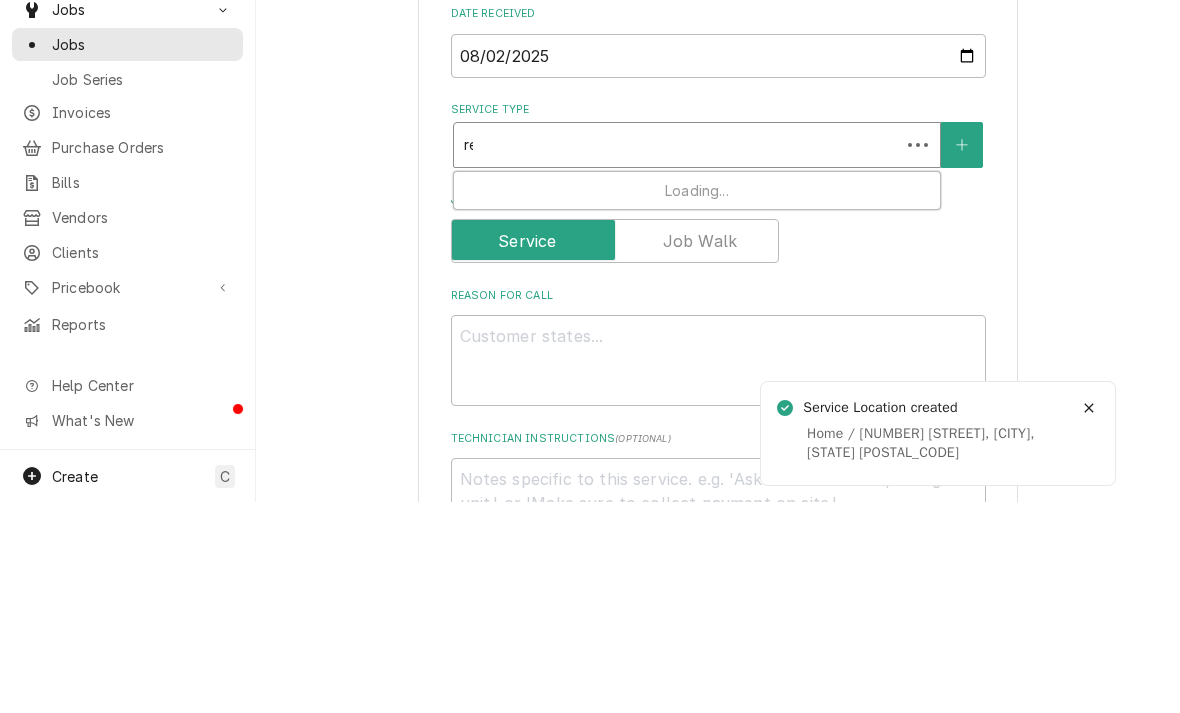 type on "x" 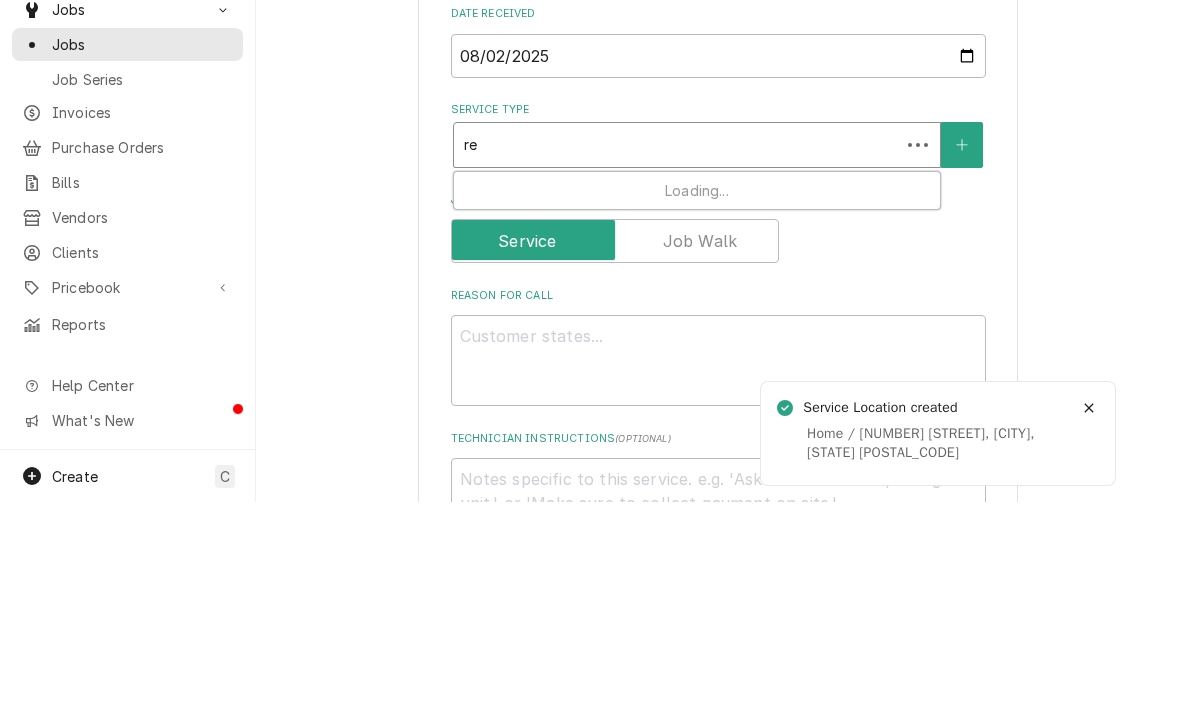 type on "res" 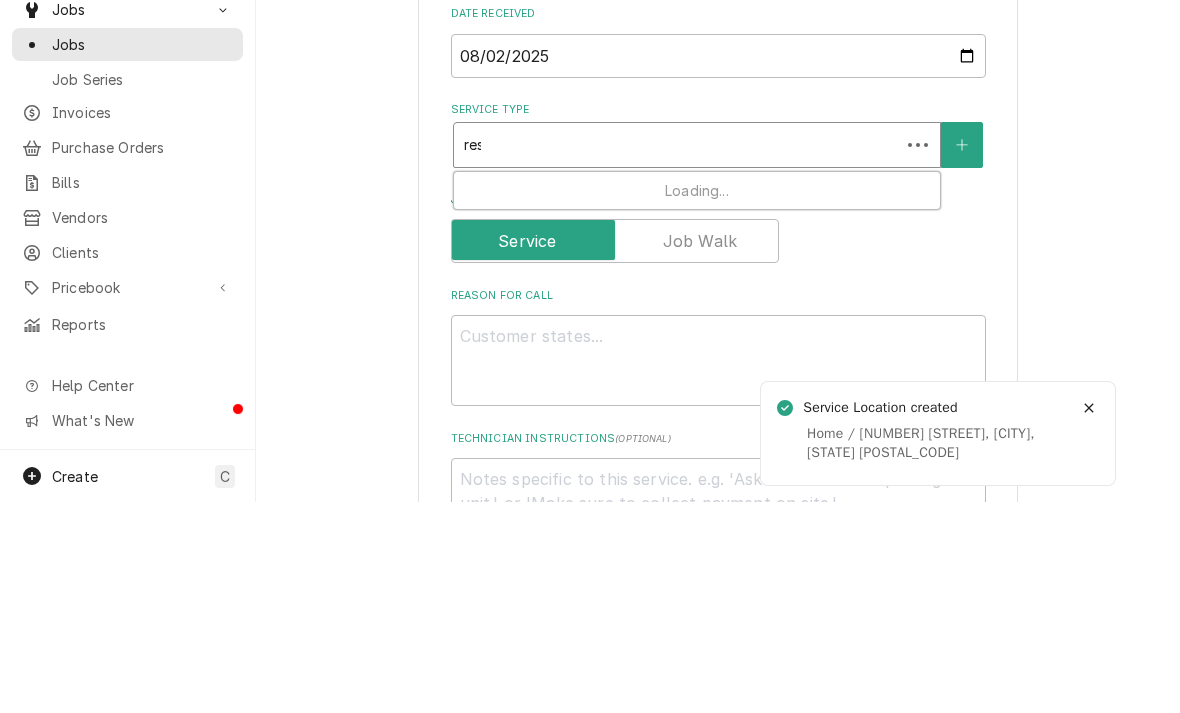 type on "x" 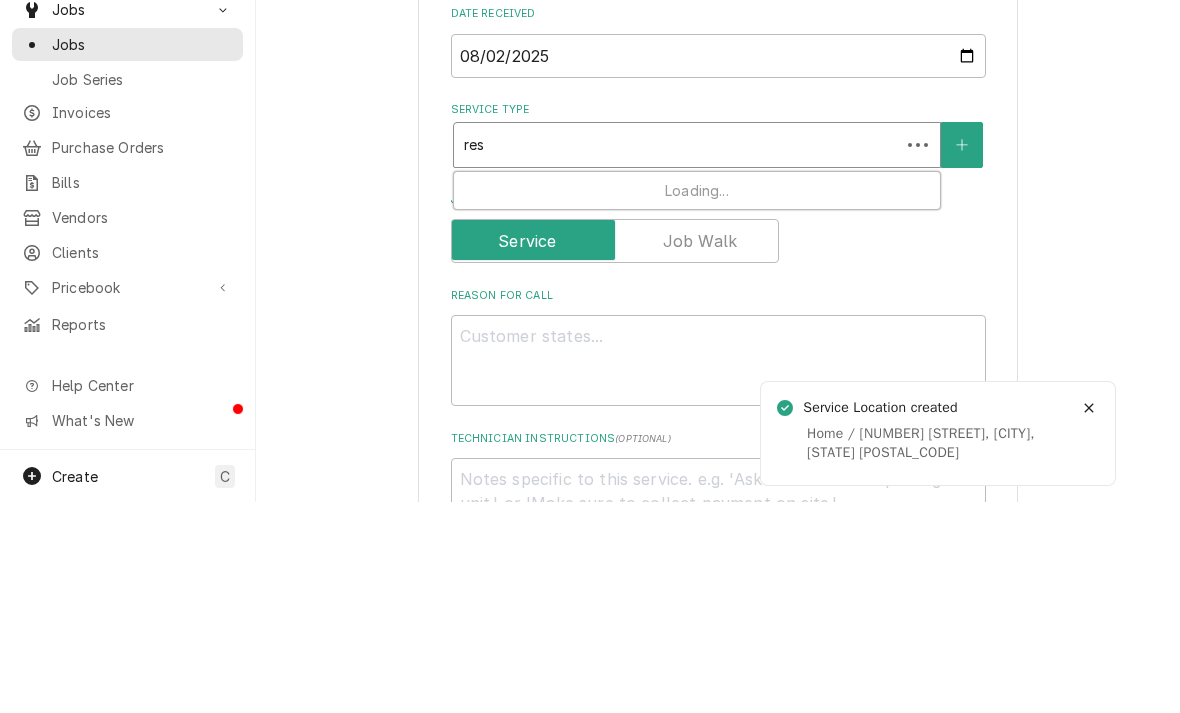 type on "resi" 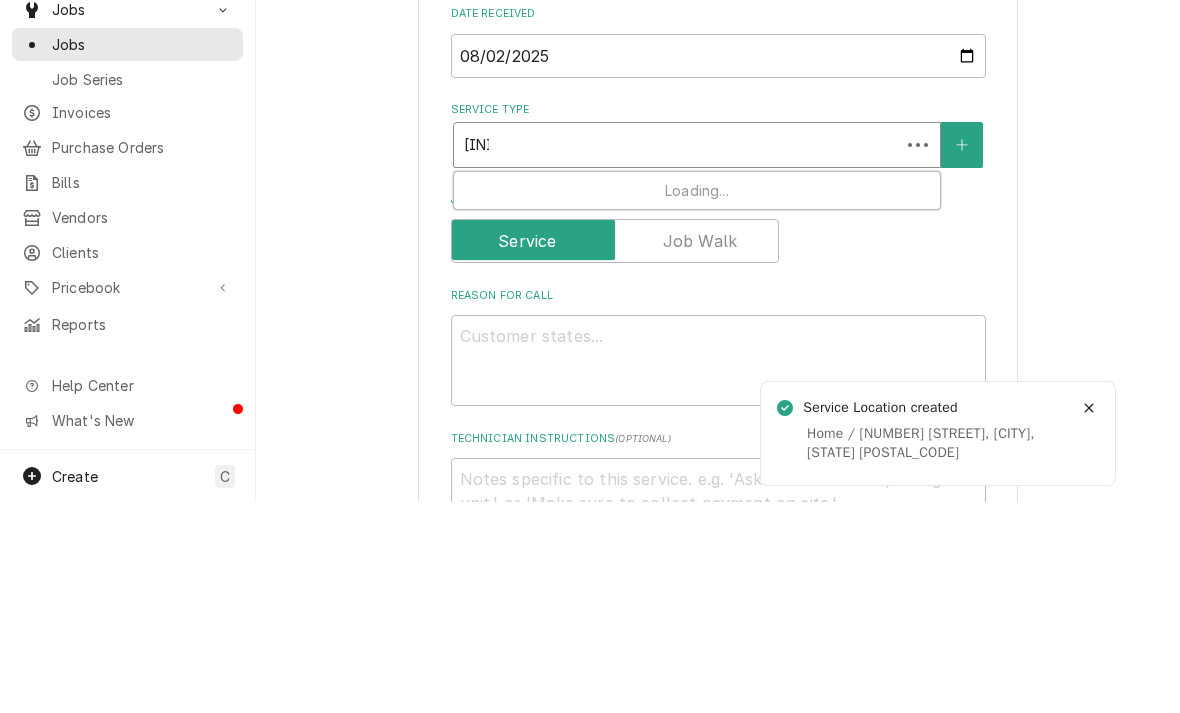 type on "x" 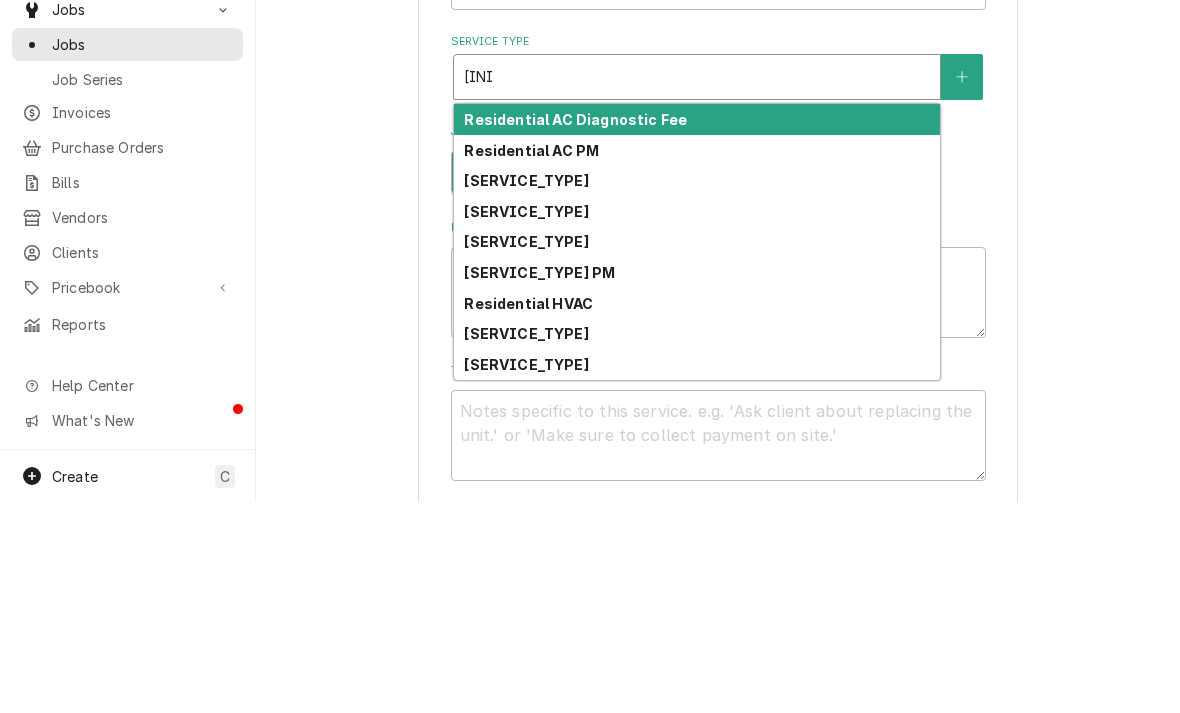 scroll, scrollTop: 377, scrollLeft: 0, axis: vertical 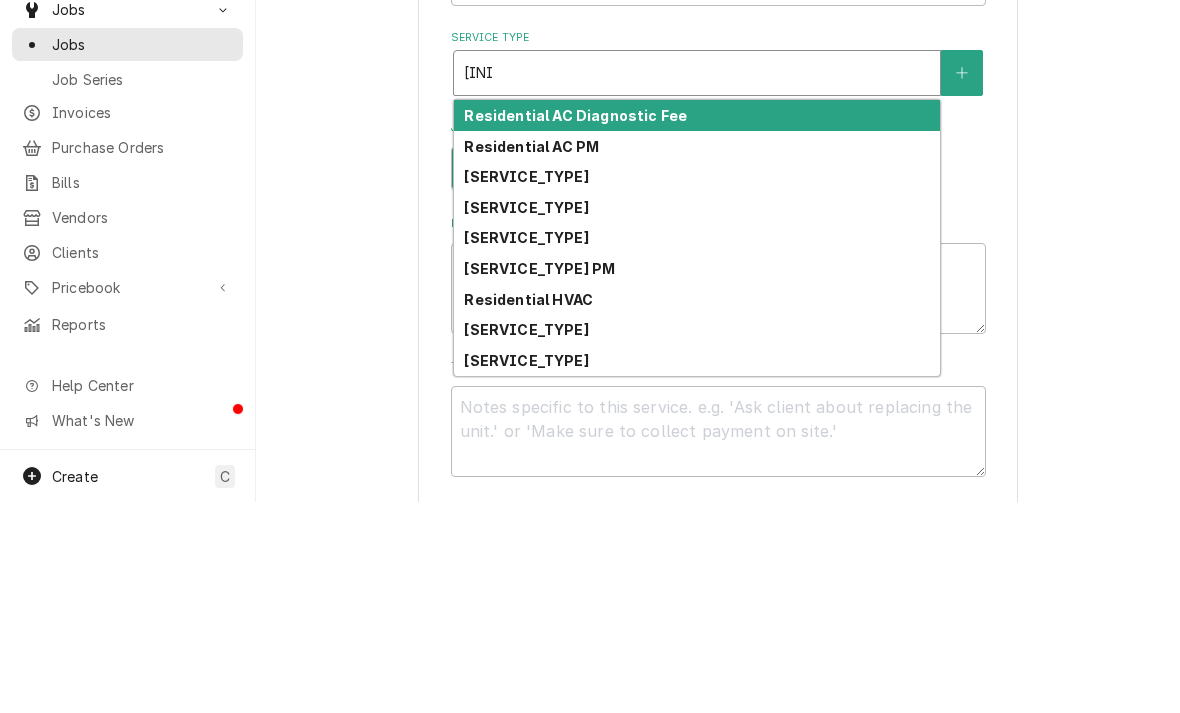 click on "Residential AC PM" at bounding box center [531, 357] 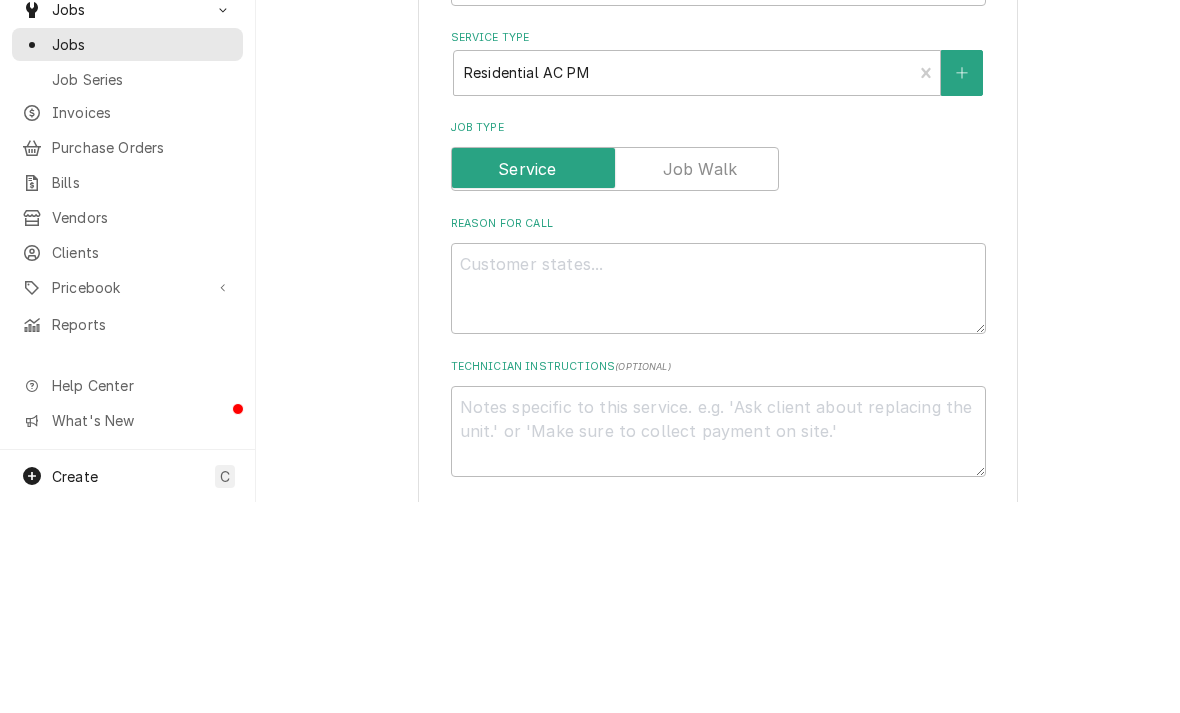 type 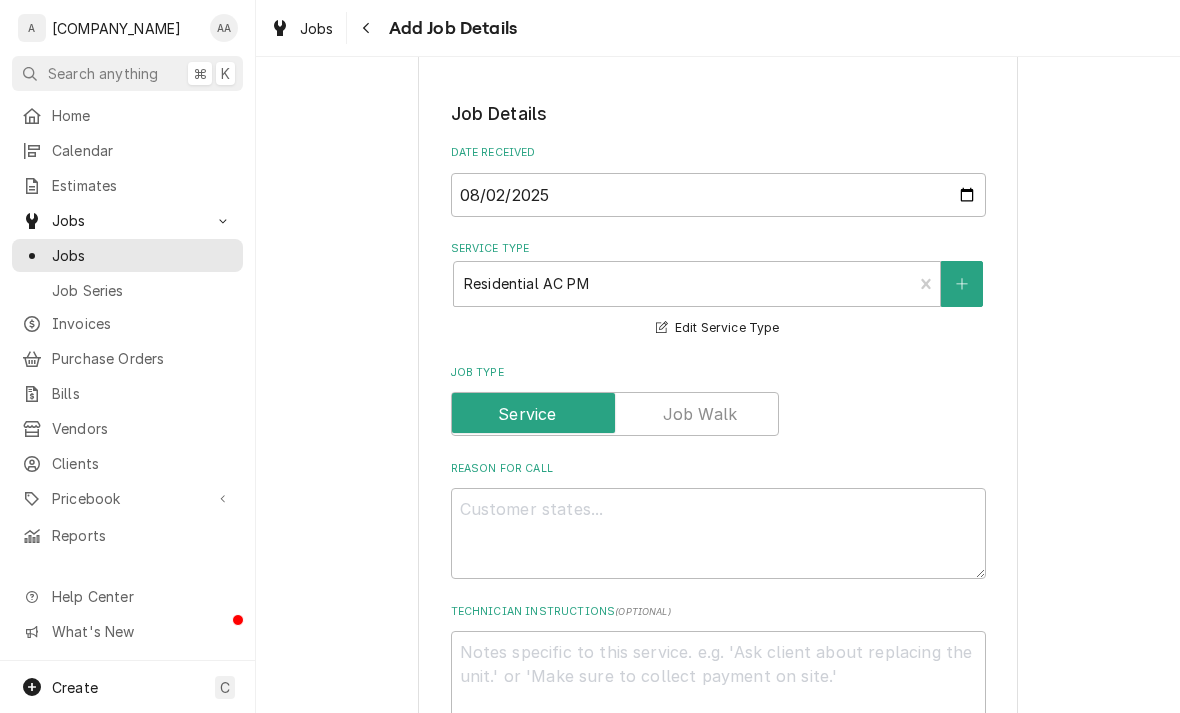 type on "x" 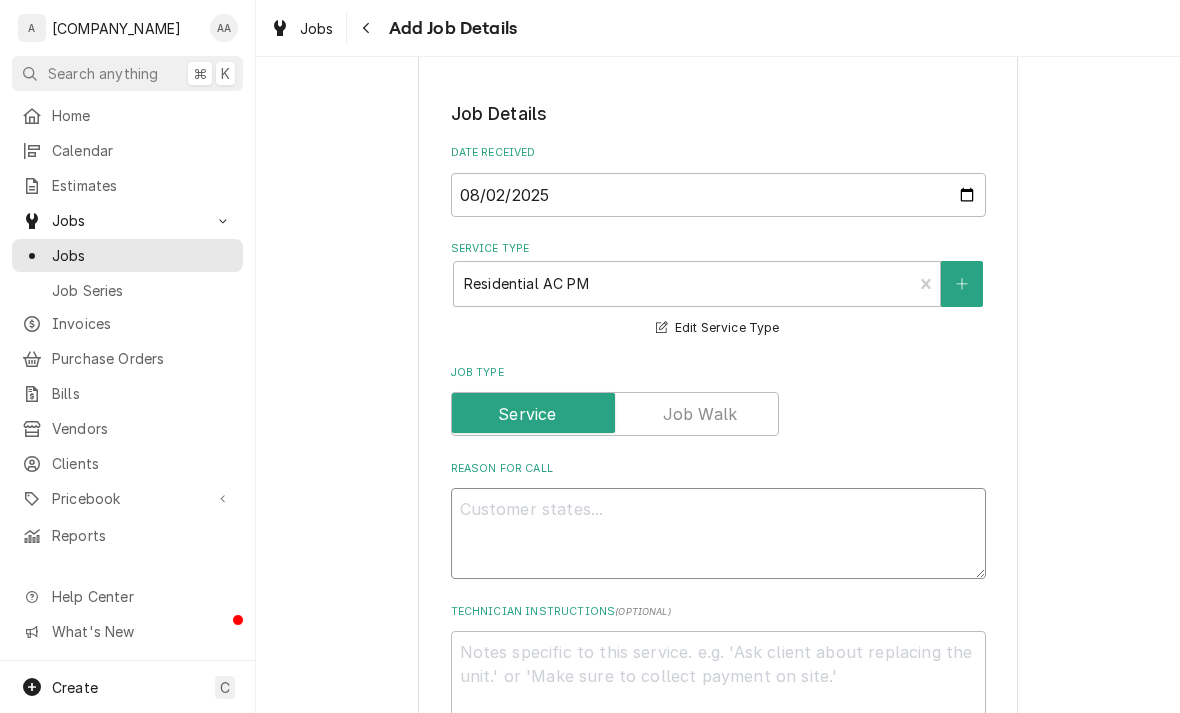 click on "Reason For Call" at bounding box center [718, 533] 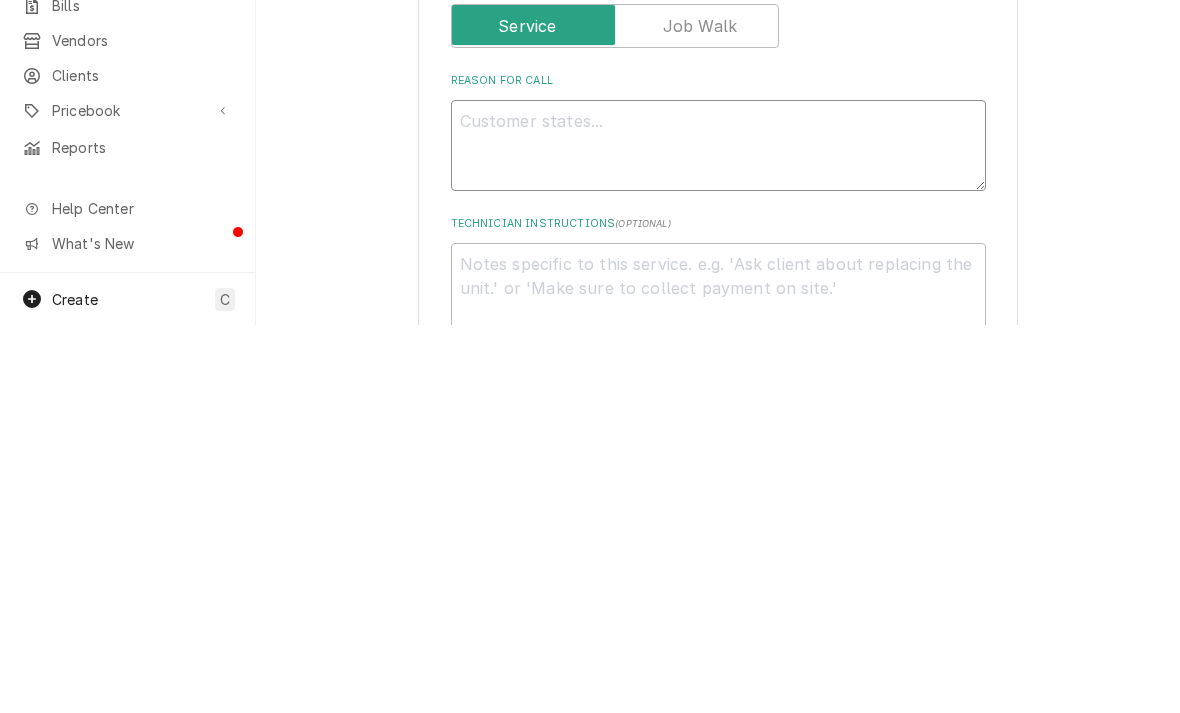 type on "P" 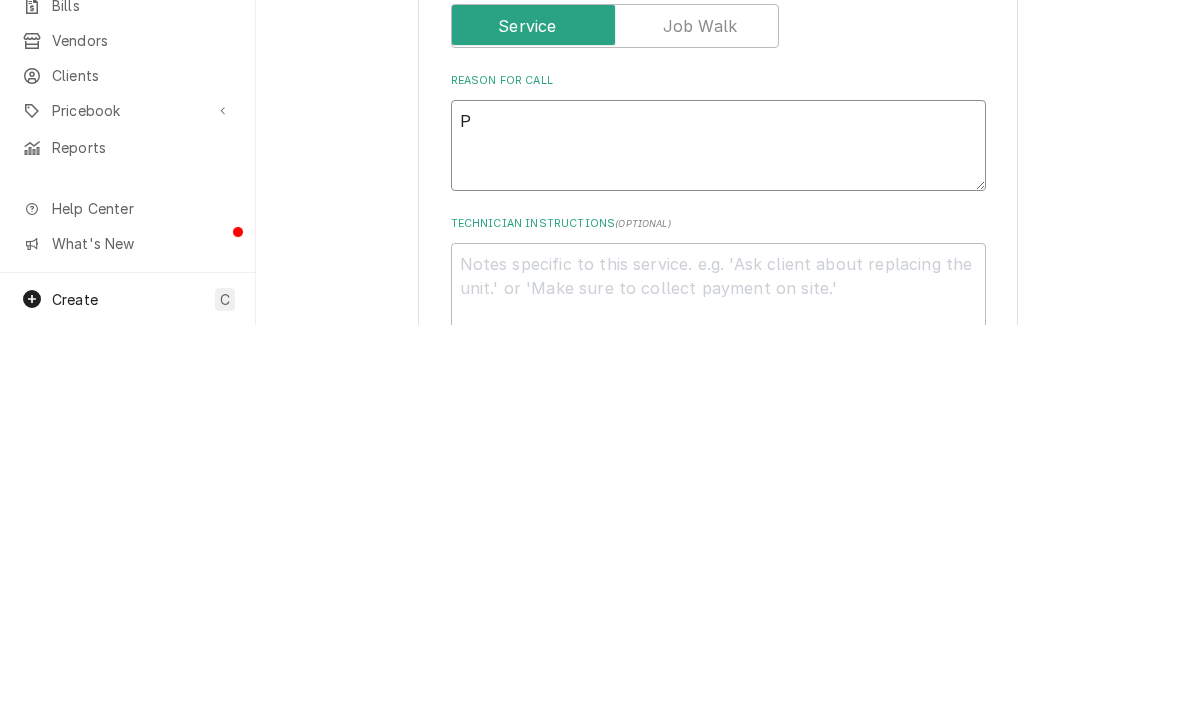 type on "x" 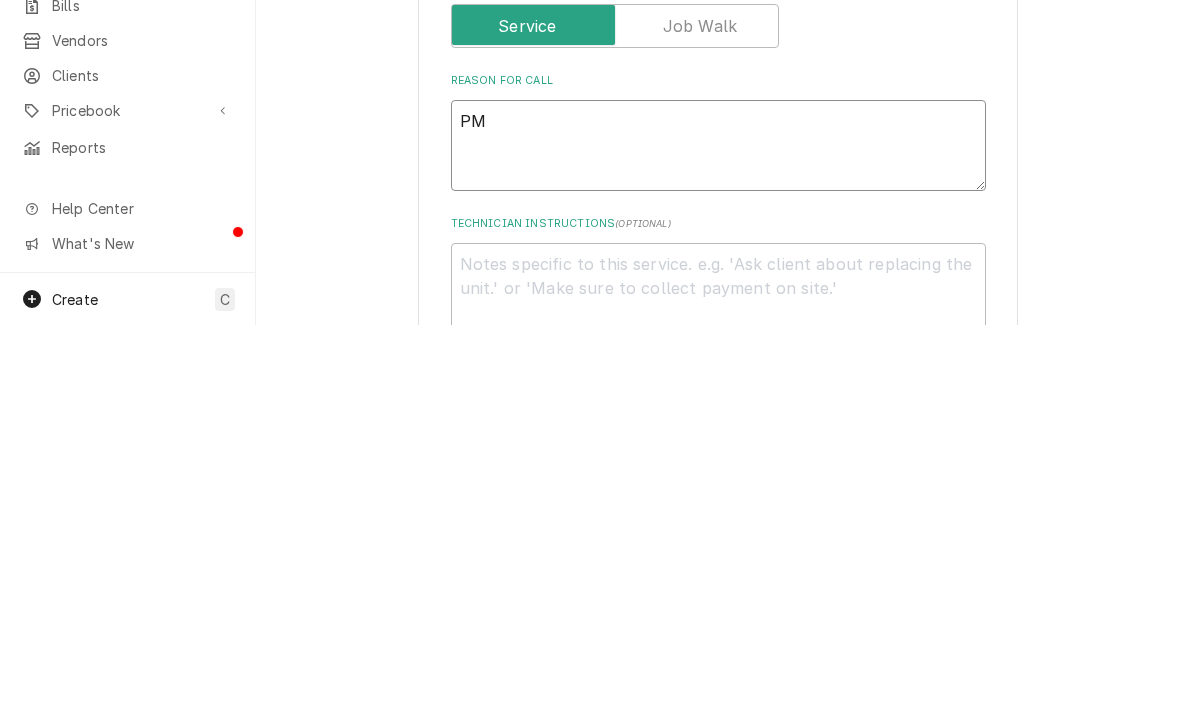 type on "x" 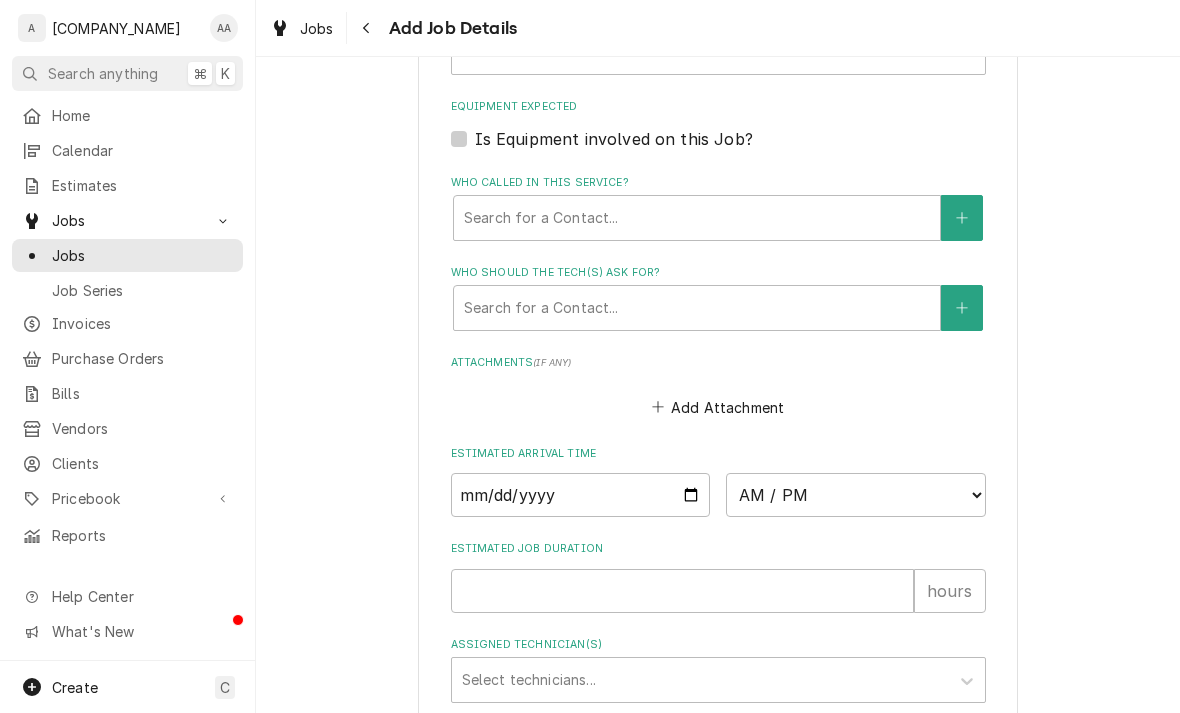 scroll, scrollTop: 1207, scrollLeft: 0, axis: vertical 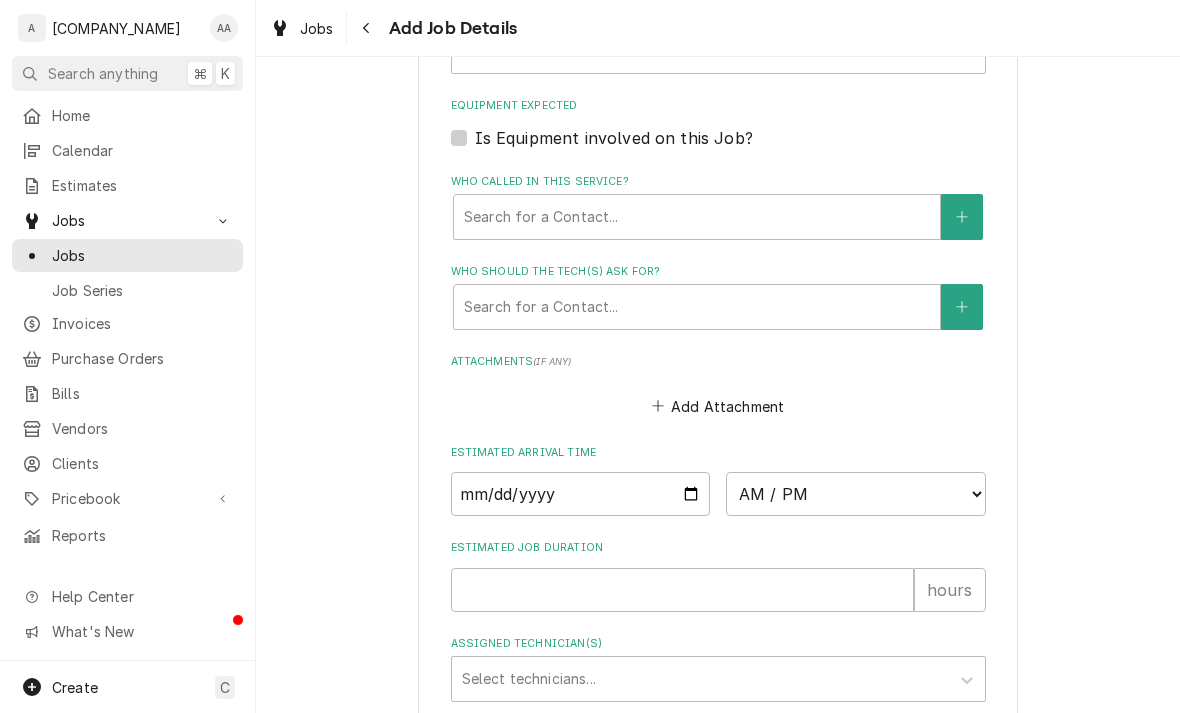 type on "PM" 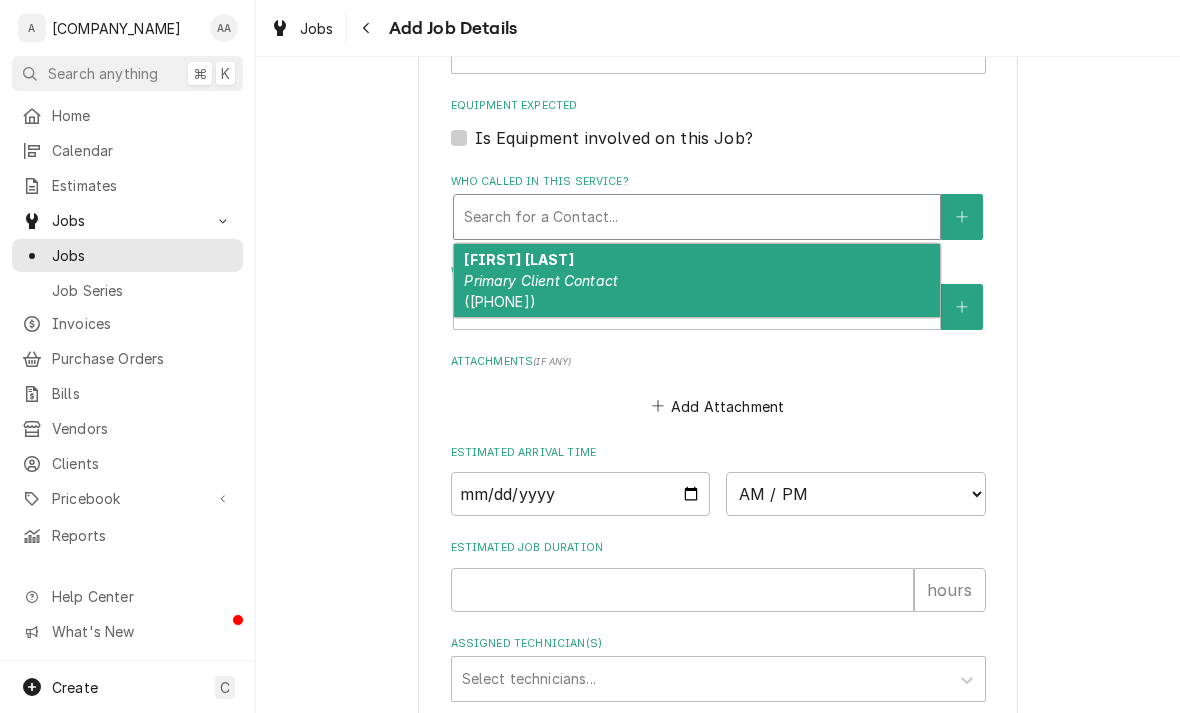 click on "Primary Client Contact" at bounding box center (541, 280) 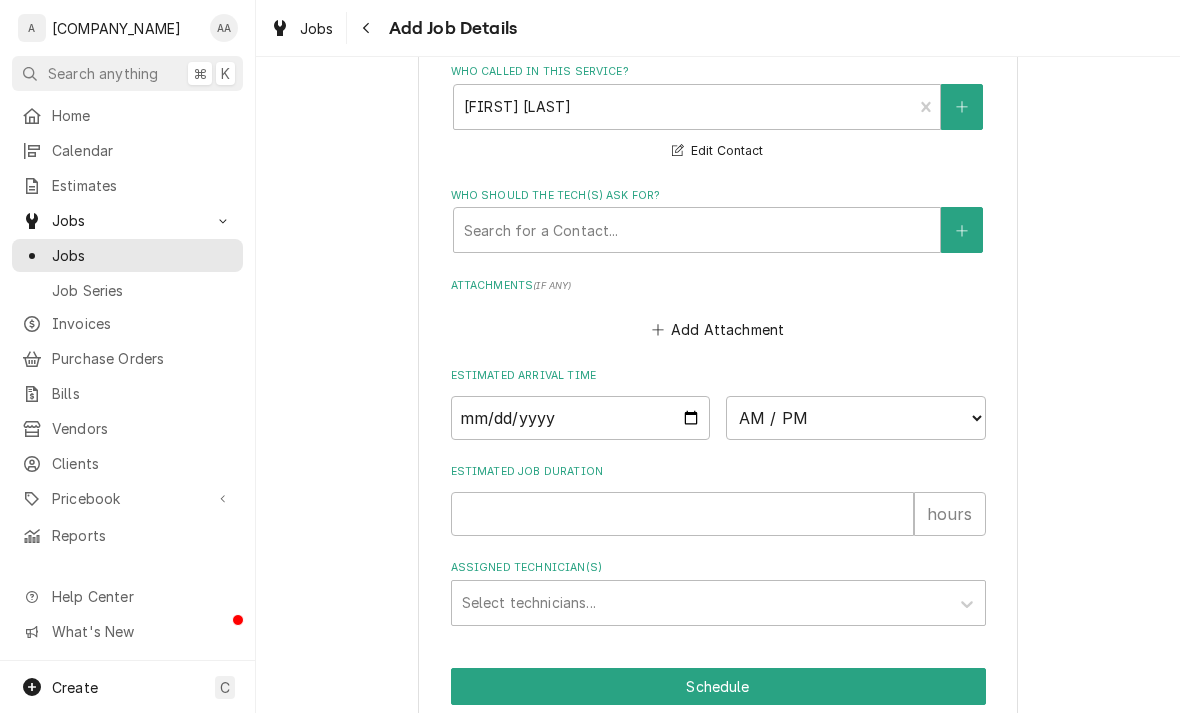 scroll, scrollTop: 1316, scrollLeft: 0, axis: vertical 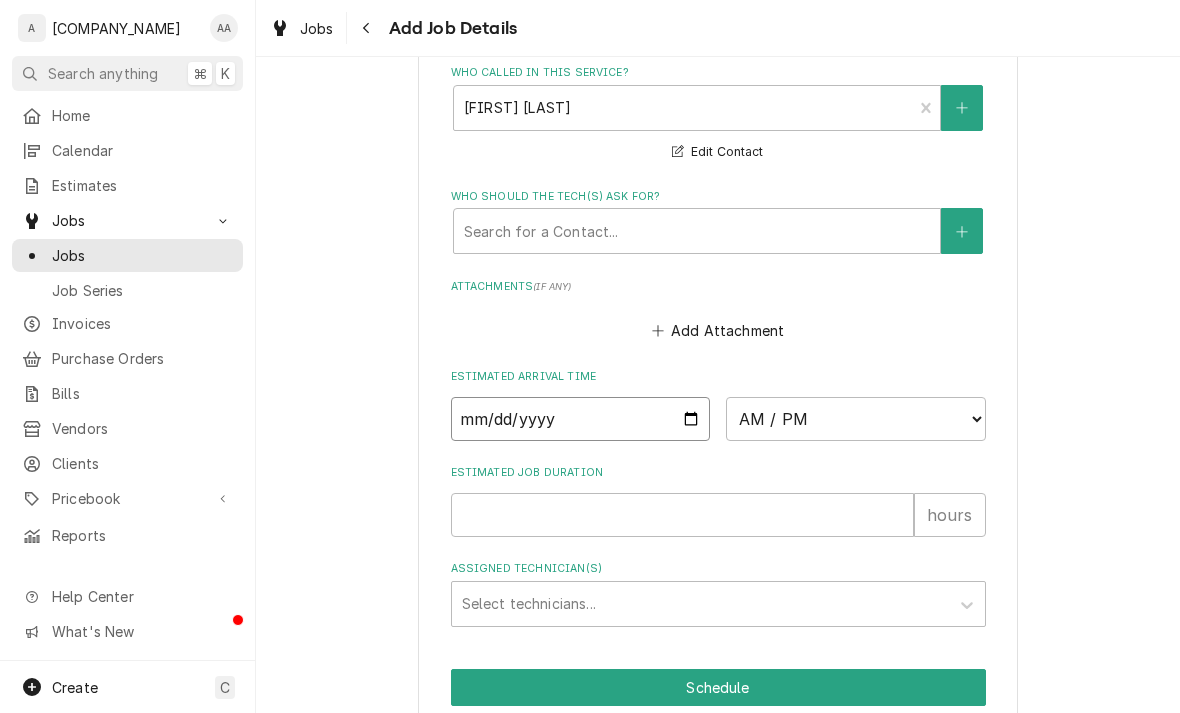 click at bounding box center [581, 419] 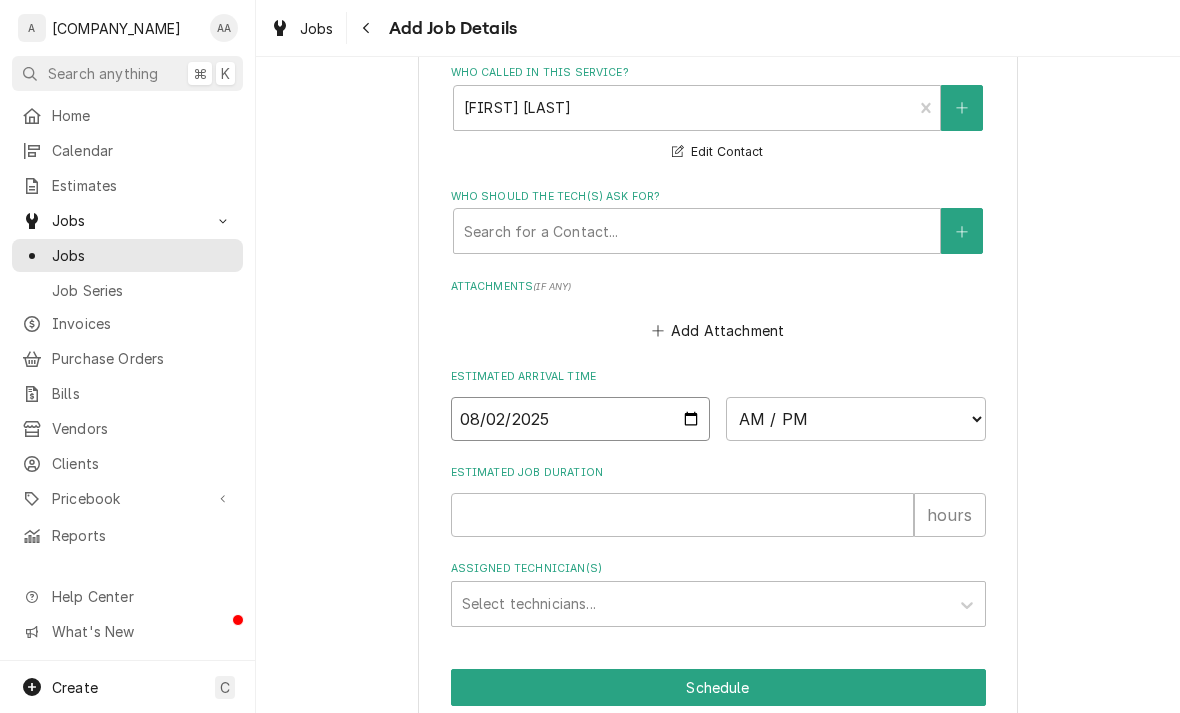 type on "x" 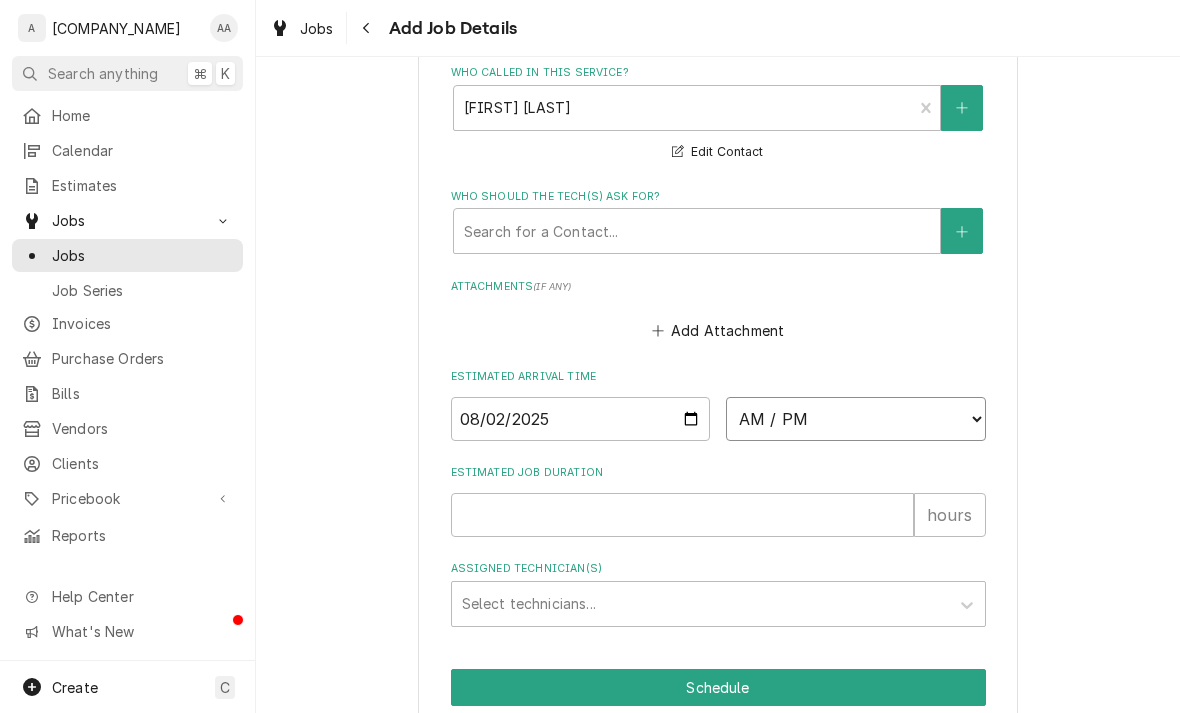 click on "AM / PM 6:00 AM 6:15 AM 6:30 AM 6:45 AM 7:00 AM 7:15 AM 7:30 AM 7:45 AM 8:00 AM 8:15 AM 8:30 AM 8:45 AM 9:00 AM 9:15 AM 9:30 AM 9:45 AM 10:00 AM 10:15 AM 10:30 AM 10:45 AM 11:00 AM 11:15 AM 11:30 AM 11:45 AM 12:00 PM 12:15 PM 12:30 PM 12:45 PM 1:00 PM 1:15 PM 1:30 PM 1:45 PM 2:00 PM 2:15 PM 2:30 PM 2:45 PM 3:00 PM 3:15 PM 3:30 PM 3:45 PM 4:00 PM 4:15 PM 4:30 PM 4:45 PM 5:00 PM 5:15 PM 5:30 PM 5:45 PM 6:00 PM 6:15 PM 6:30 PM 6:45 PM 7:00 PM 7:15 PM 7:30 PM 7:45 PM 8:00 PM 8:15 PM 8:30 PM 8:45 PM 9:00 PM 9:15 PM 9:30 PM 9:45 PM 10:00 PM 10:15 PM 10:30 PM 10:45 PM 11:00 PM 11:15 PM 11:30 PM 11:45 PM 12:00 AM 12:15 AM 12:30 AM 12:45 AM 1:00 AM 1:15 AM 1:30 AM 1:45 AM 2:00 AM 2:15 AM 2:30 AM 2:45 AM 3:00 AM 3:15 AM 3:30 AM 3:45 AM 4:00 AM 4:15 AM 4:30 AM 4:45 AM 5:00 AM 5:15 AM 5:30 AM 5:45 AM" at bounding box center [856, 419] 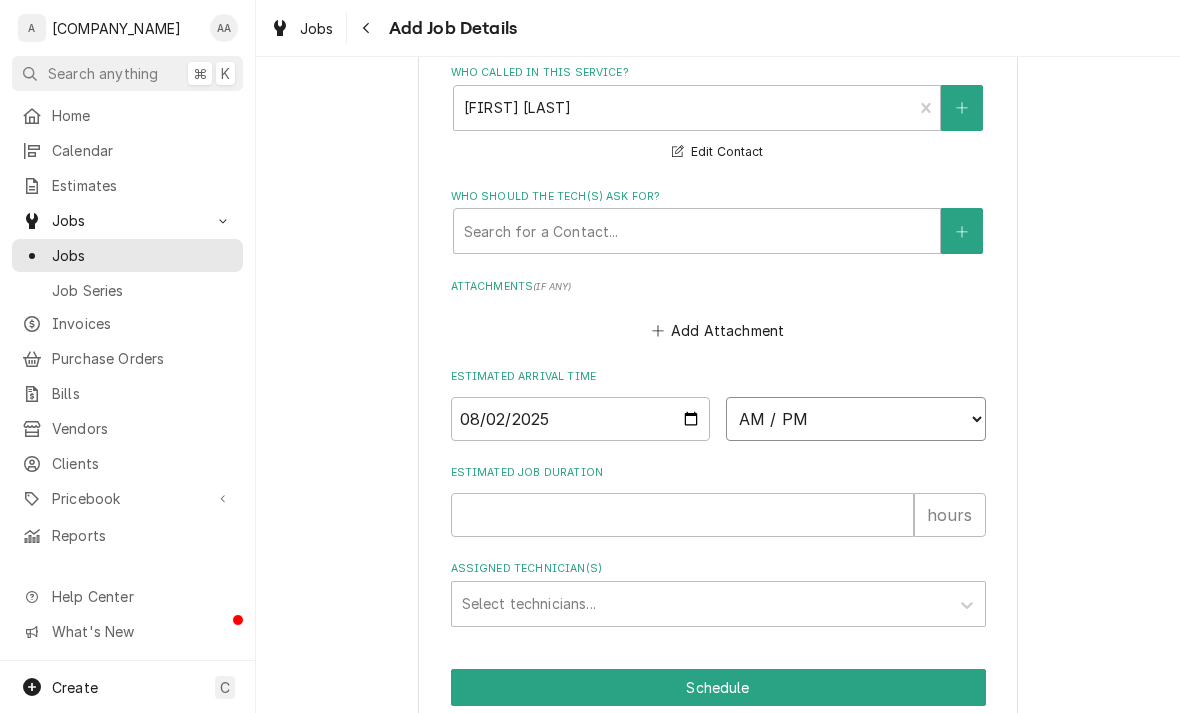 select on "12:00:00" 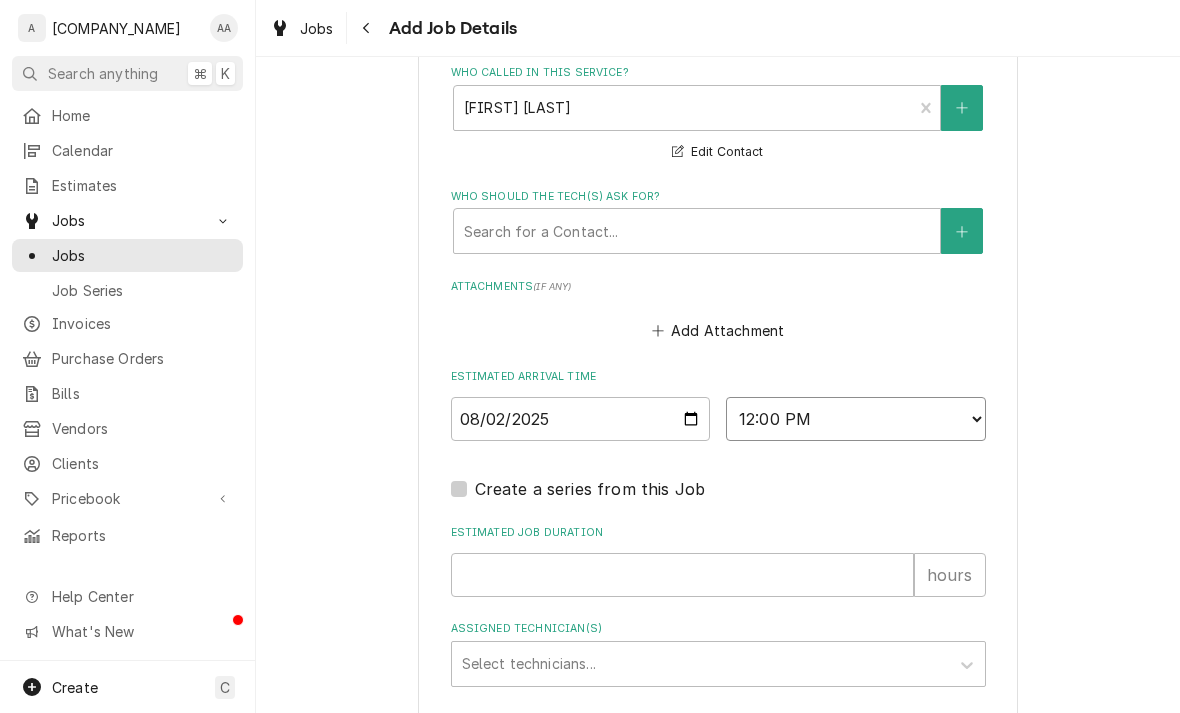 type on "x" 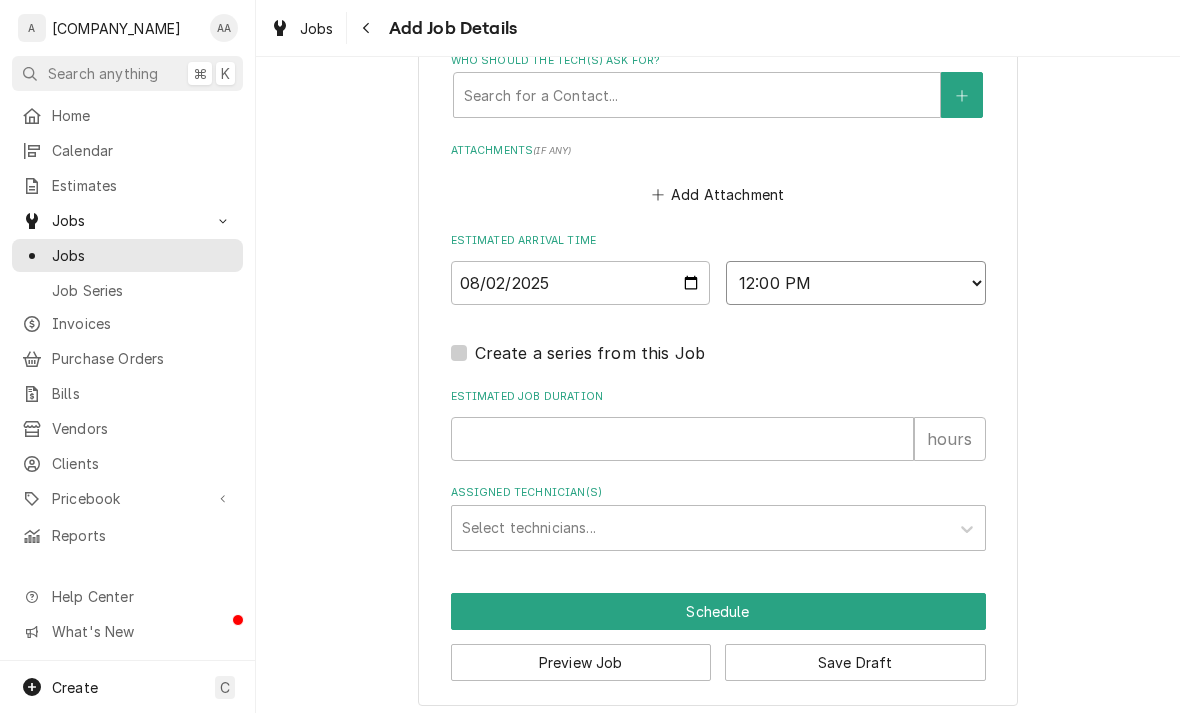 scroll, scrollTop: 1452, scrollLeft: 0, axis: vertical 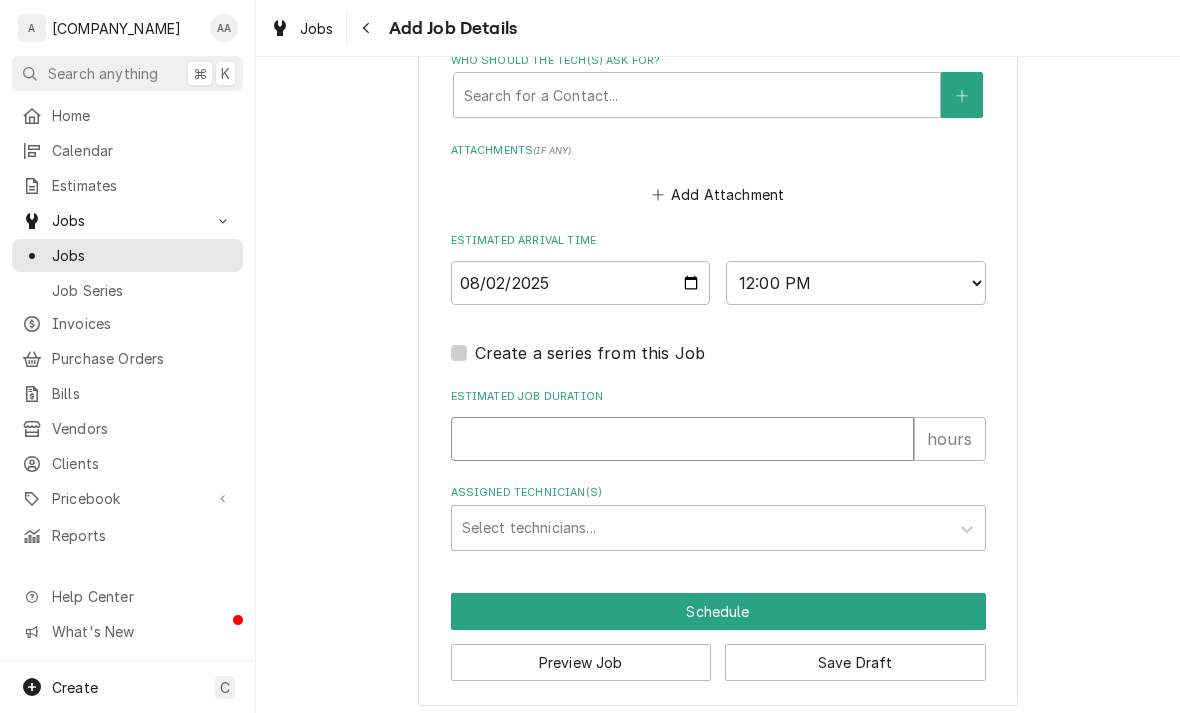 click on "Estimated Job Duration" at bounding box center [682, 439] 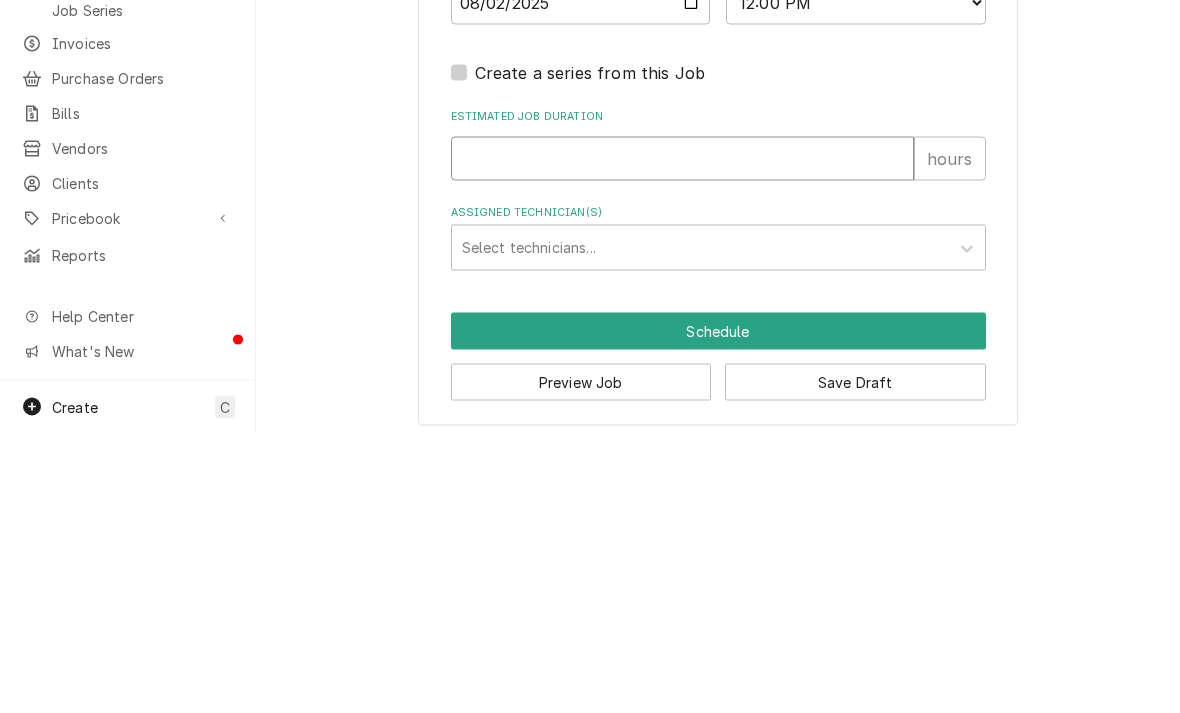 type on "1" 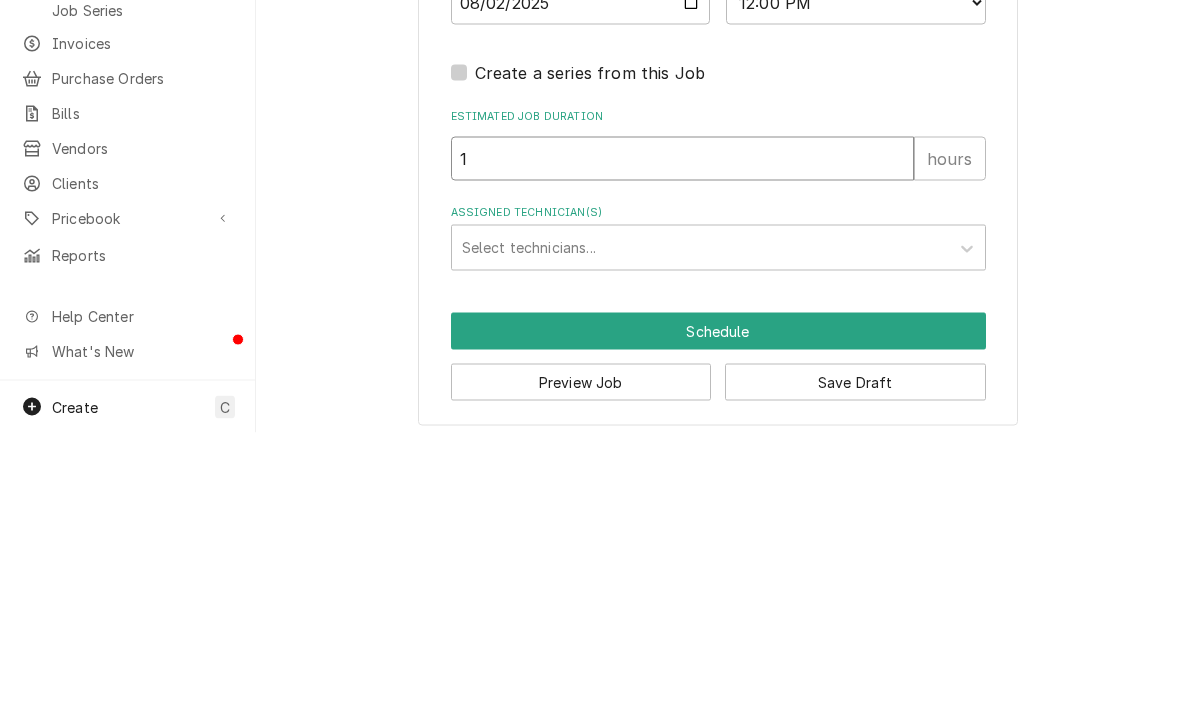 type on "x" 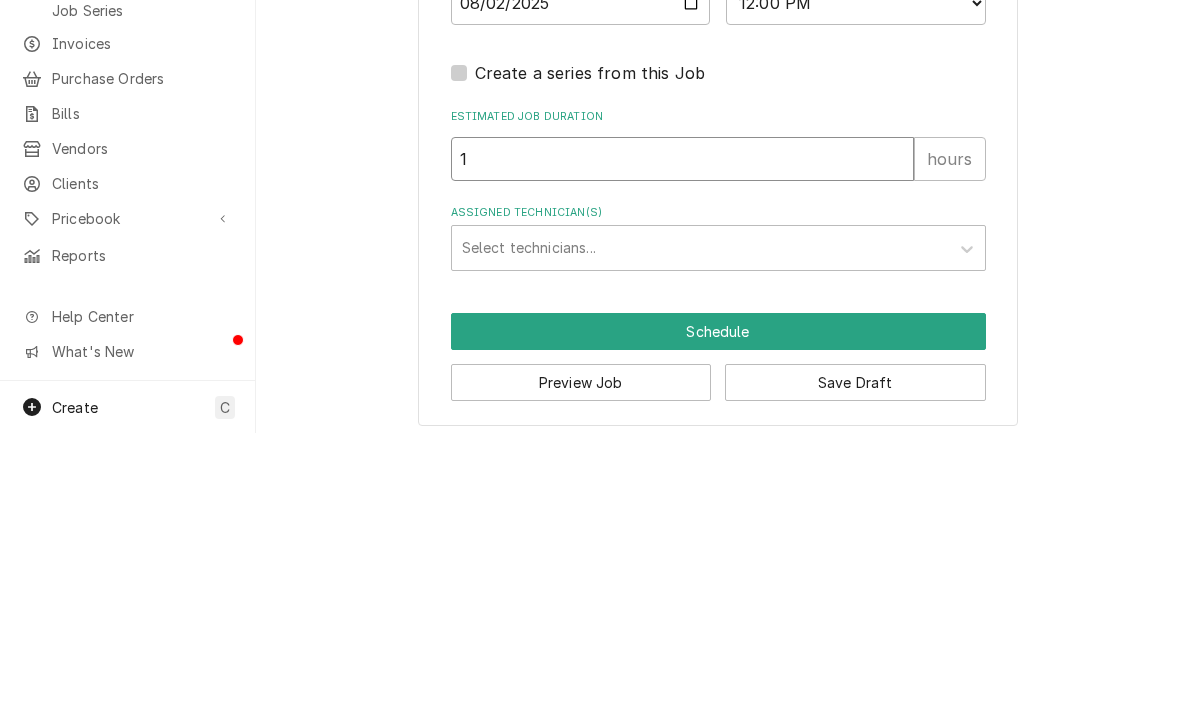 type on "1" 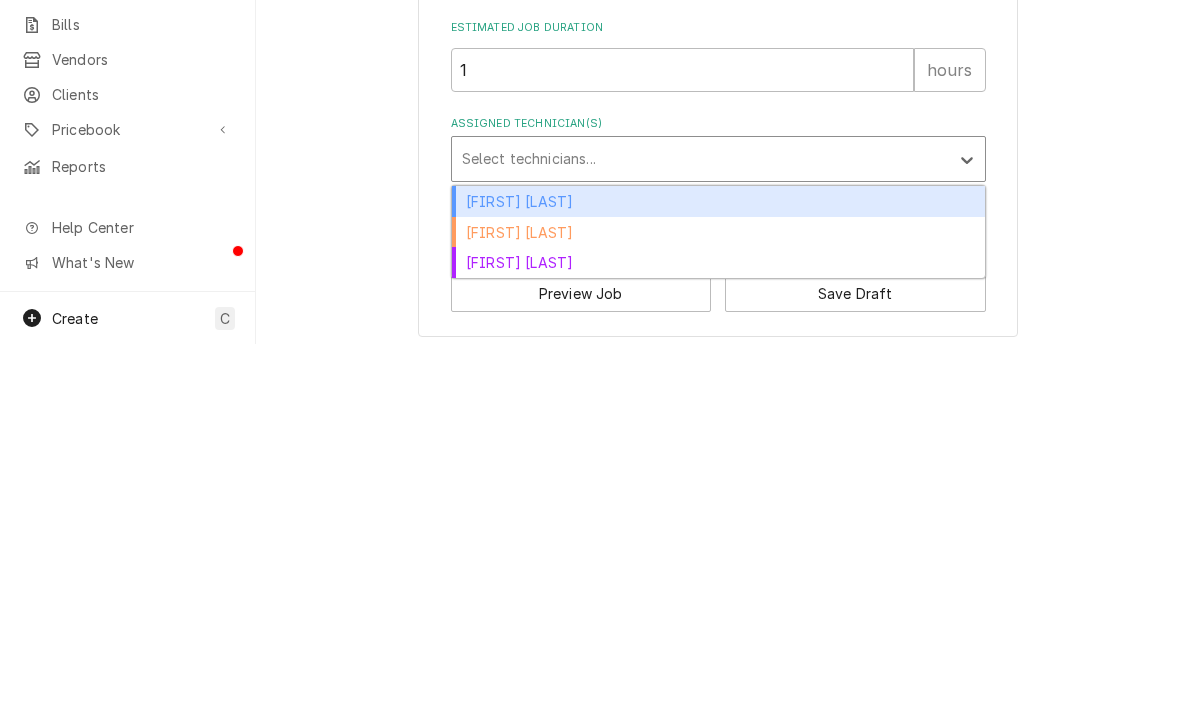 click on "[FIRST] [LAST]" at bounding box center (718, 570) 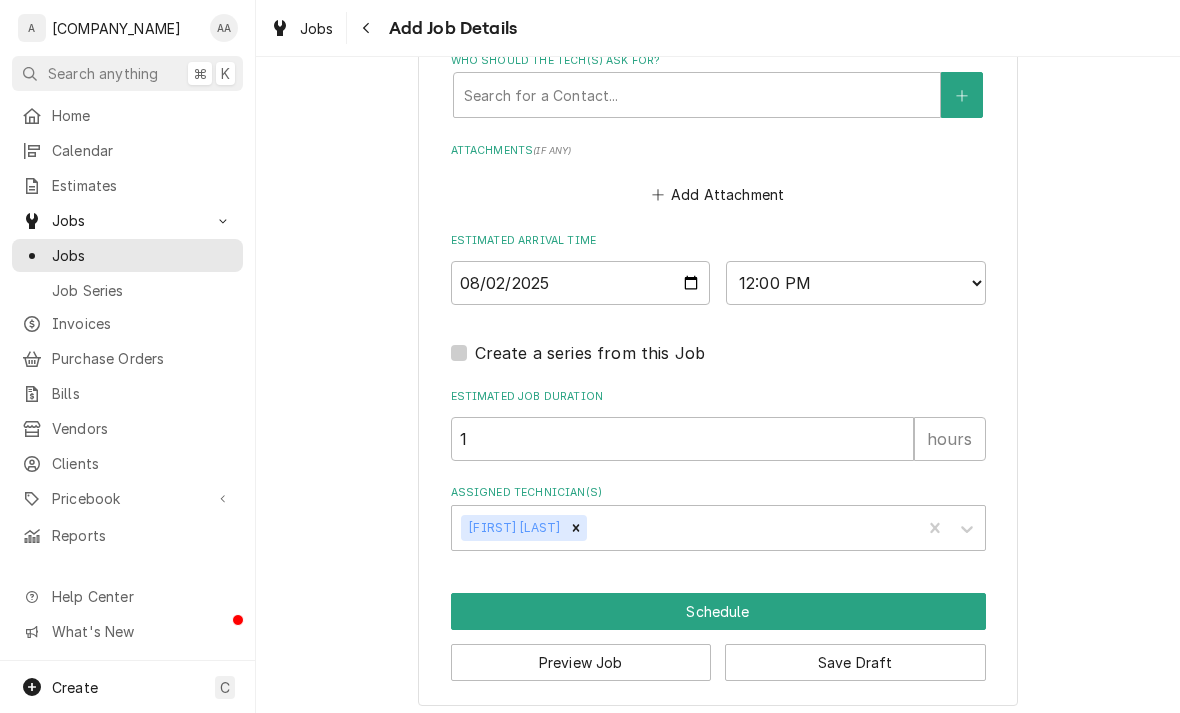 click on "Schedule" at bounding box center [718, 611] 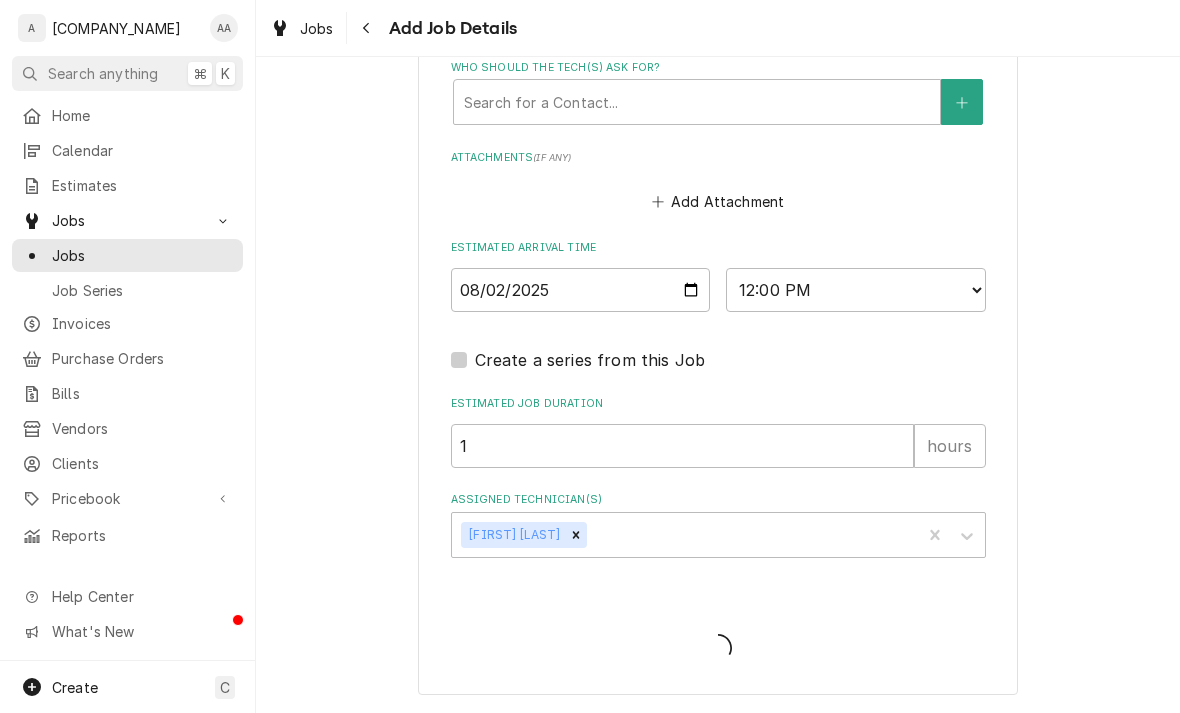 scroll, scrollTop: 1432, scrollLeft: 0, axis: vertical 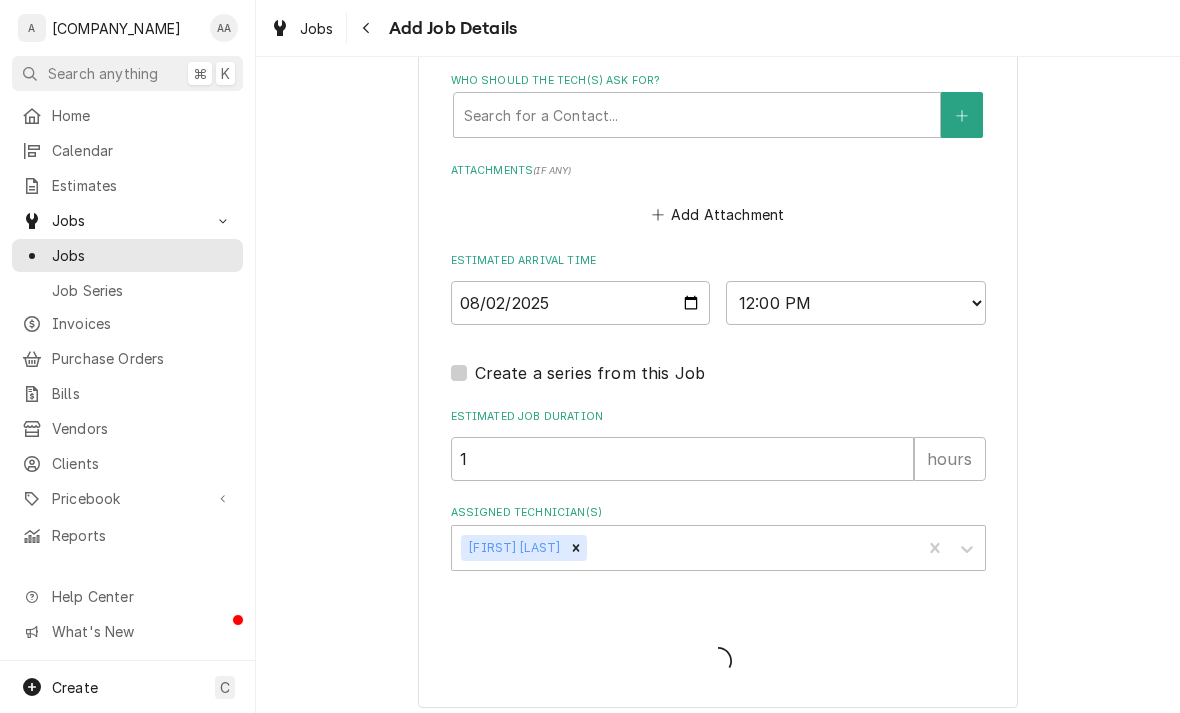 type on "x" 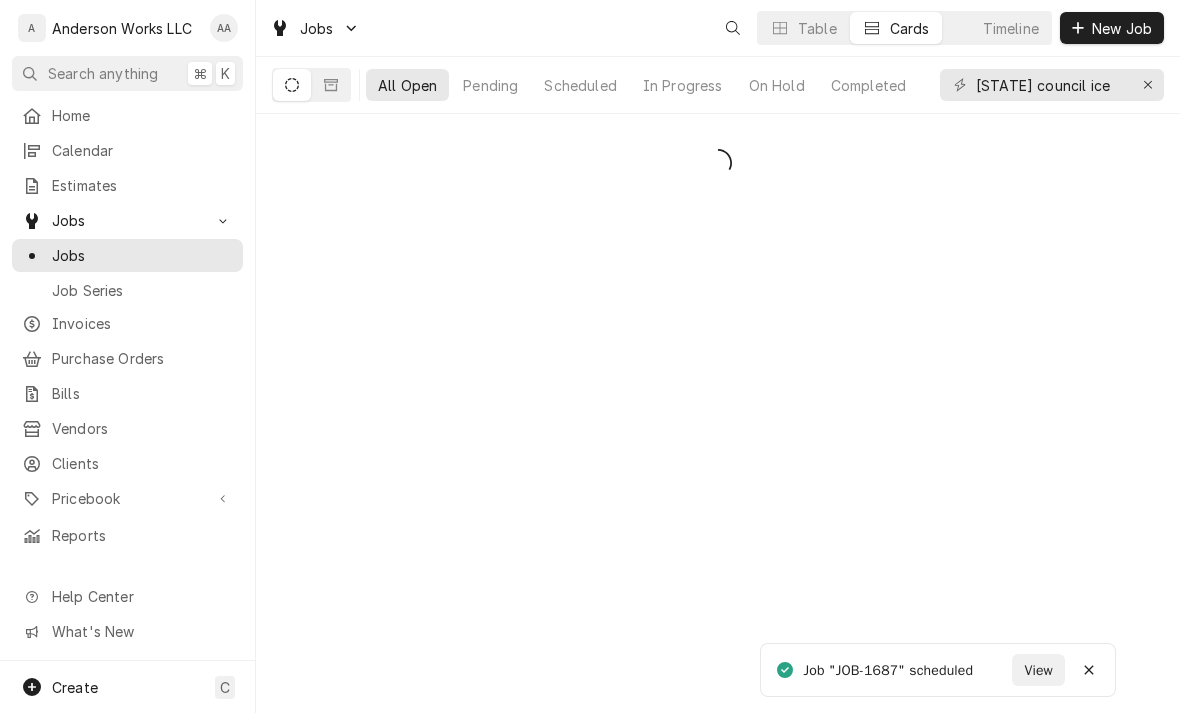 scroll, scrollTop: 0, scrollLeft: 0, axis: both 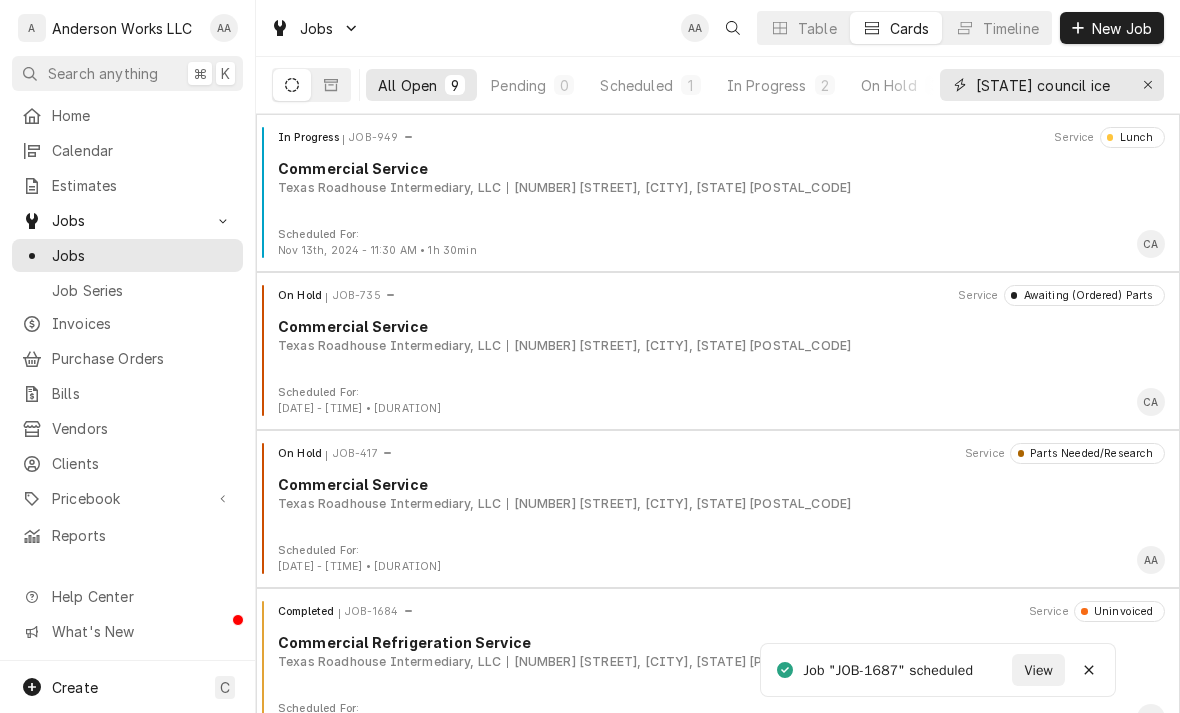 click at bounding box center [1148, 85] 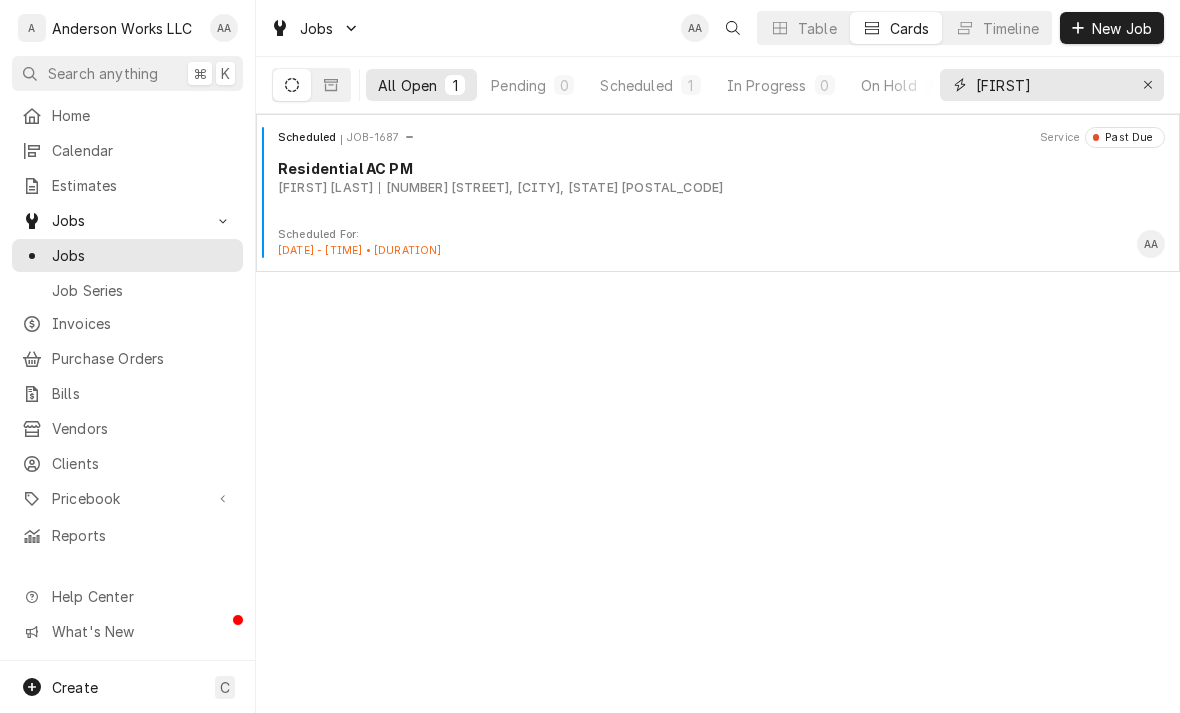 type on "[FIRST]" 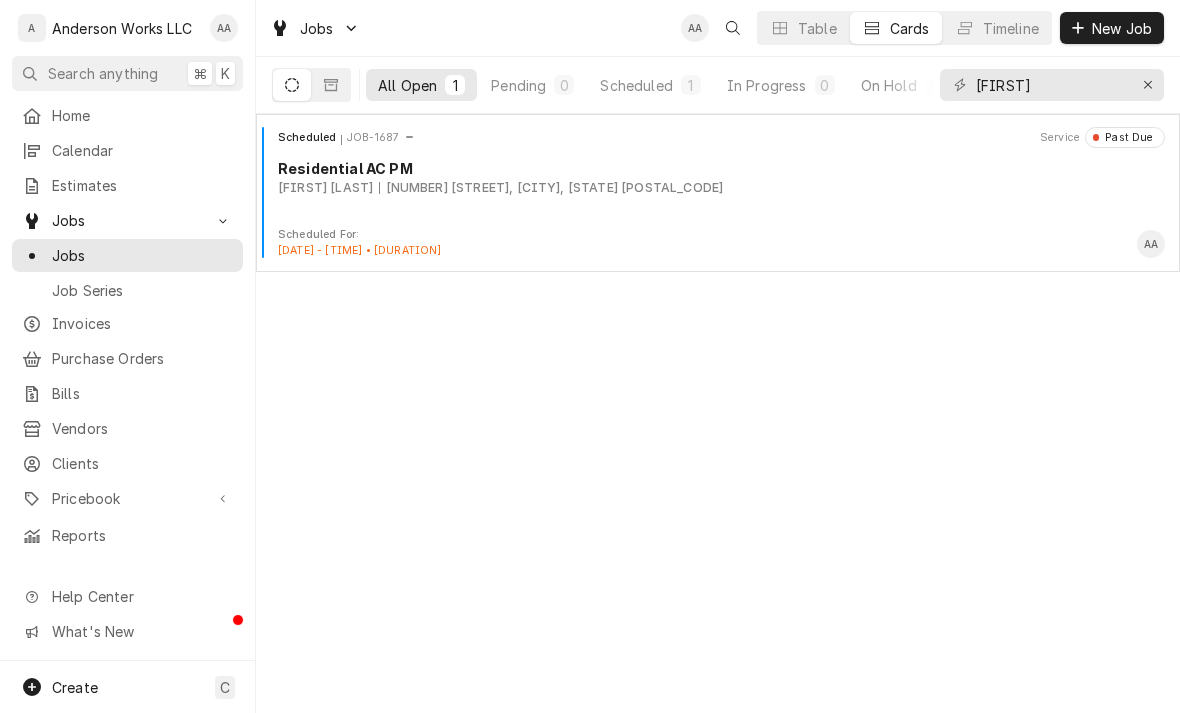 click on "[FIRST] [LAST]" at bounding box center (325, 188) 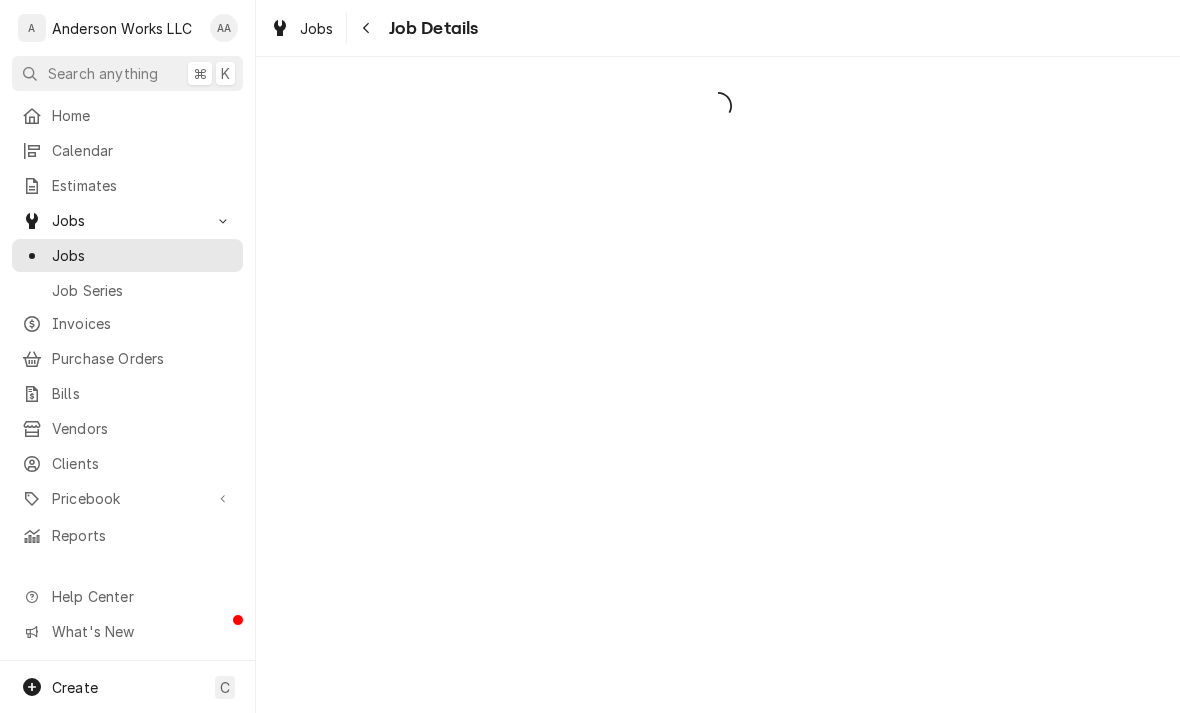 scroll, scrollTop: 0, scrollLeft: 0, axis: both 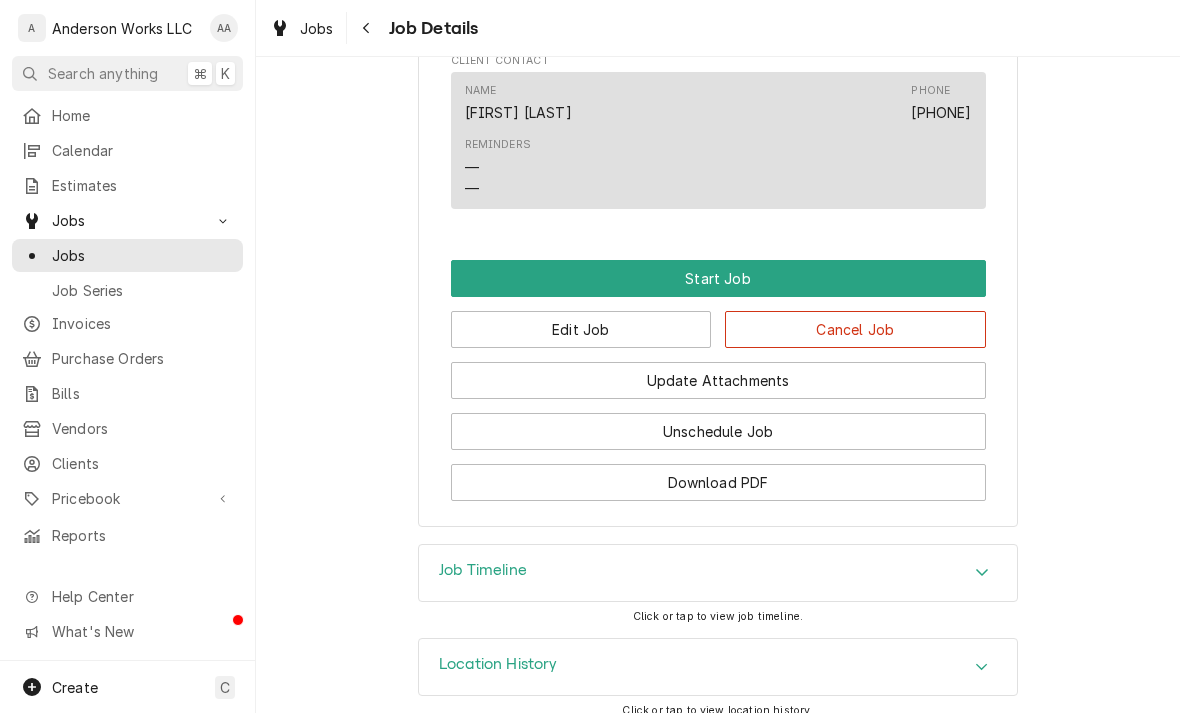 click on "Start Job" at bounding box center (718, 278) 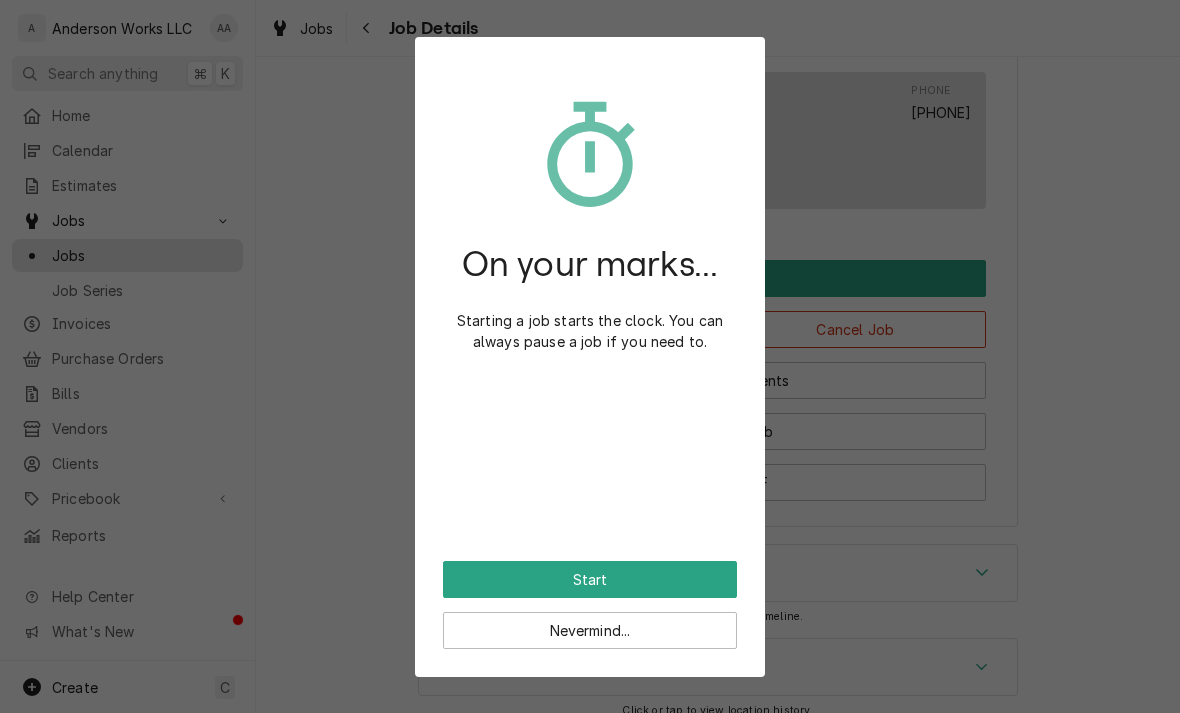 click on "Start" at bounding box center (590, 579) 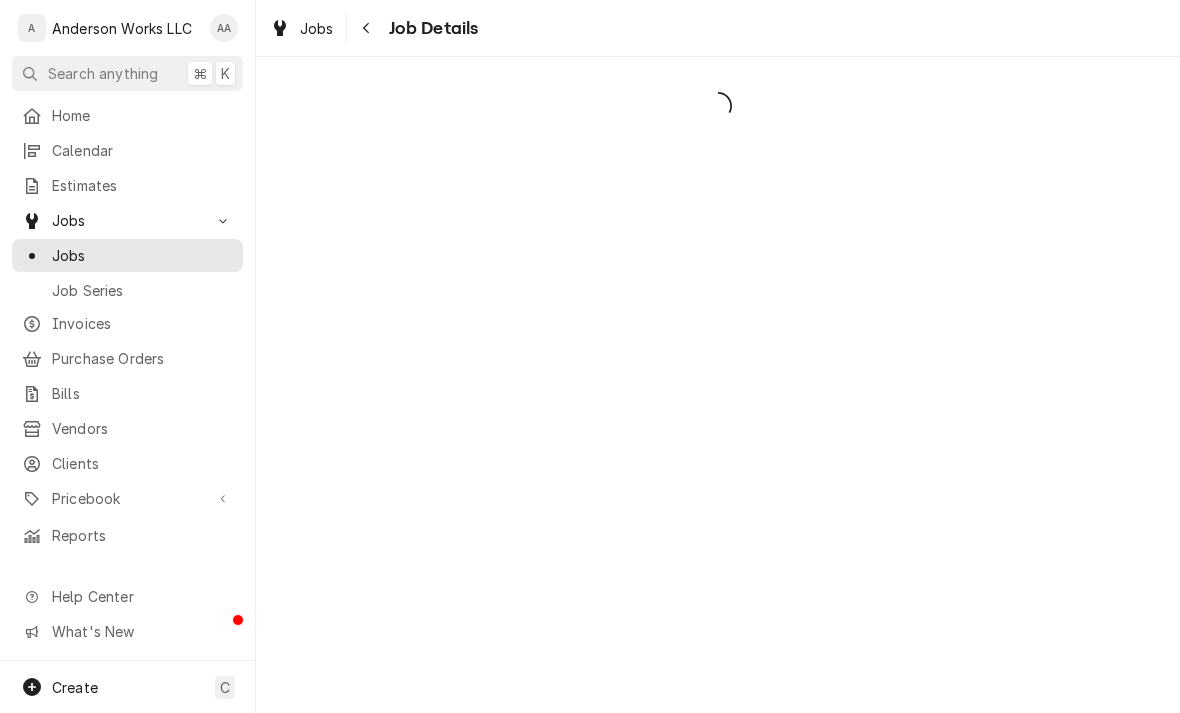 scroll, scrollTop: 0, scrollLeft: 0, axis: both 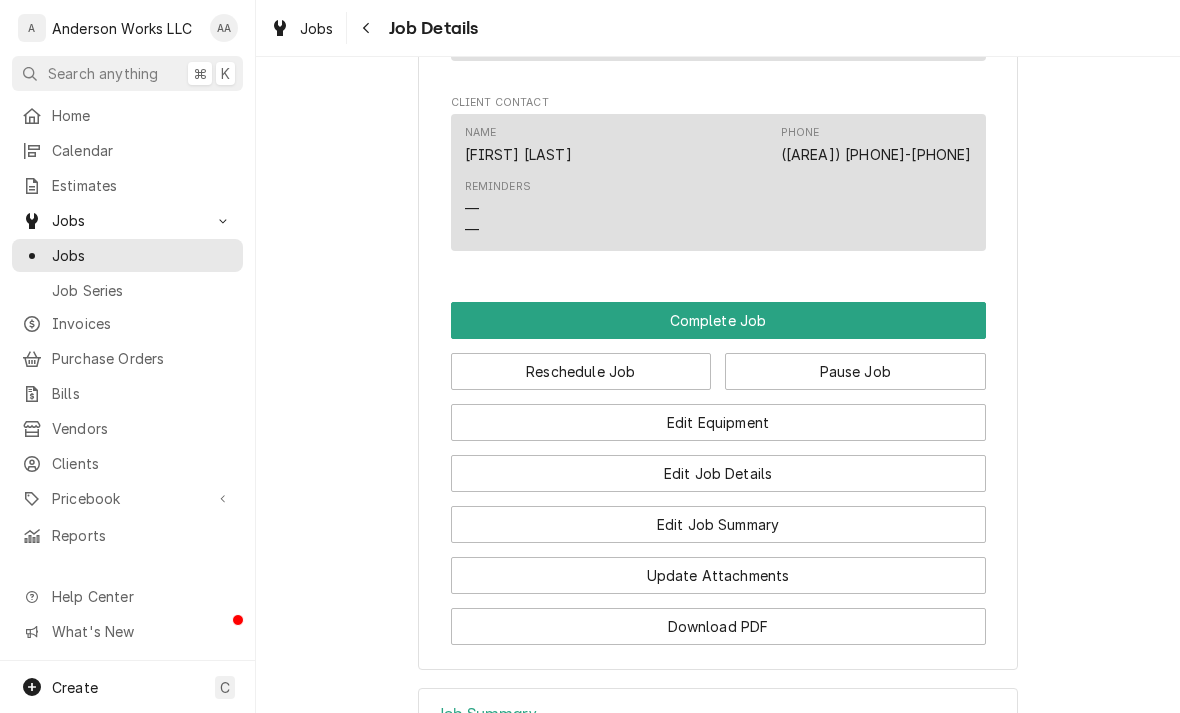 click on "Edit Equipment" at bounding box center [718, 422] 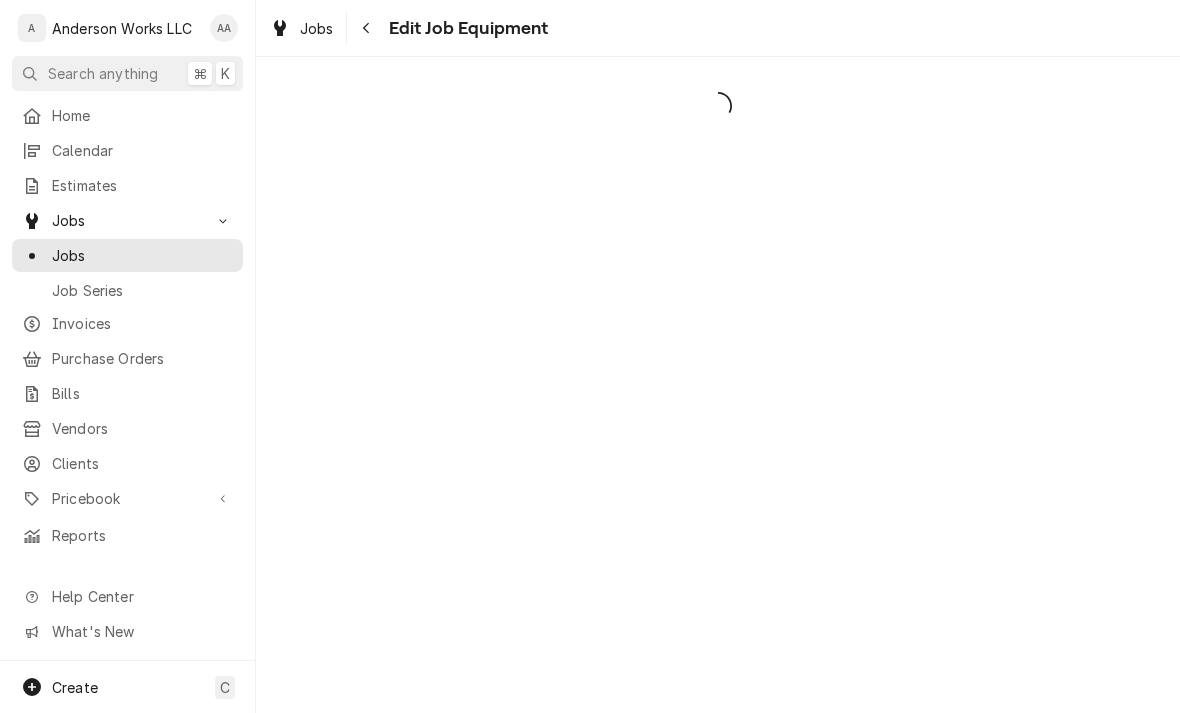 scroll, scrollTop: 0, scrollLeft: 0, axis: both 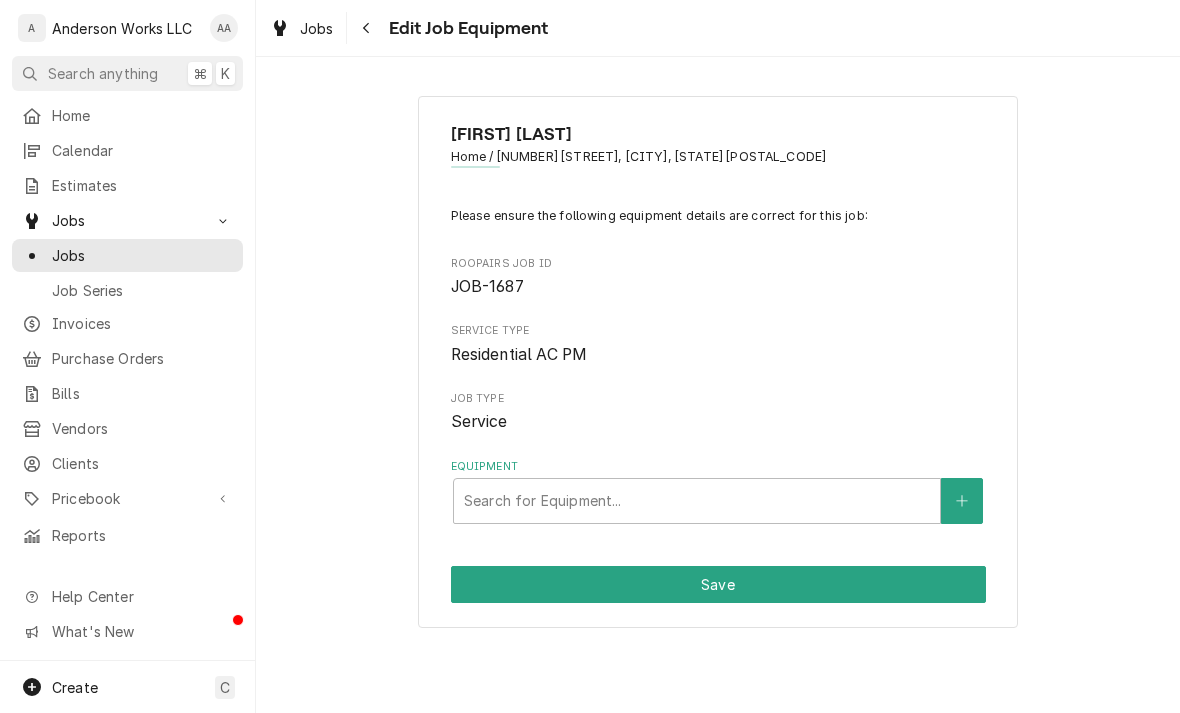 click 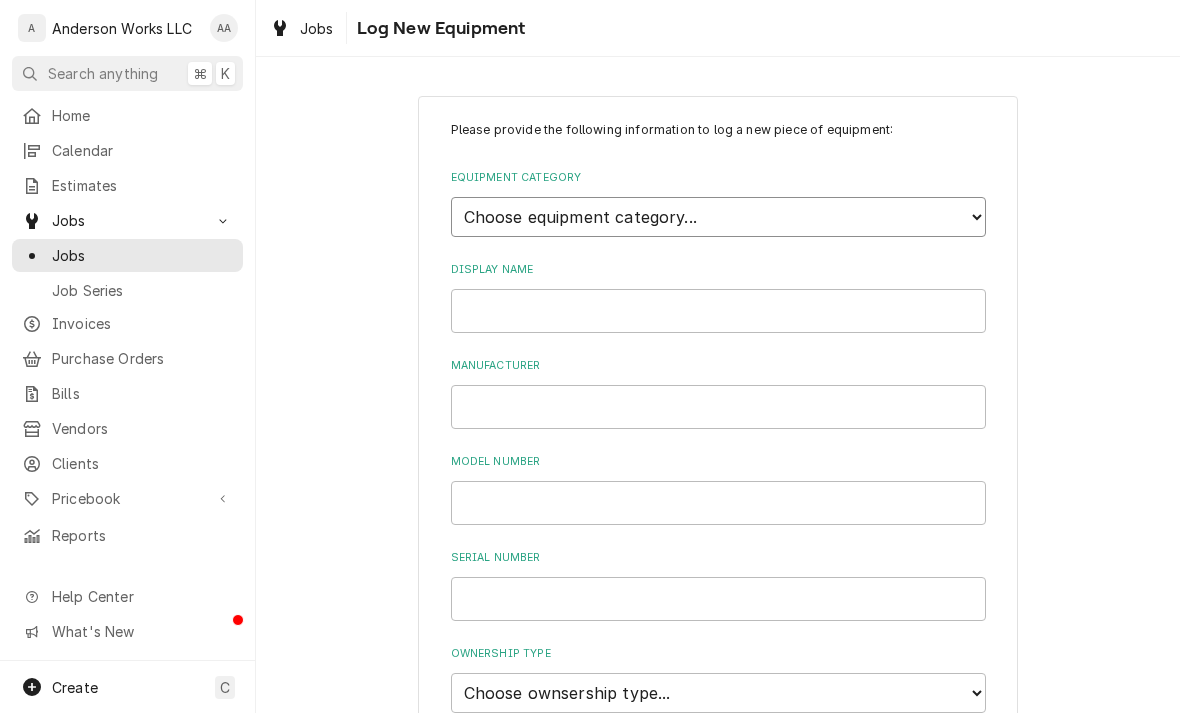 click on "Choose equipment category... Ice Machines Refrigeration Beverage Equipment Worktable, Shelf, and Transport Cart HVAC Water Filtration" at bounding box center (718, 217) 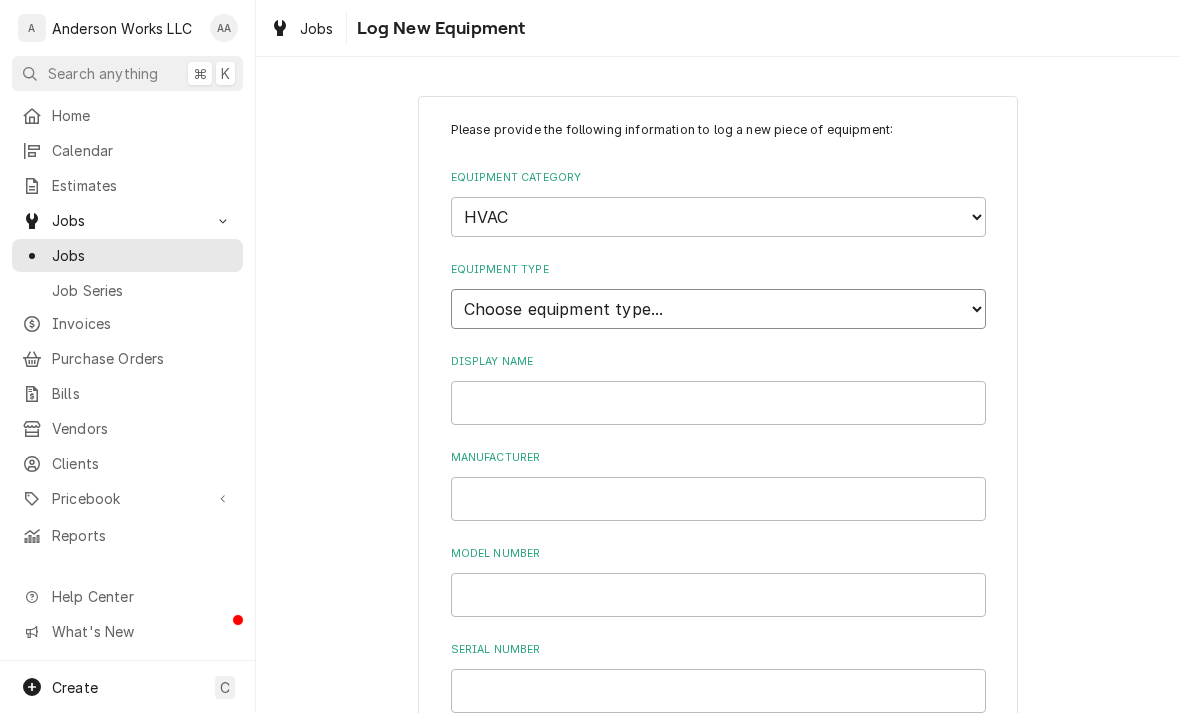click on "Choose equipment type... Condenser Furnace Chiller Air Handler VRF Mini Split Makeup Air Unit (MAU) Exhaust Fan Fly Fan and Air Curtain Portable Unit Package Unit Thermostat Boiler Dehumidifier" at bounding box center [718, 309] 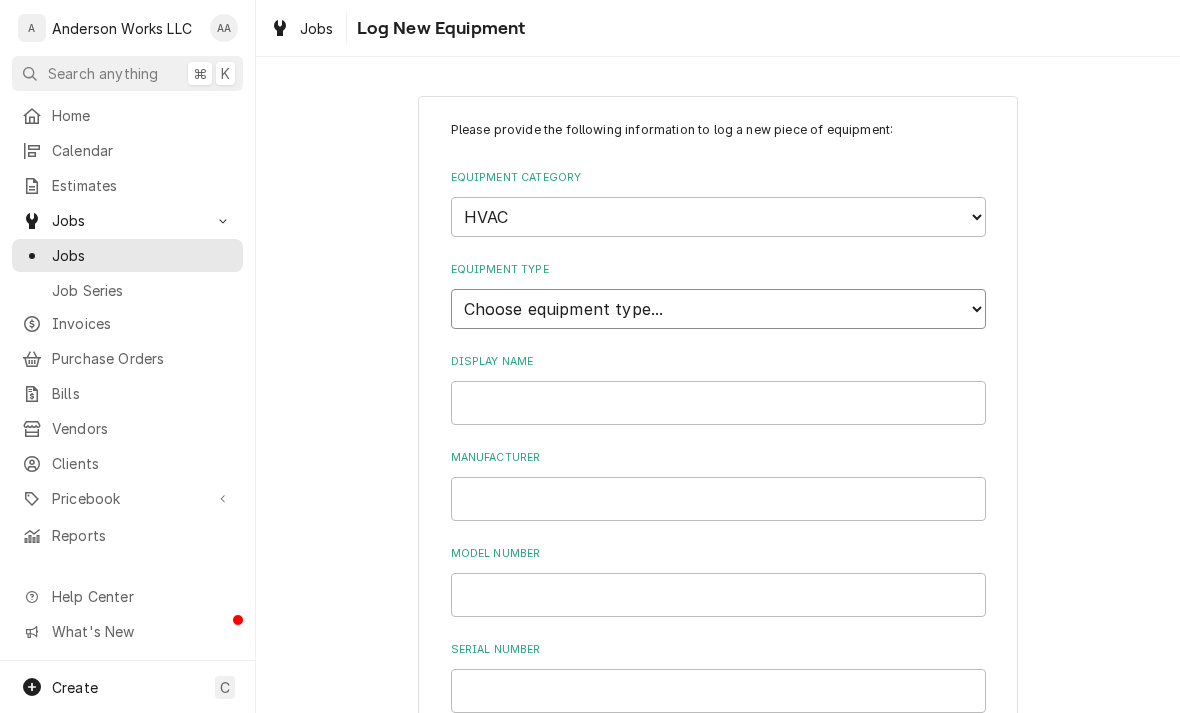 select on "118" 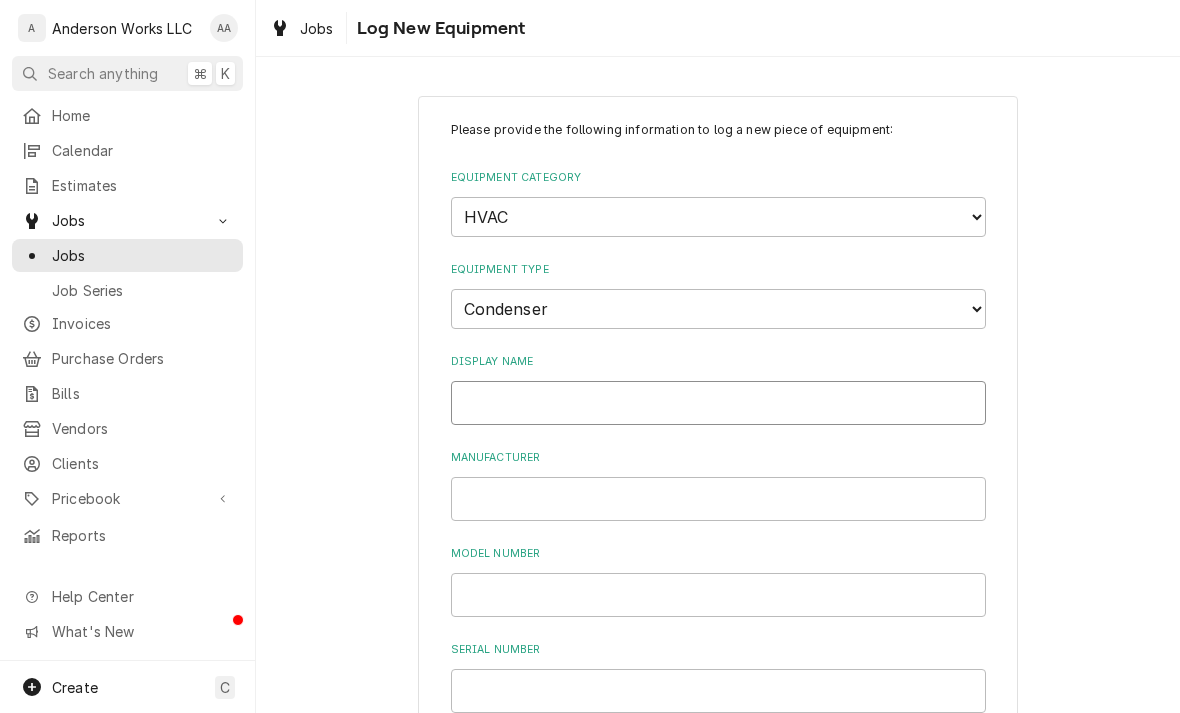 click on "Display Name" at bounding box center (718, 403) 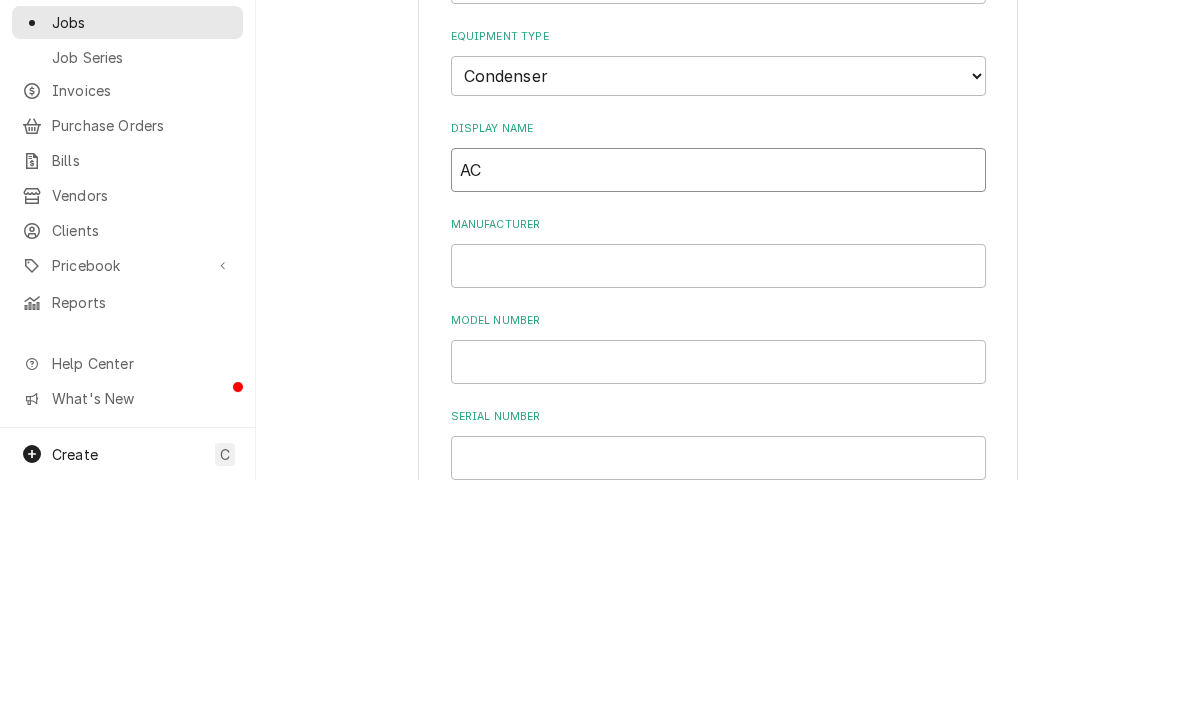 type on "AC" 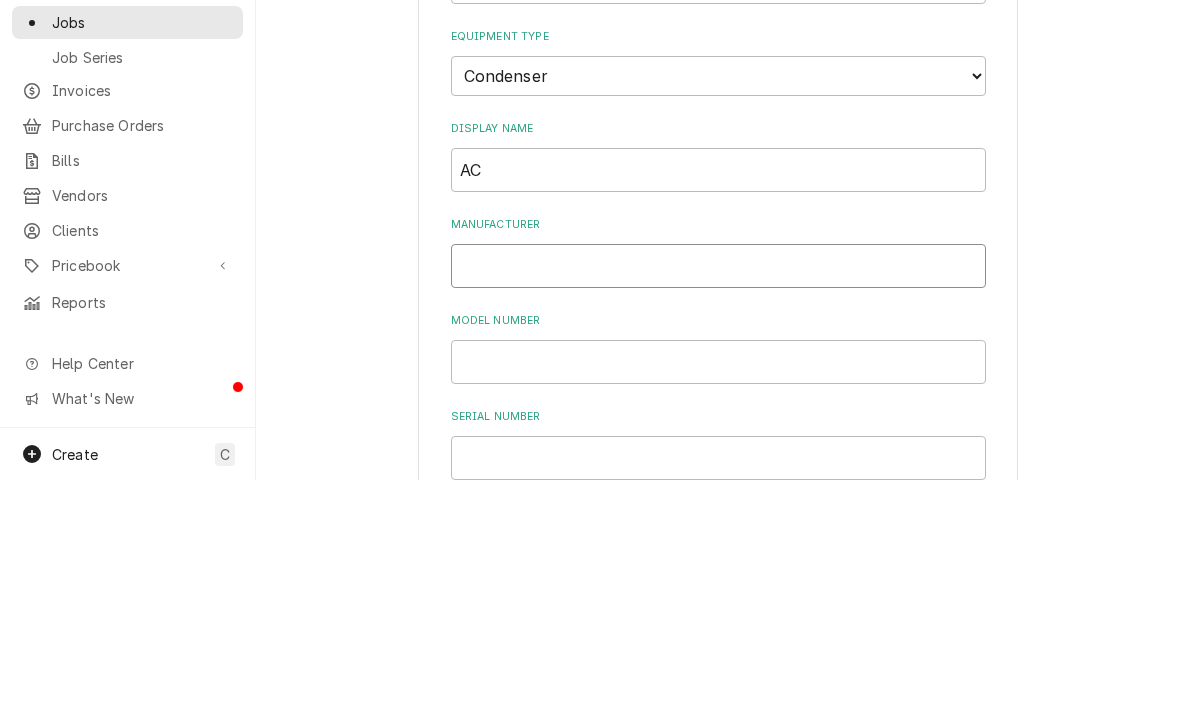 click on "Manufacturer" at bounding box center (718, 499) 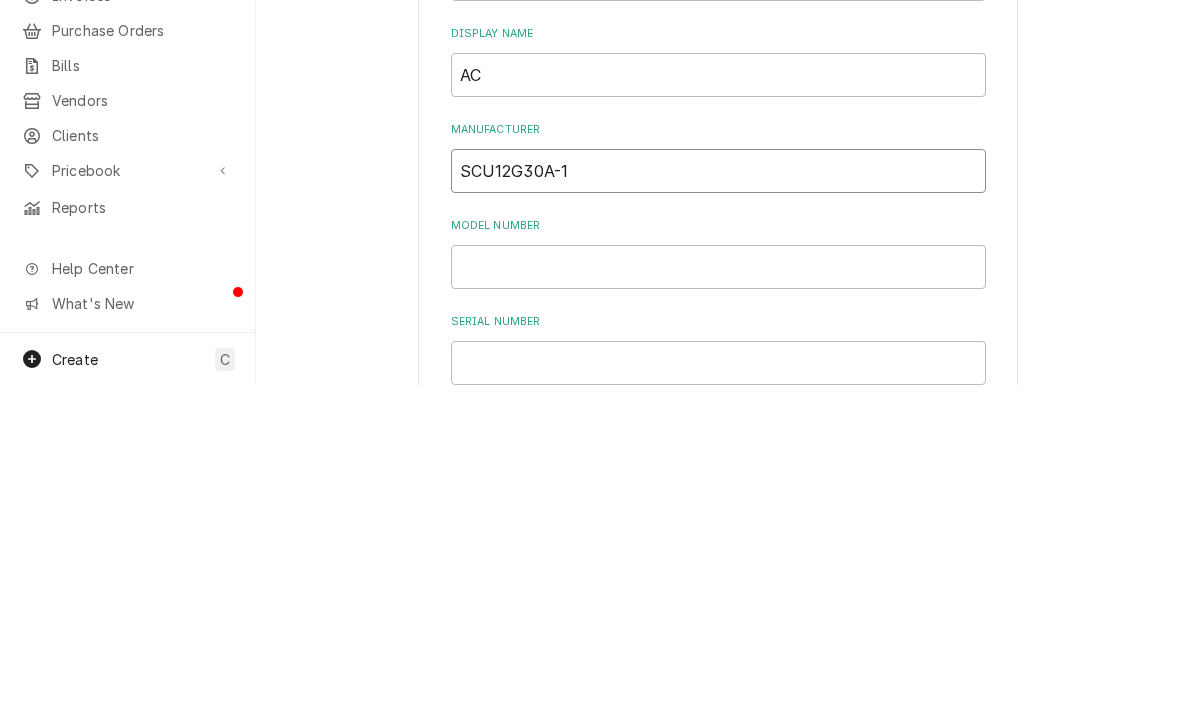 type on "SCU12G30A-1" 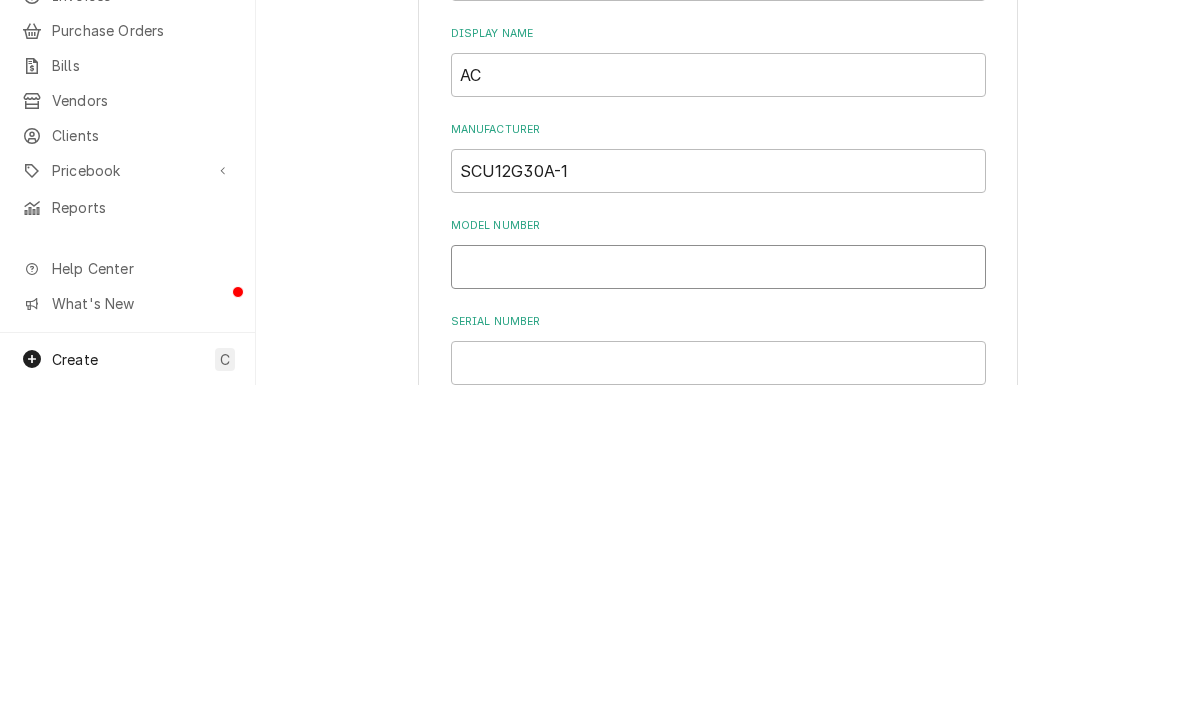 click on "Model Number" at bounding box center (718, 595) 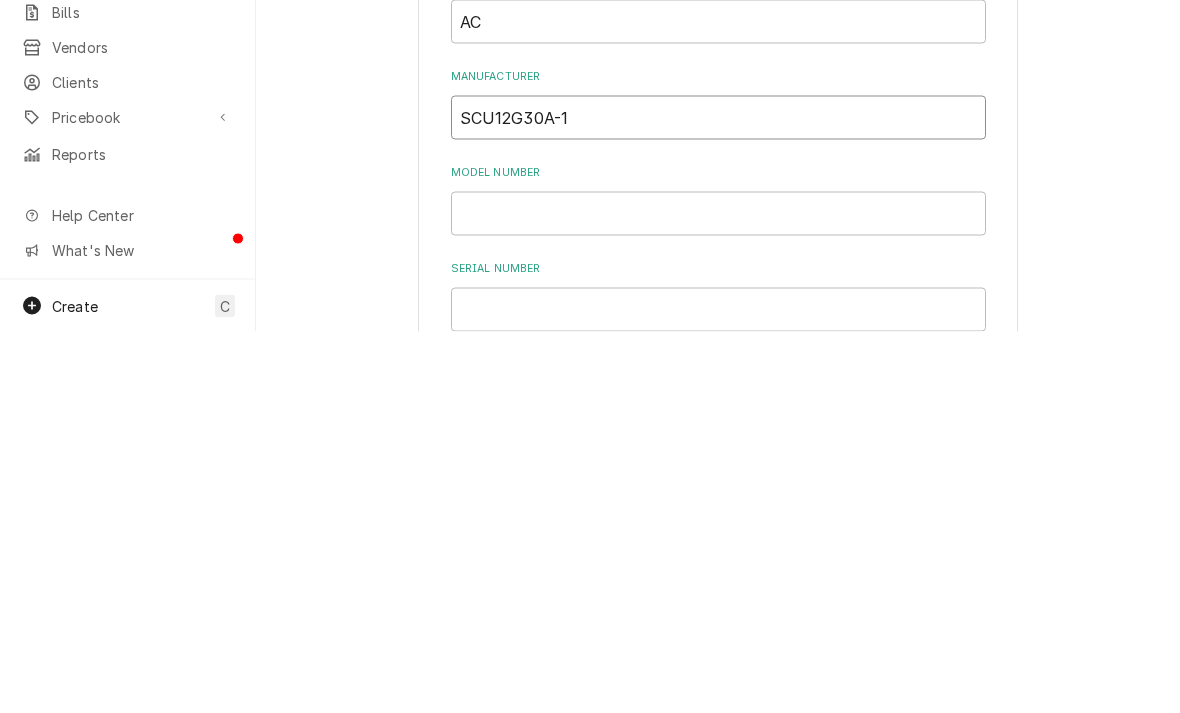 click on "SCU12G30A-1" at bounding box center (718, 499) 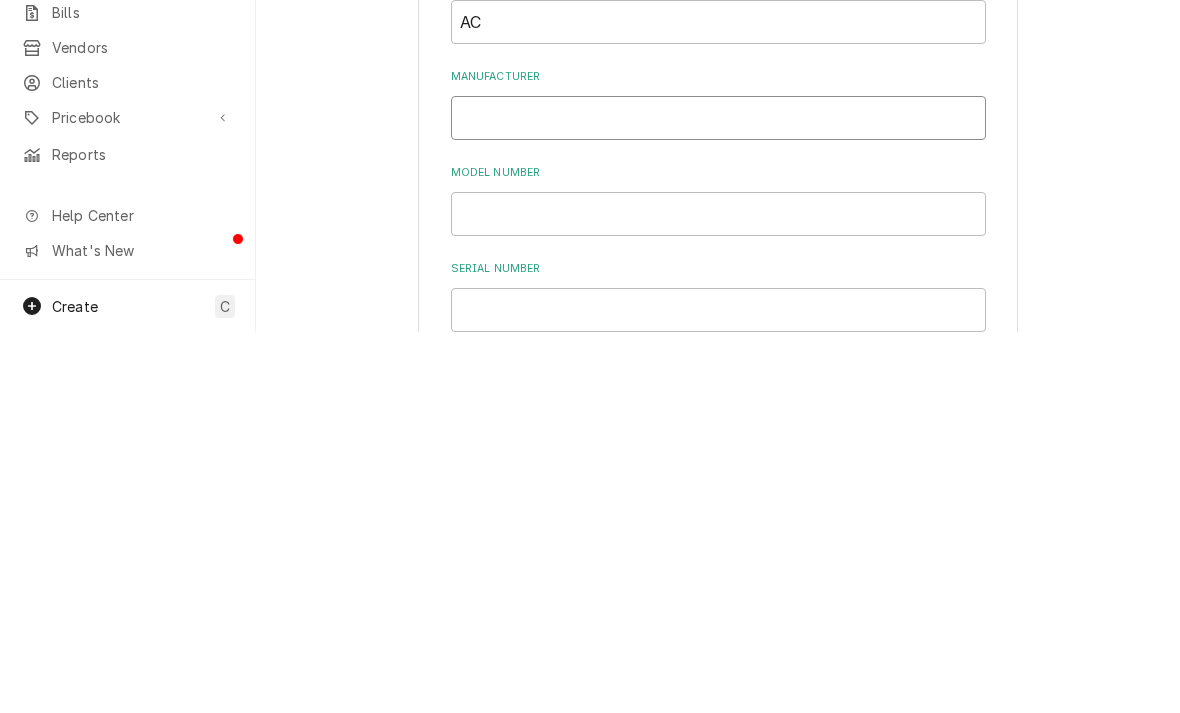 type 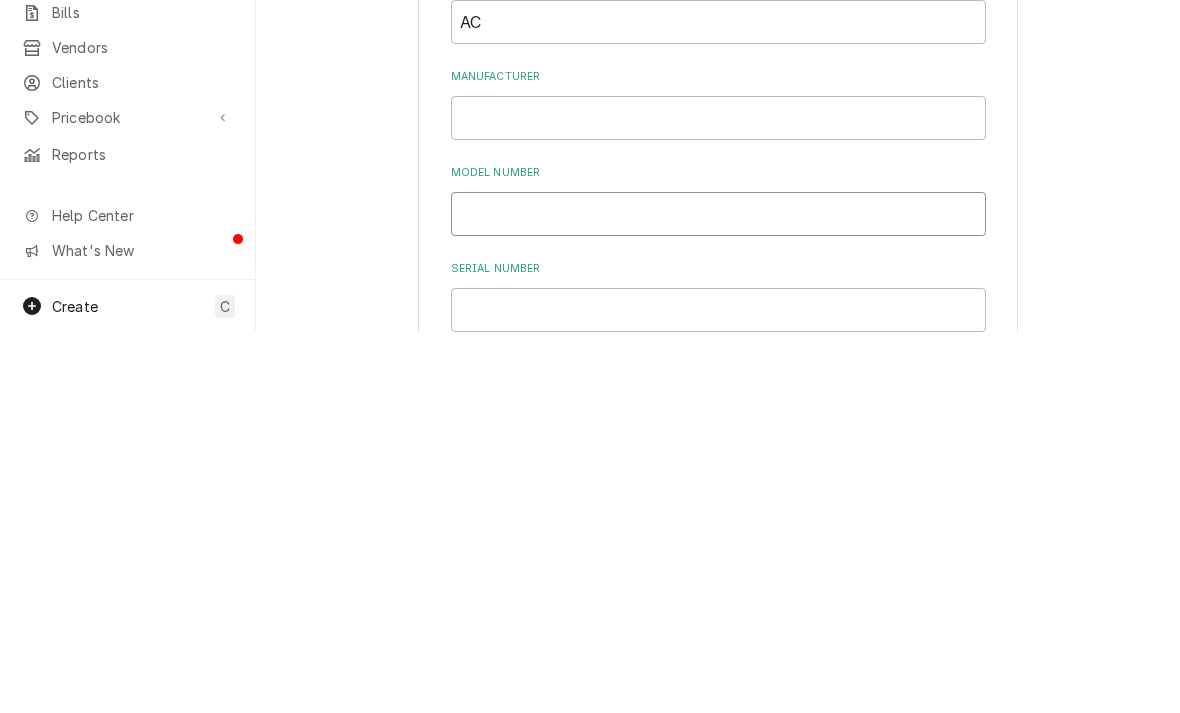 click on "Model Number" at bounding box center (718, 595) 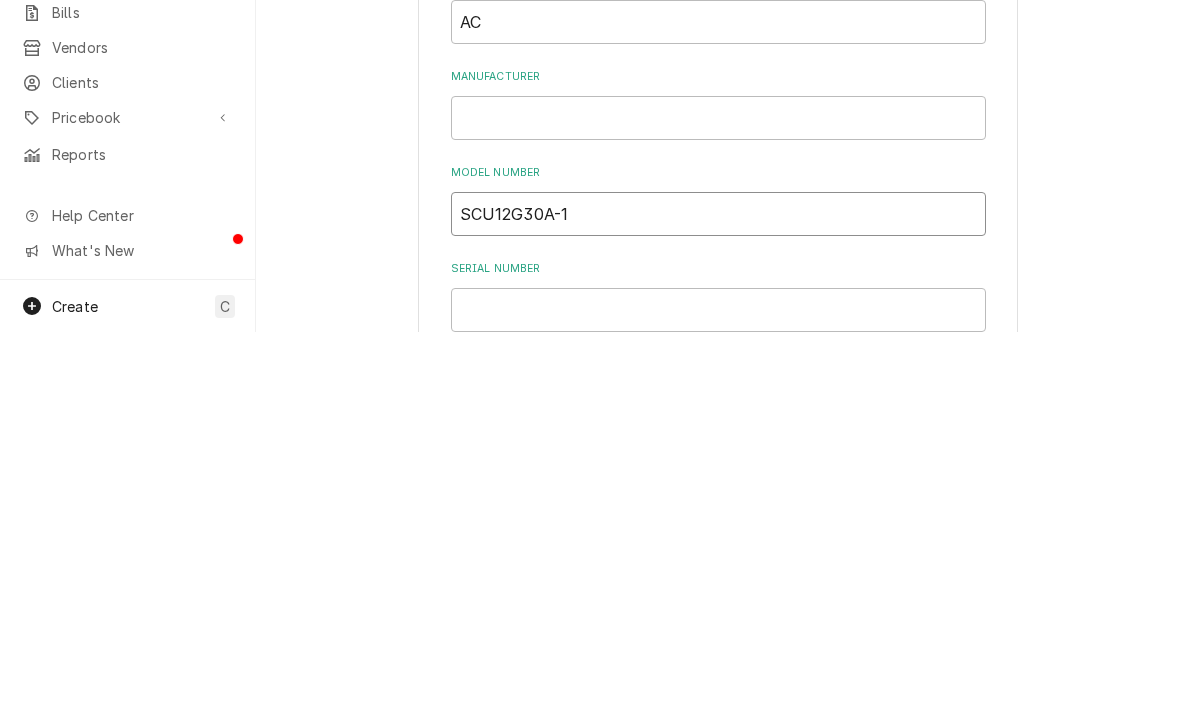 type on "SCU12G30A-1" 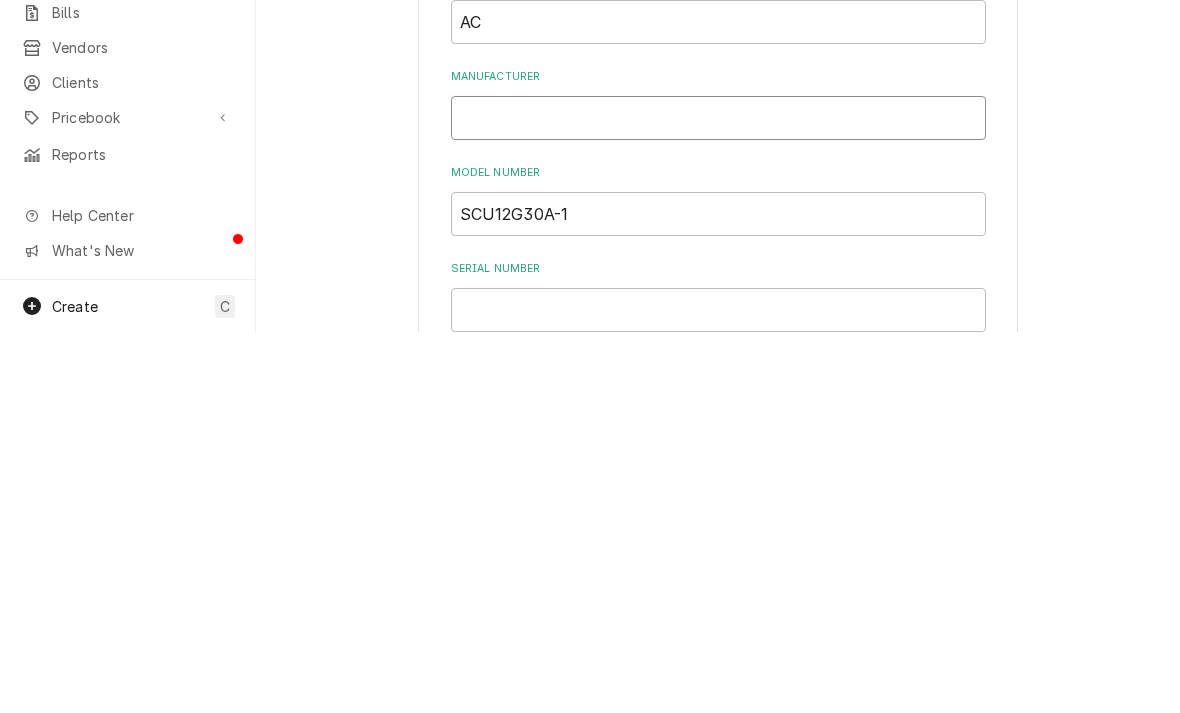 click on "Manufacturer" at bounding box center [718, 499] 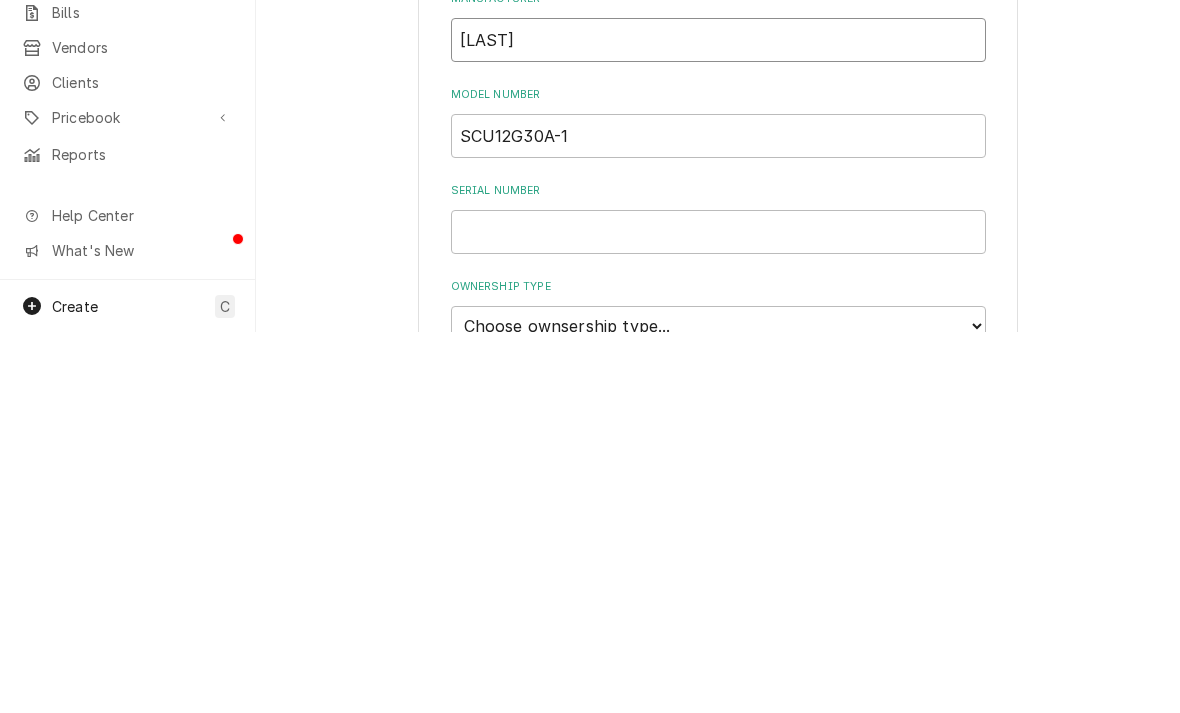 scroll, scrollTop: 82, scrollLeft: 0, axis: vertical 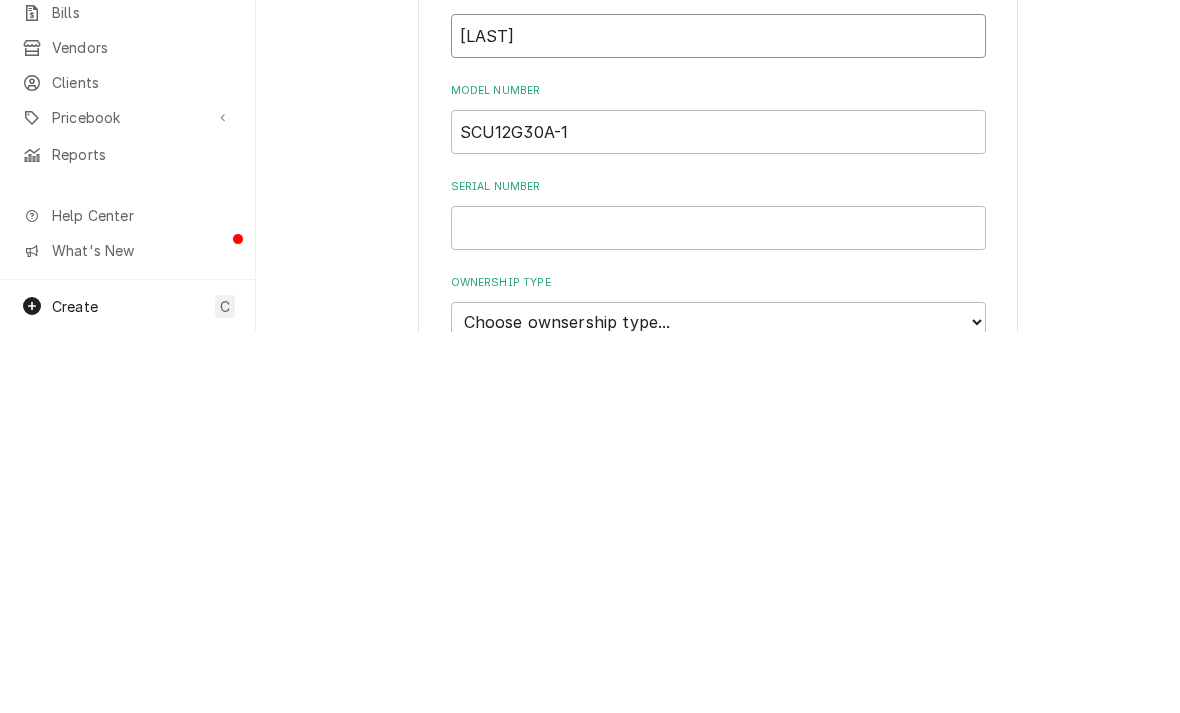 type on "Armstrong" 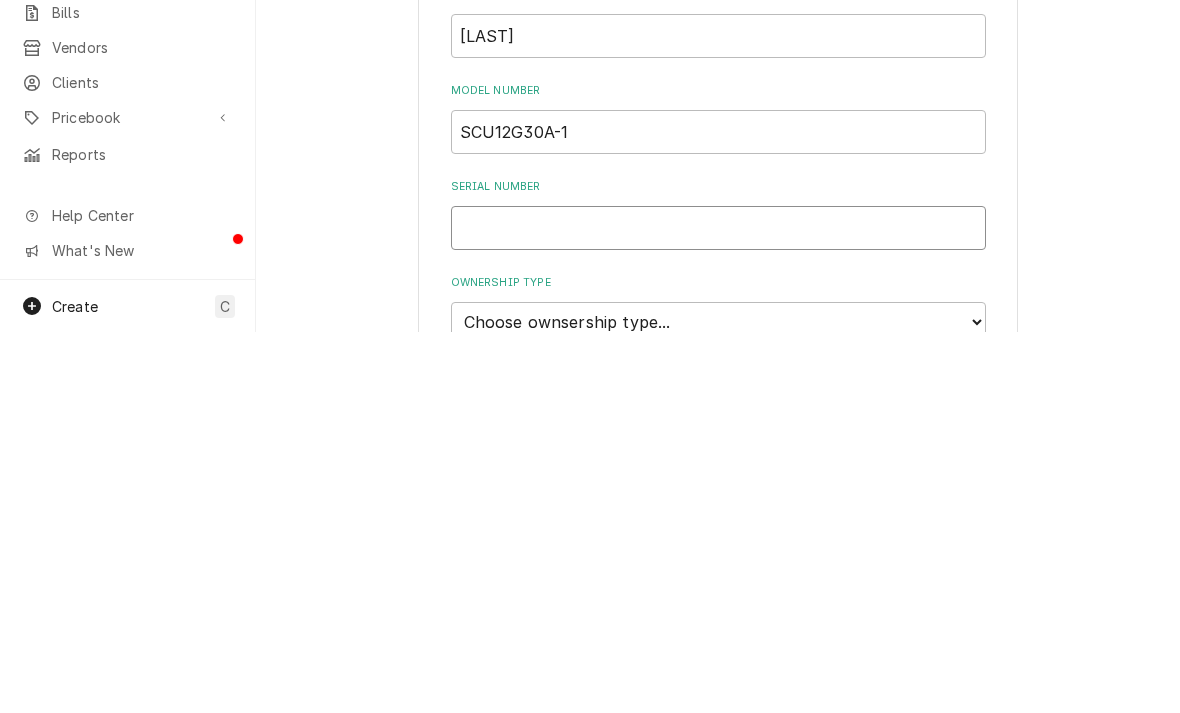 click on "Serial Number" at bounding box center (718, 609) 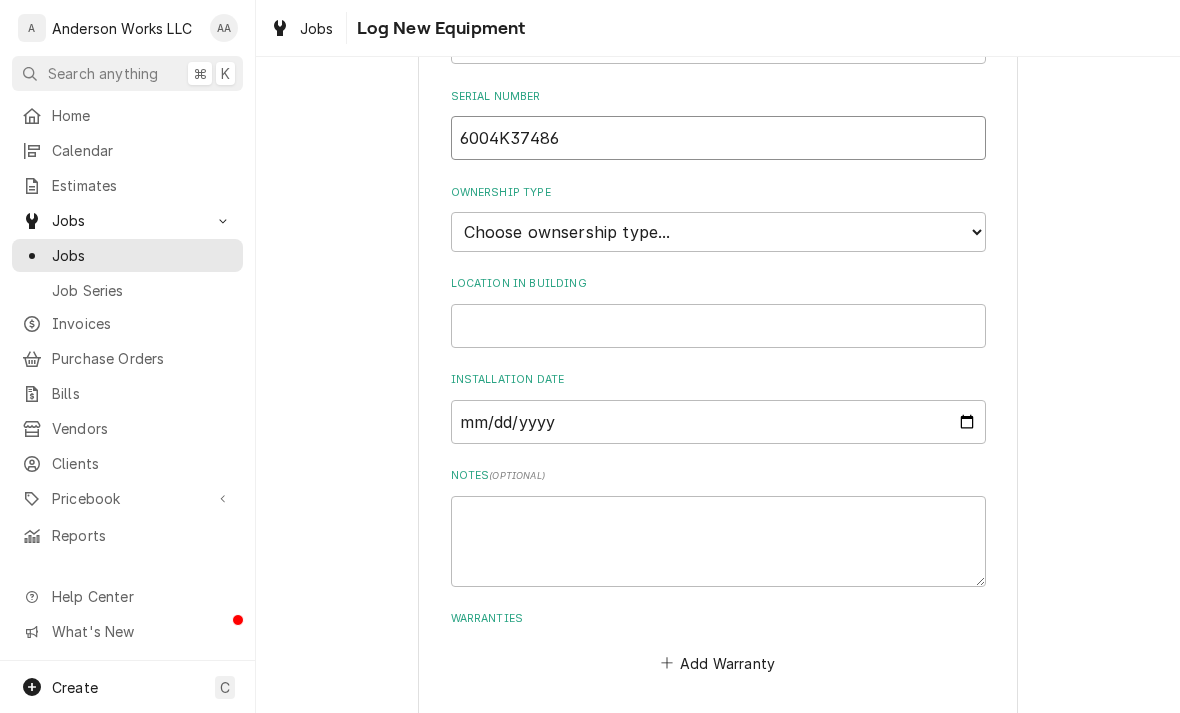 scroll, scrollTop: 555, scrollLeft: 0, axis: vertical 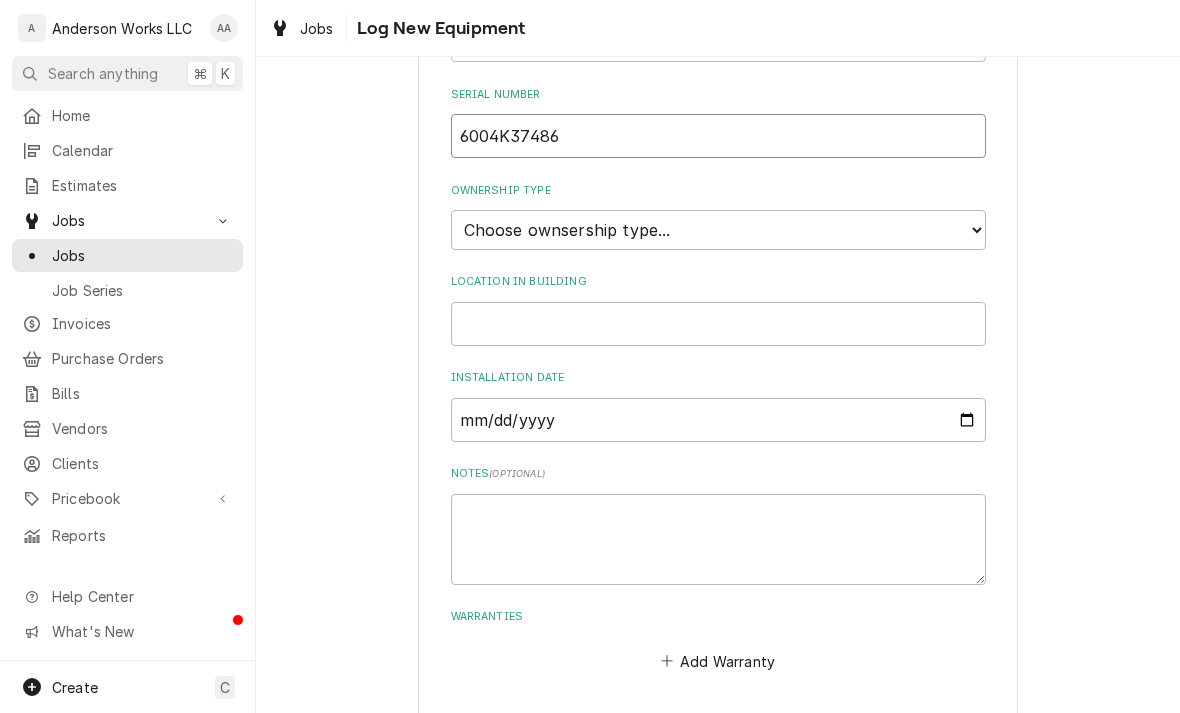 type on "6004K37486" 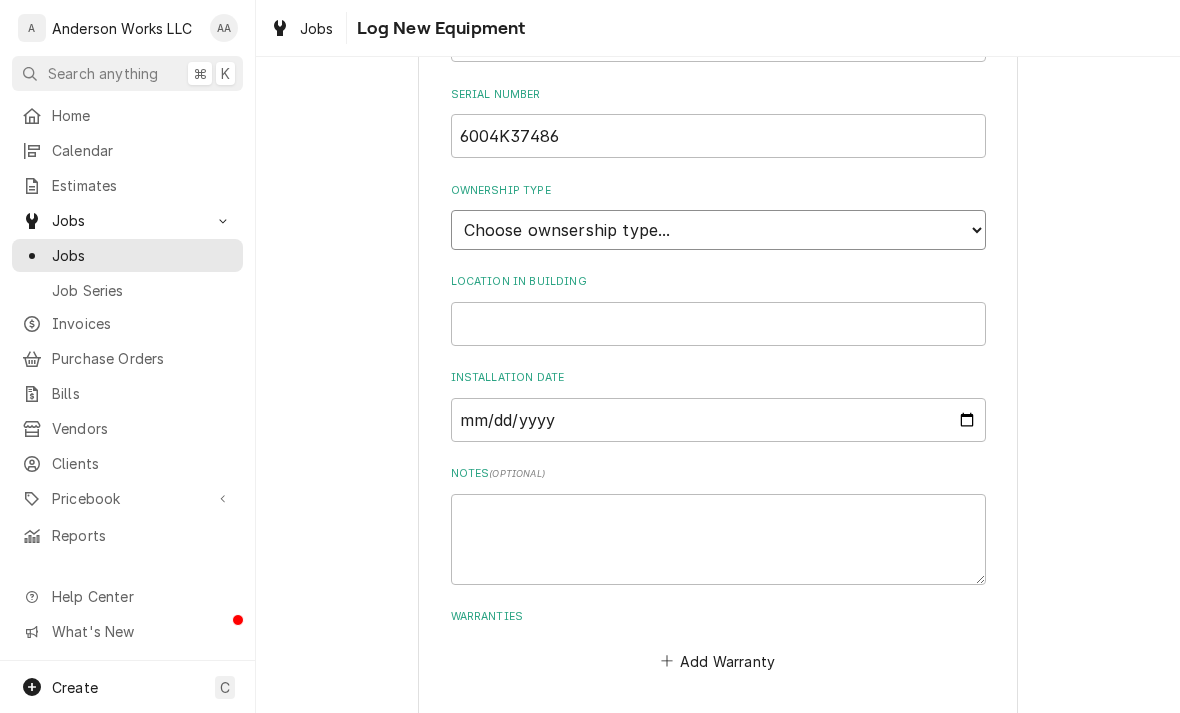 click on "Choose ownsership type... Unknown Owned Leased Rented" at bounding box center (718, 230) 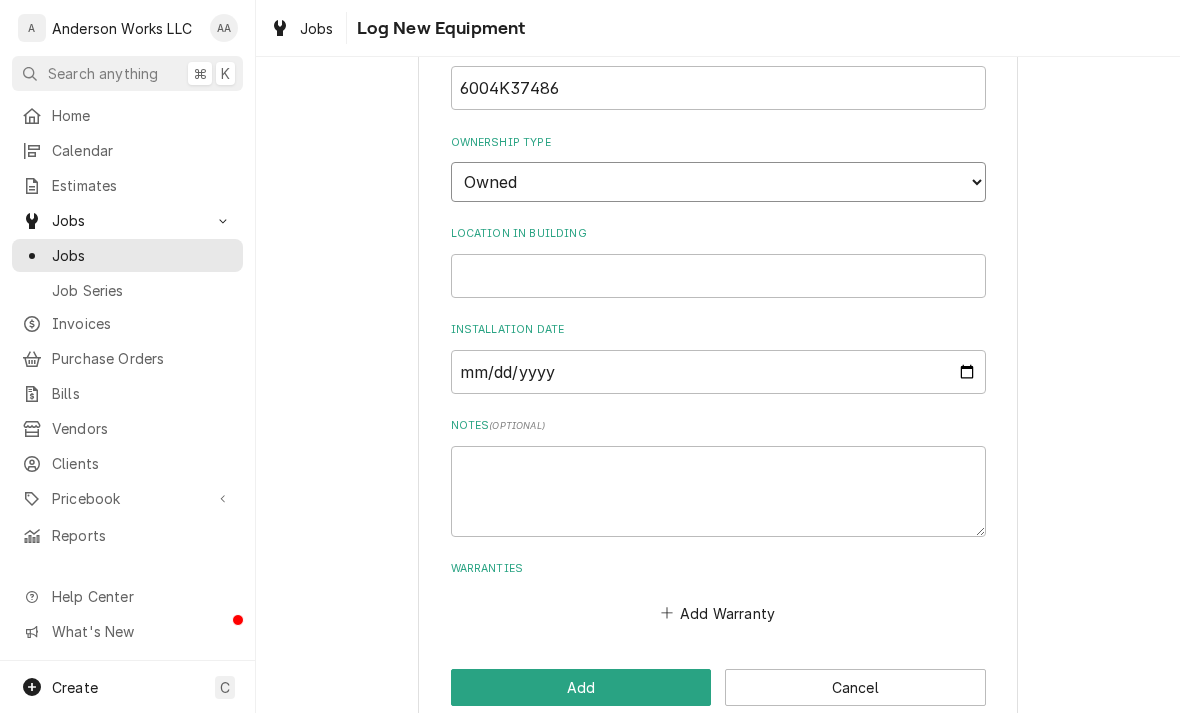 scroll, scrollTop: 602, scrollLeft: 0, axis: vertical 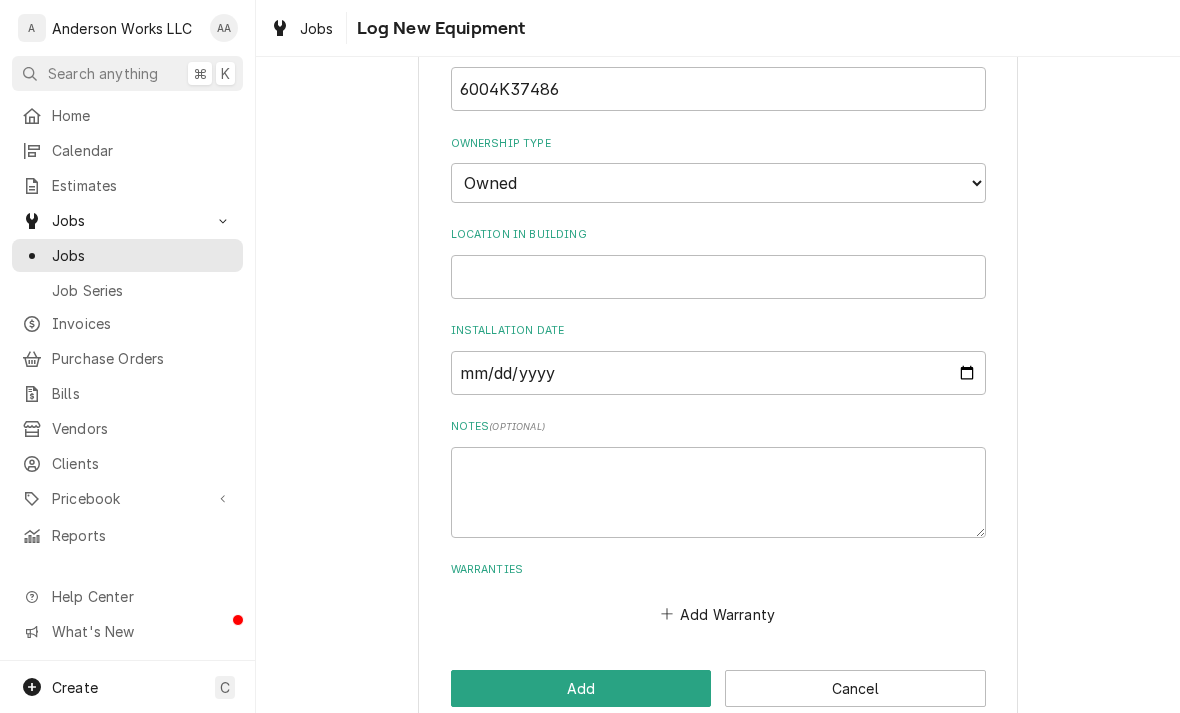 click on "Add" at bounding box center [581, 688] 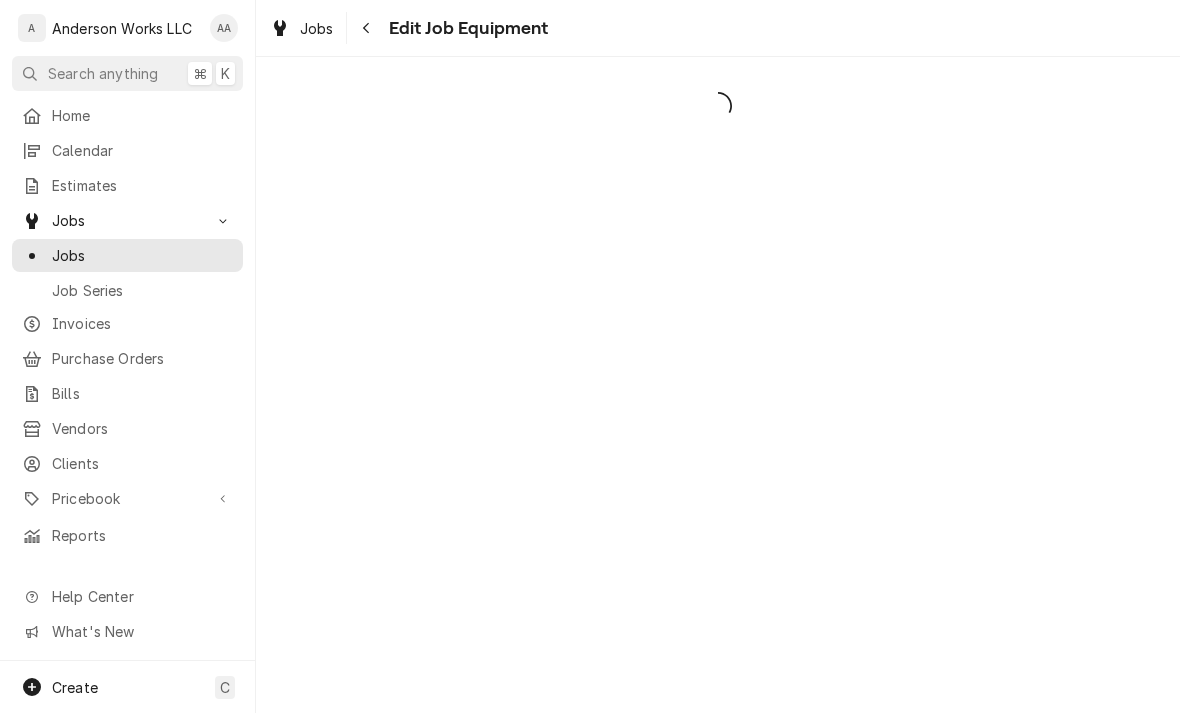 scroll, scrollTop: 0, scrollLeft: 0, axis: both 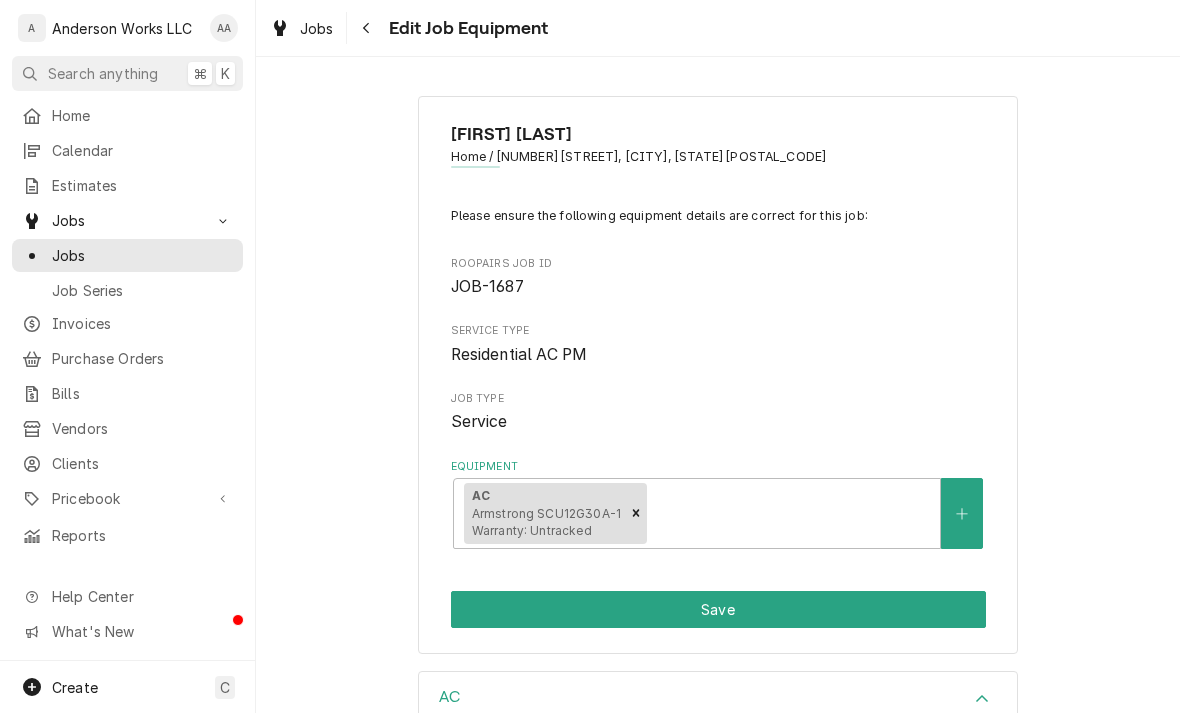 click on "Save" at bounding box center (718, 609) 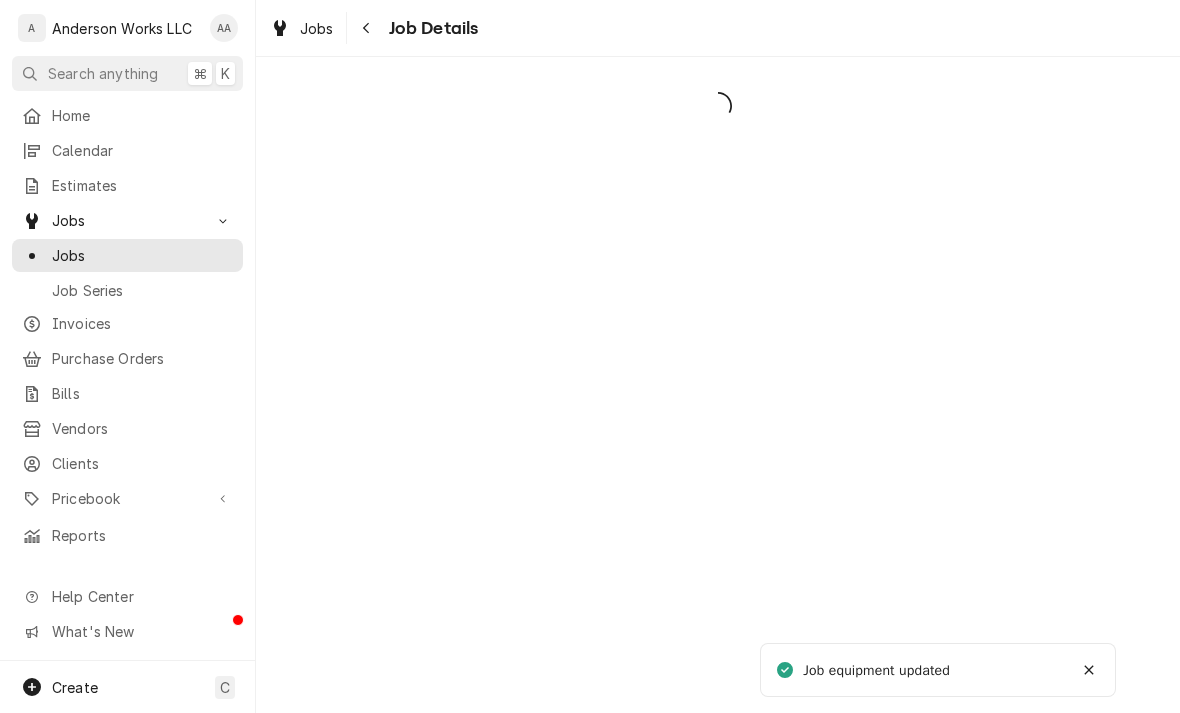 scroll, scrollTop: 0, scrollLeft: 0, axis: both 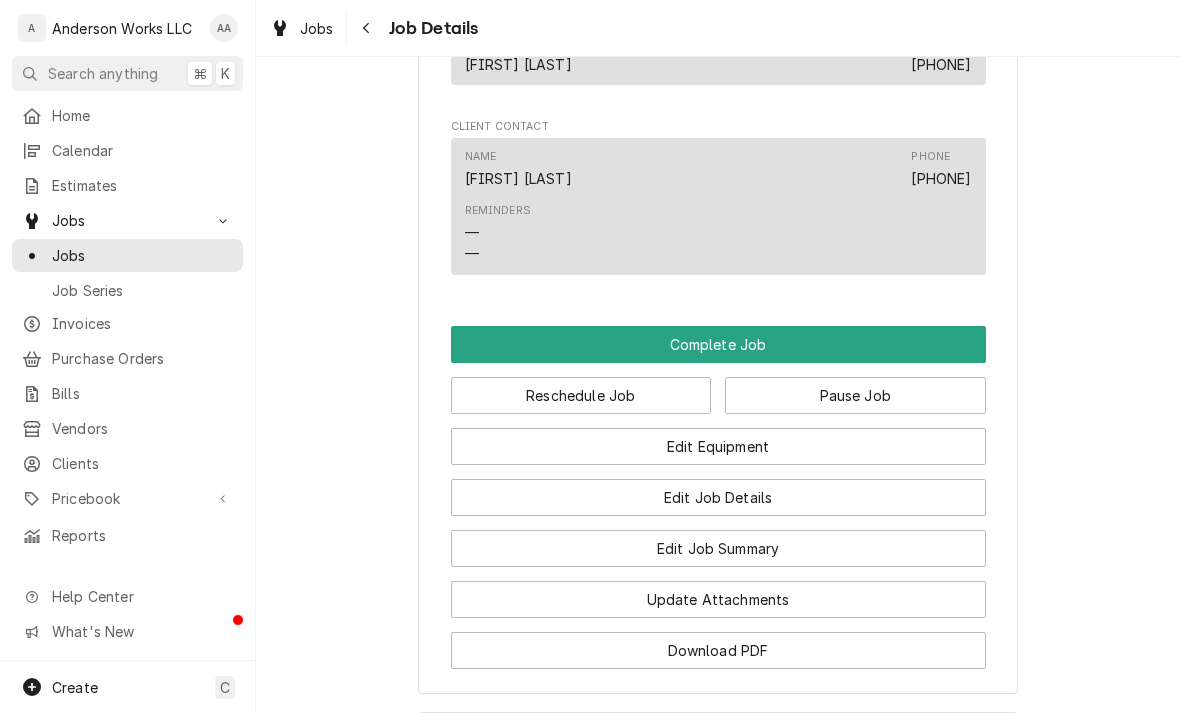 click on "Edit Job Summary" at bounding box center [718, 548] 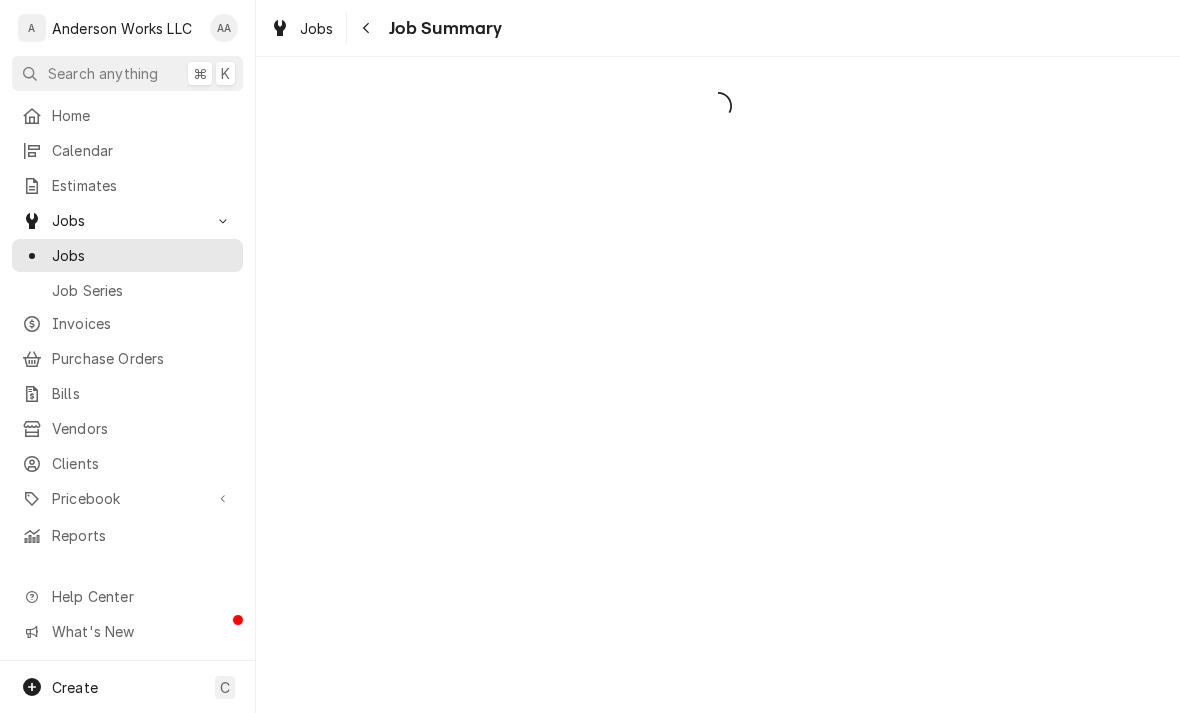 scroll, scrollTop: 0, scrollLeft: 0, axis: both 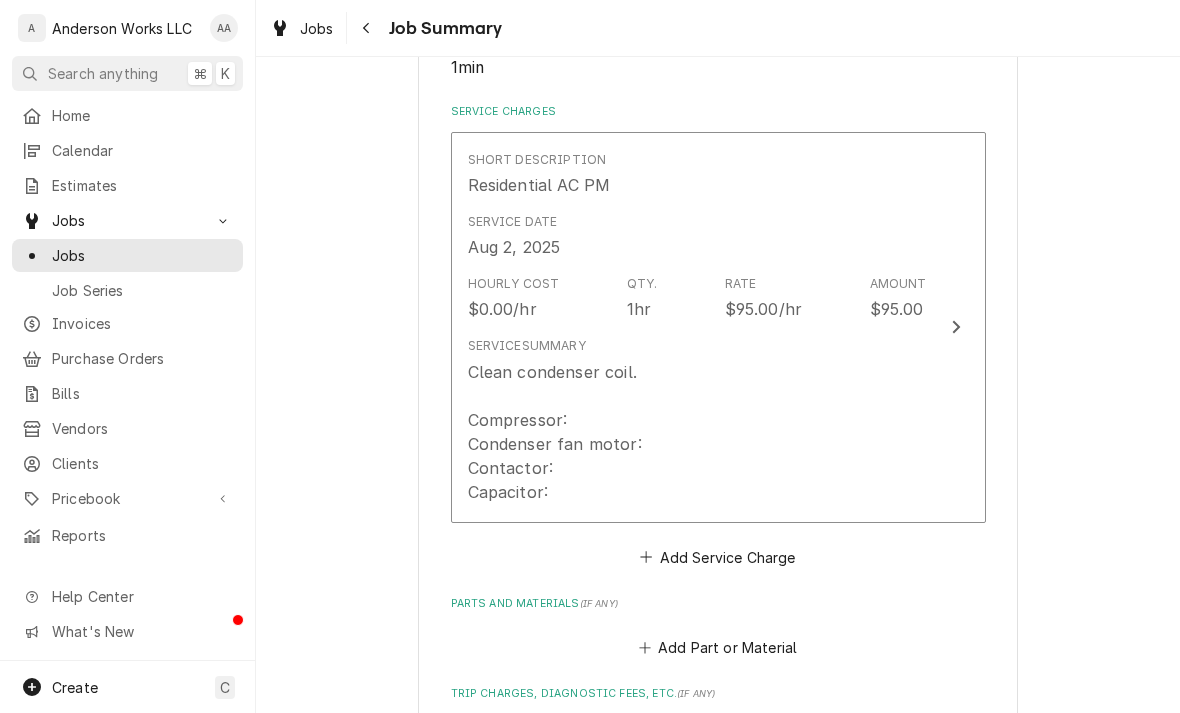 click on "Clean condenser coil.
Compressor:
Condenser fan motor:
Contactor:
Capacitor:" at bounding box center (555, 432) 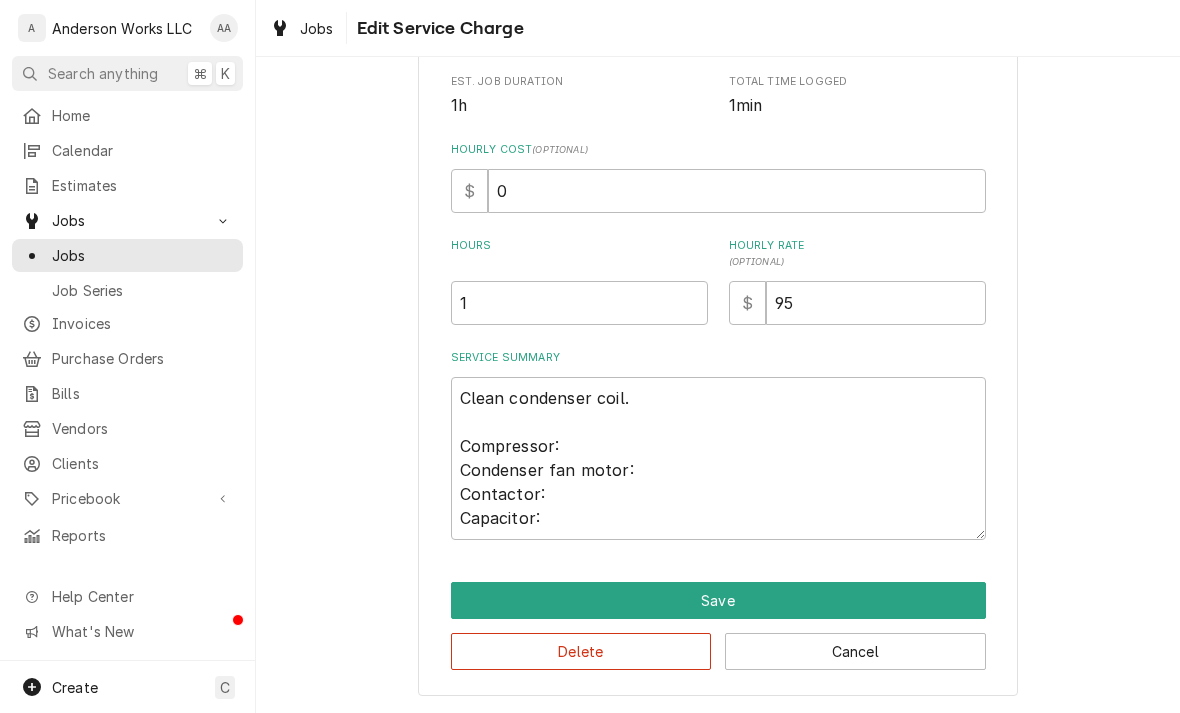 scroll, scrollTop: 410, scrollLeft: 0, axis: vertical 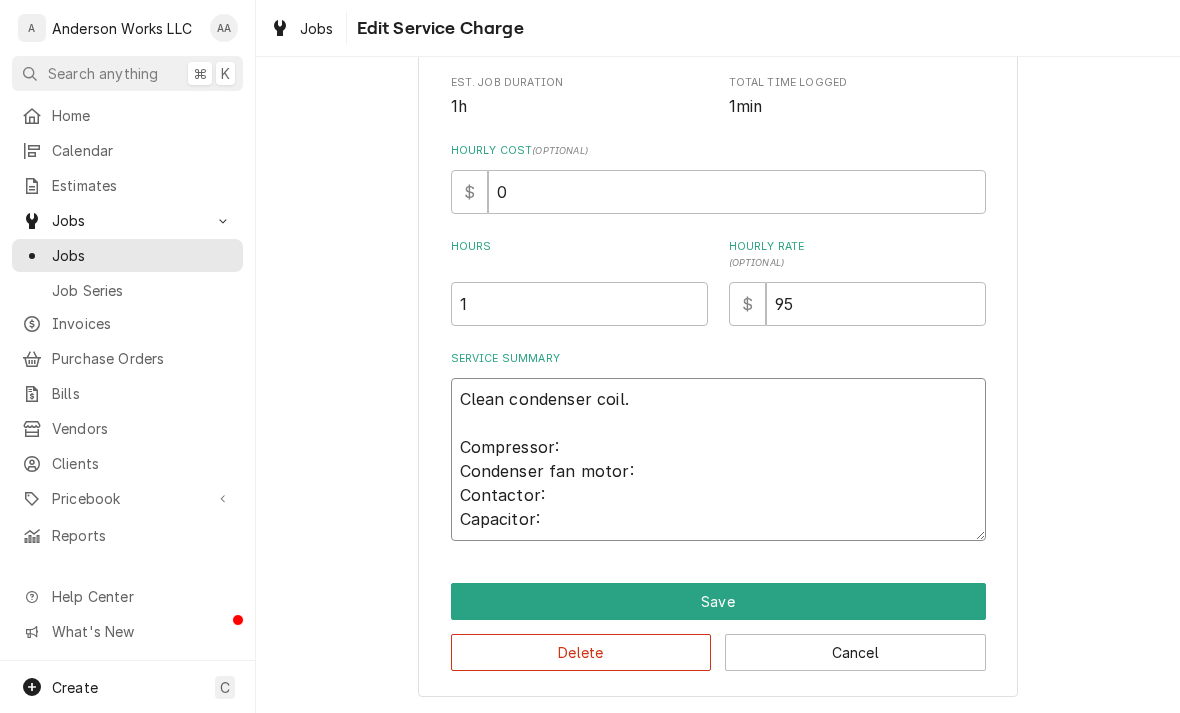click on "Clean condenser coil.
Compressor:
Condenser fan motor:
Contactor:
Capacitor:" at bounding box center [718, 459] 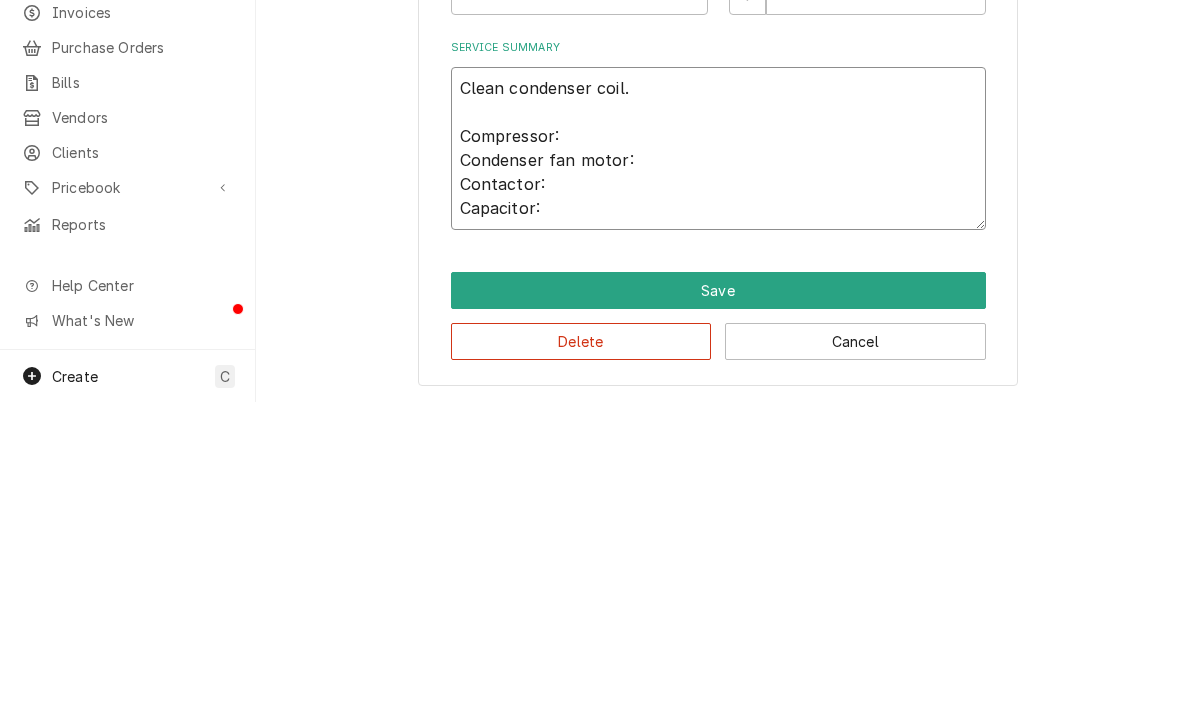 type on "x" 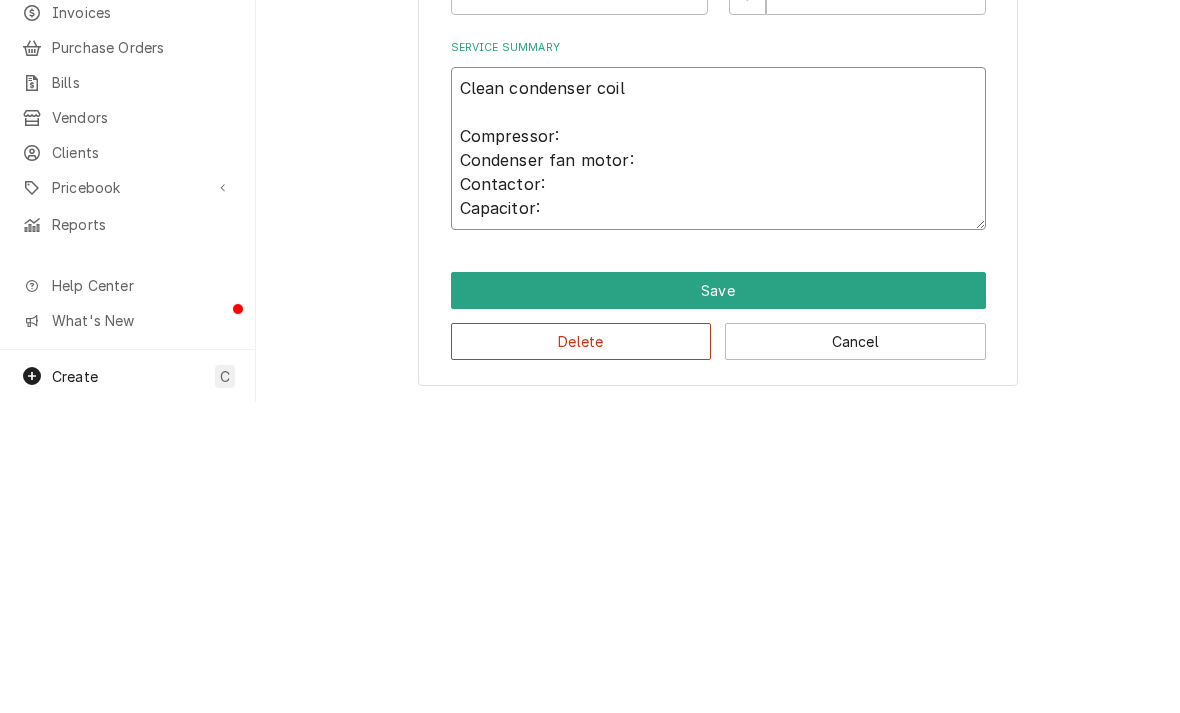 type on "Clean condenser coil
Compressor:
Condenser fan motor:
Contactor:
Capacitor:" 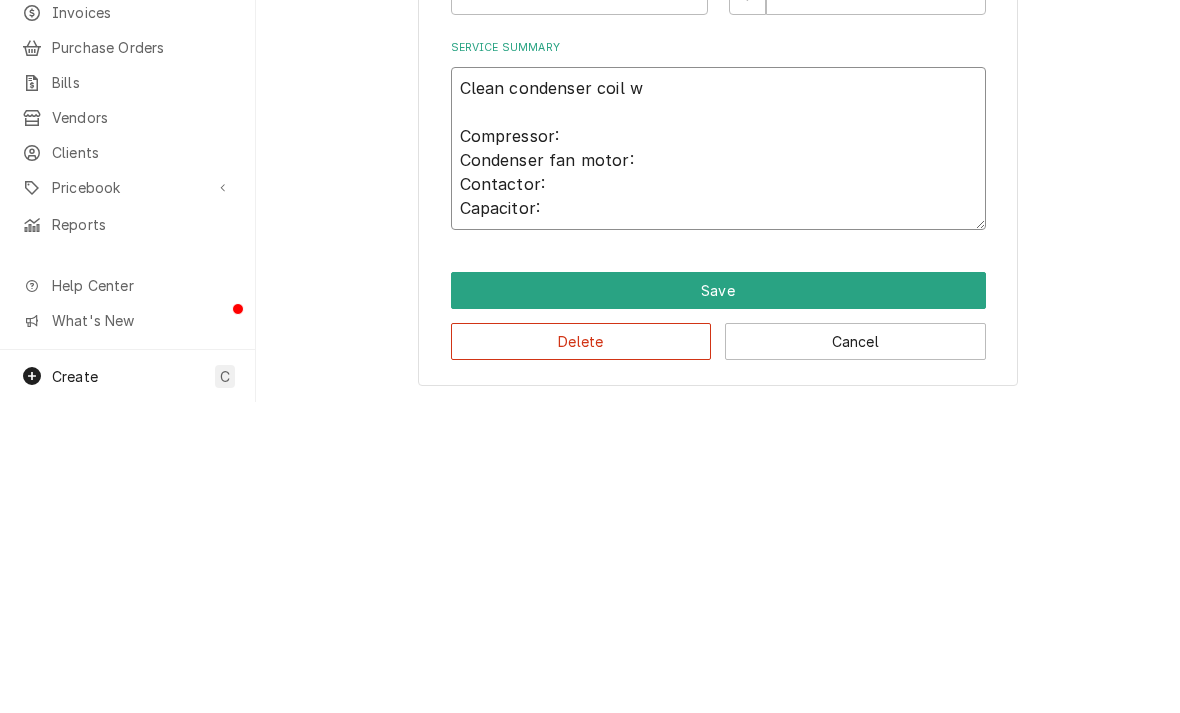 type on "x" 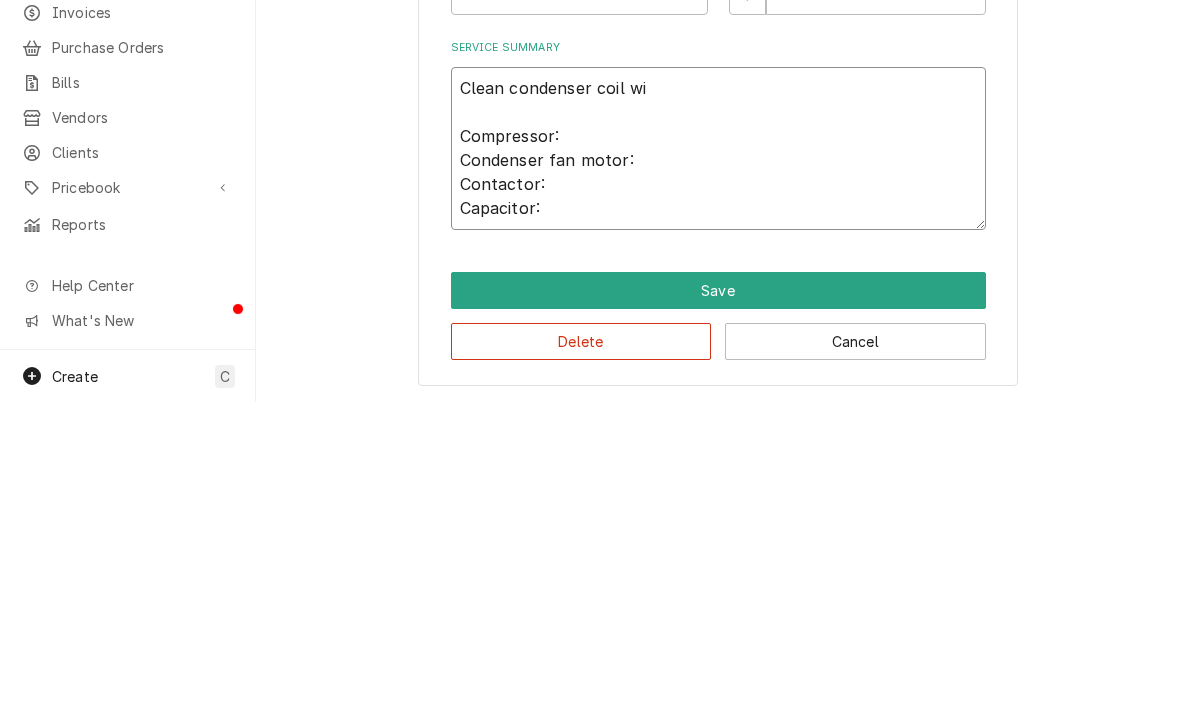 type on "x" 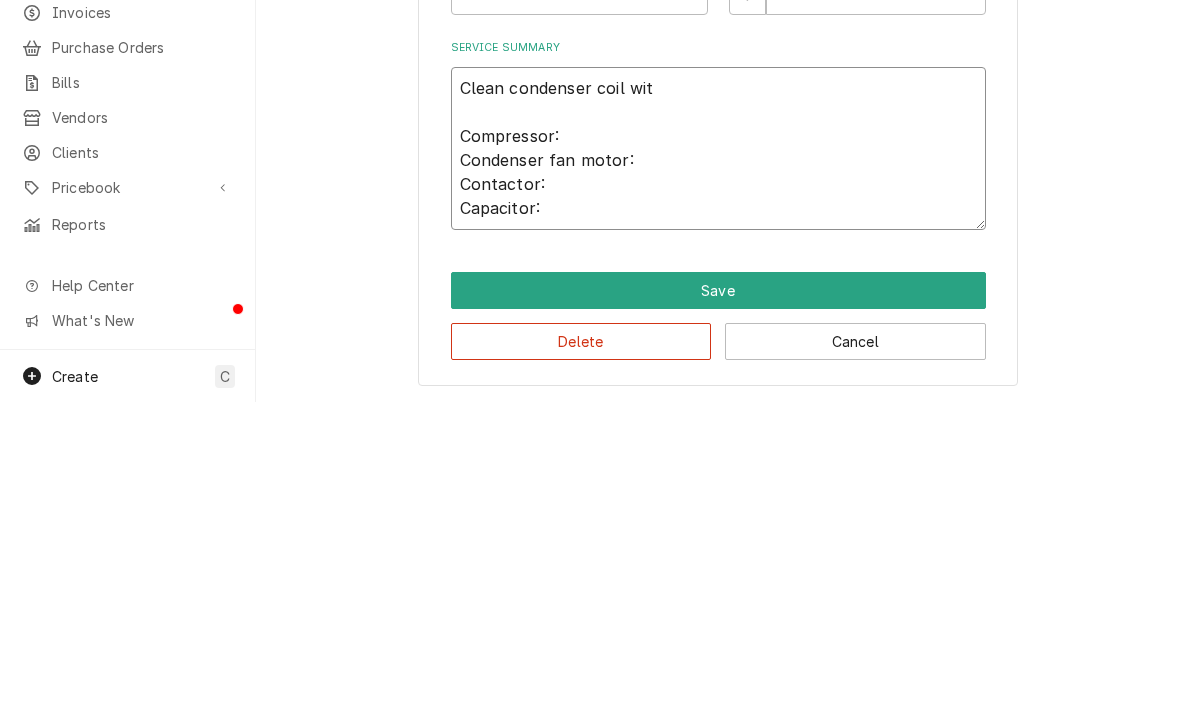 type on "x" 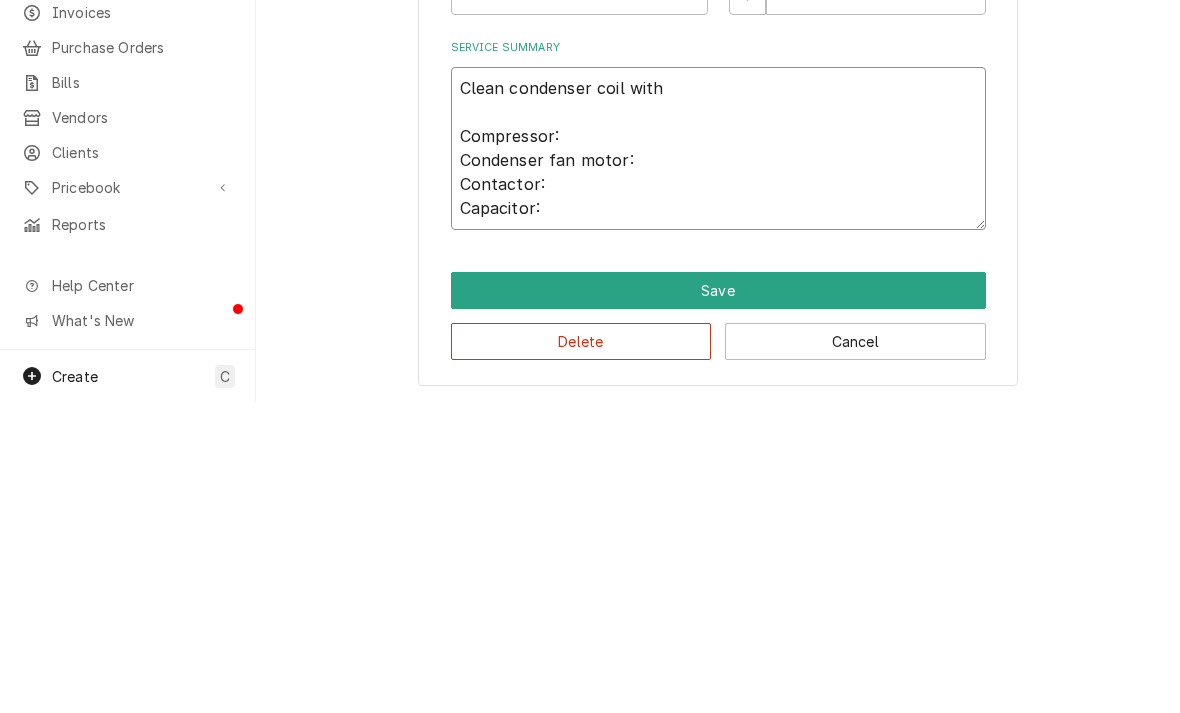 type on "x" 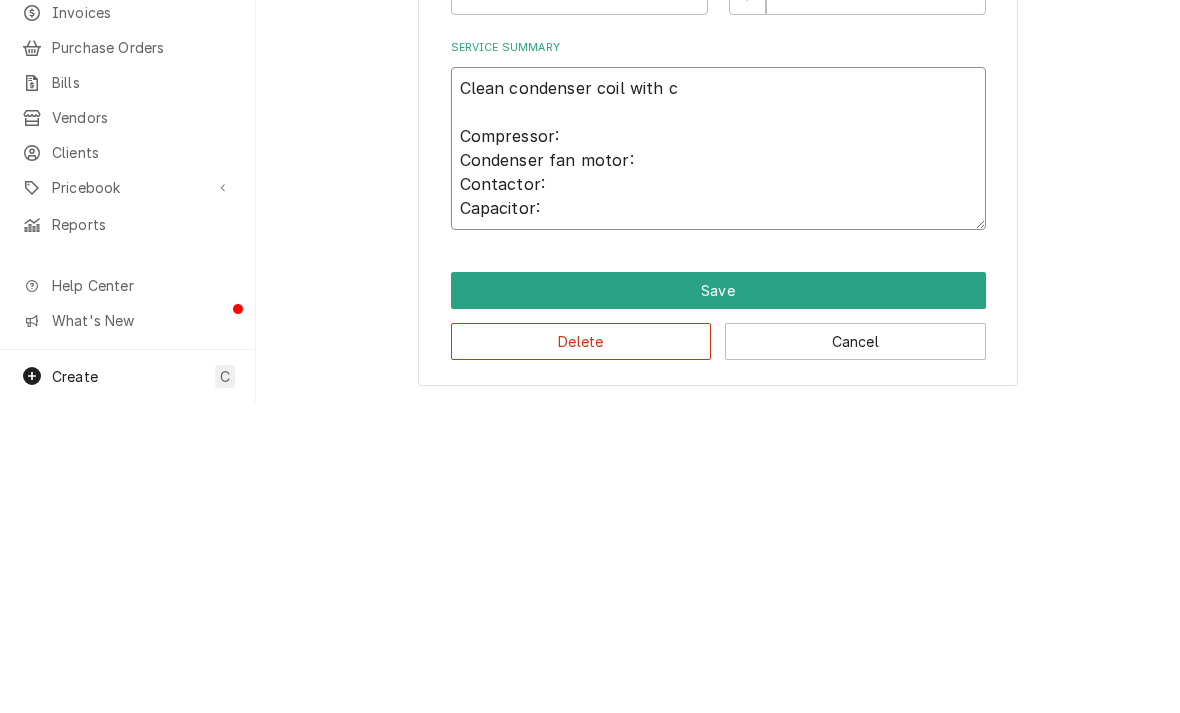 type on "x" 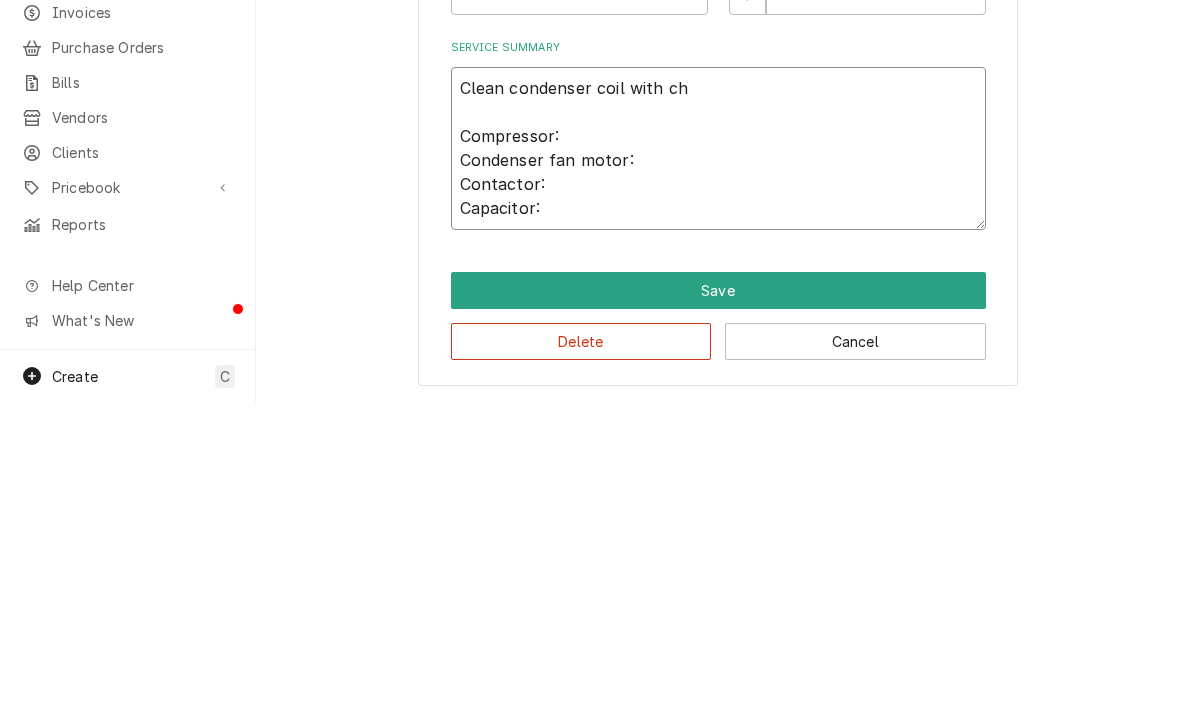 type on "x" 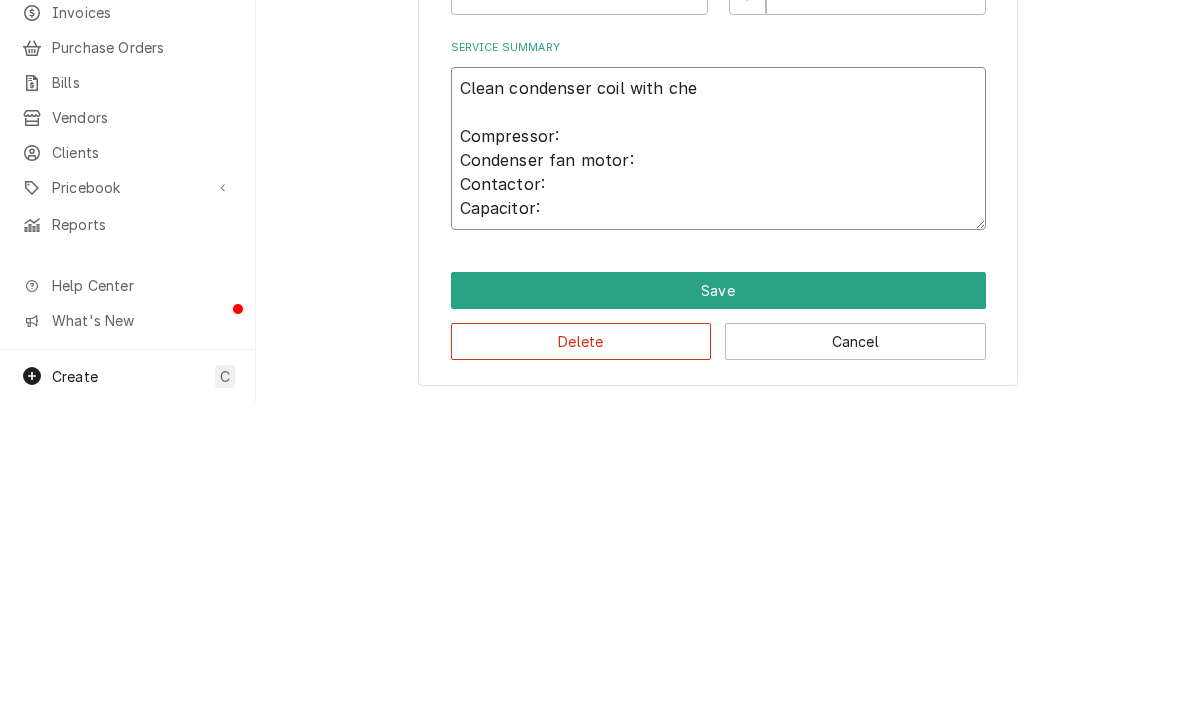 type on "x" 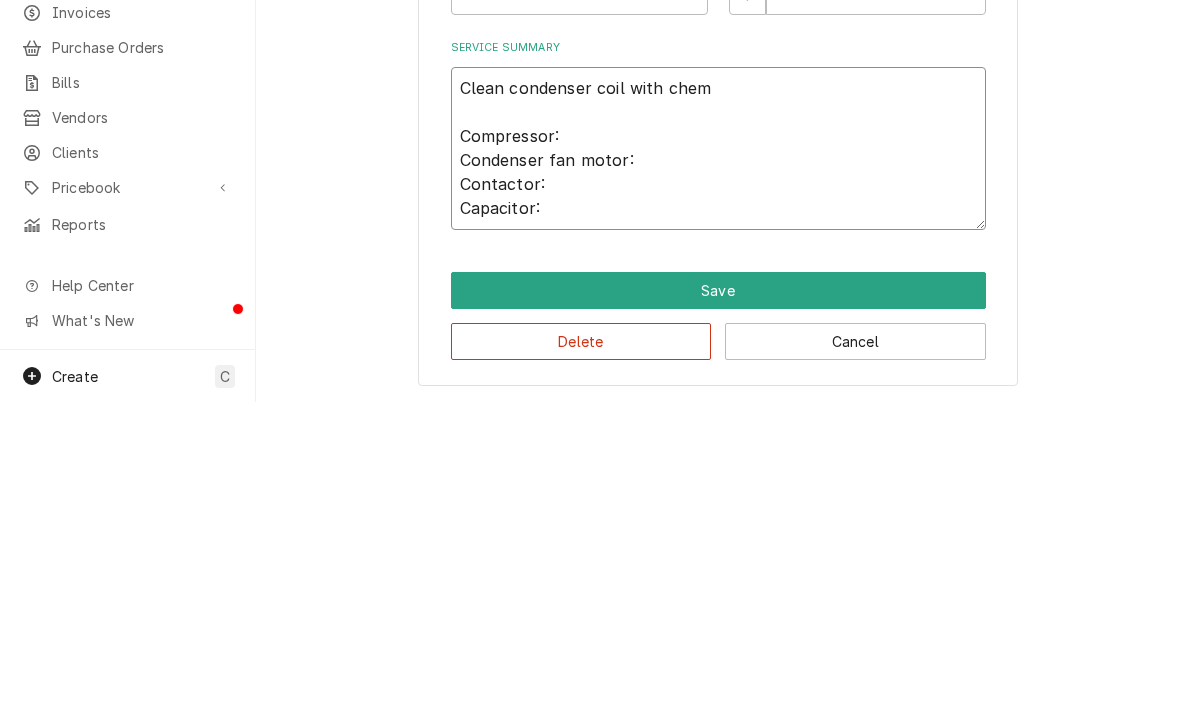 type on "x" 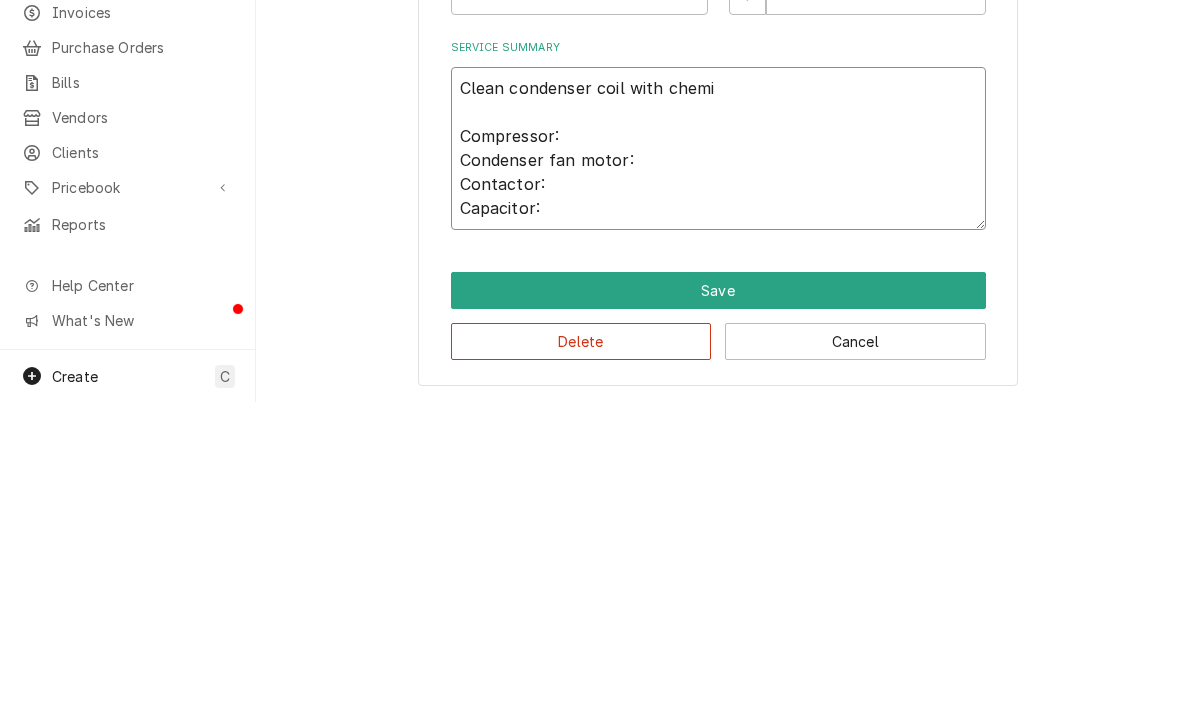 type on "Clean condenser coil with chemic
Compressor:
Condenser fan motor:
Contactor:
Capacitor:" 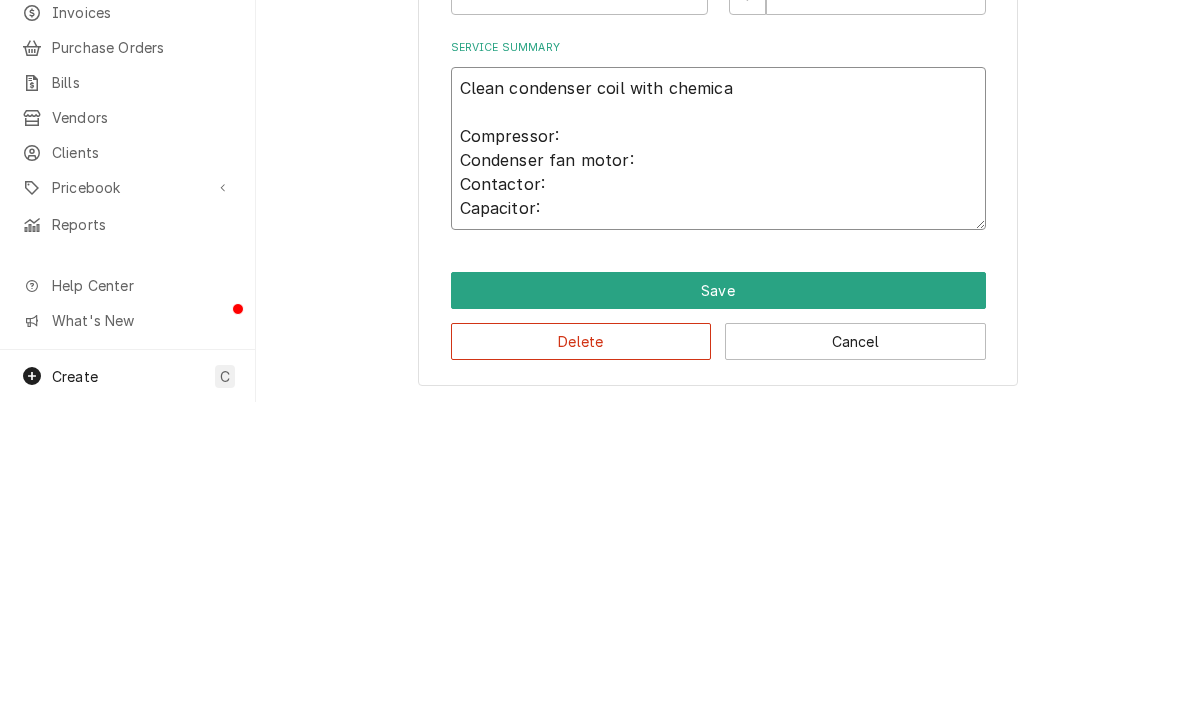 type on "x" 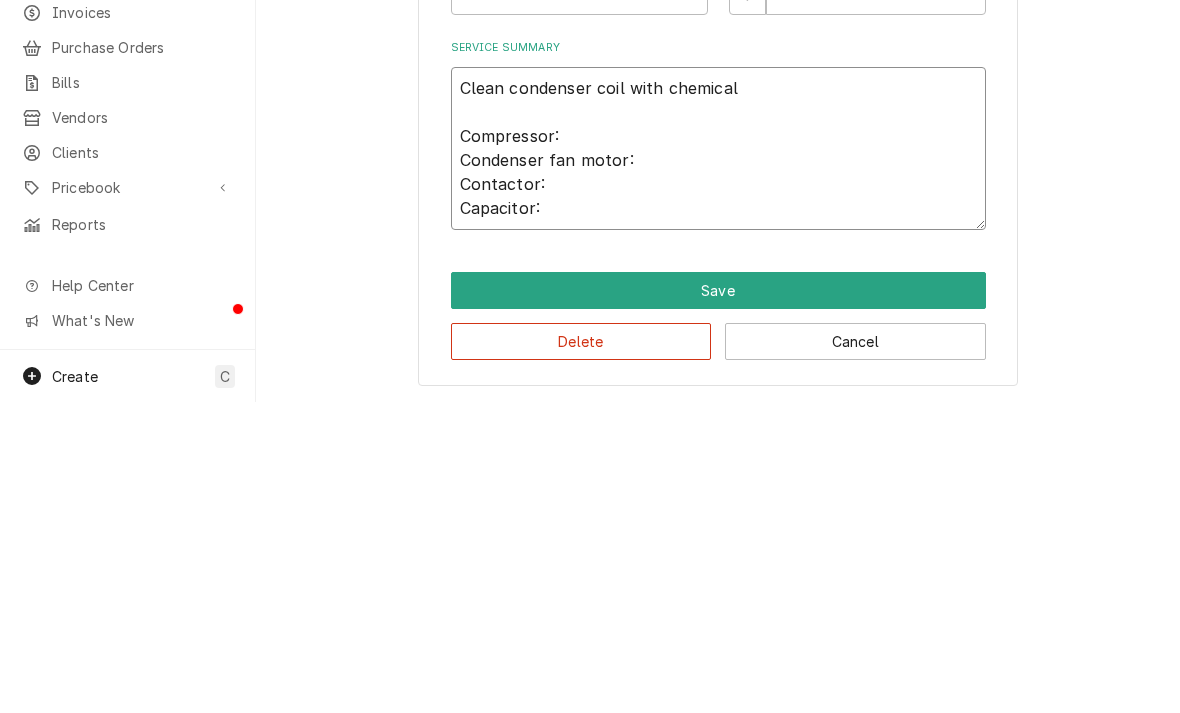 type on "x" 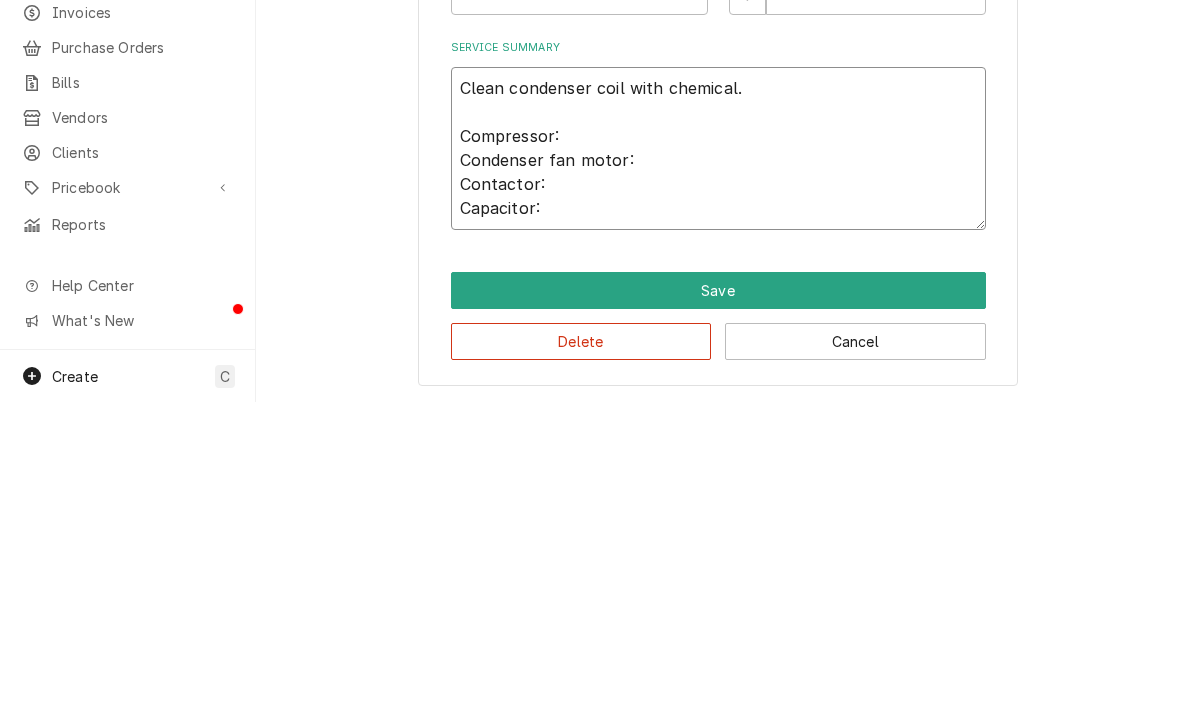 type on "Clean condenser coil with chemical.
Compressor:
Condenser fan motor:
Contactor:
Capacitor:" 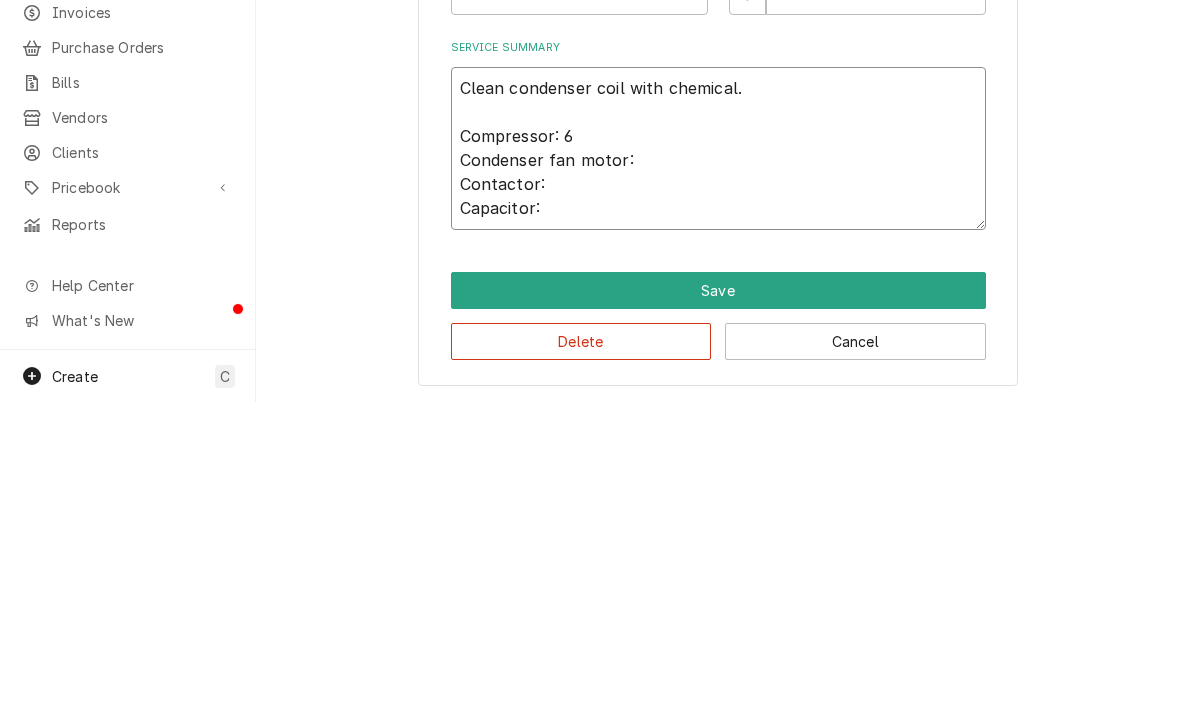 type on "x" 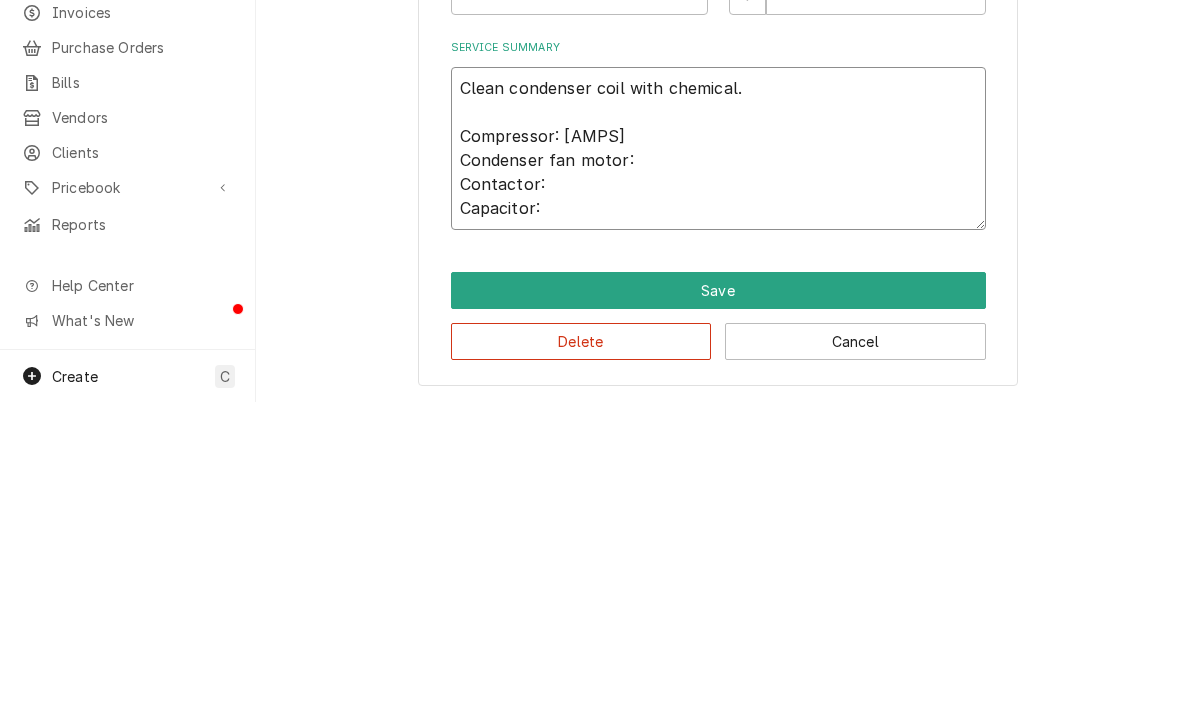 type on "x" 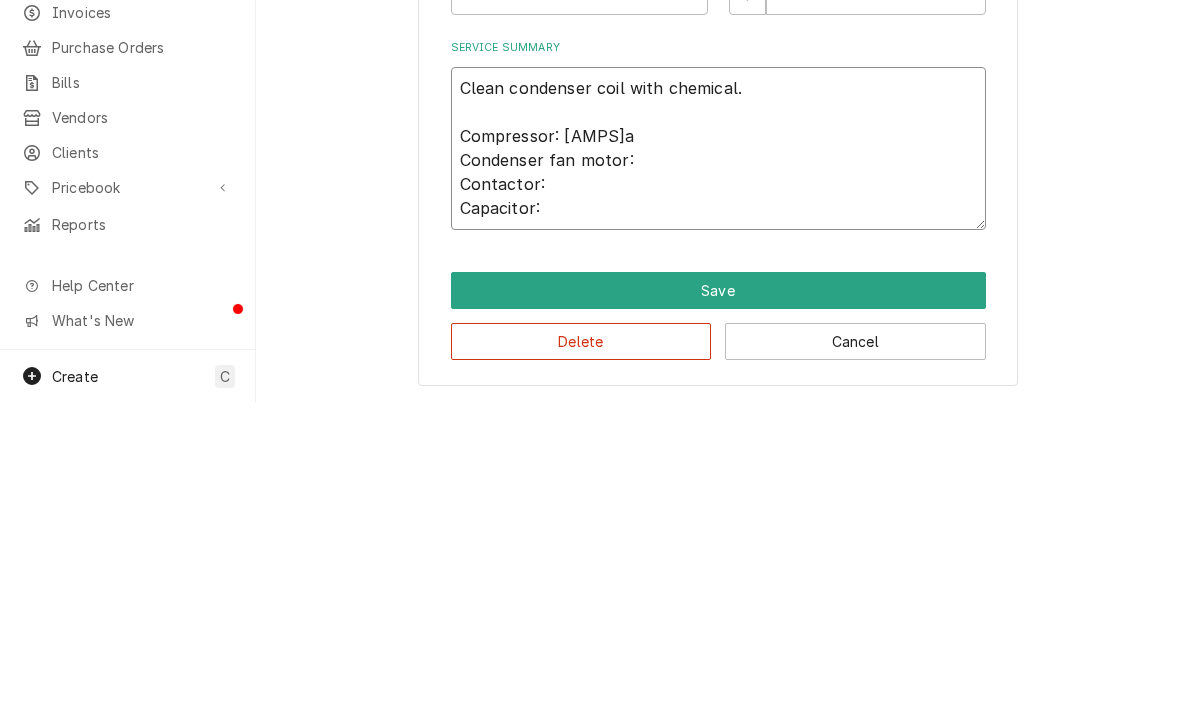 type on "x" 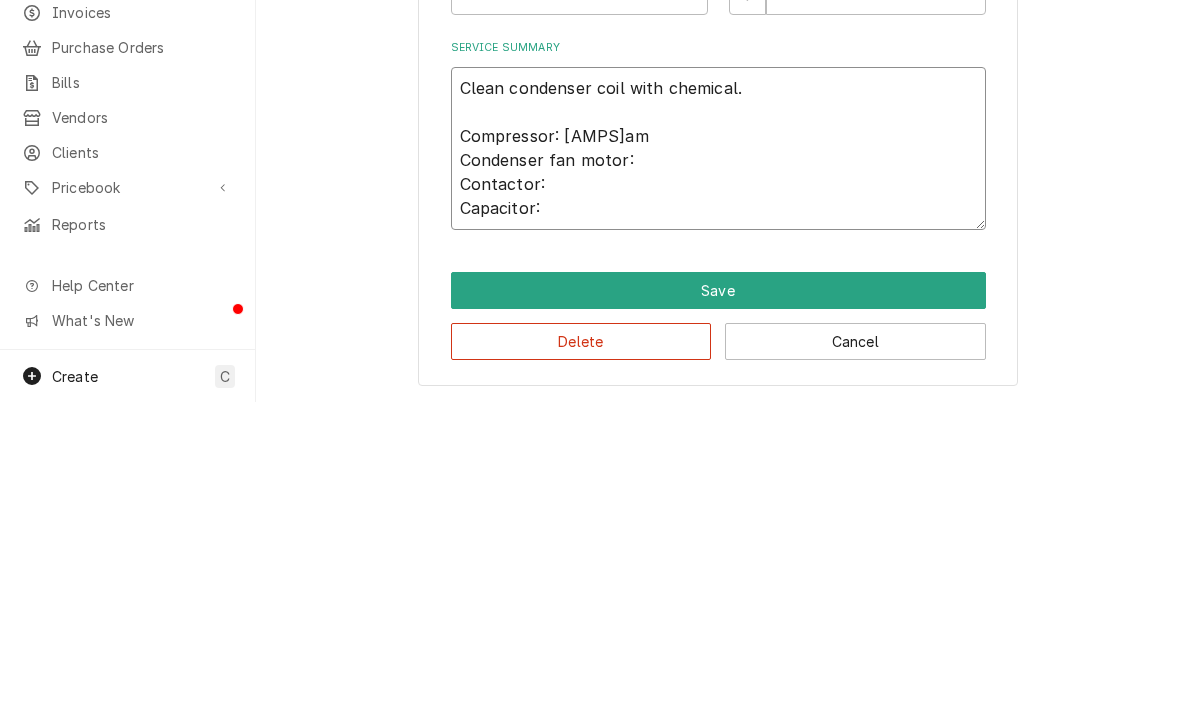 type on "Clean condenser coil with chemical.
Compressor: 6.7amp
Condenser fan motor:
Contactor:
Capacitor:" 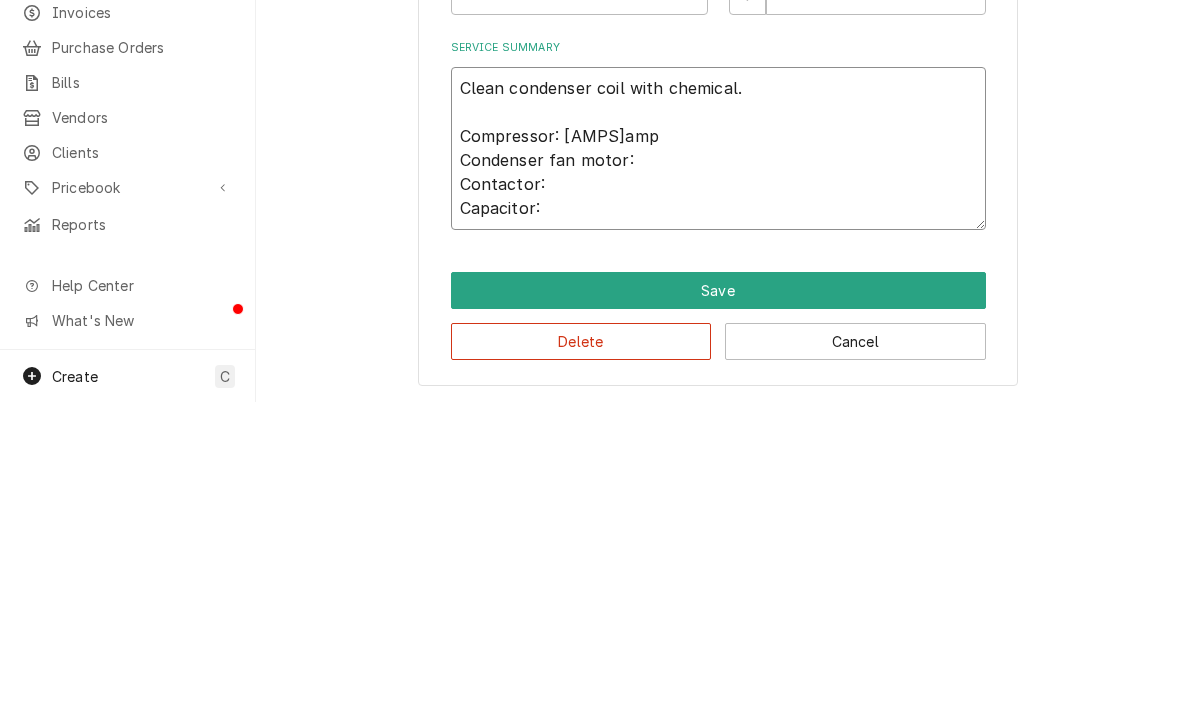 type on "x" 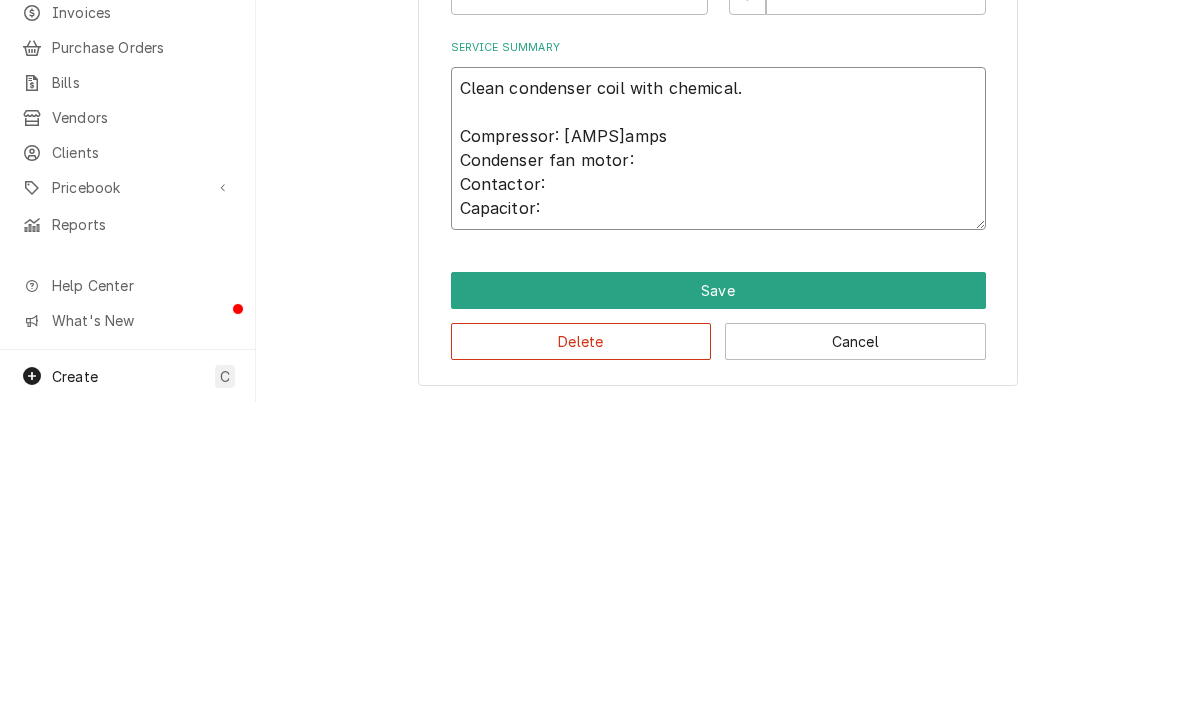 type on "x" 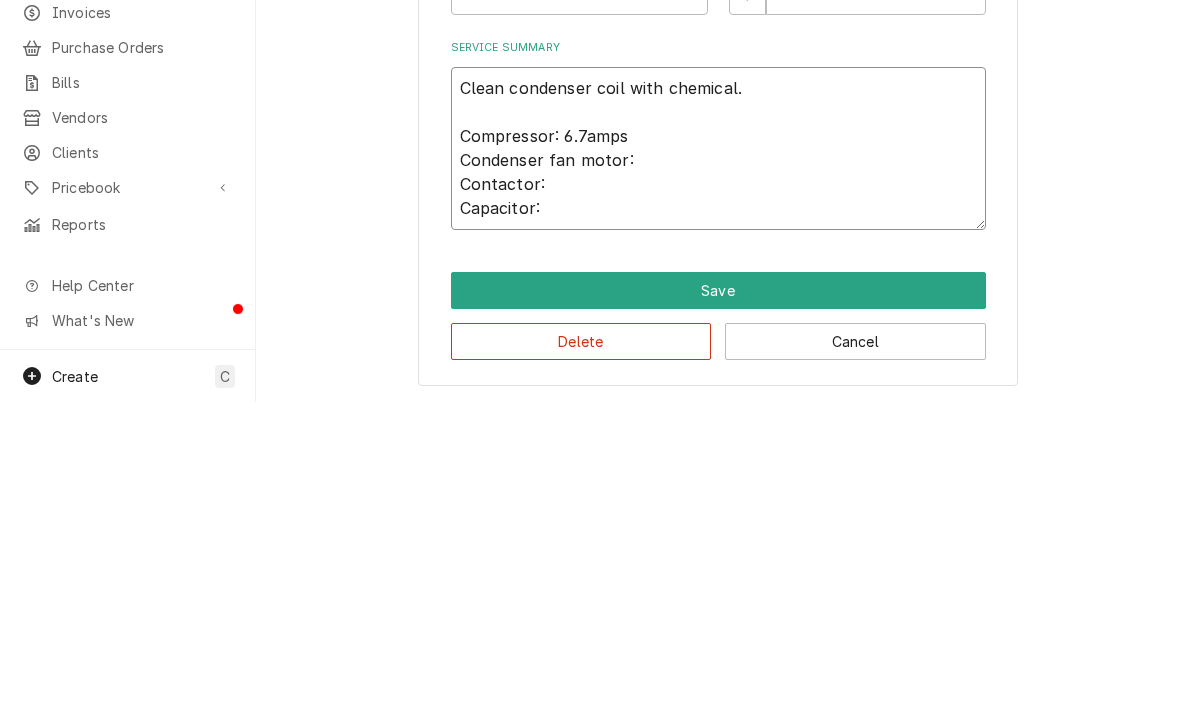 type on "x" 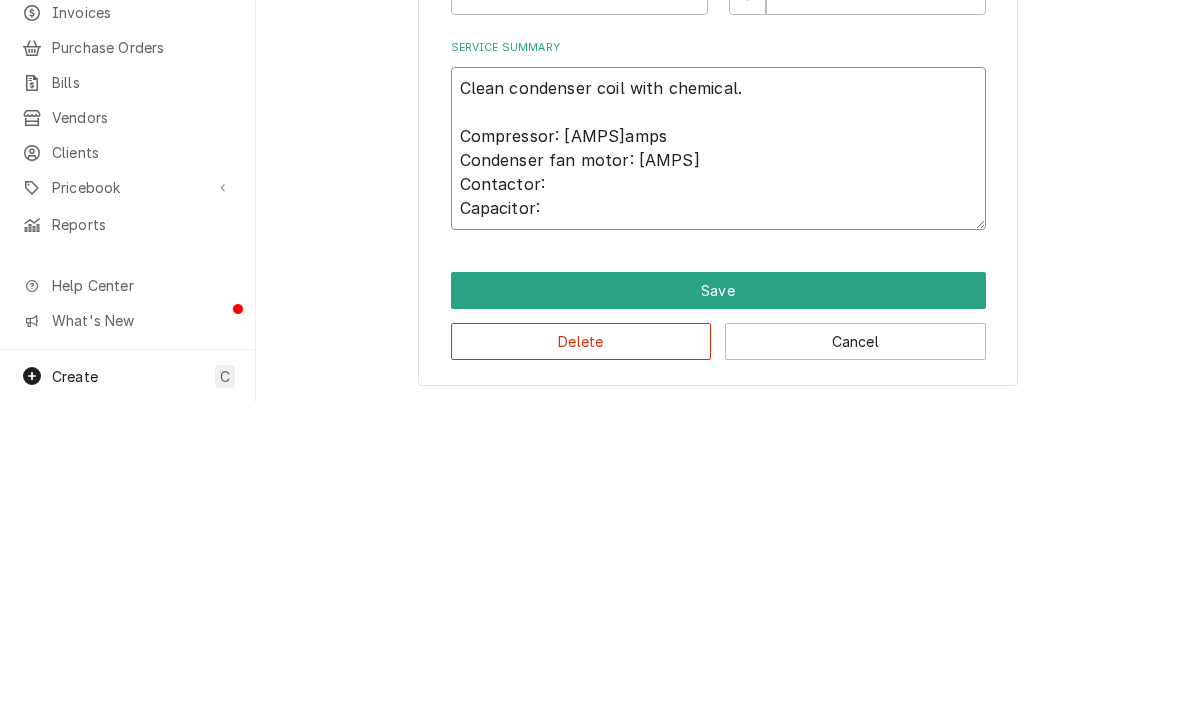 type on "x" 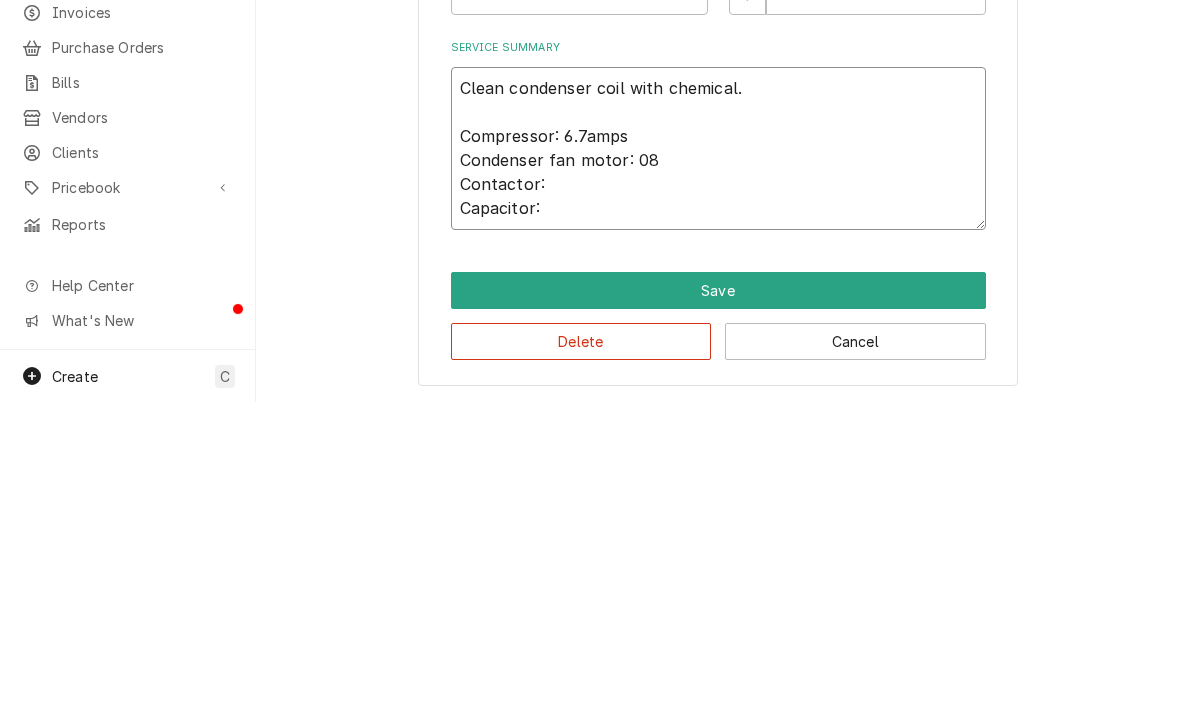 type on "x" 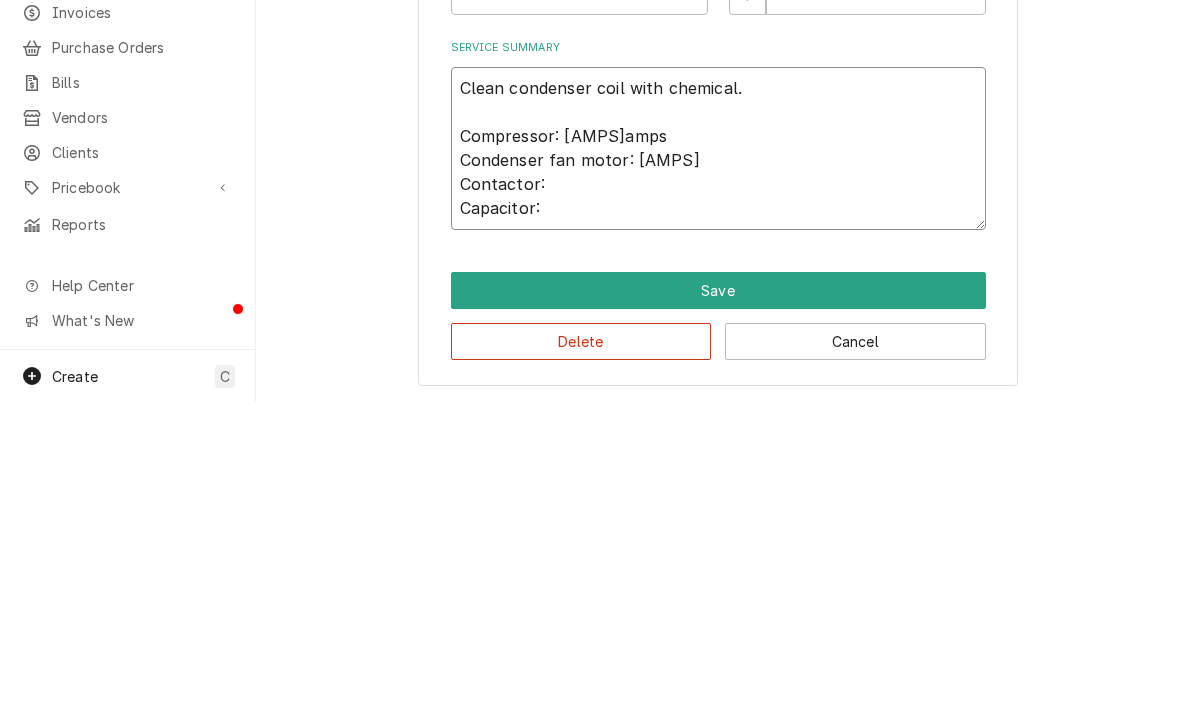 type on "x" 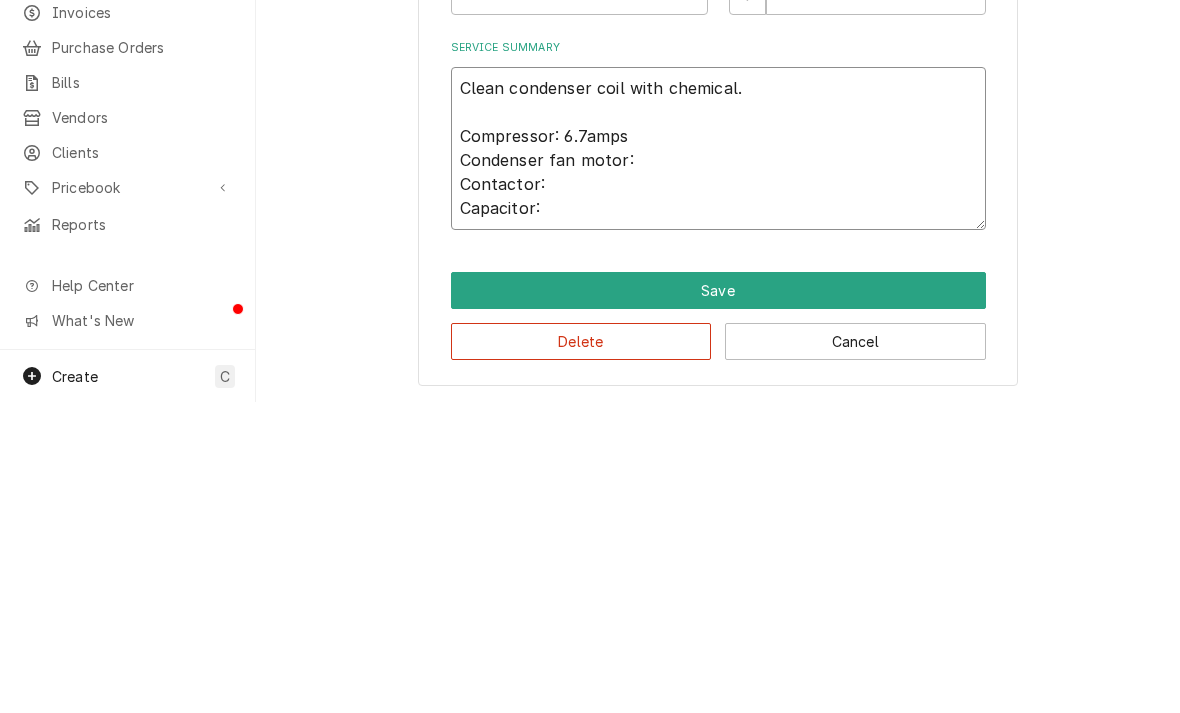type on "x" 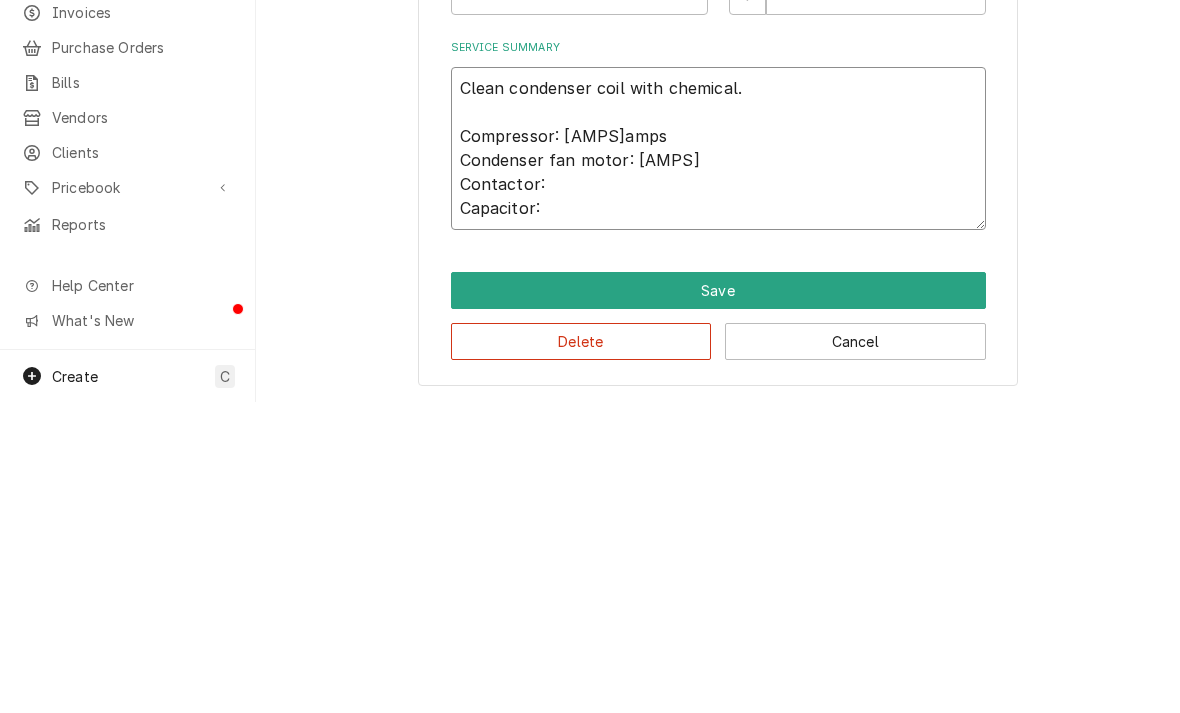 type on "x" 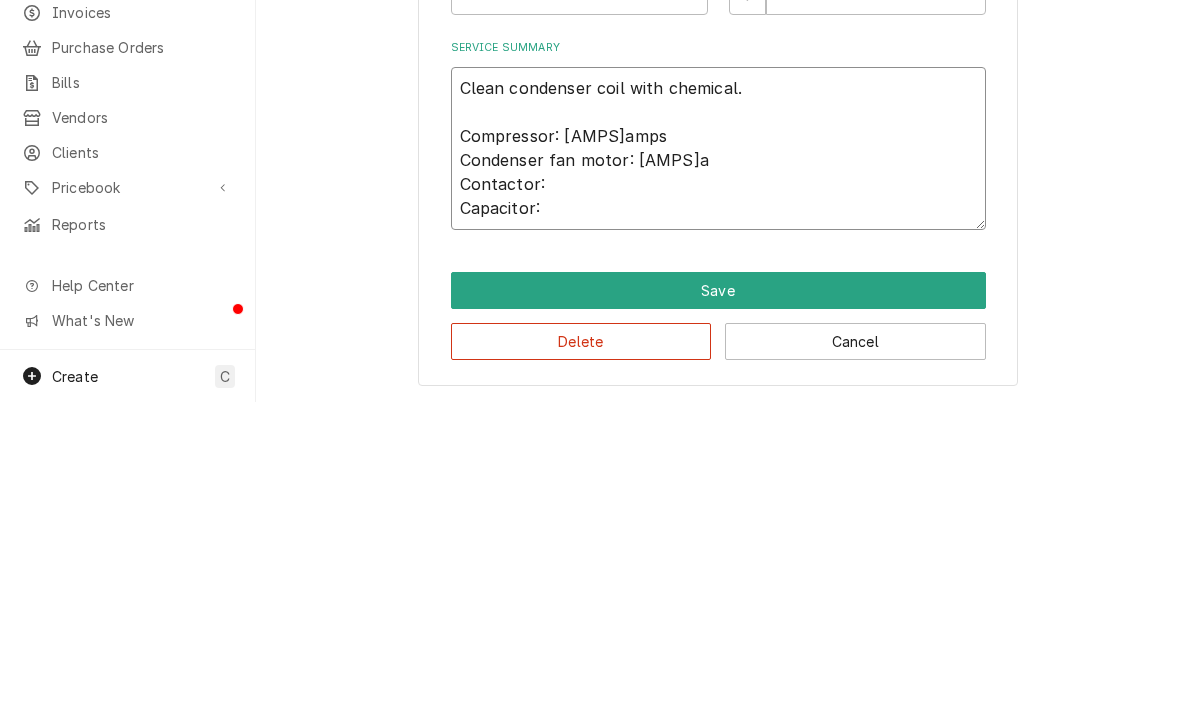 type on "x" 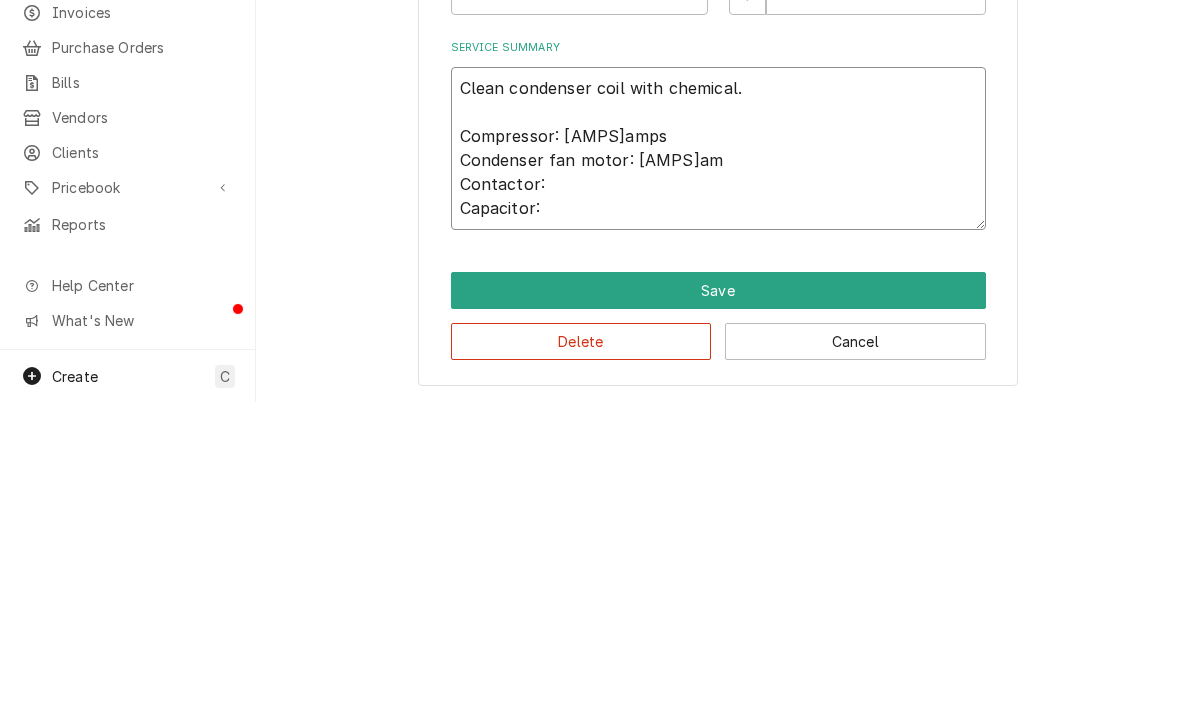 type on "Clean condenser coil with chemical.
Compressor: 6.7amps
Condenser fan motor: 0.8amp
Contactor:
Capacitor:" 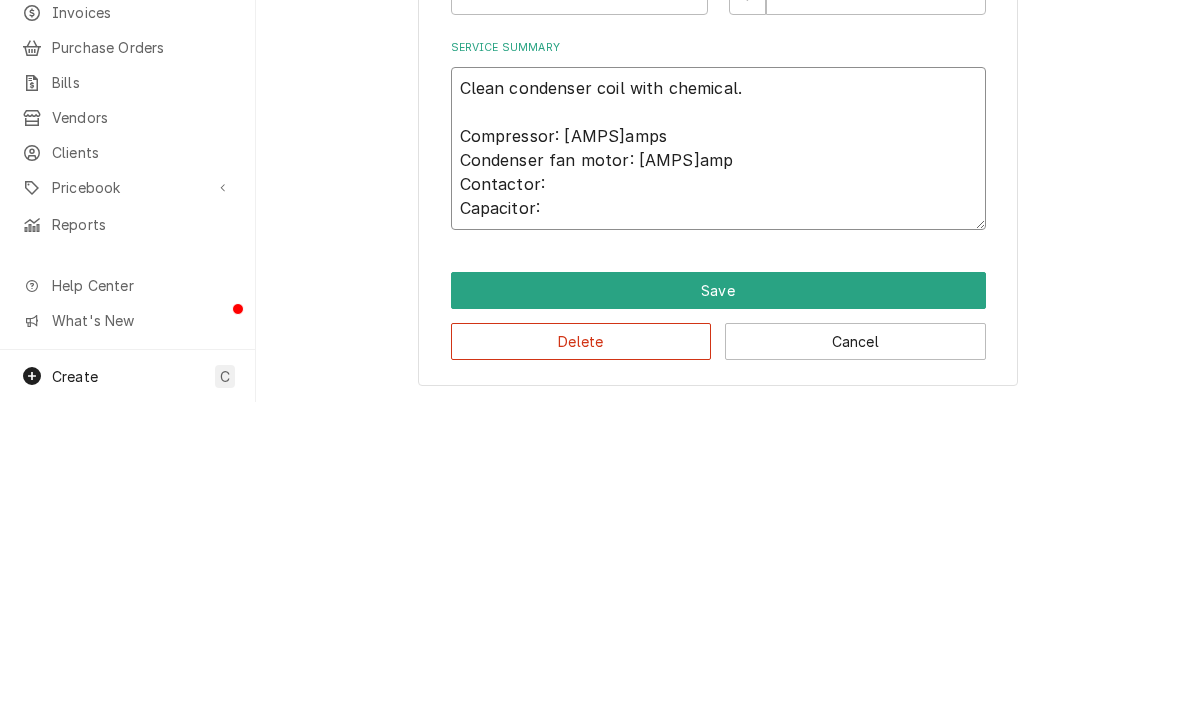 type on "x" 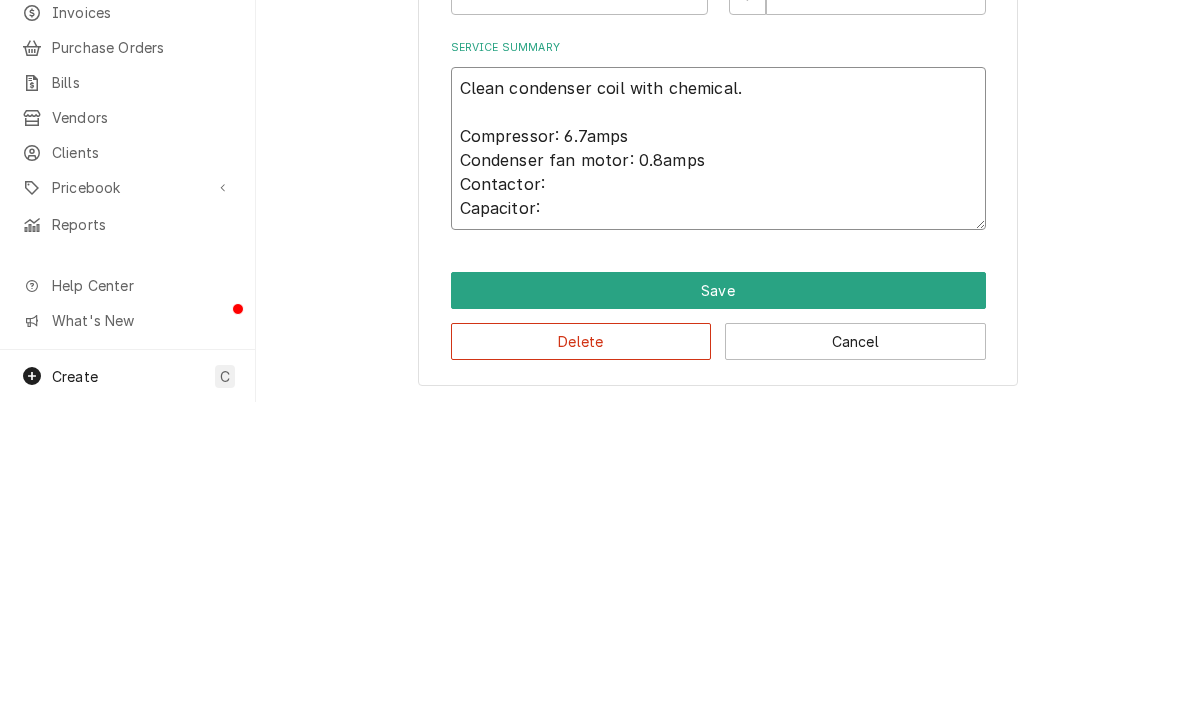 type on "x" 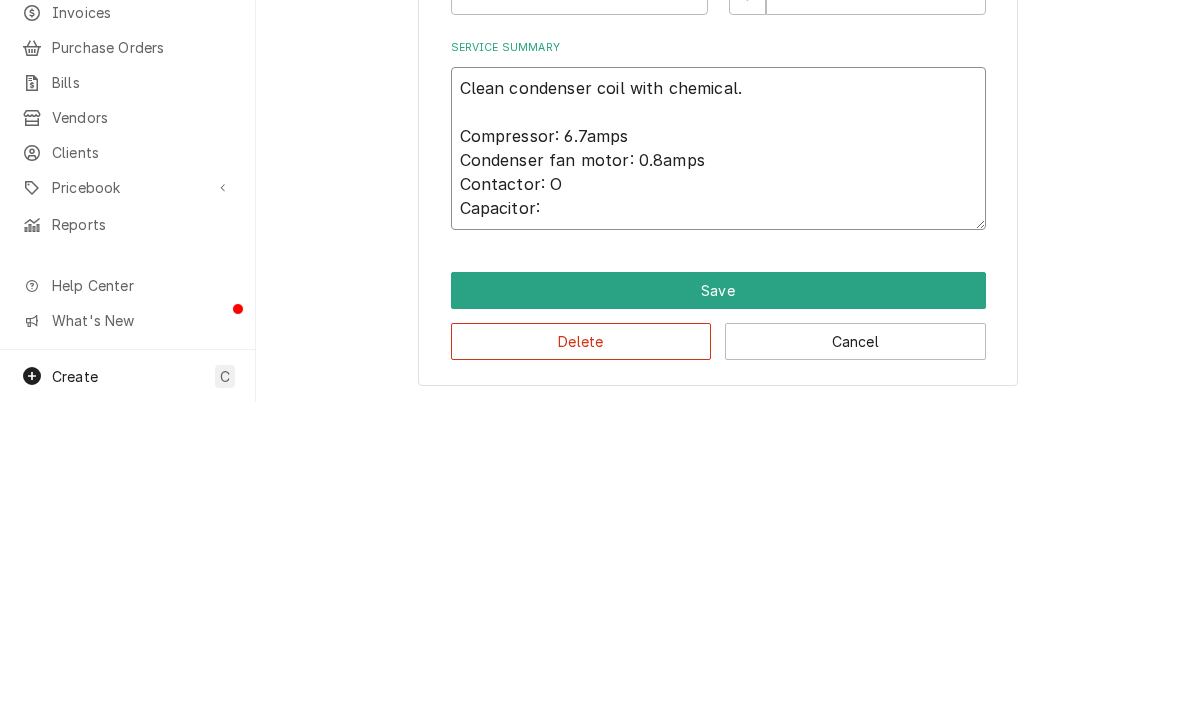 type on "x" 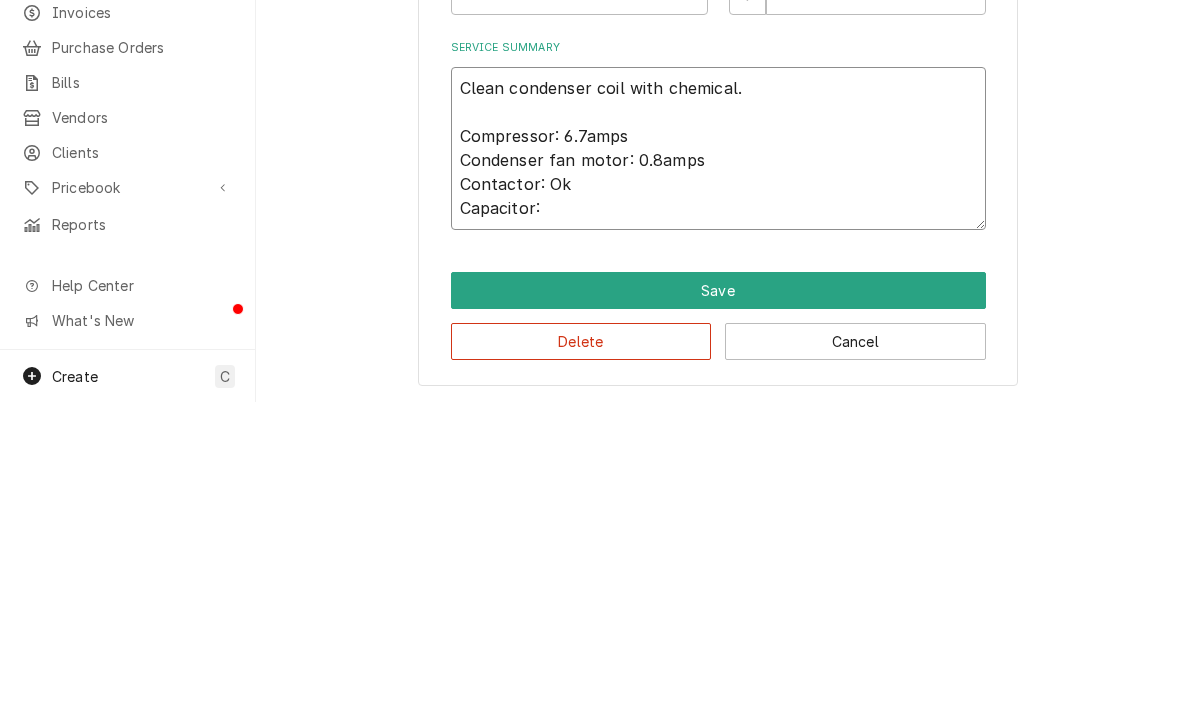 type on "x" 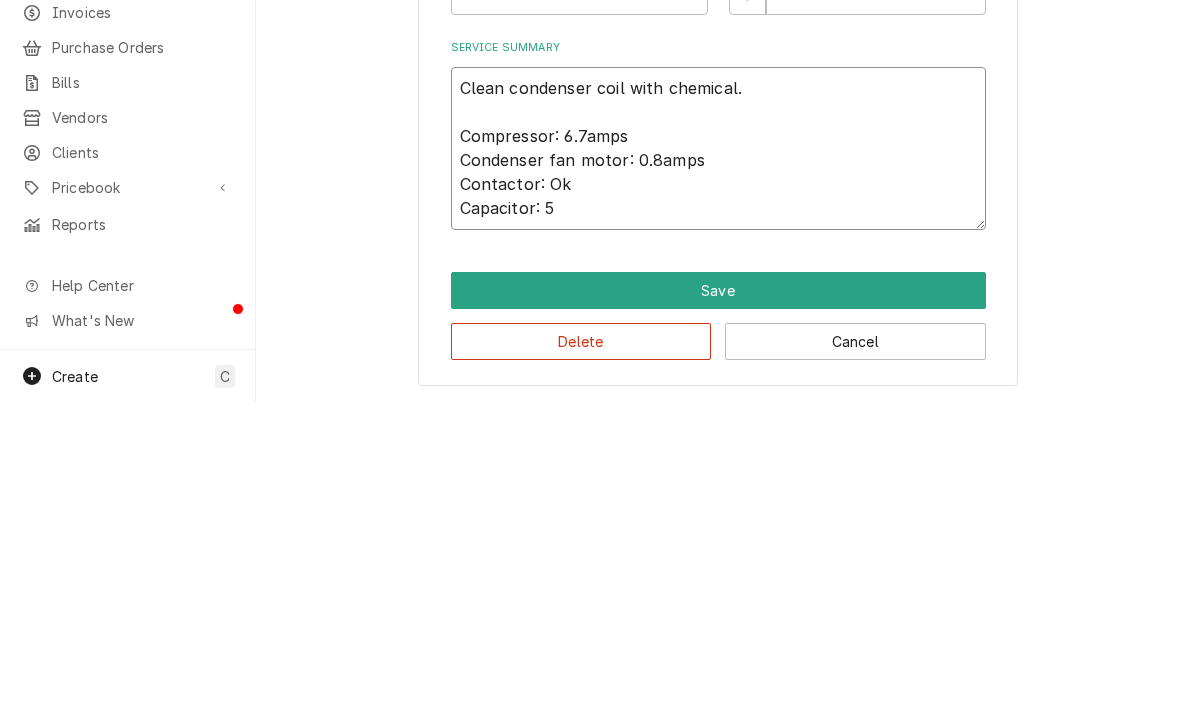 type on "x" 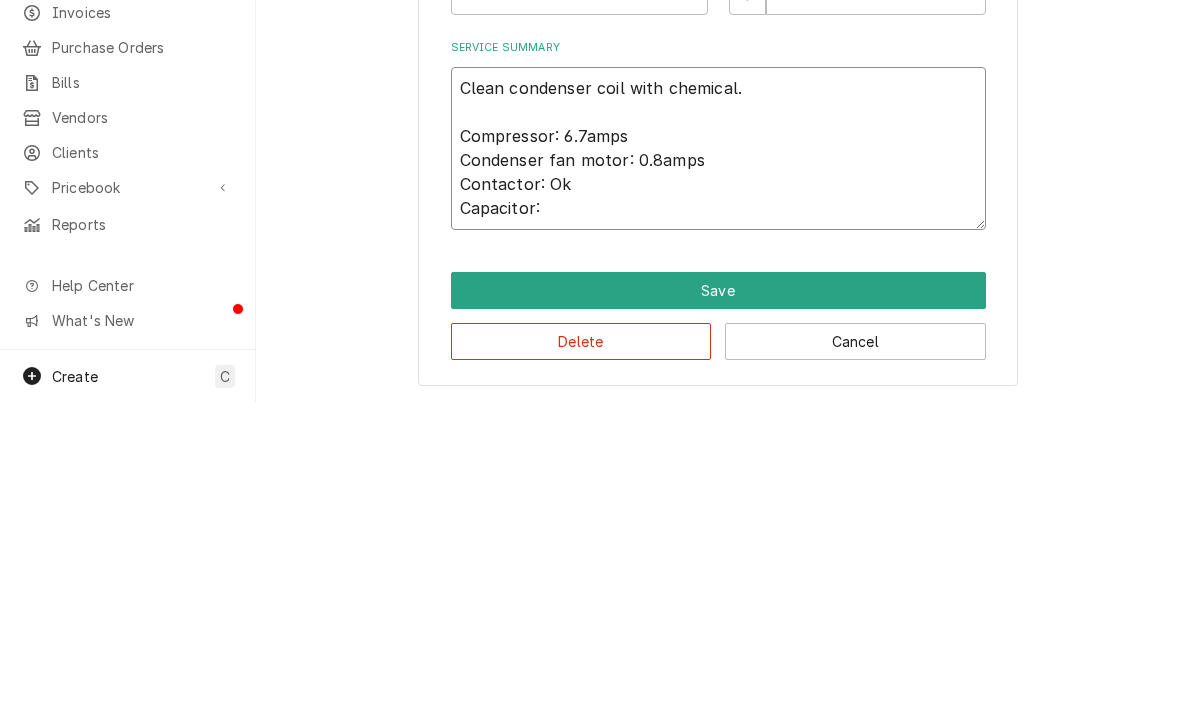 type on "x" 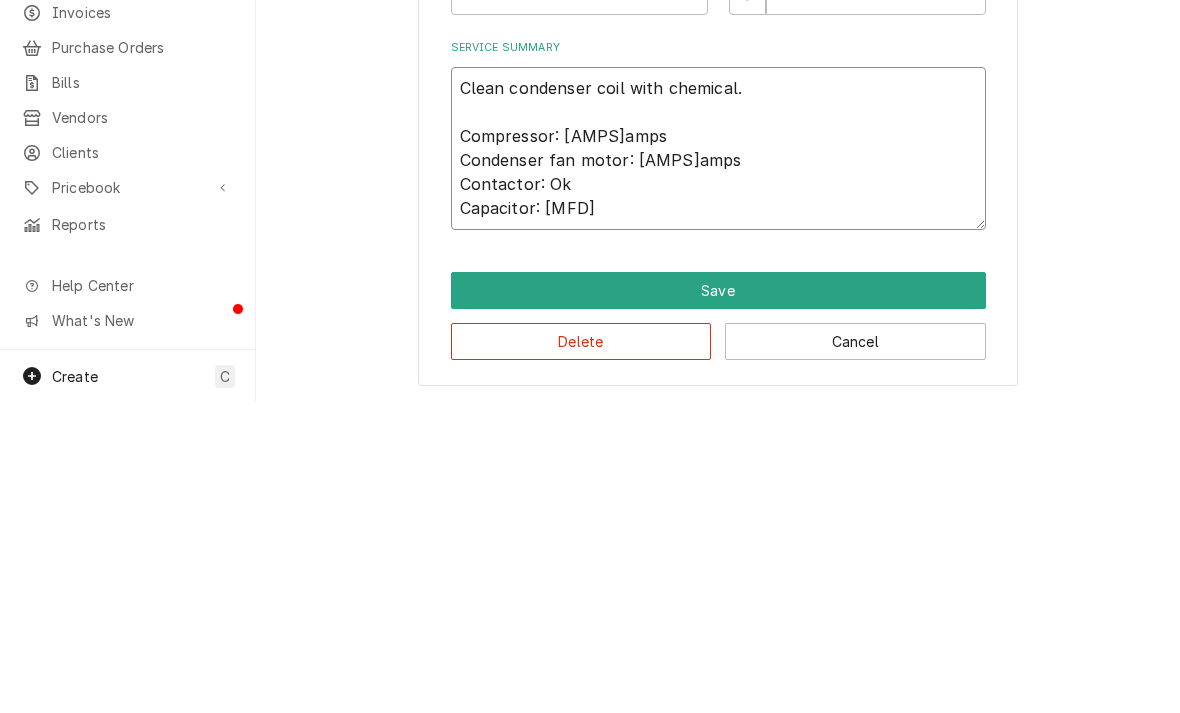 type on "x" 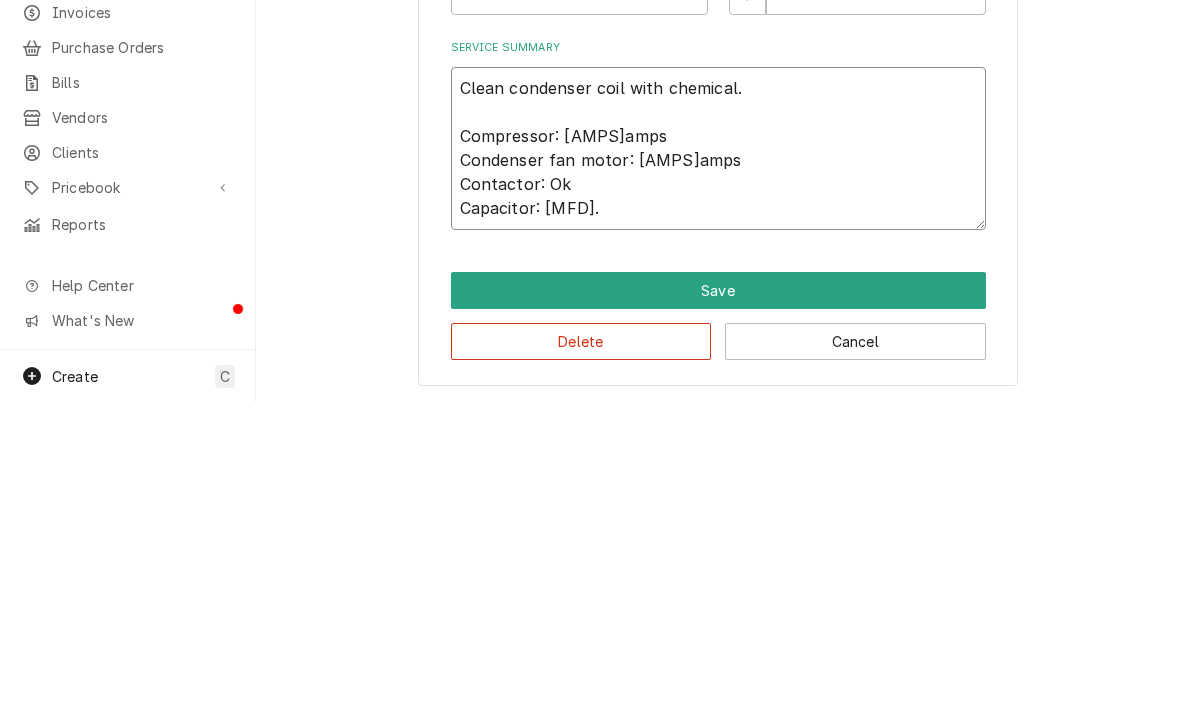 type on "x" 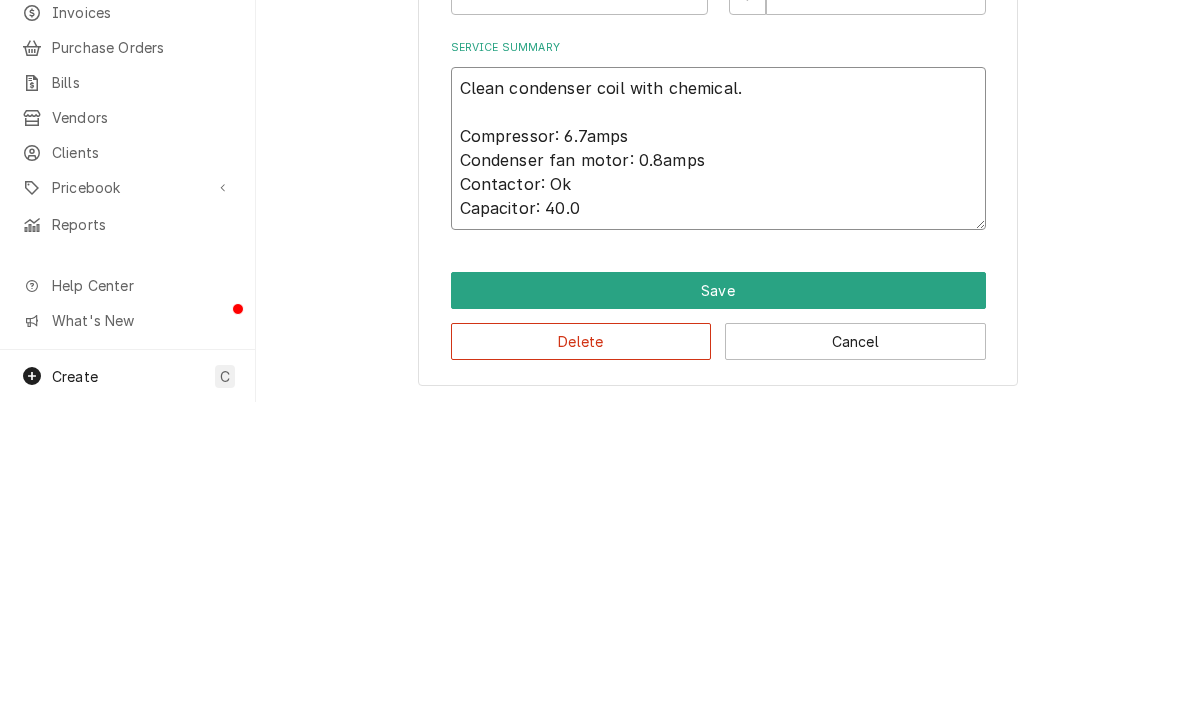 type on "x" 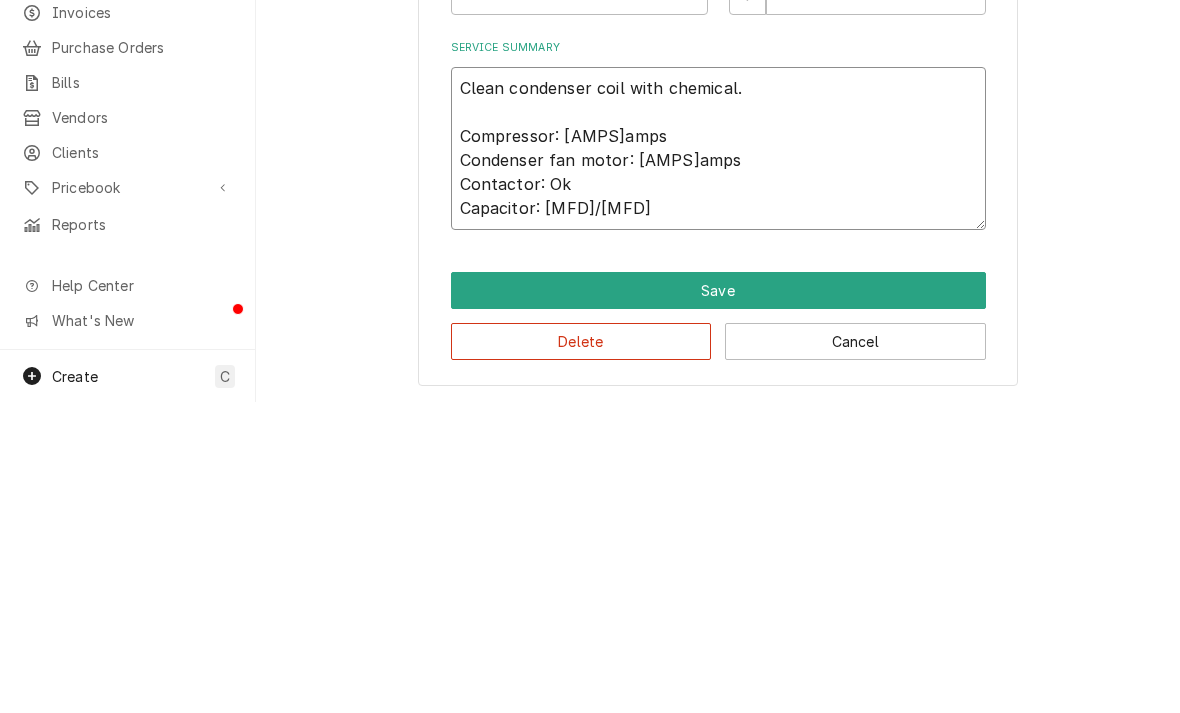type on "x" 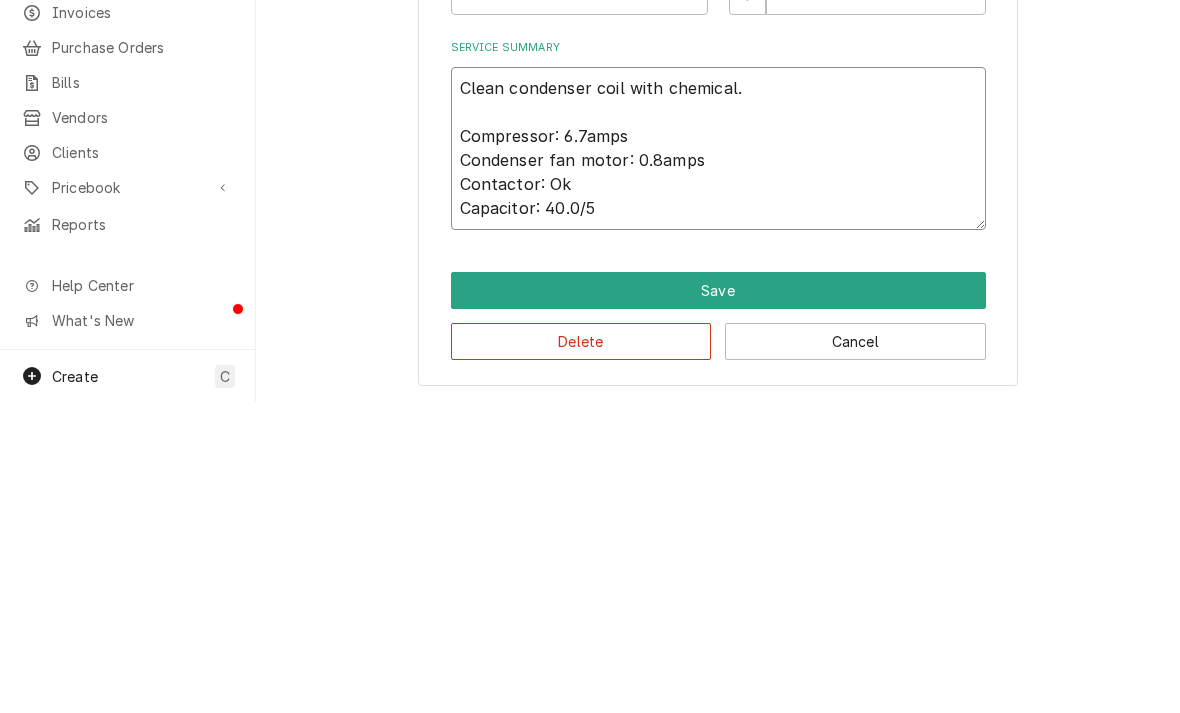 type on "x" 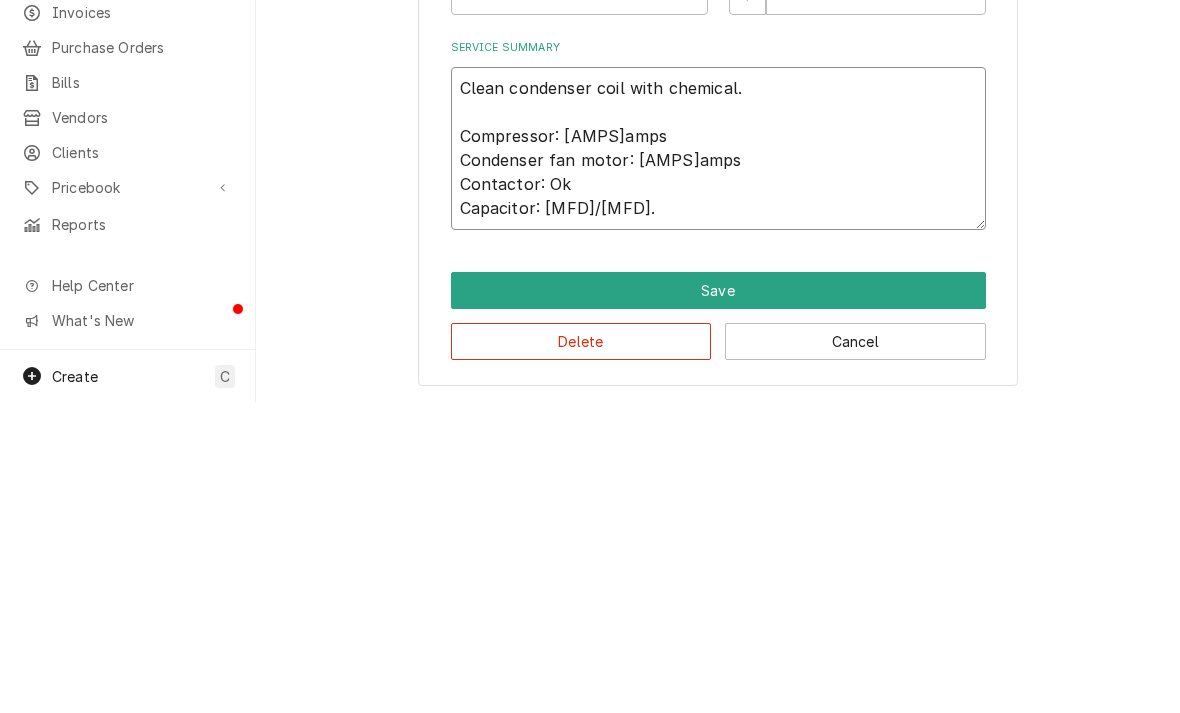 type on "x" 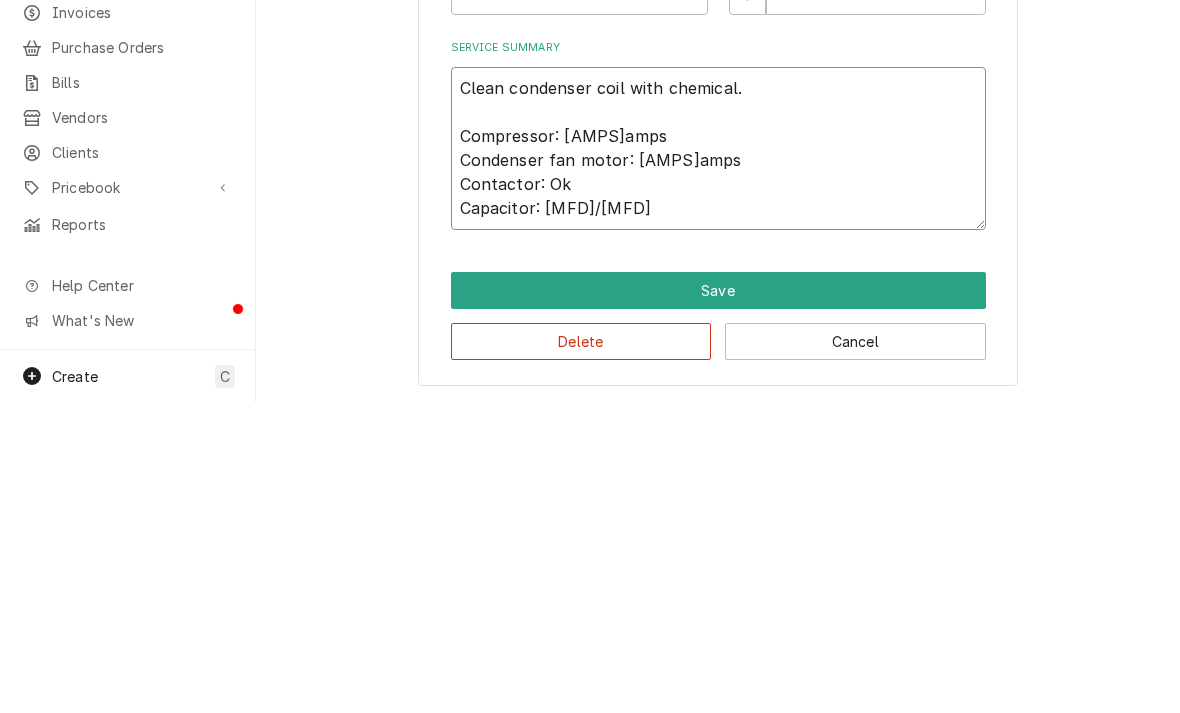 type on "x" 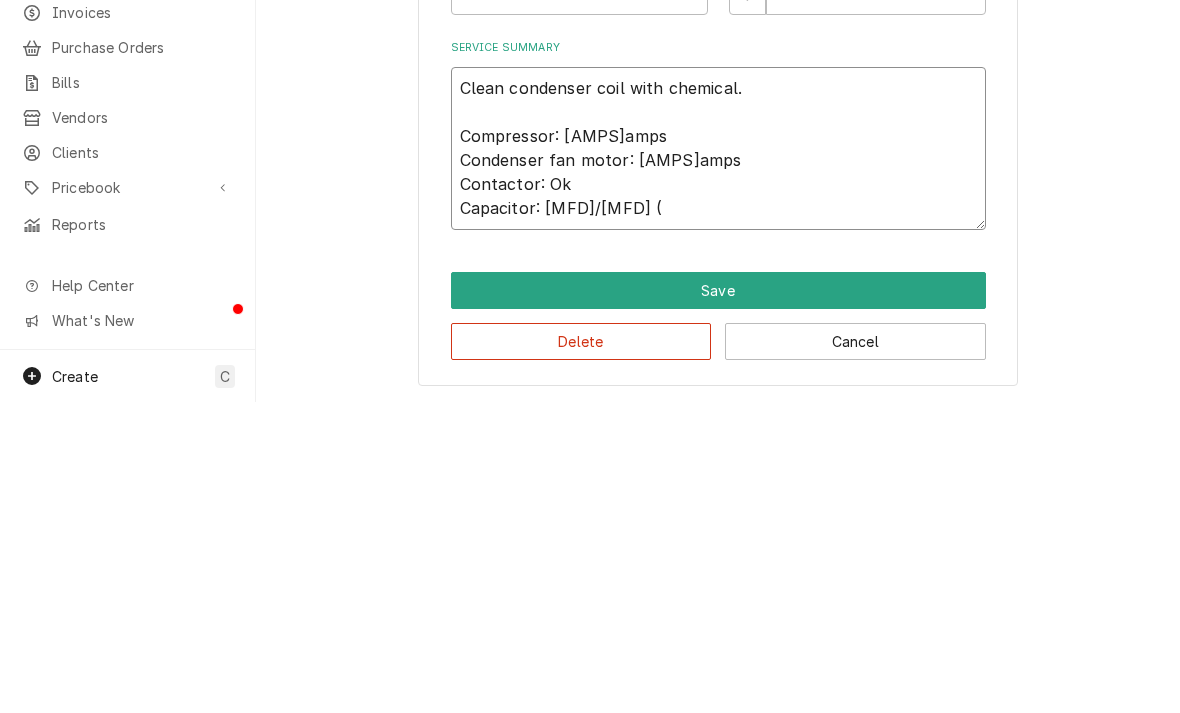 type on "x" 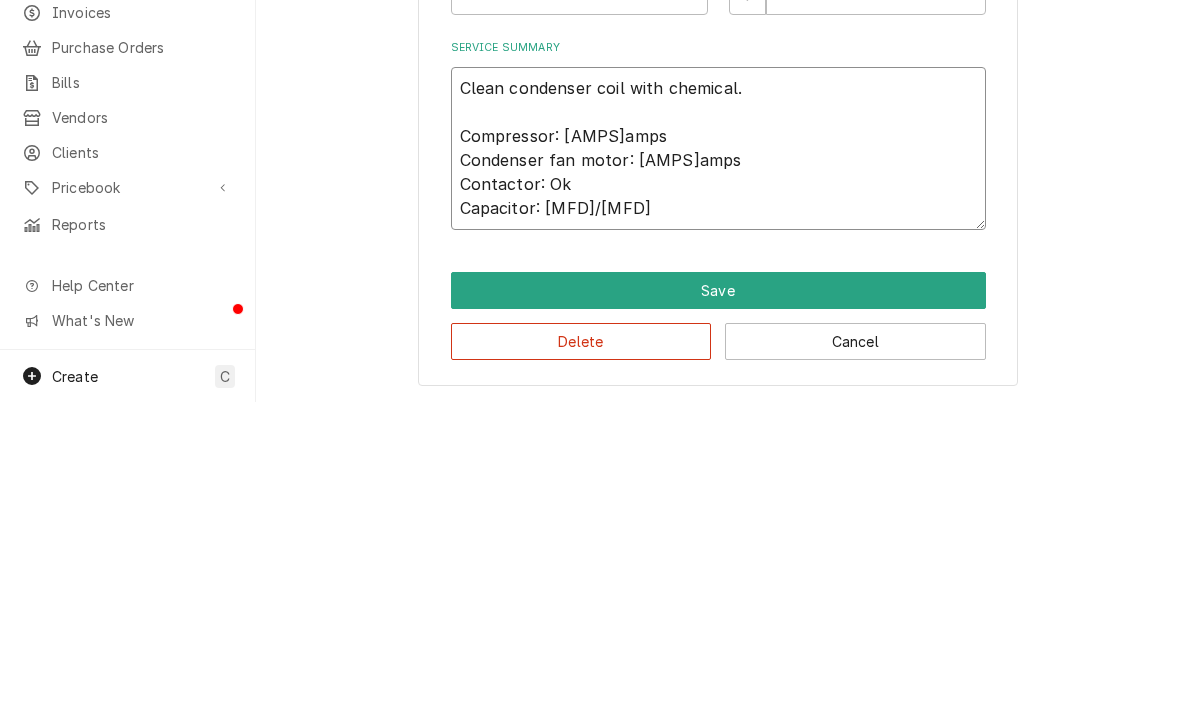 type on "x" 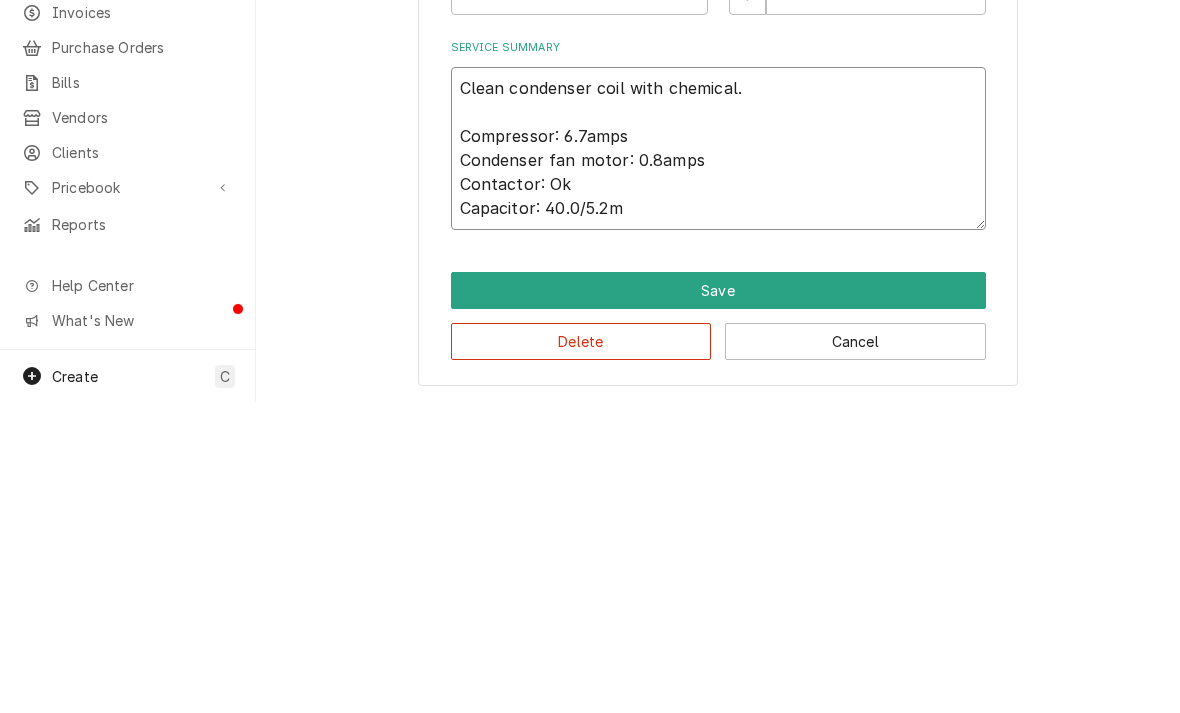 type on "x" 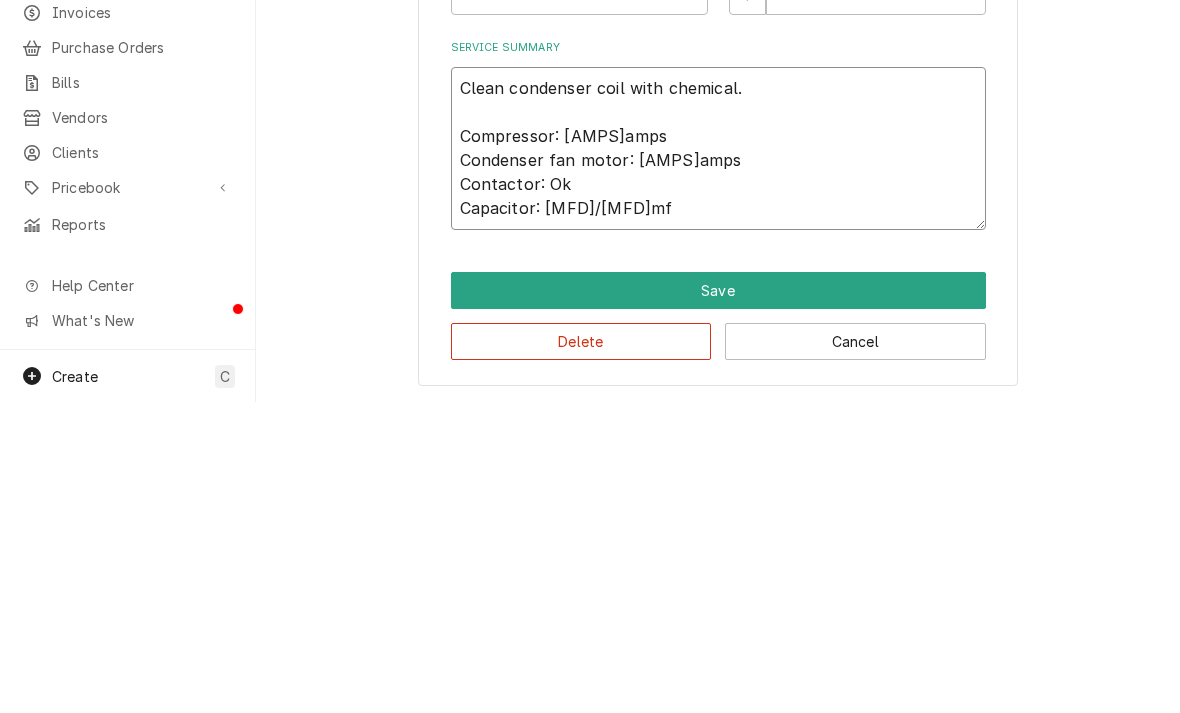 type on "x" 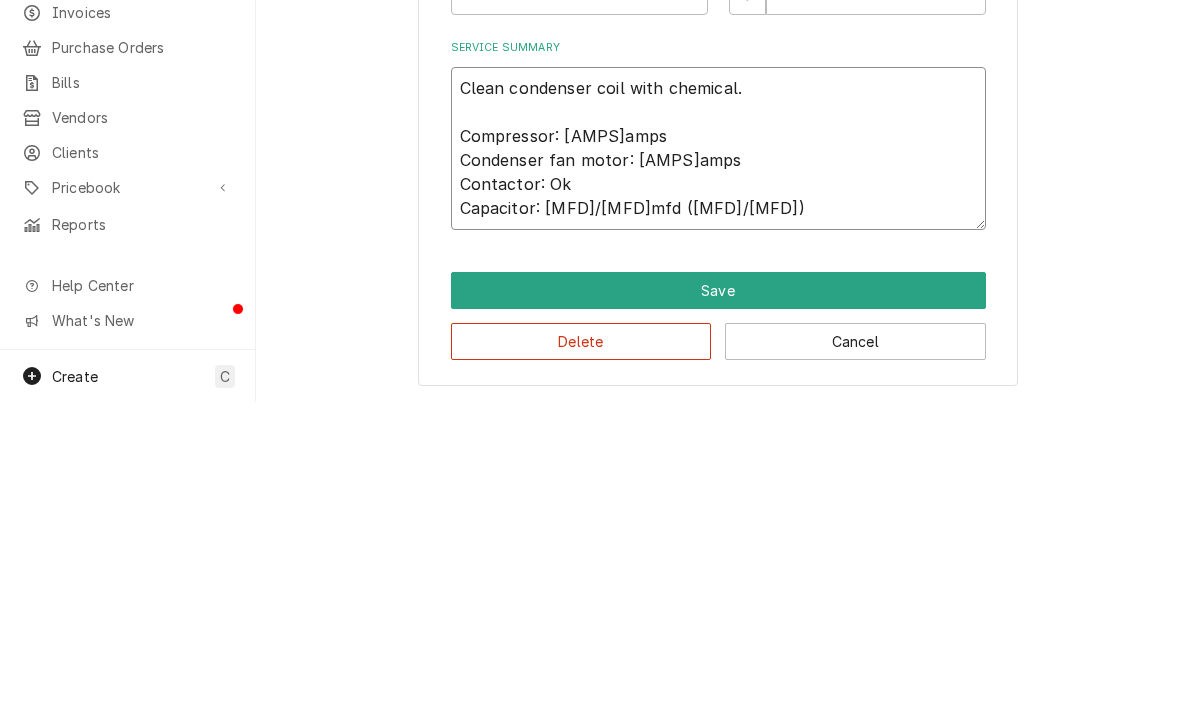 type on "Clean condenser coil with chemical.
Compressor: 6.7amps
Condenser fan motor: 0.8amps
Contactor: Ok
Capacitor: 40.0/5.2mfd" 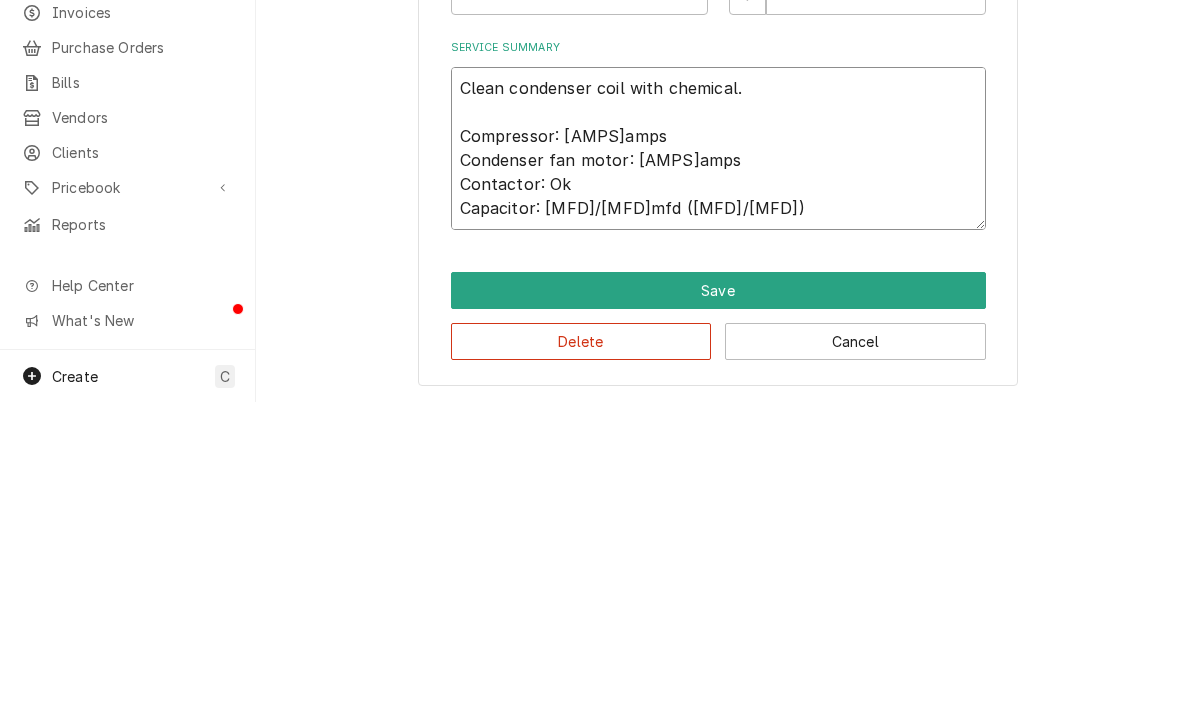 type on "x" 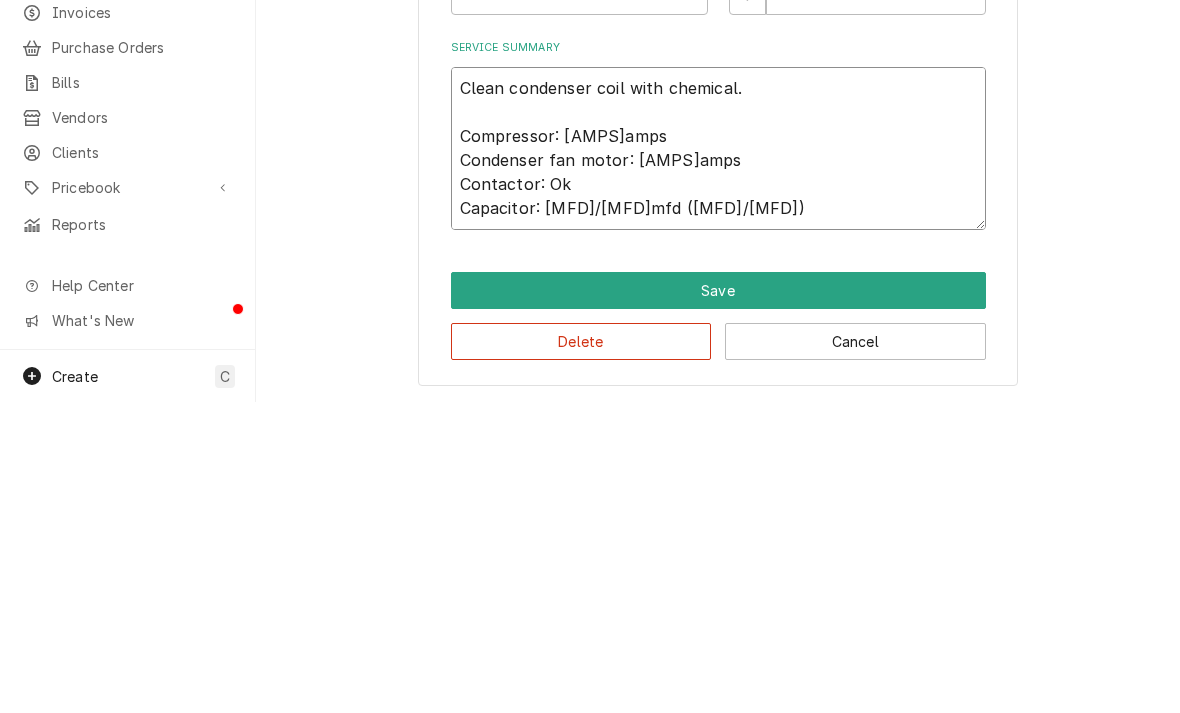 type on "Clean condenser coil with chemical.
Compressor: 6.7amps
Condenser fan motor: 0.8amps
Contactor: Ok
Capacitor: 40.0/5.2mfd (4" 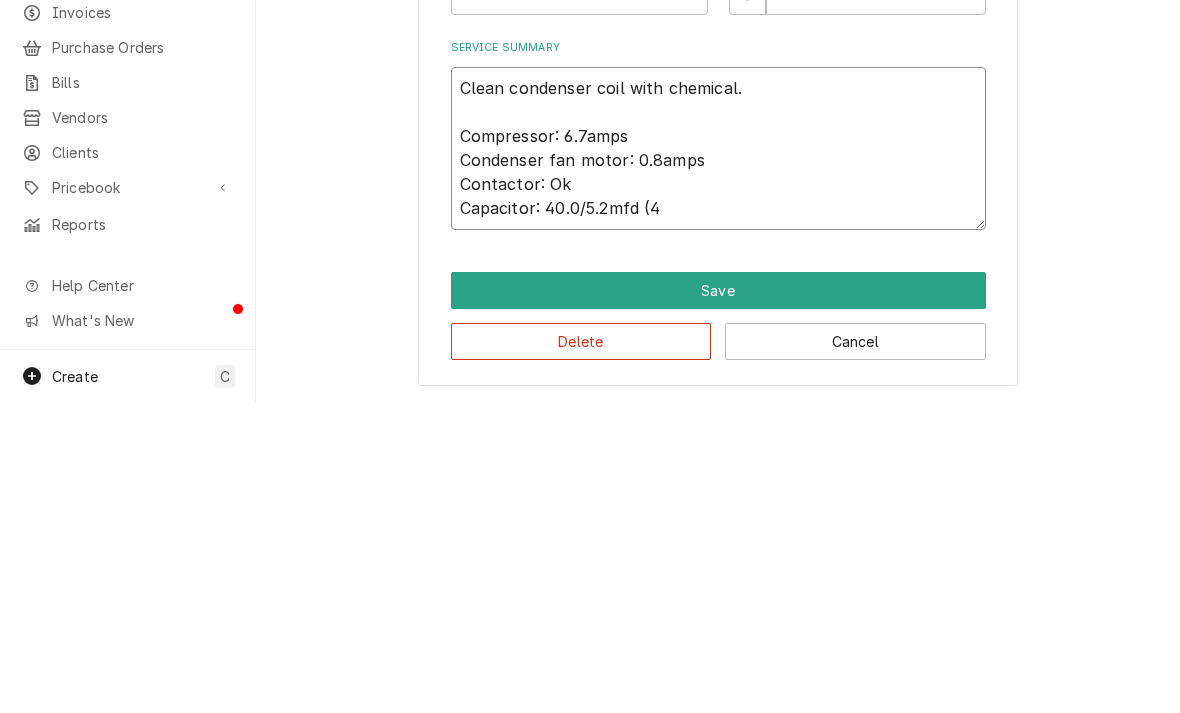 type on "x" 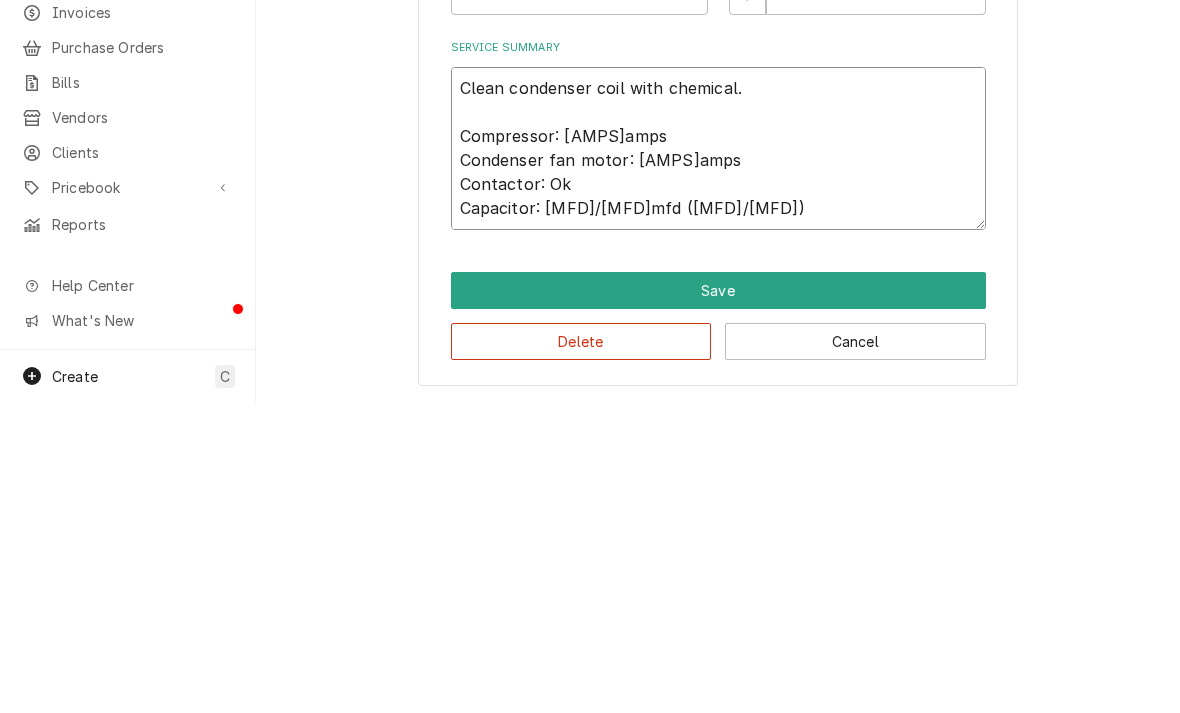 type on "x" 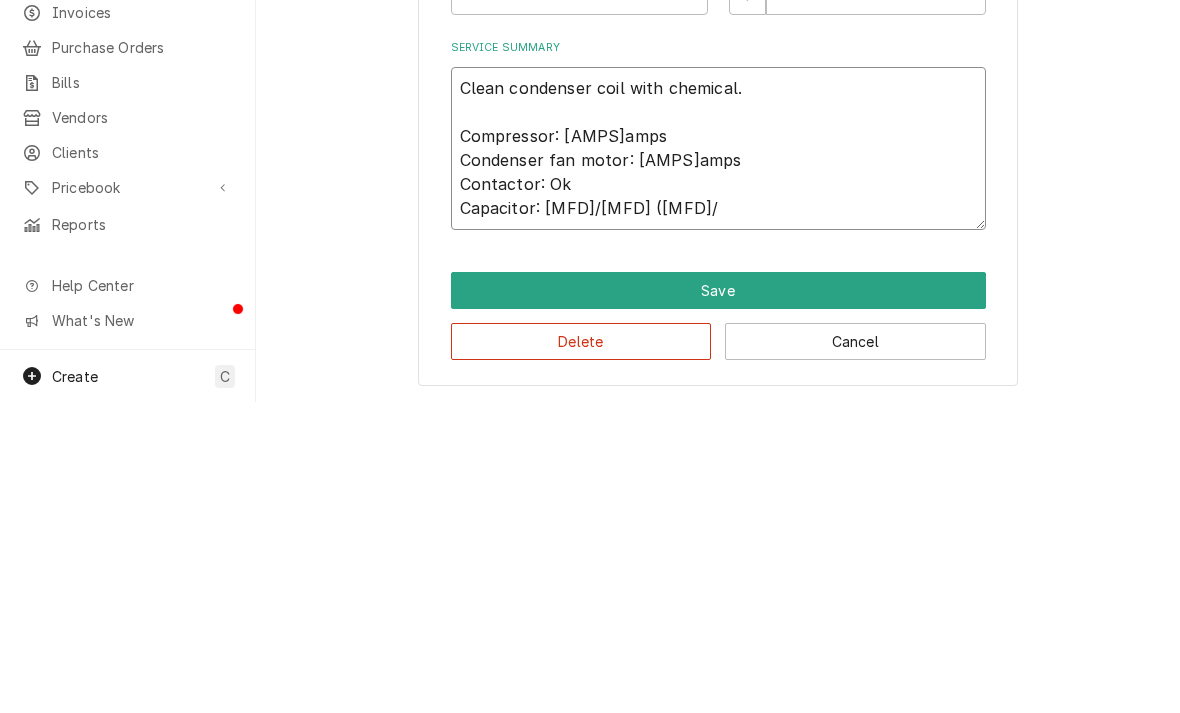 type on "Clean condenser coil with chemical.
Compressor: 6.7amps
Condenser fan motor: 0.8amps
Contactor: Ok
Capacitor: 40.0/5.2mfd (40/5" 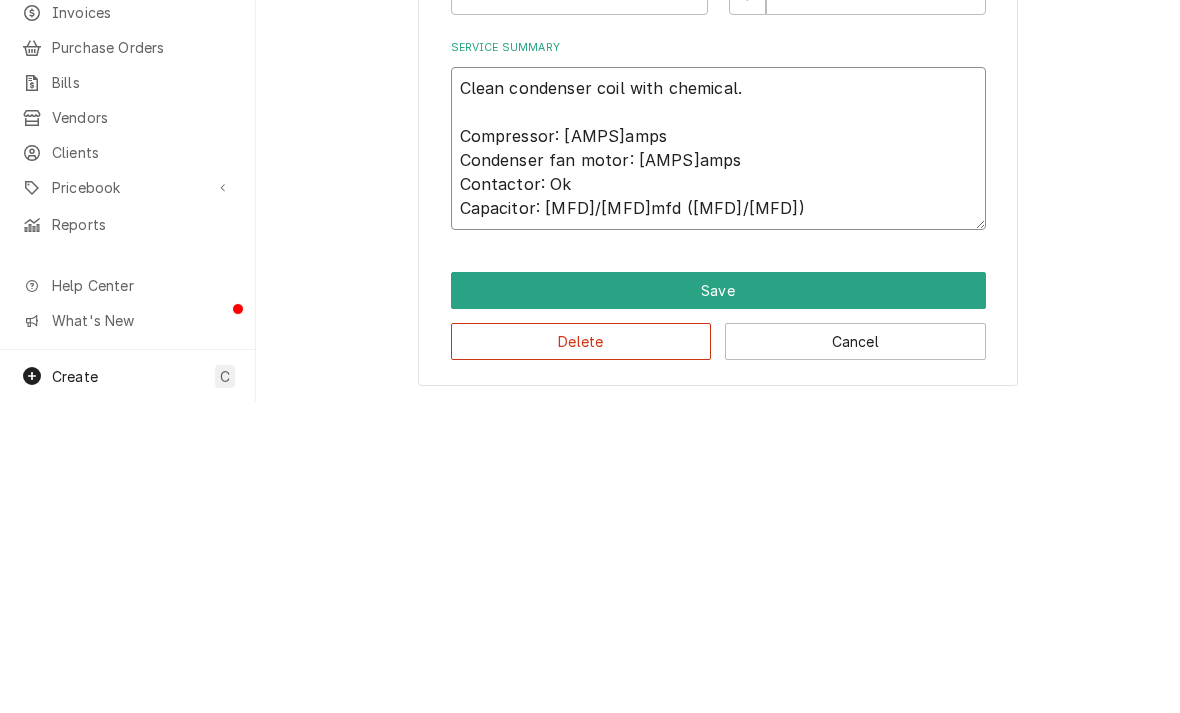 type on "x" 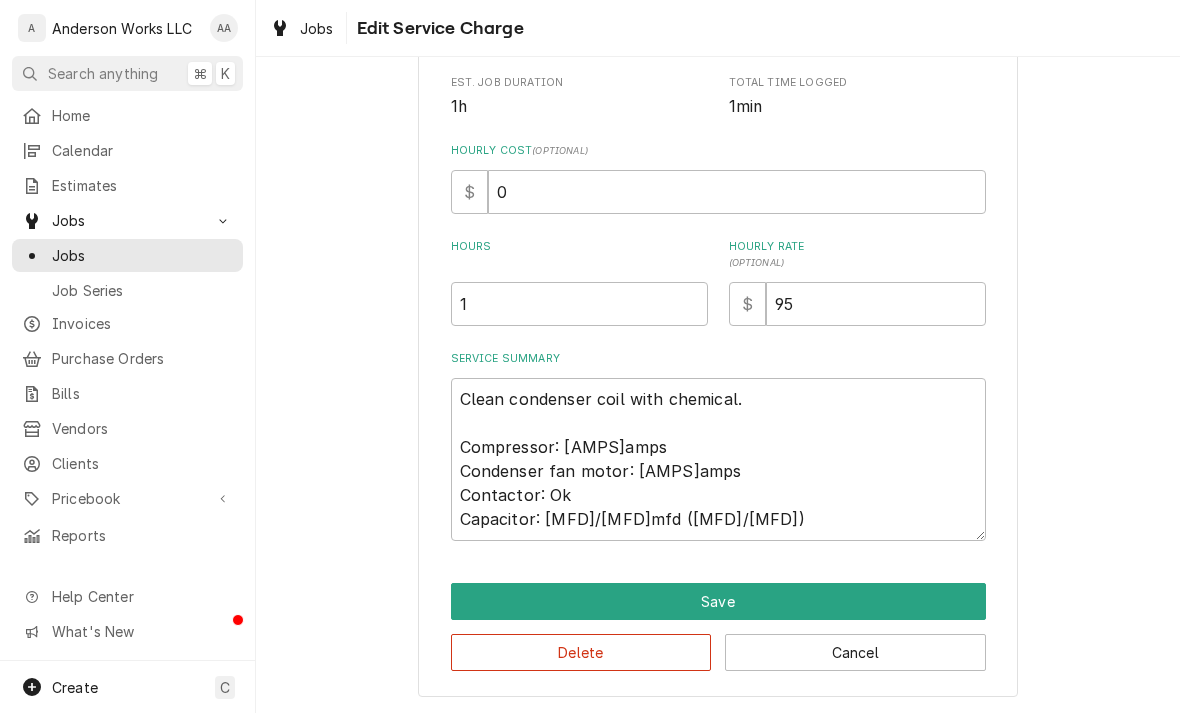 click on "Save" at bounding box center [718, 601] 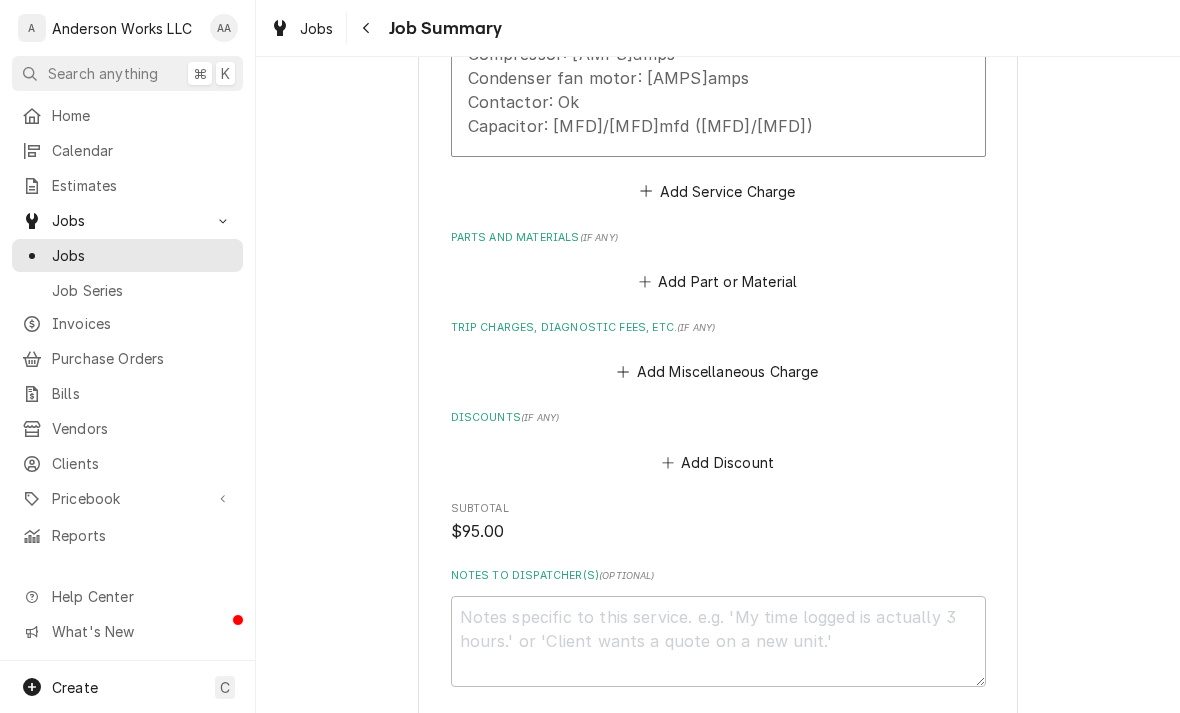 scroll, scrollTop: 810, scrollLeft: 0, axis: vertical 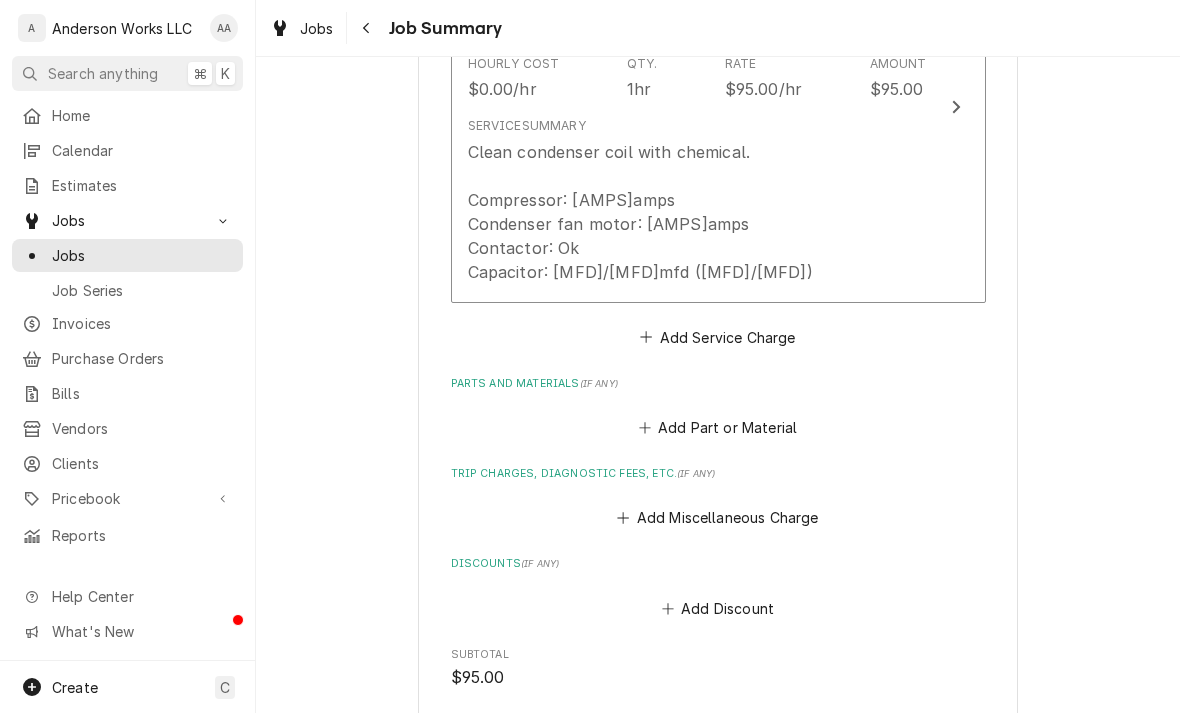 click on "Clean condenser coil with chemical.
Compressor: 6.7amps
Condenser fan motor: 0.8amps
Contactor: Ok
Capacitor: 40.0/5.2mfd (40/5)" at bounding box center [640, 212] 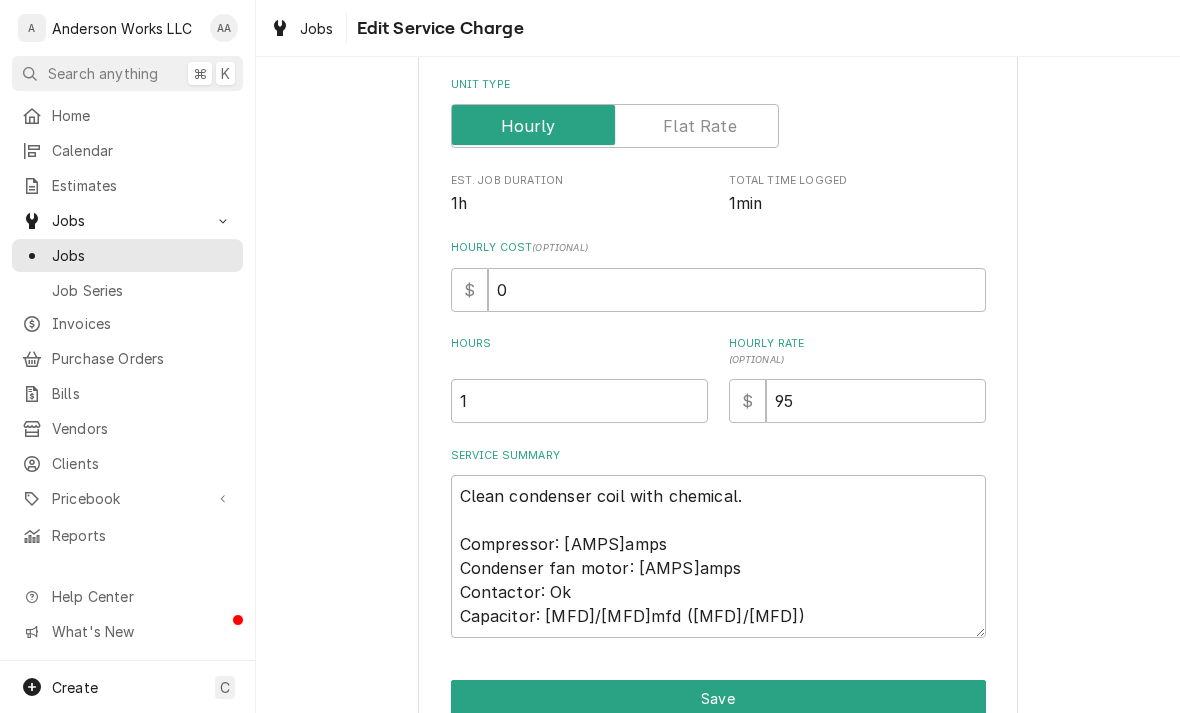 type on "x" 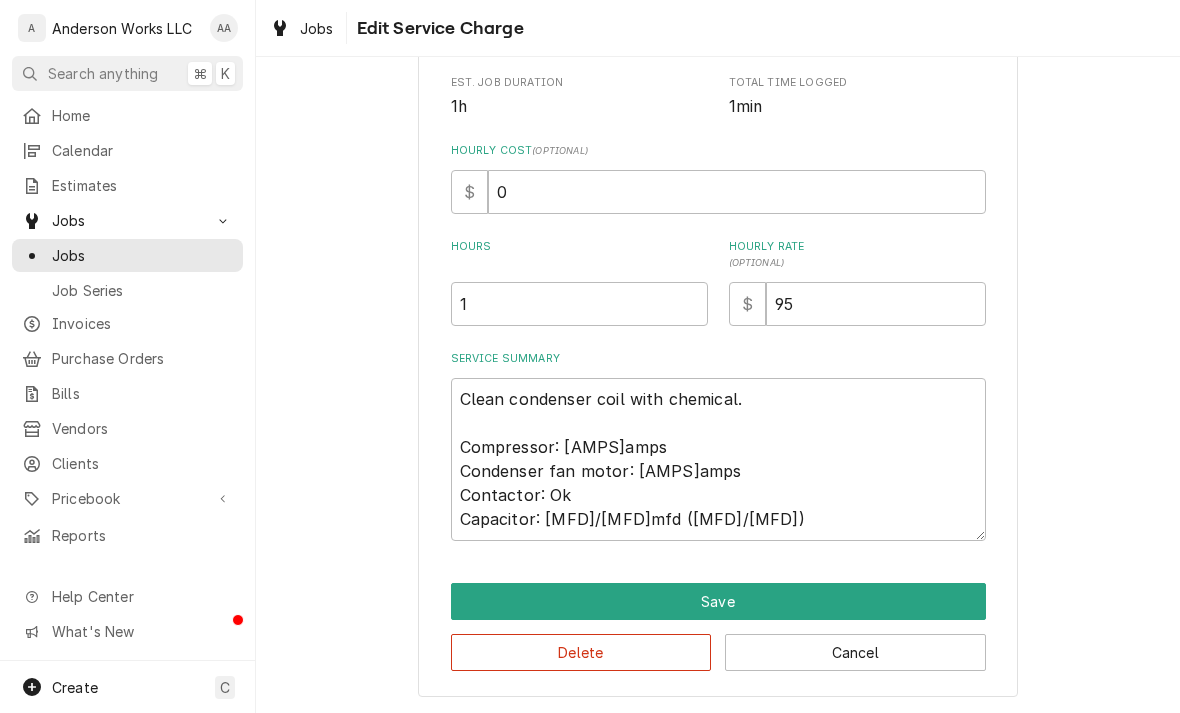 scroll, scrollTop: 410, scrollLeft: 0, axis: vertical 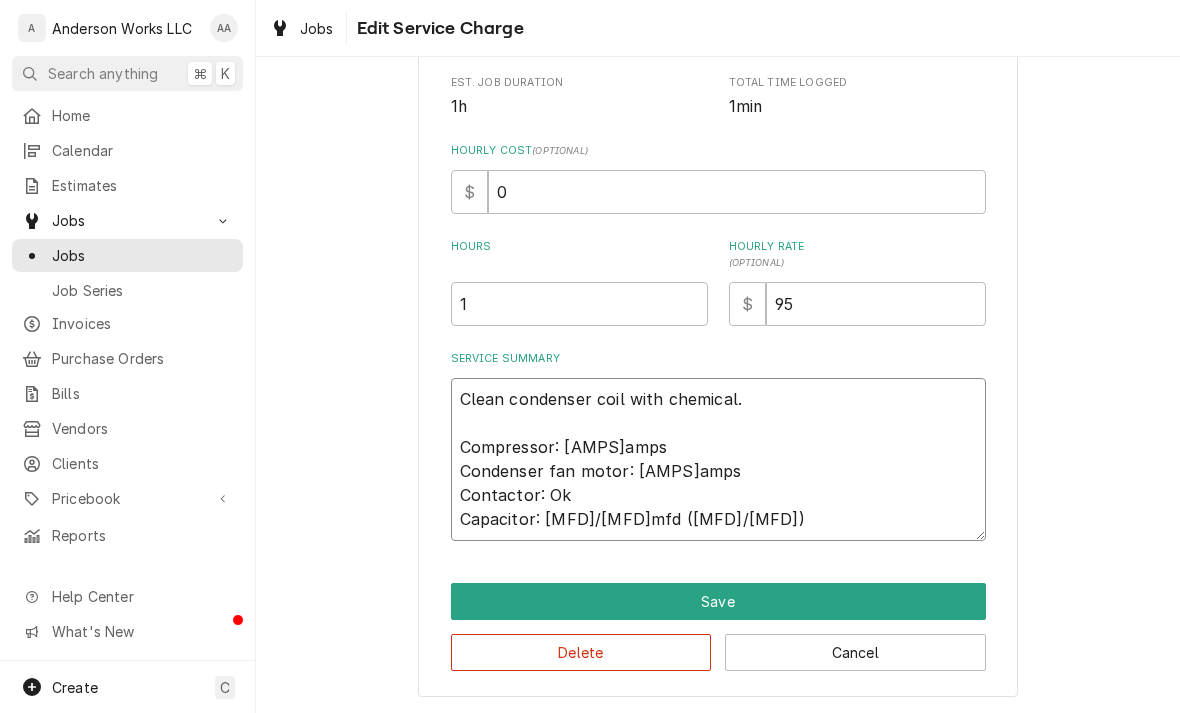 click on "Clean condenser coil with chemical.
Compressor: 6.7amps
Condenser fan motor: 0.8amps
Contactor: Ok
Capacitor: 40.0/5.2mfd (40/5)" at bounding box center (718, 459) 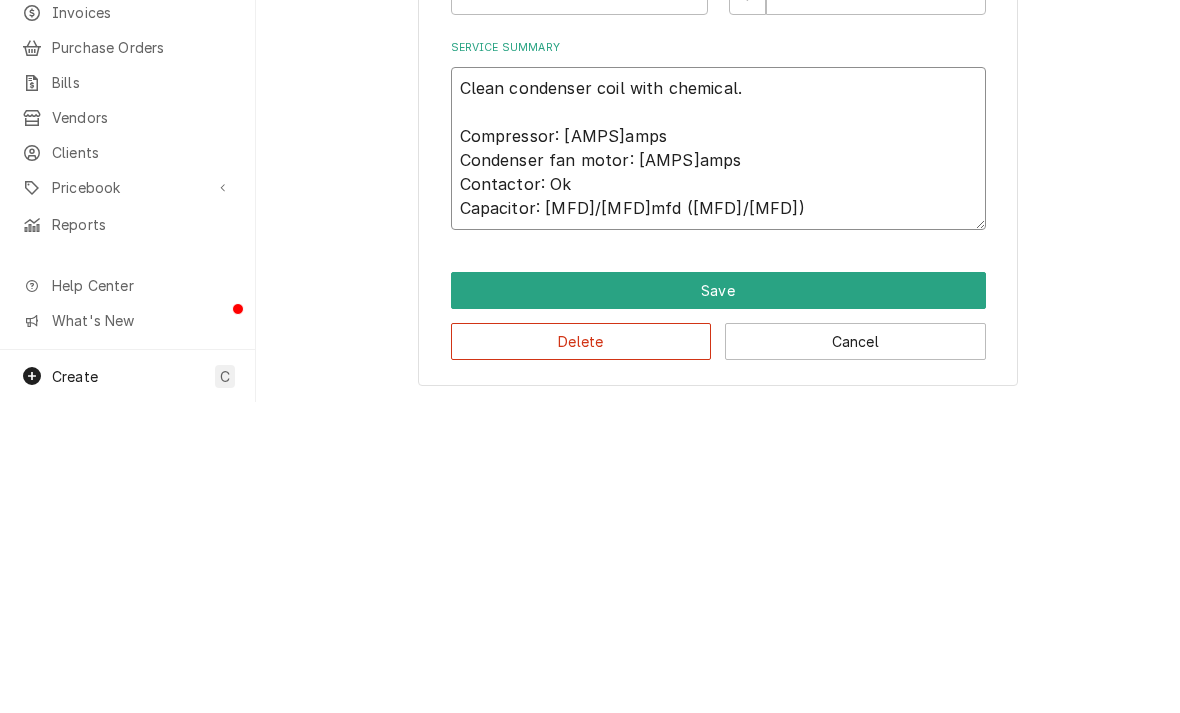 type on "Clean condenser coil with chemical.
Compressor: 6.7amps
Condenser fan motor: 0.8amps
Contactor: Ok
Capacitor: 40.0/5.2mfd (40/5)" 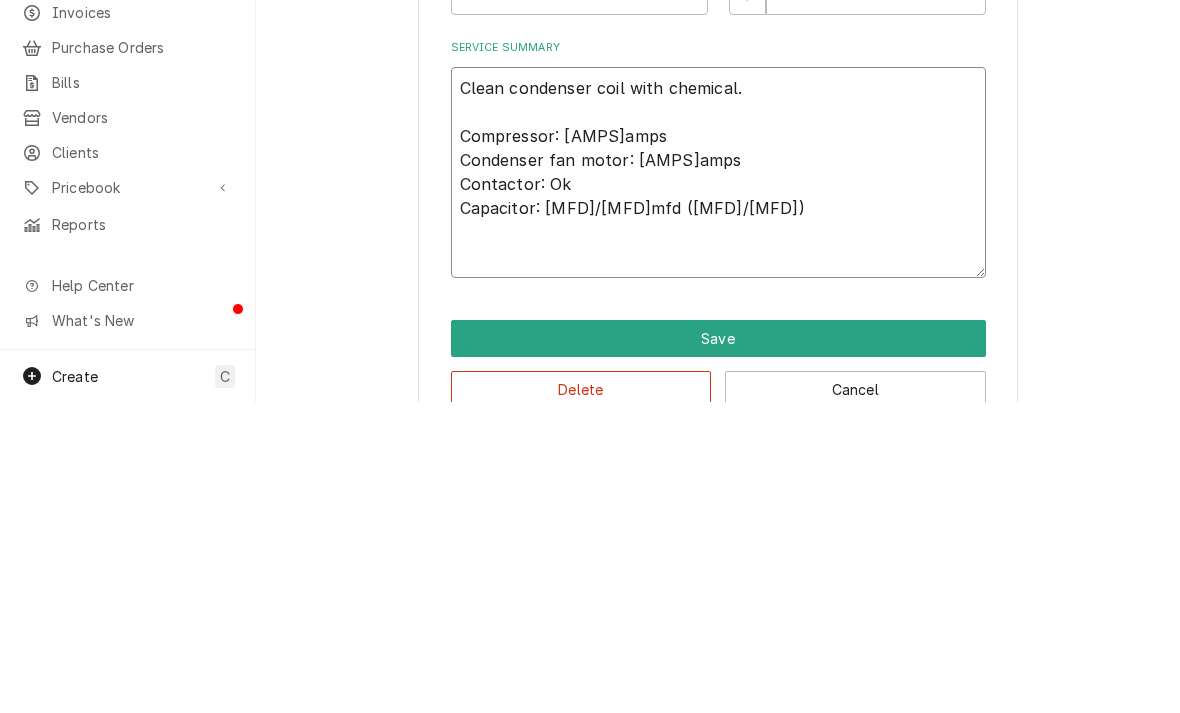 type on "Clean condenser coil with chemical.
Compressor: 6.7amps
Condenser fan motor: 0.8amps
Contactor: Ok
Capacitor: 40.0/5.2mfd (40/5)
C" 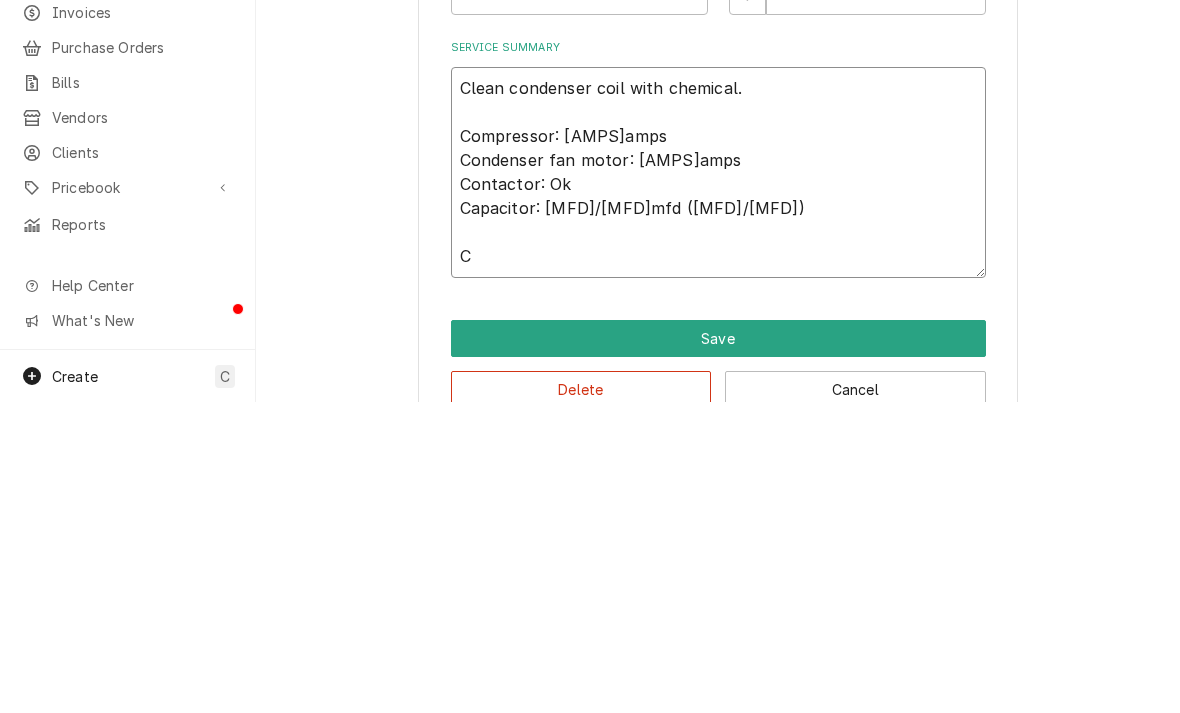 type on "x" 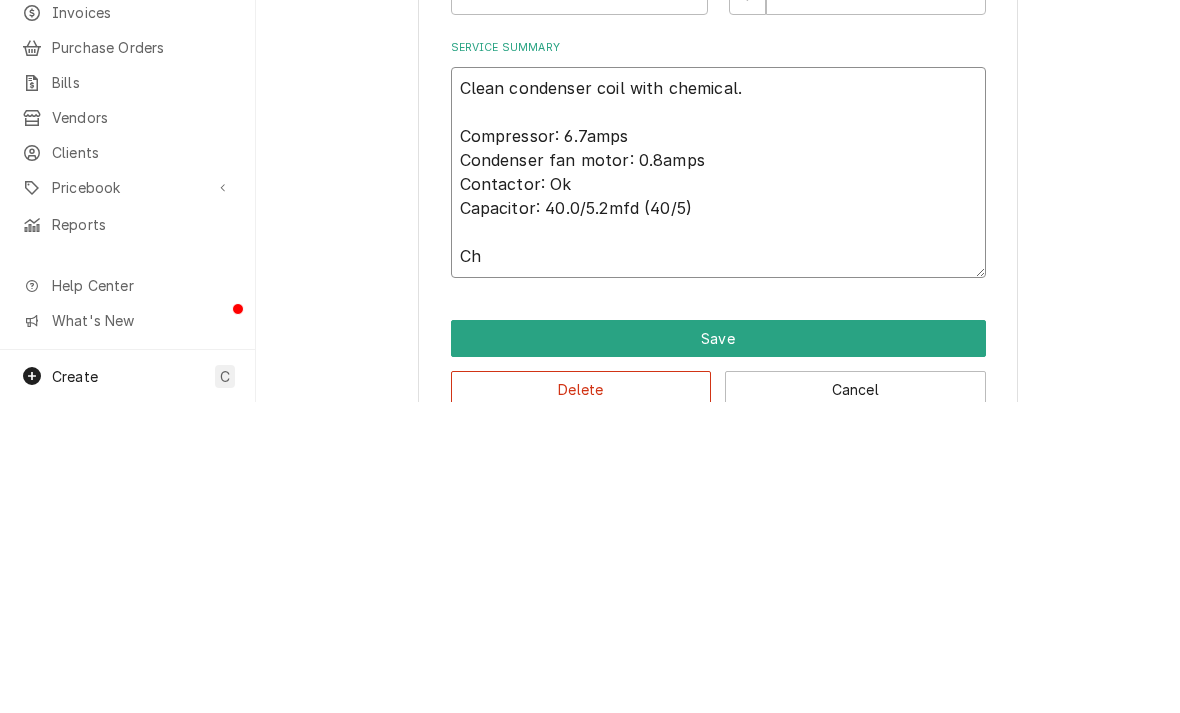 type on "x" 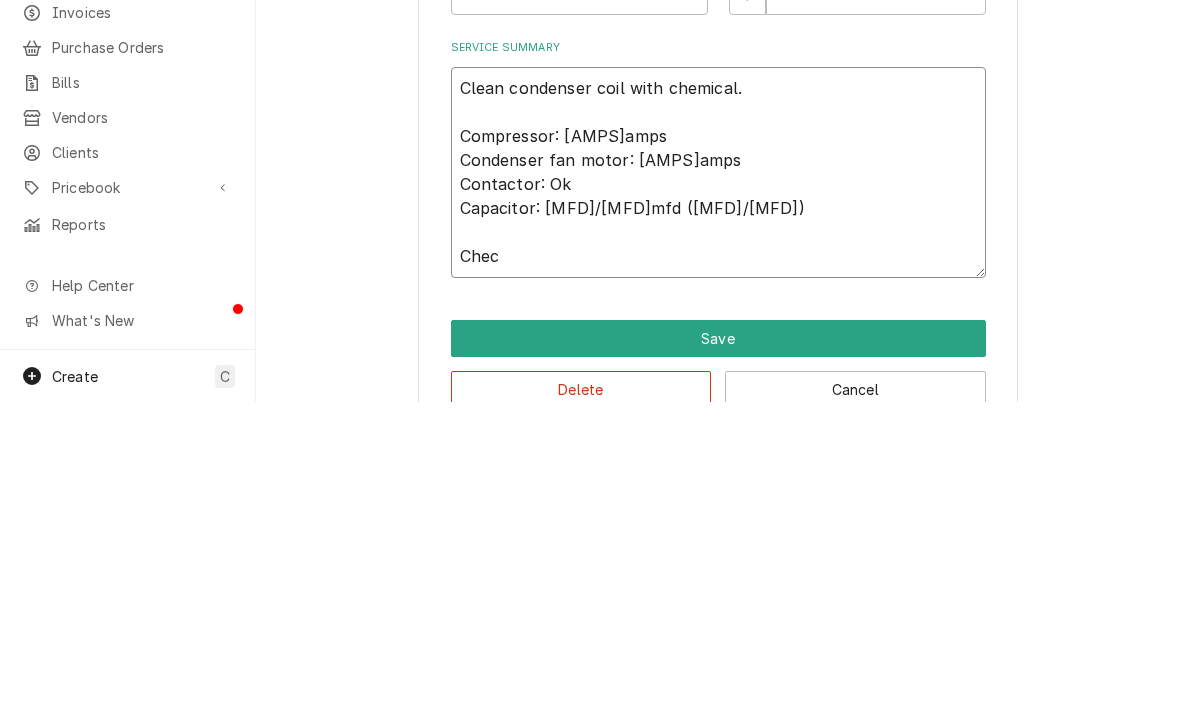 type on "x" 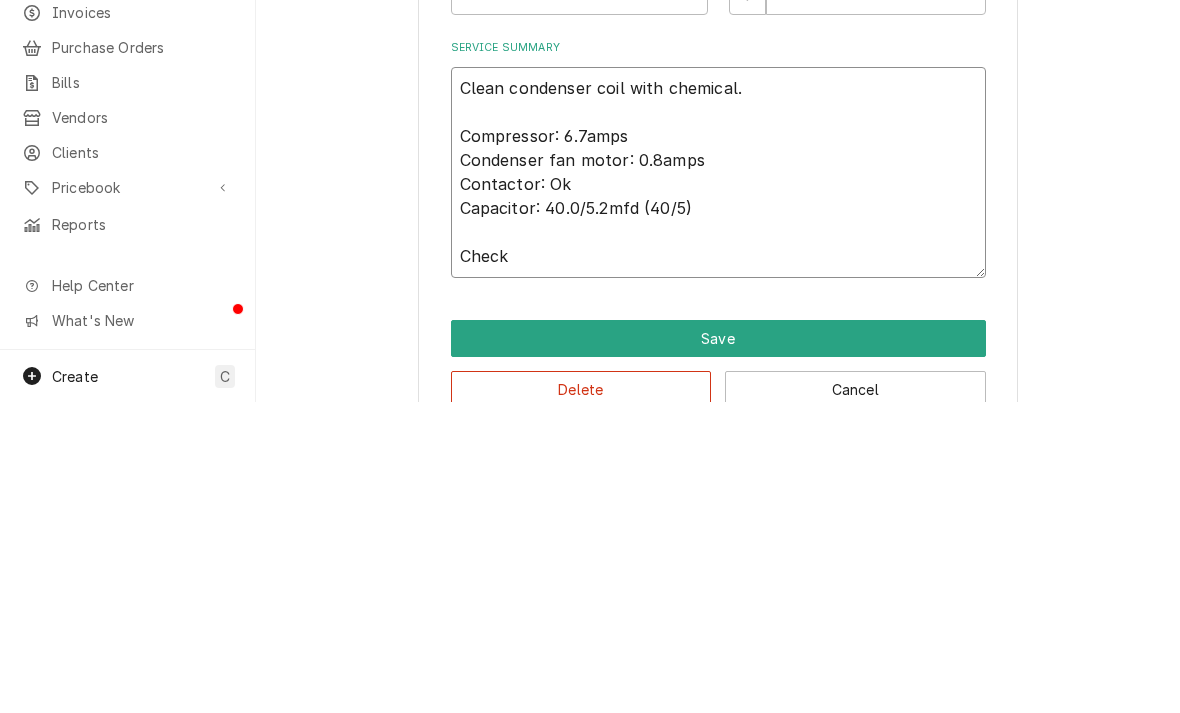 type on "x" 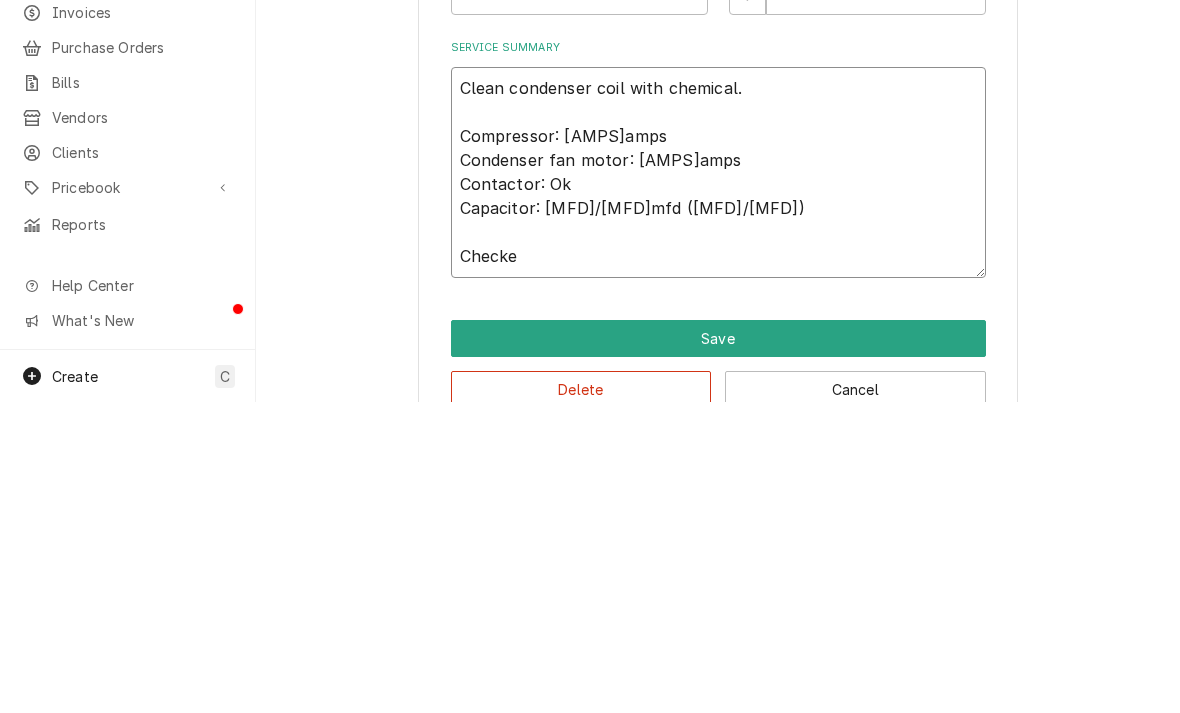 type on "Clean condenser coil with chemical.
Compressor: 6.7amps
Condenser fan motor: 0.8amps
Contactor: Ok
Capacitor: 40.0/5.2mfd (40/5)
Checked" 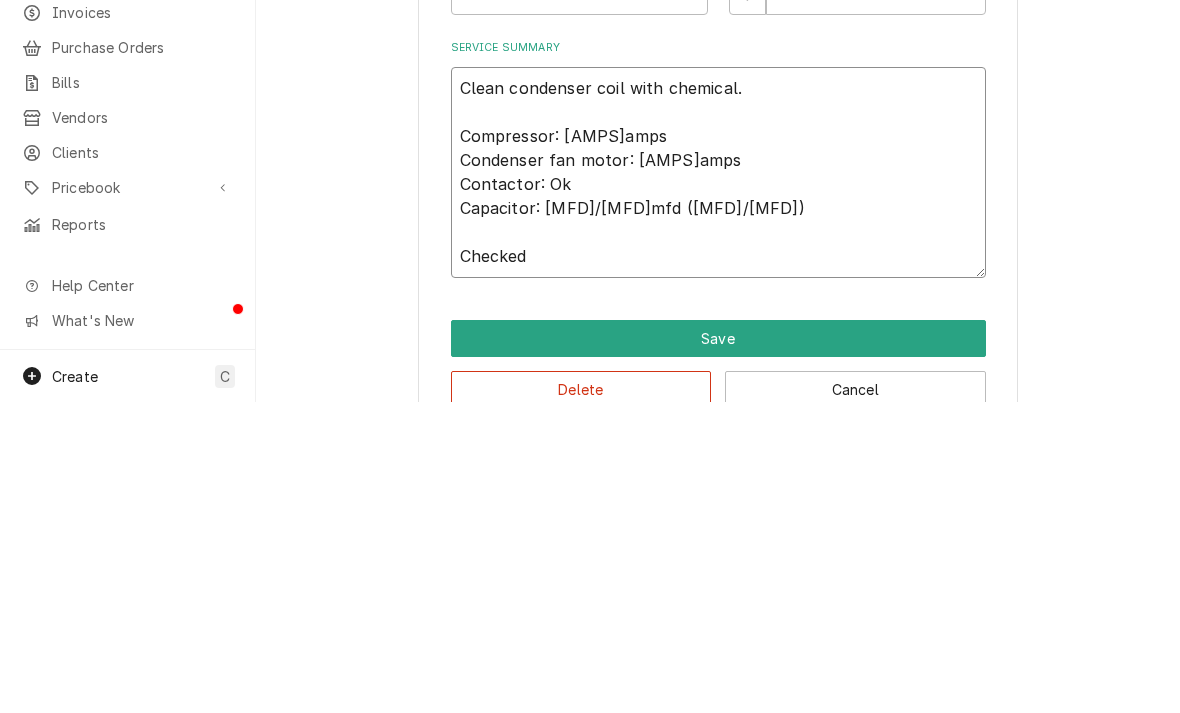 type on "x" 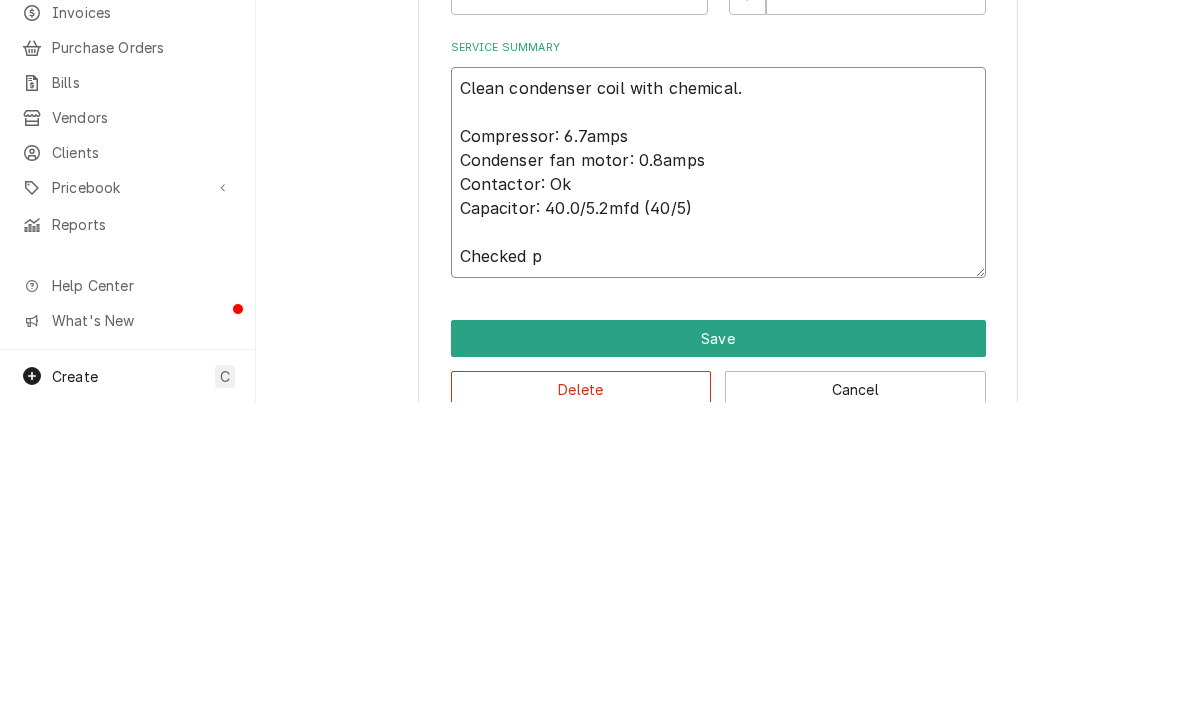 type on "x" 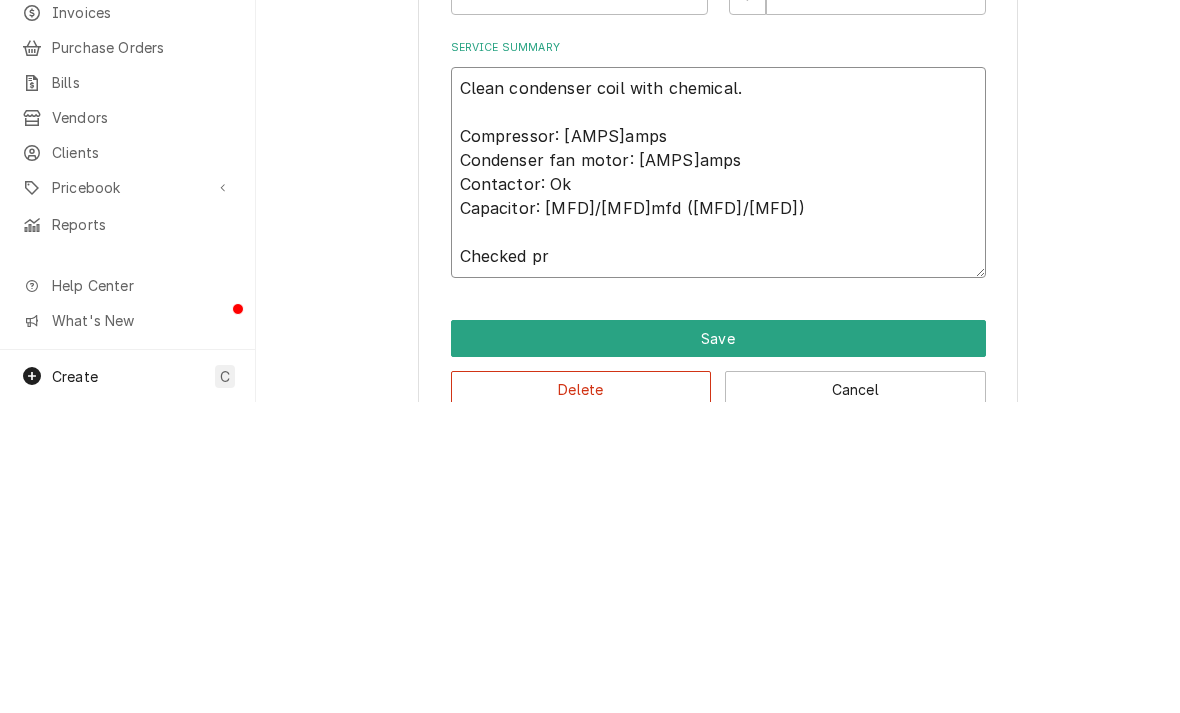 type on "Clean condenser coil with chemical.
Compressor: 6.7amps
Condenser fan motor: 0.8amps
Contactor: Ok
Capacitor: 40.0/5.2mfd (40/5)
Checked pre" 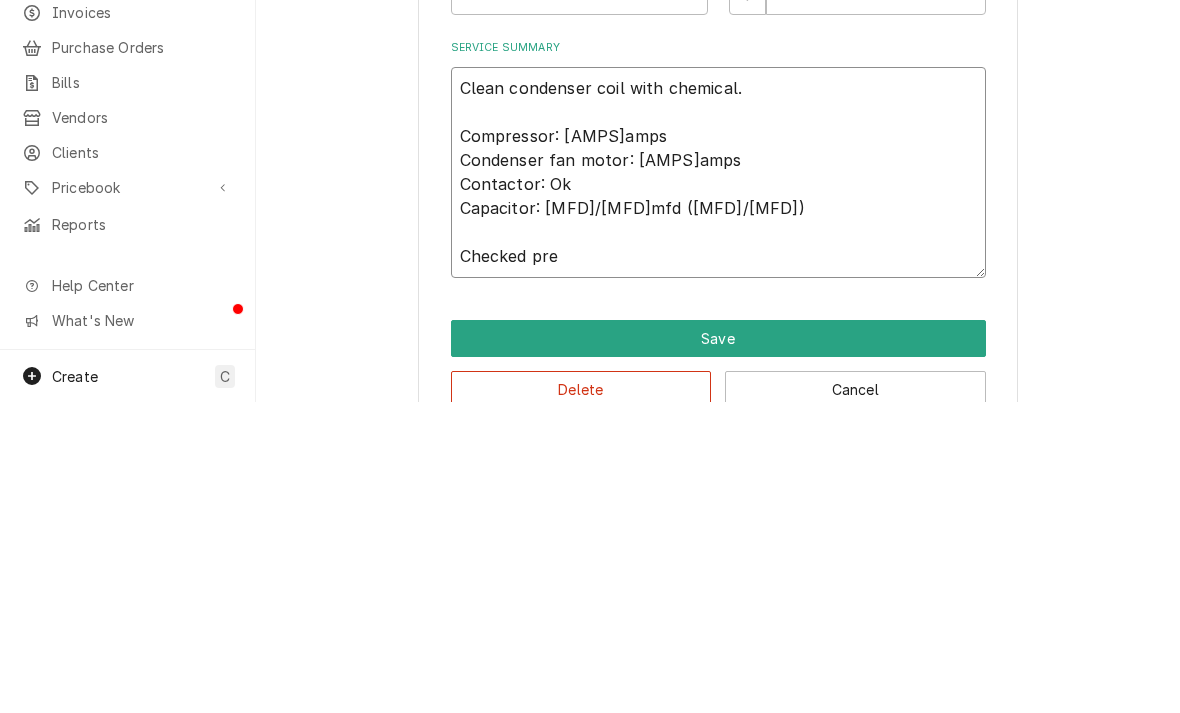 type on "x" 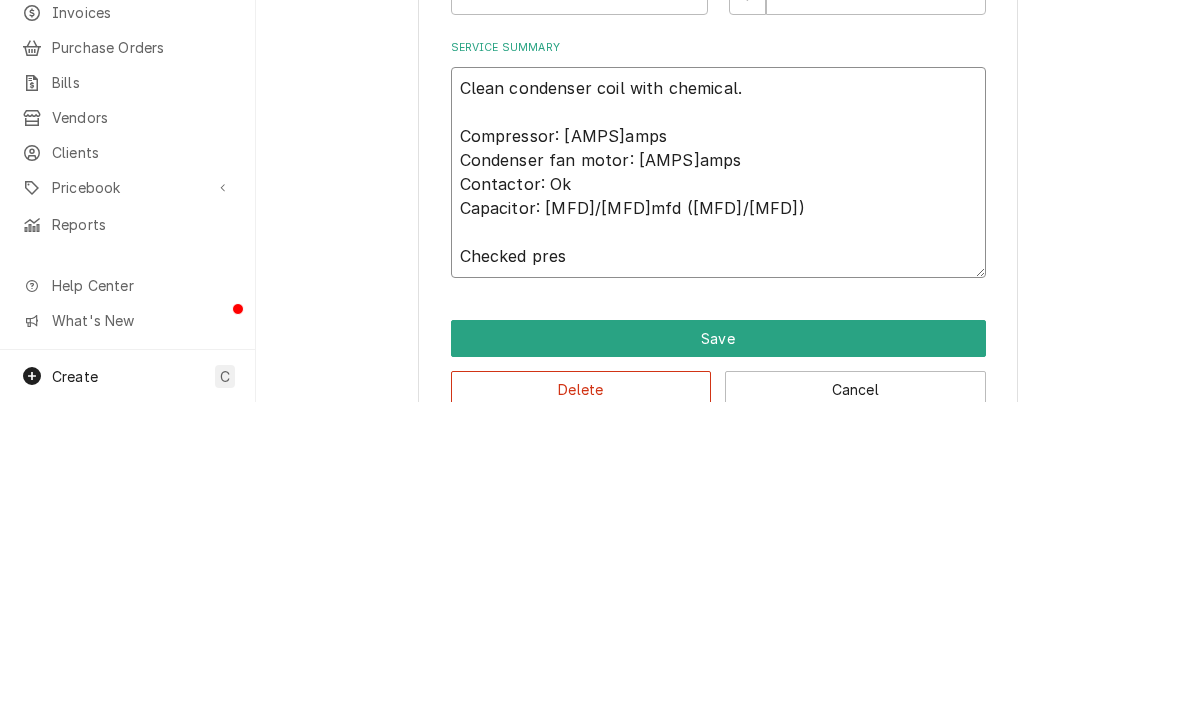 type on "x" 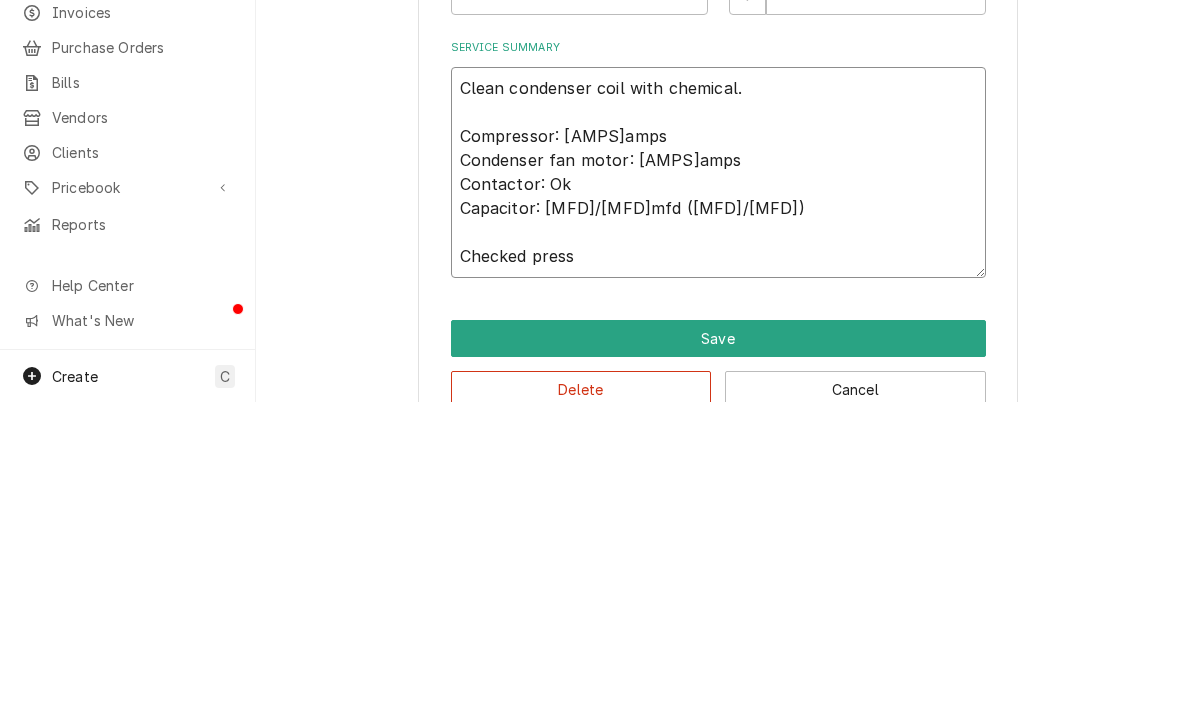 type on "x" 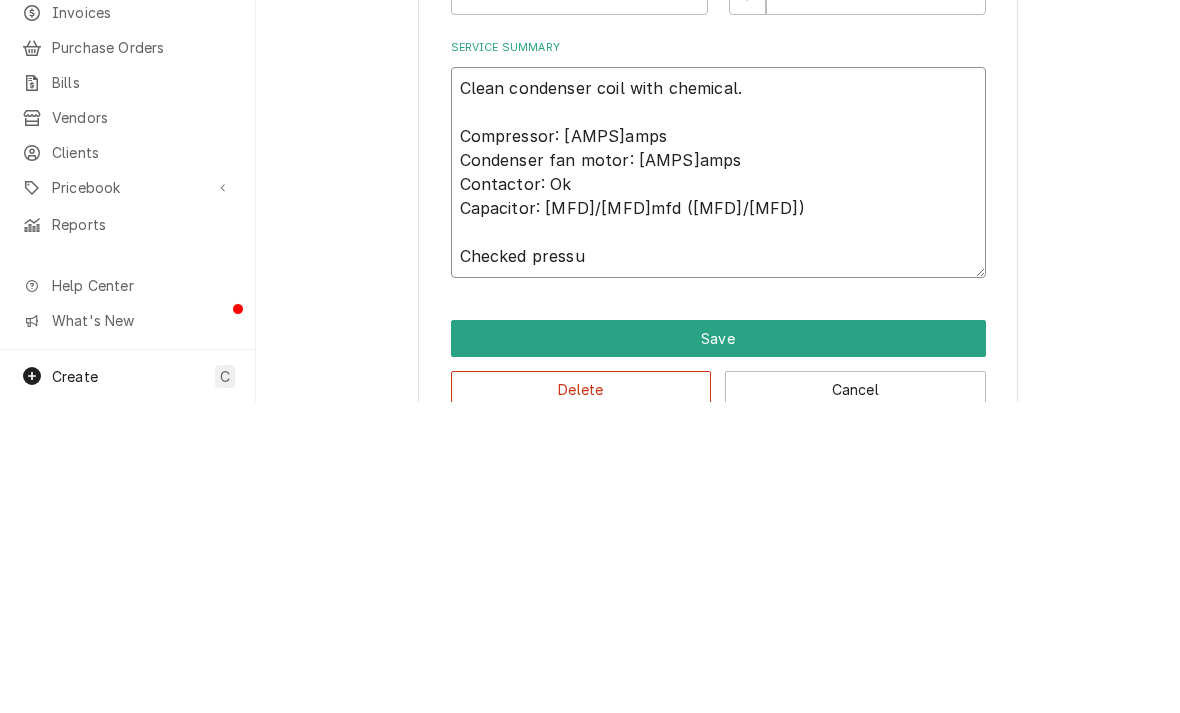 type on "x" 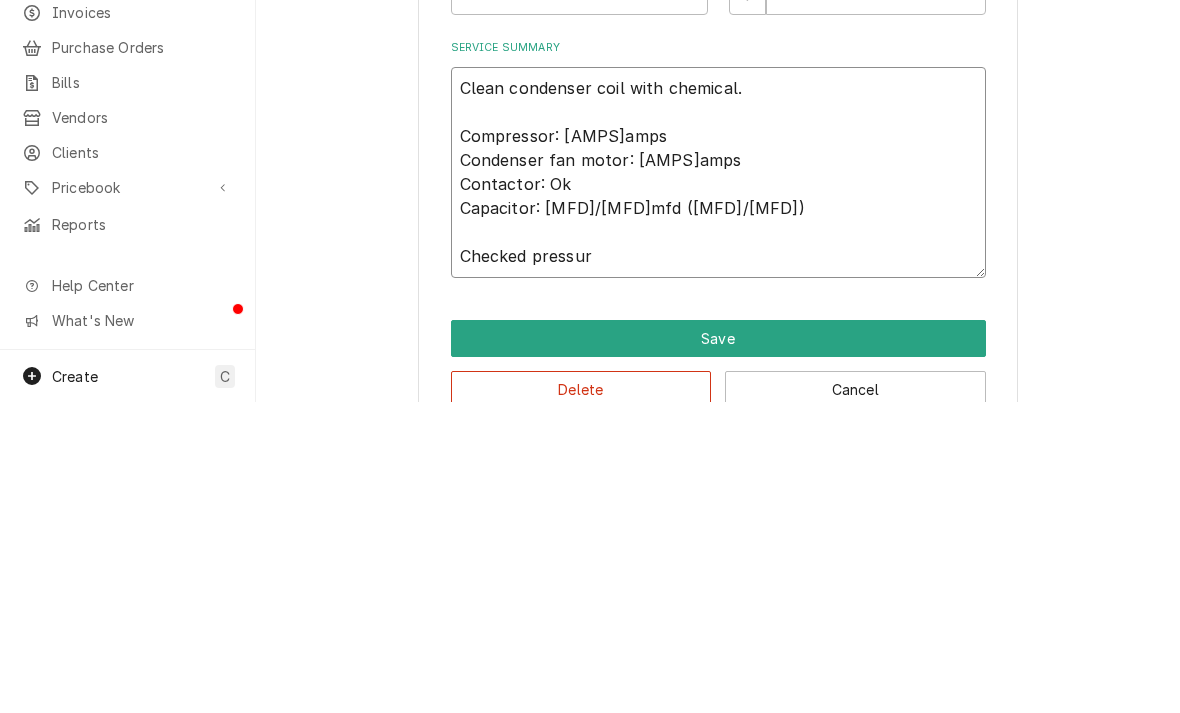 type on "x" 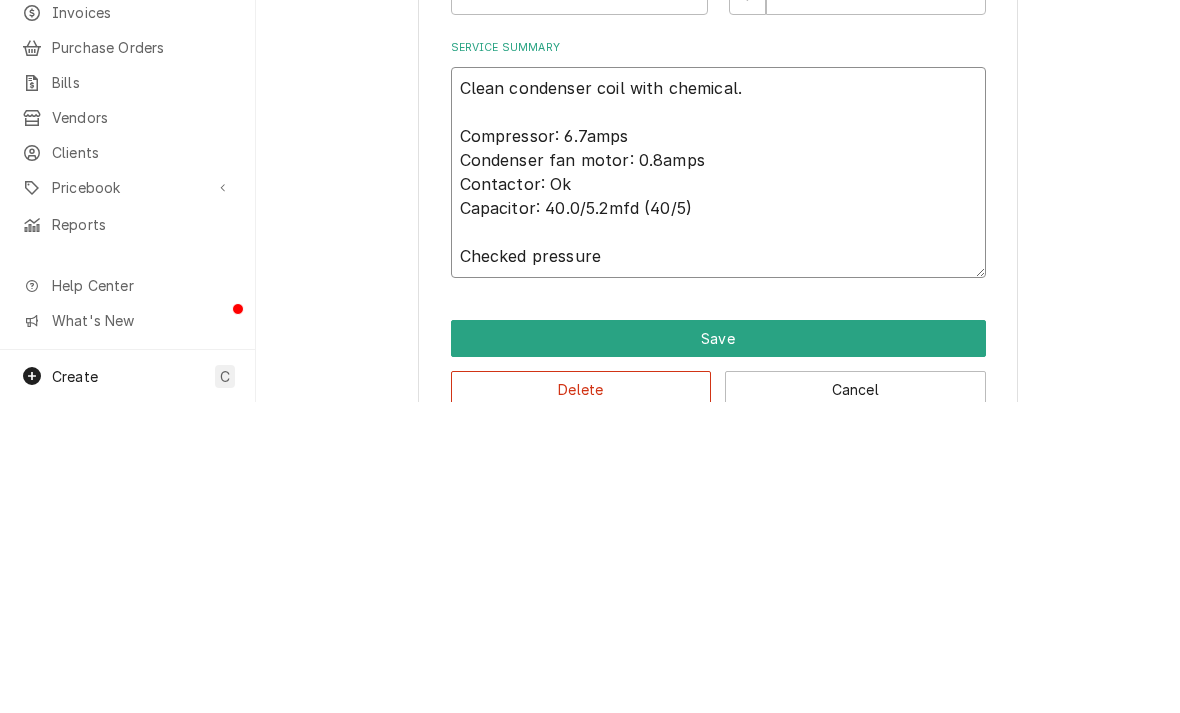 type on "x" 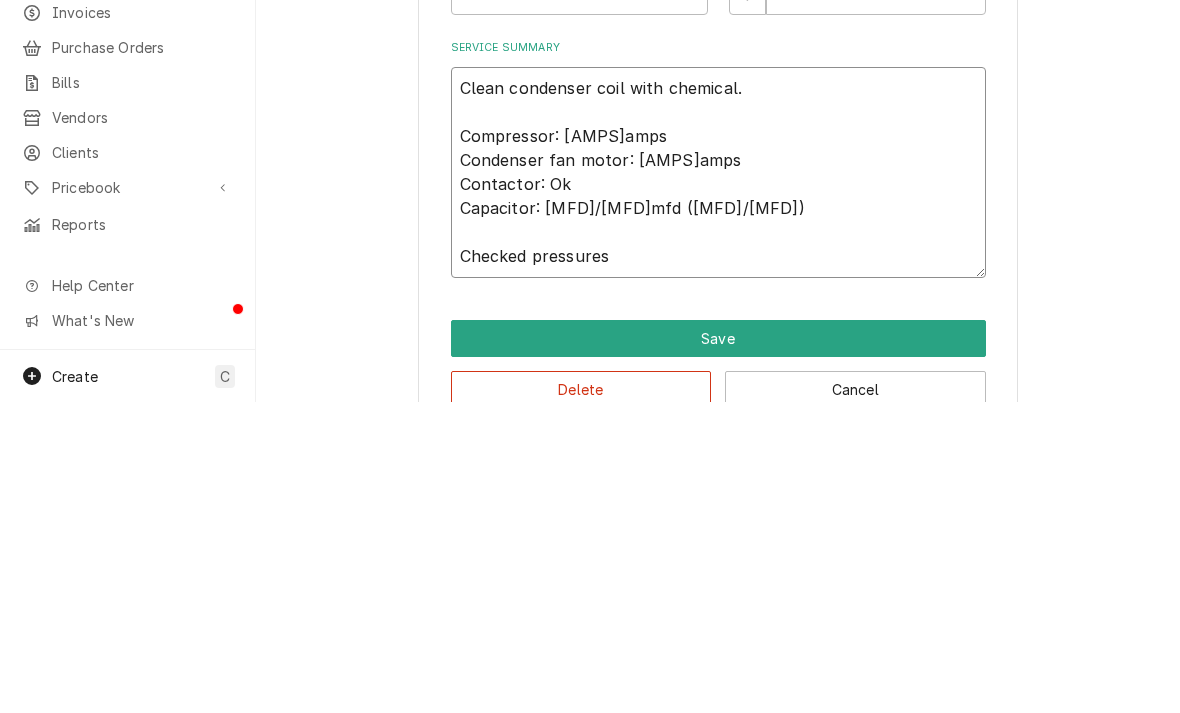type on "Clean condenser coil with chemical.
Compressor: 6.7amps
Condenser fan motor: 0.8amps
Contactor: Ok
Capacitor: 40.0/5.2mfd (40/5)
Checked pressures" 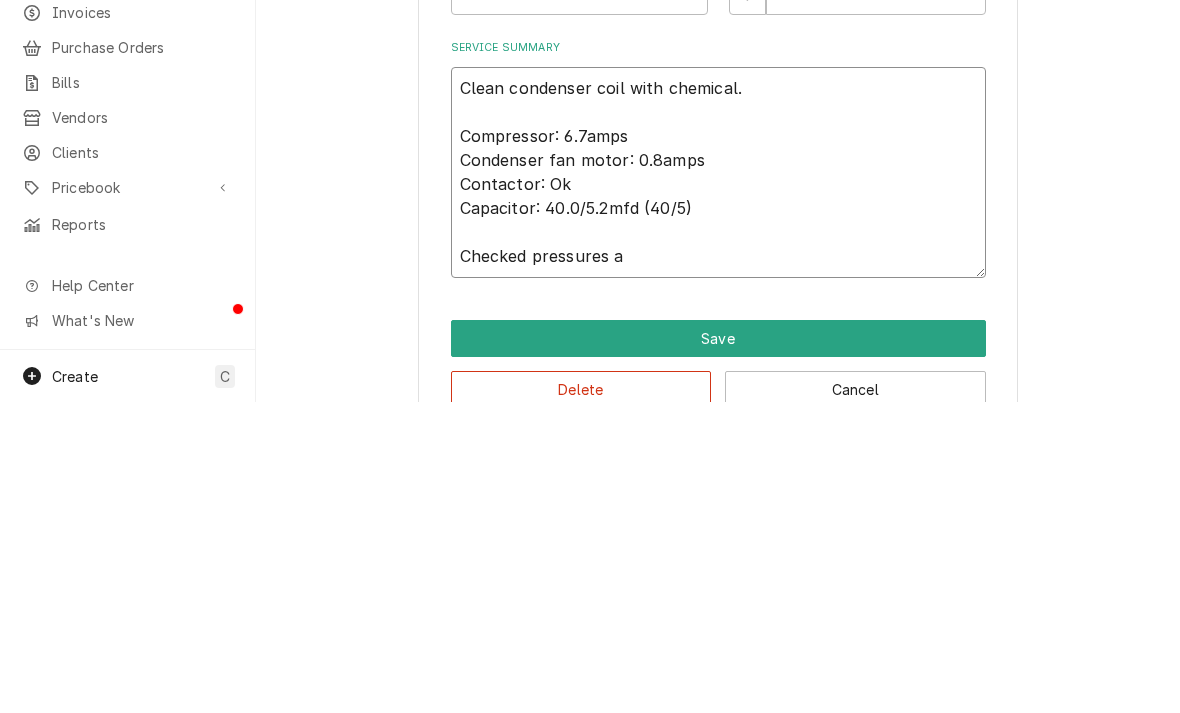 type on "x" 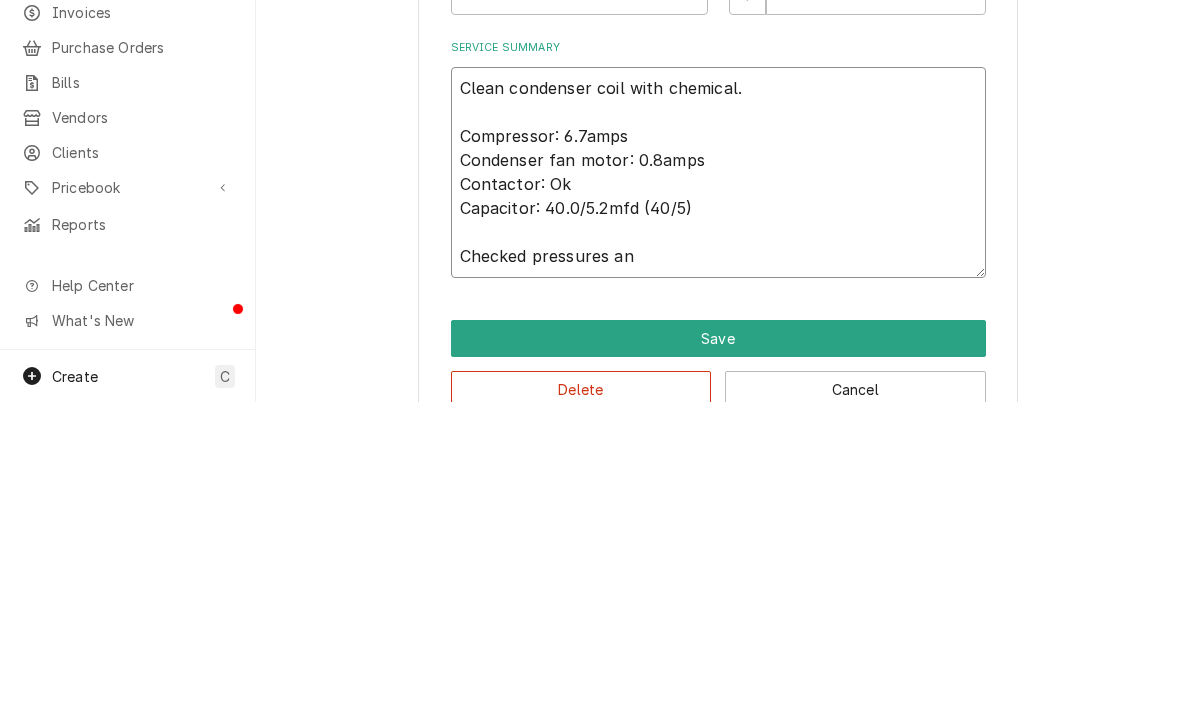 type on "x" 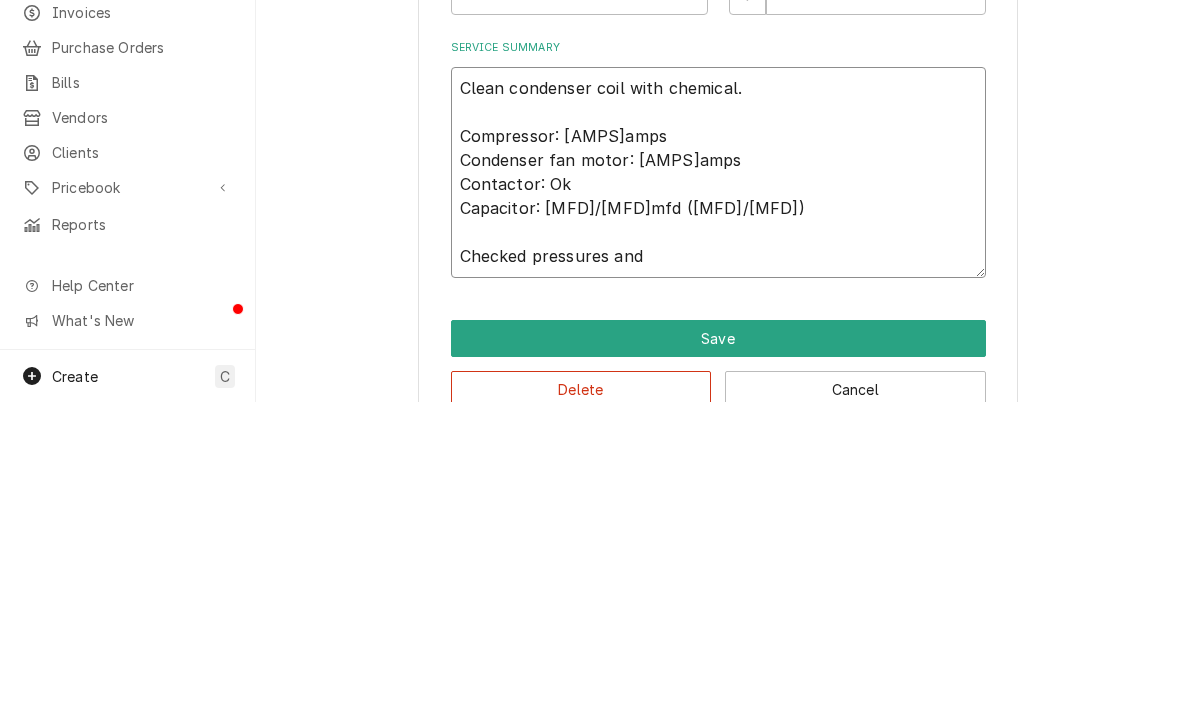 type on "x" 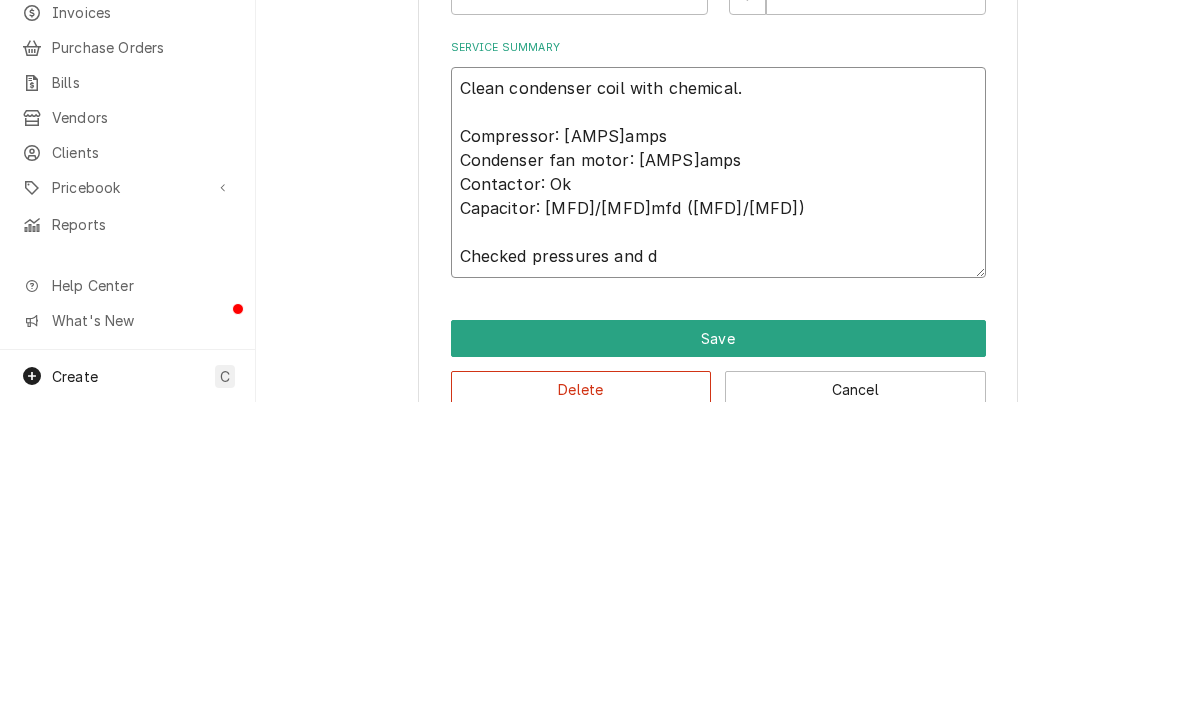 type on "Clean condenser coil with chemical.
Compressor: 6.7amps
Condenser fan motor: 0.8amps
Contactor: Ok
Capacitor: 40.0/5.2mfd (40/5)
Checked pressures and de" 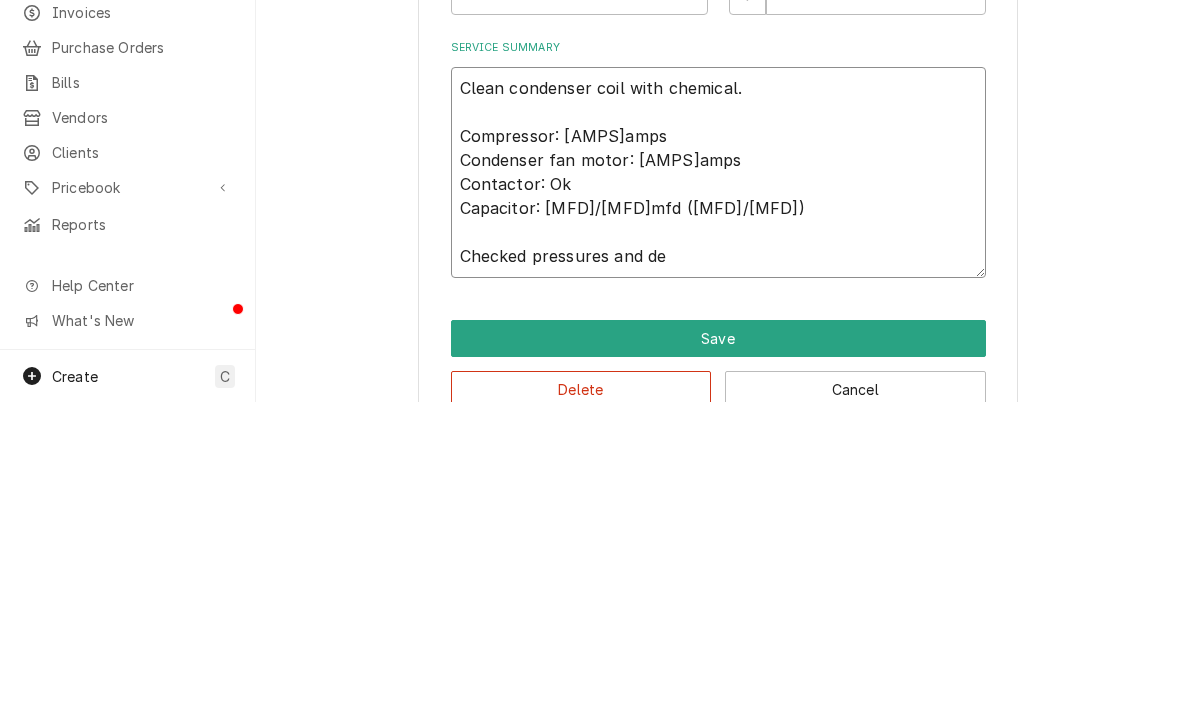 type on "x" 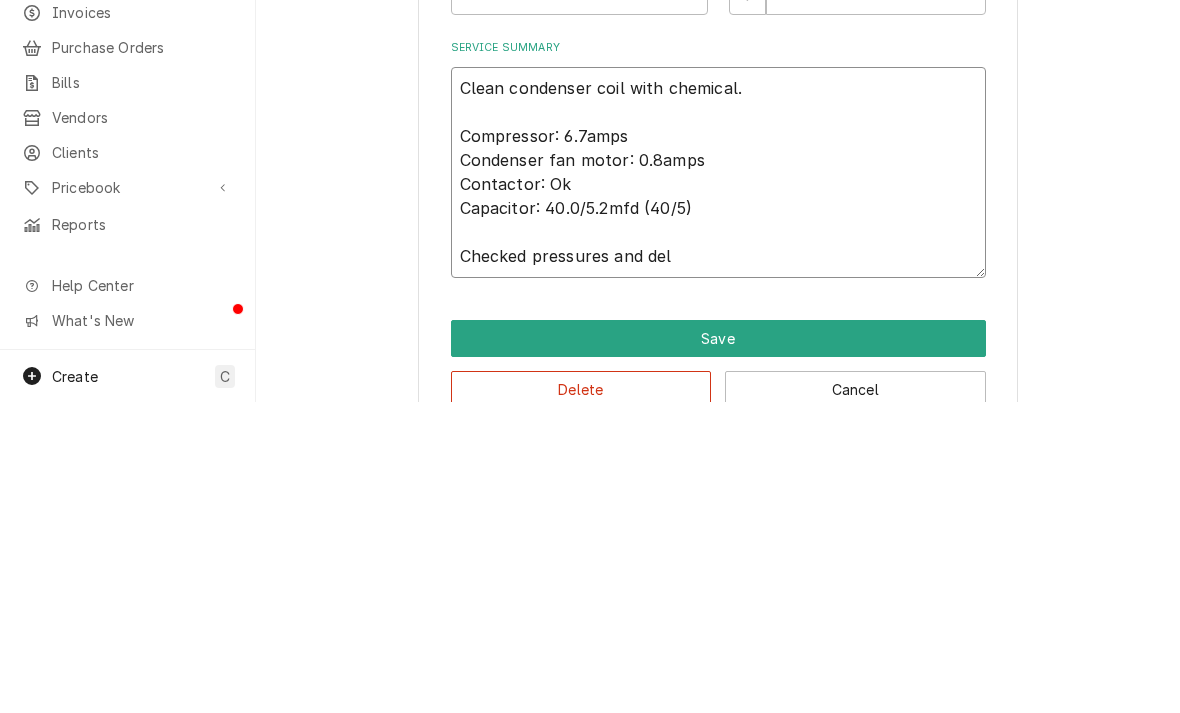 type on "x" 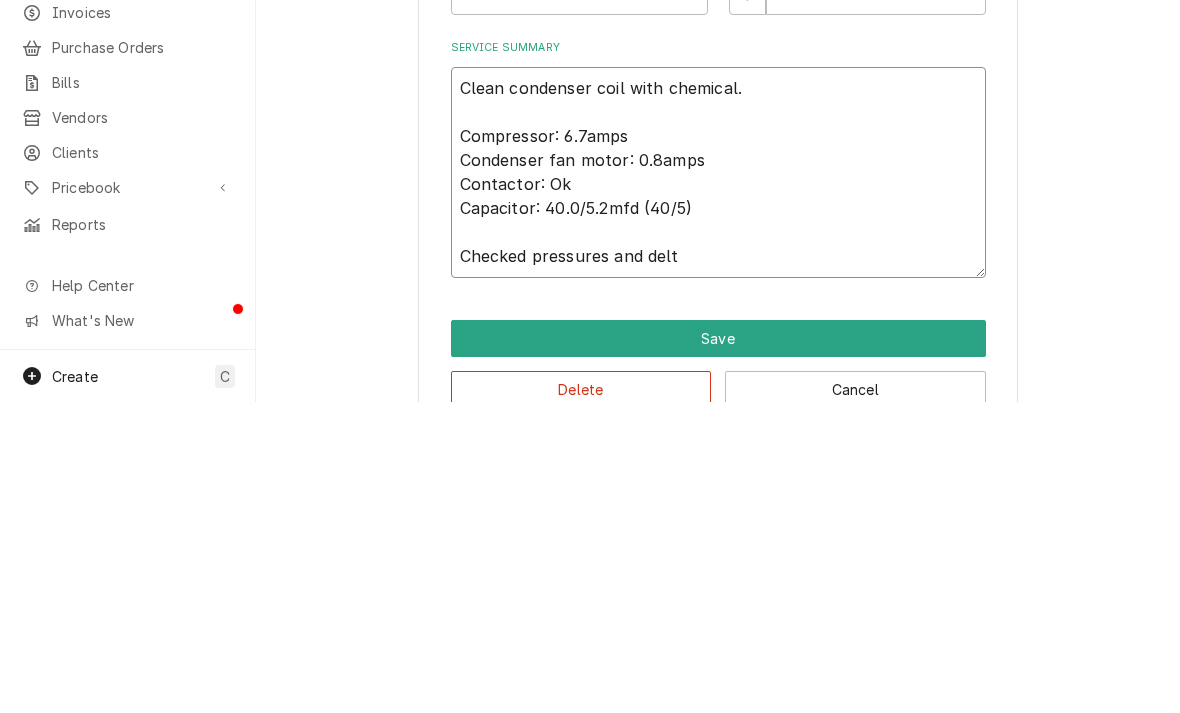 type on "x" 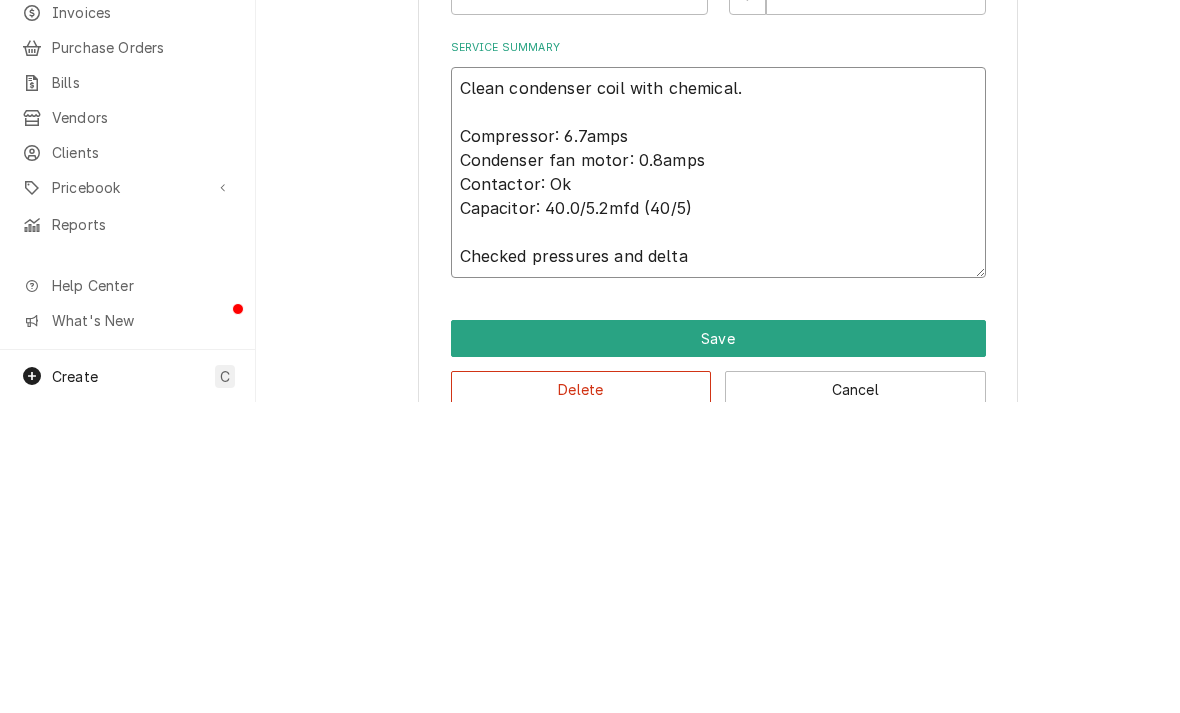 type on "x" 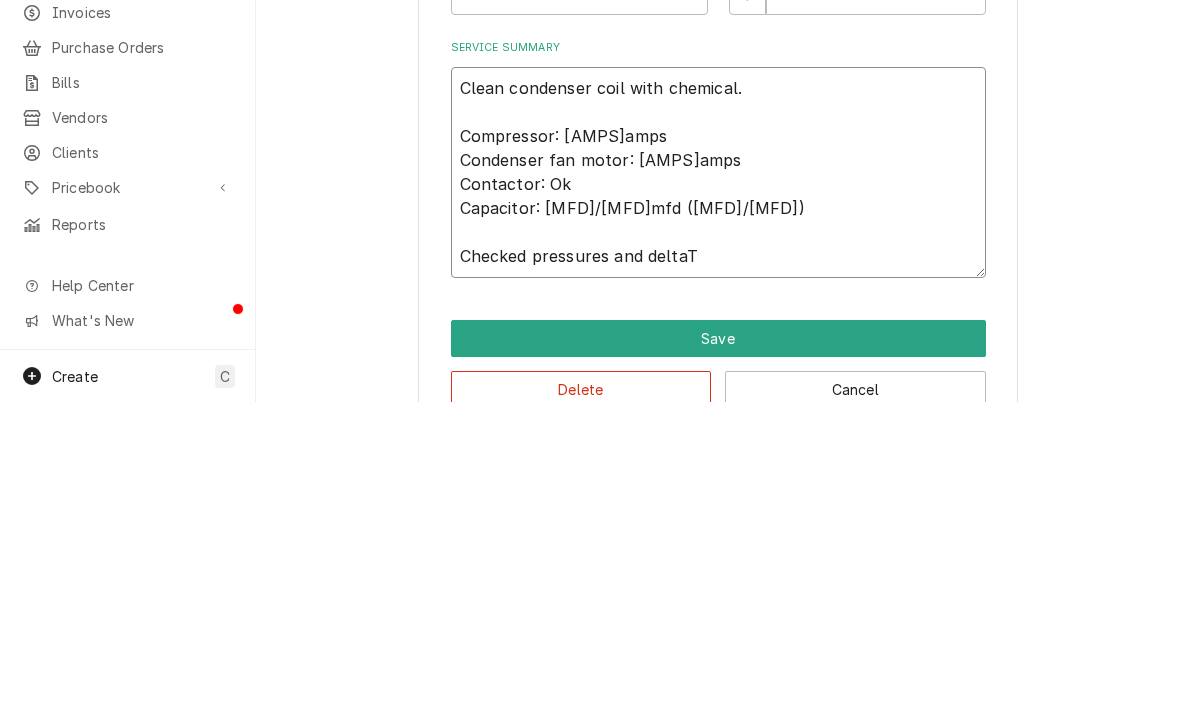 type on "Clean condenser coil with chemical.
Compressor: 6.7amps
Condenser fan motor: 0.8amps
Contactor: Ok
Capacitor: 40.0/5.2mfd (40/5)
Checked pressures and deltaT" 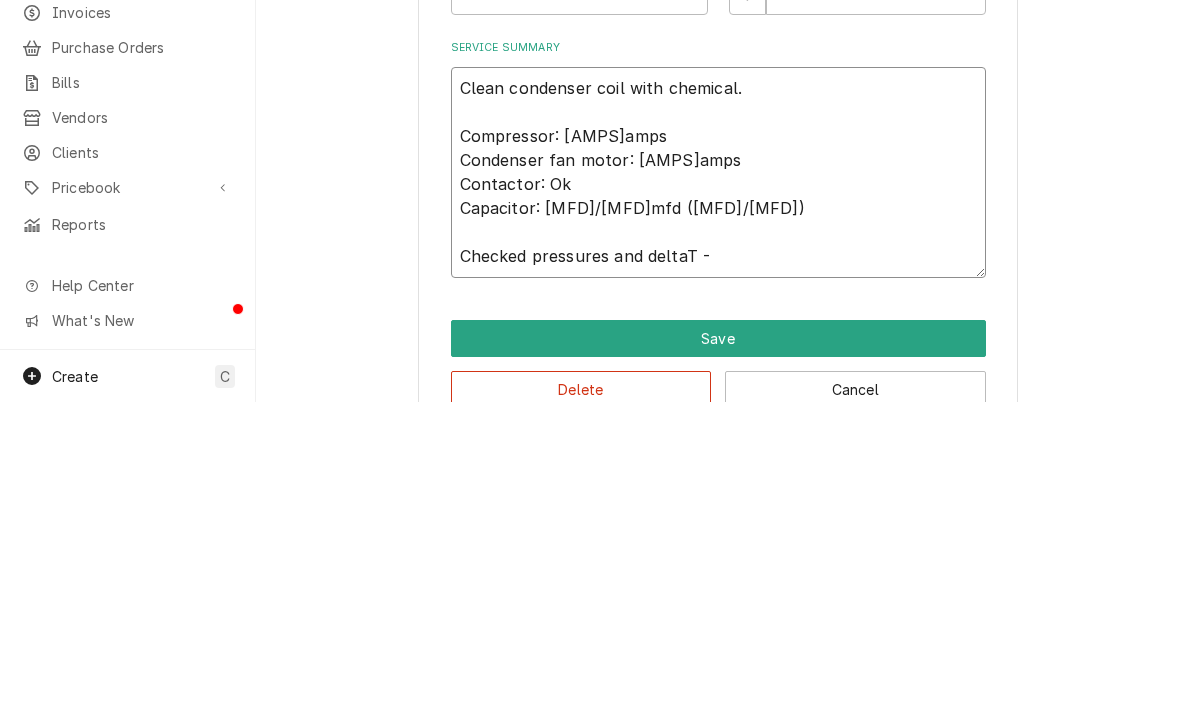 type on "x" 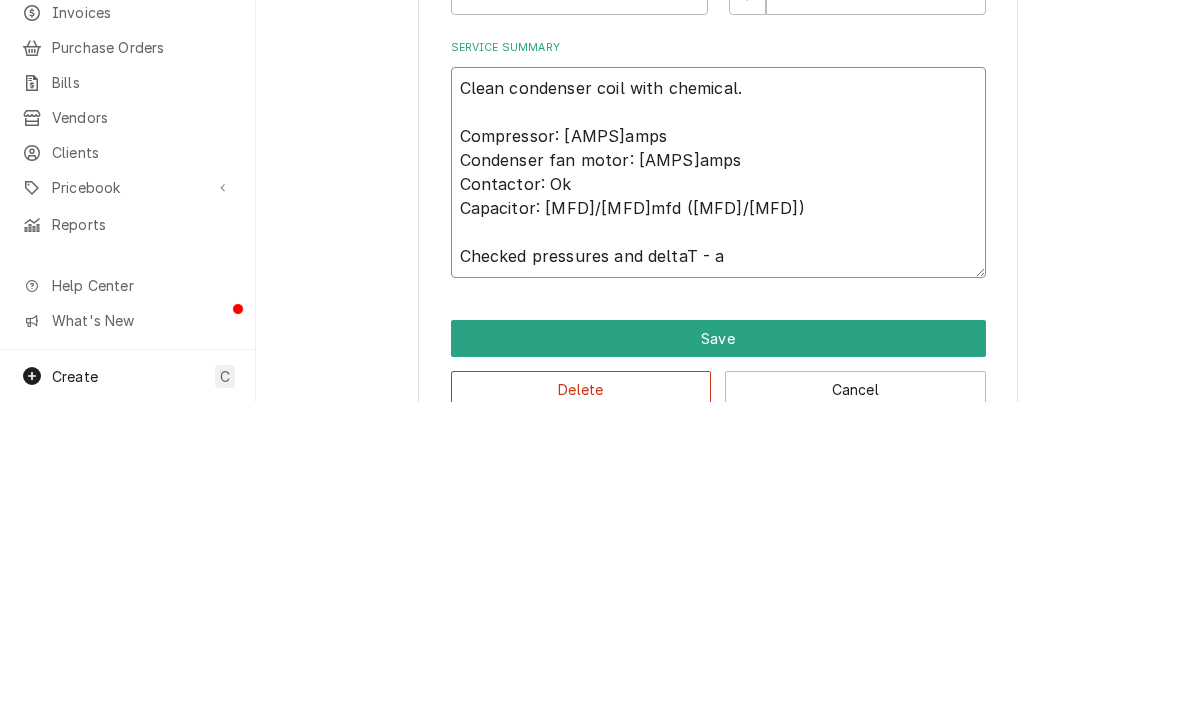 type on "Clean condenser coil with chemical.
Compressor: 6.7amps
Condenser fan motor: 0.8amps
Contactor: Ok
Capacitor: 40.0/5.2mfd (40/5)
Checked pressures and deltaT - al" 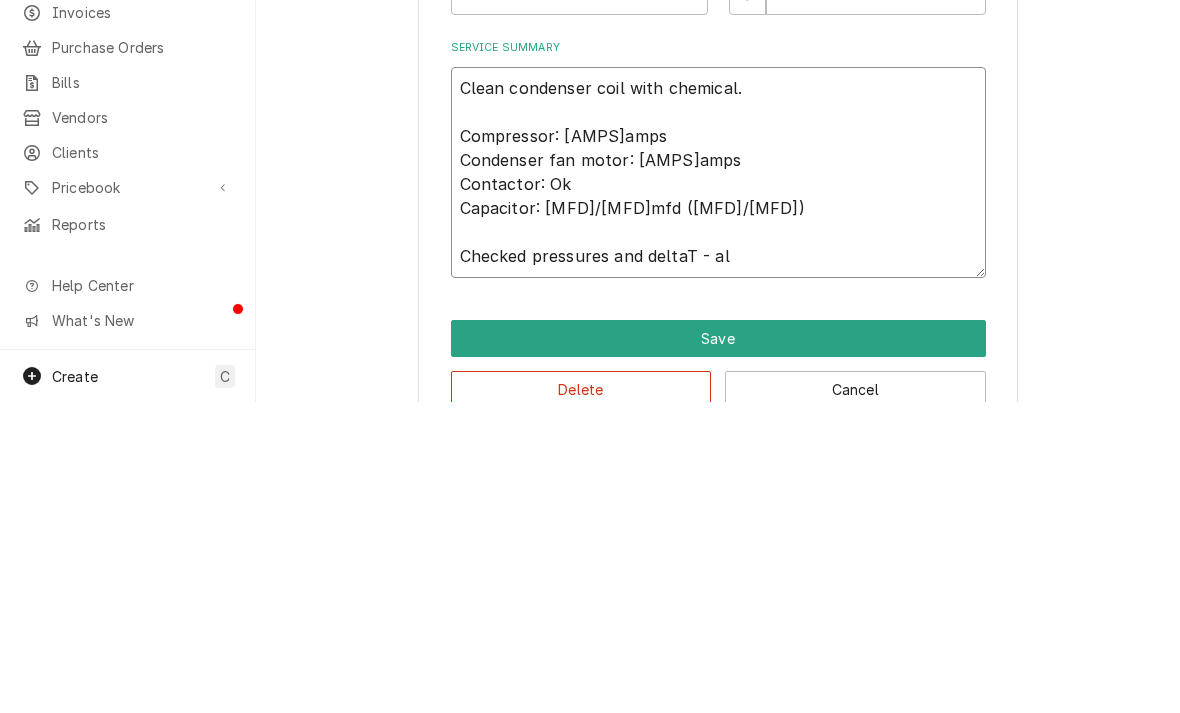 type on "x" 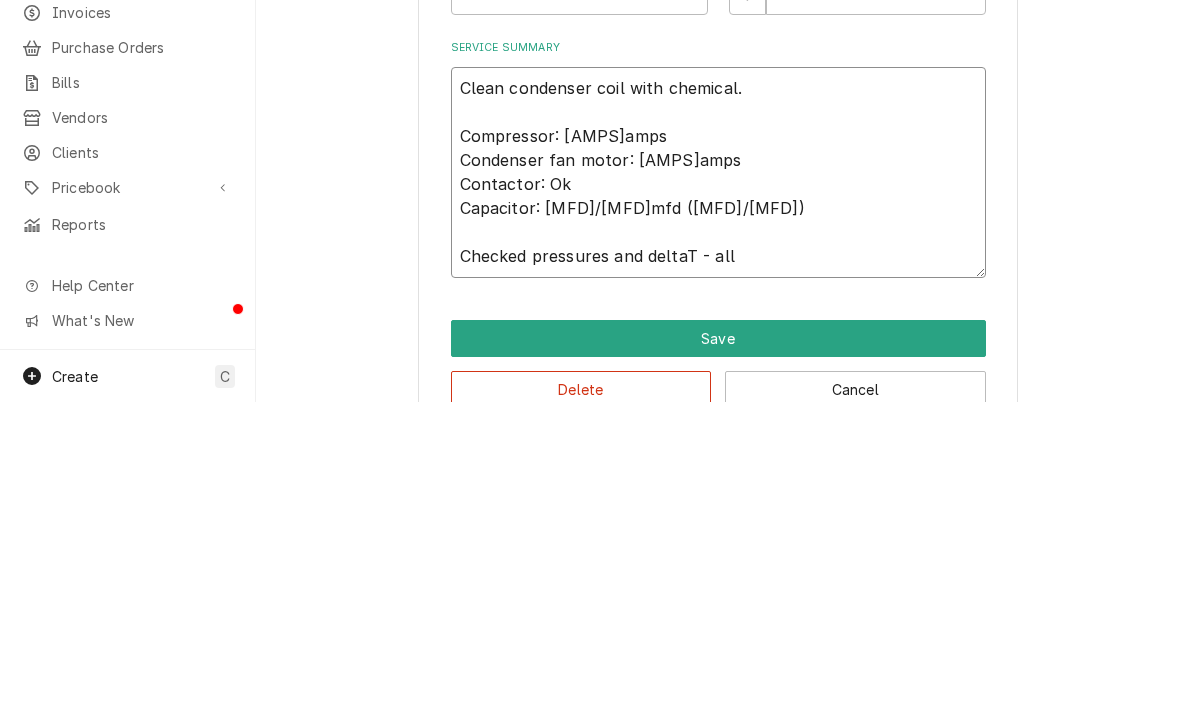 type on "x" 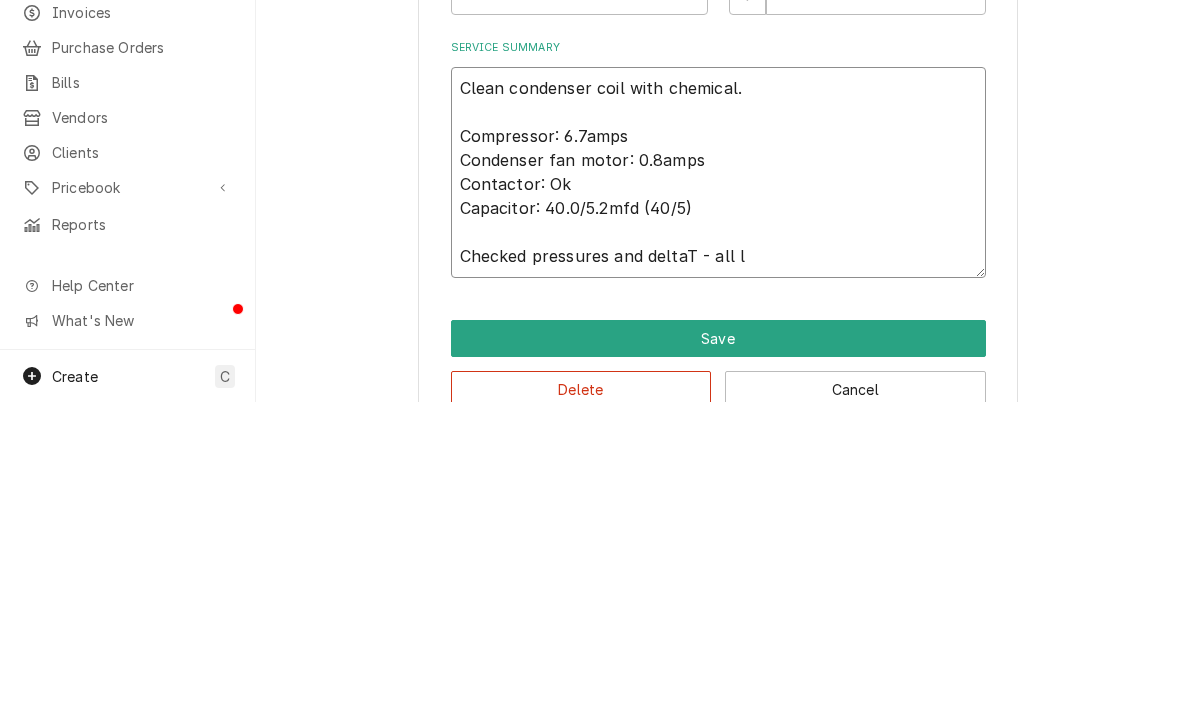 type on "x" 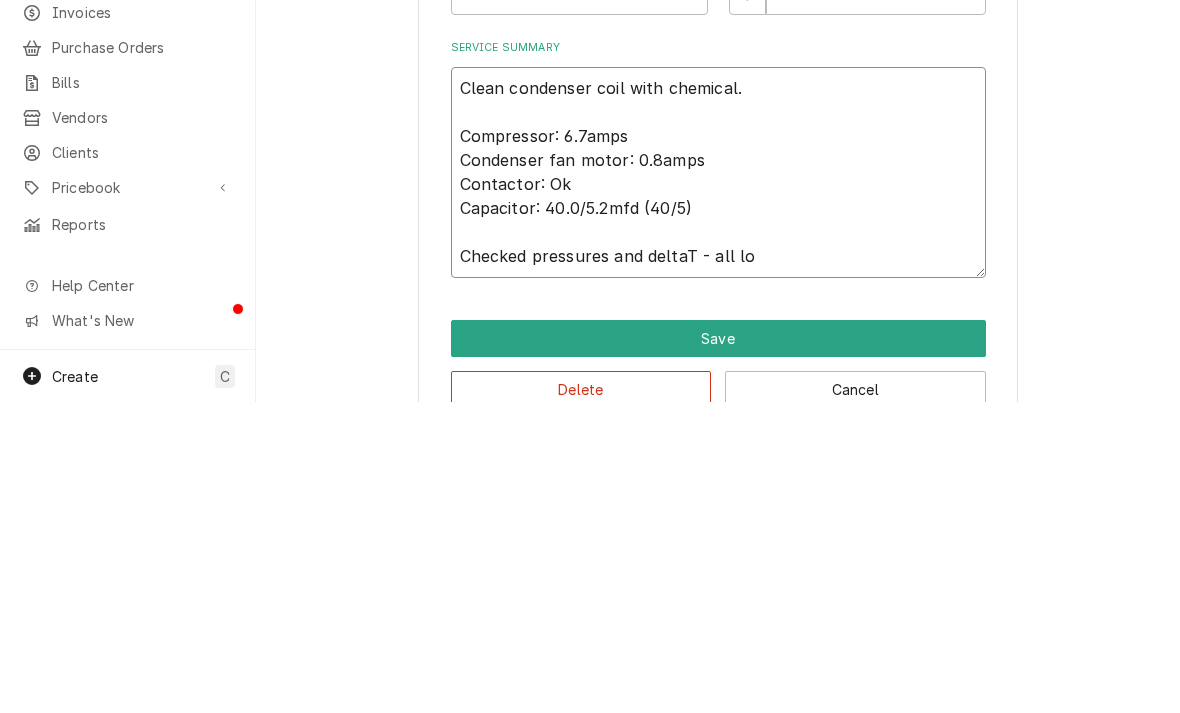 type on "x" 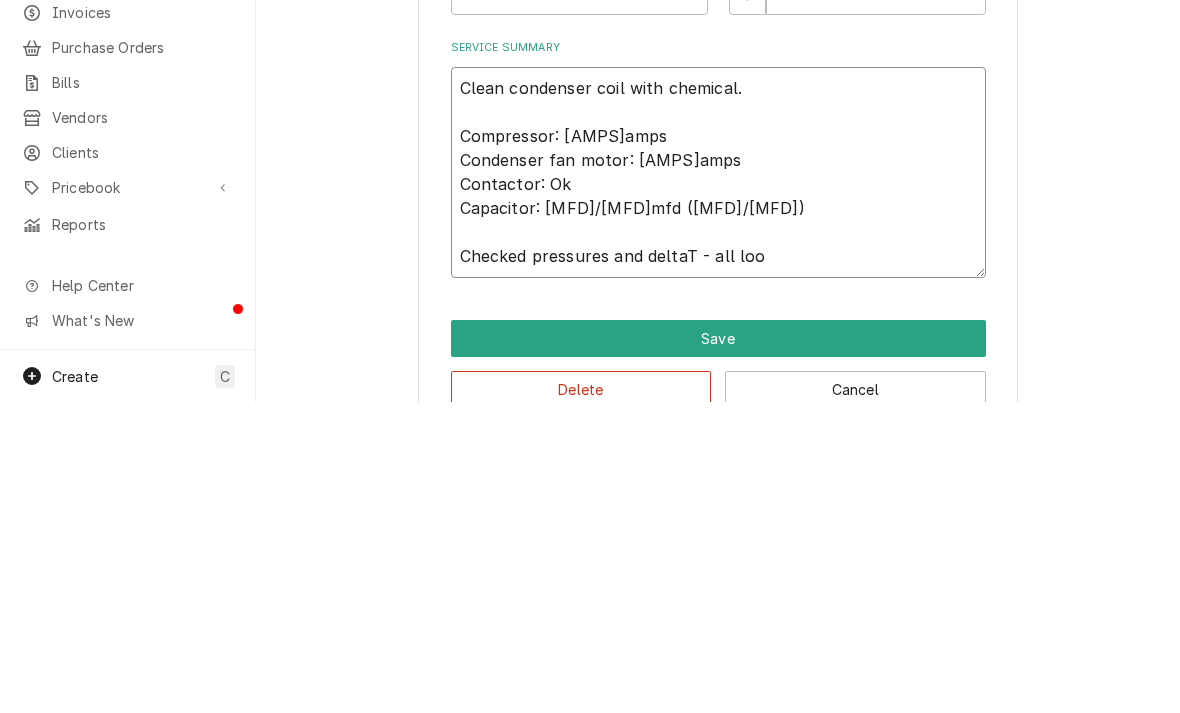 type on "x" 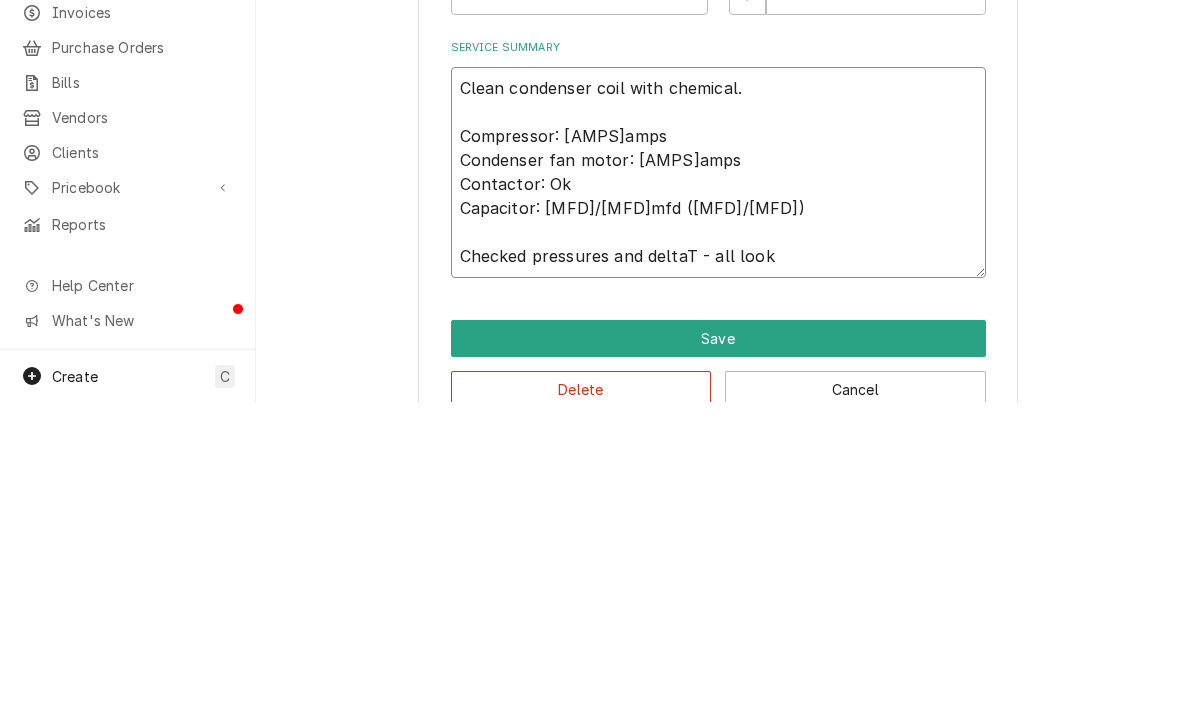 type on "x" 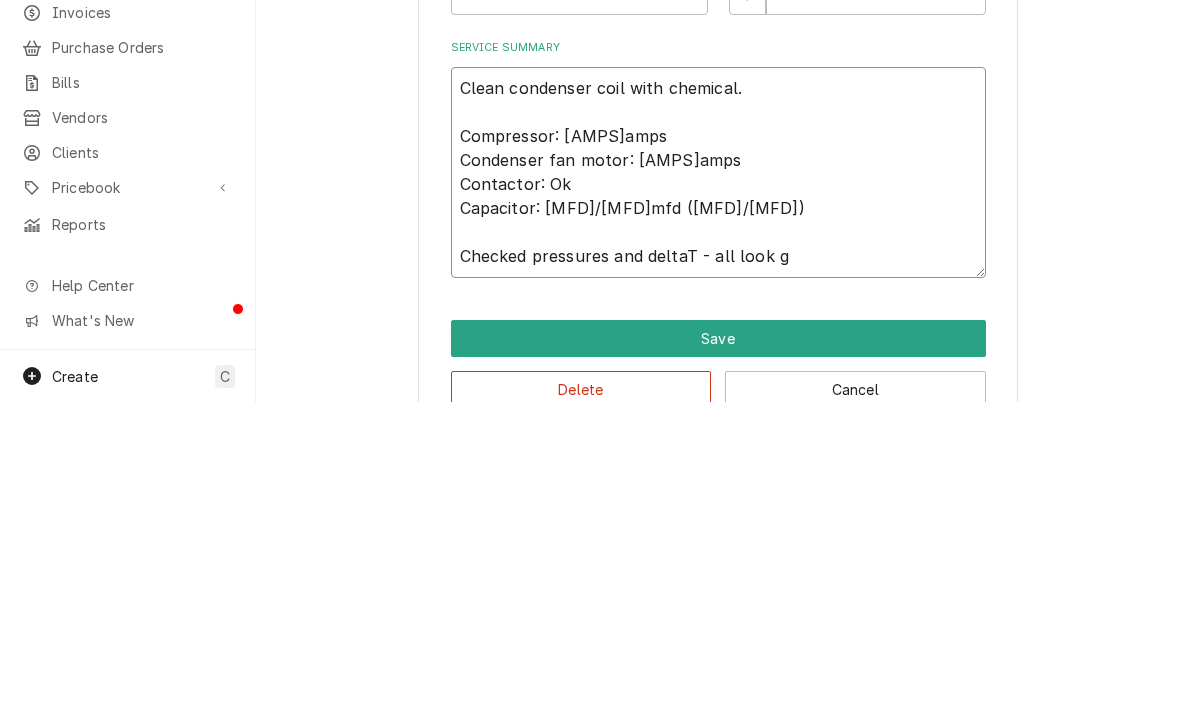 type on "x" 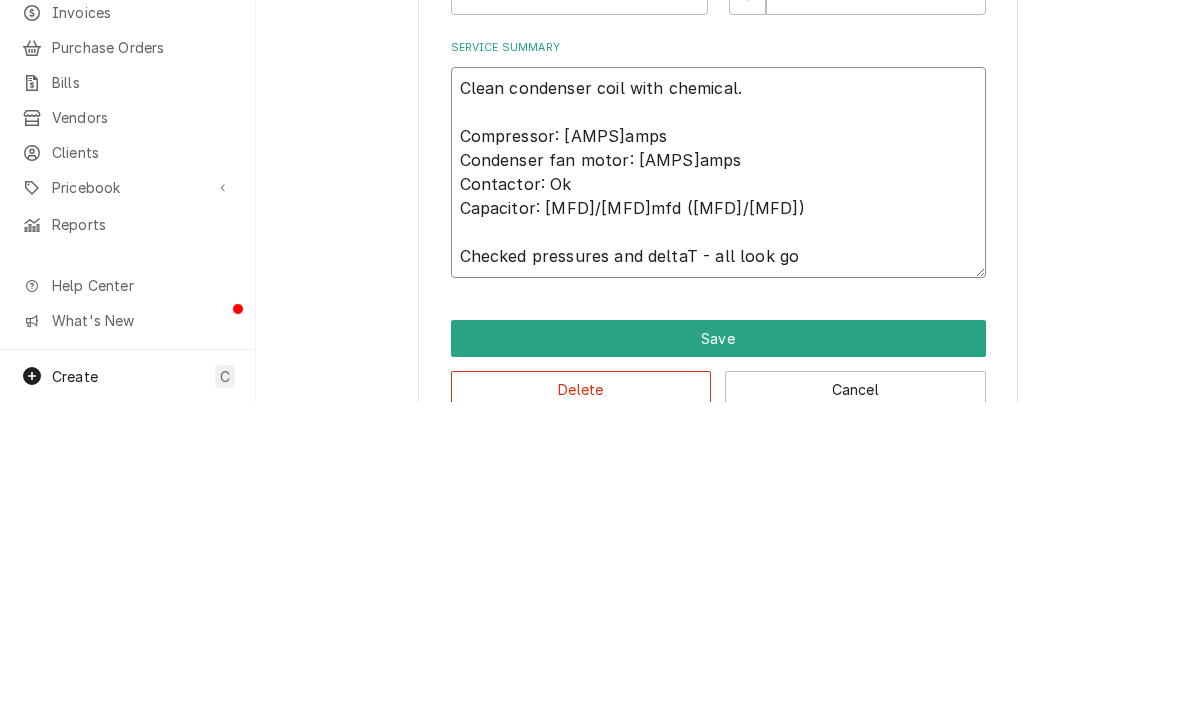 type on "x" 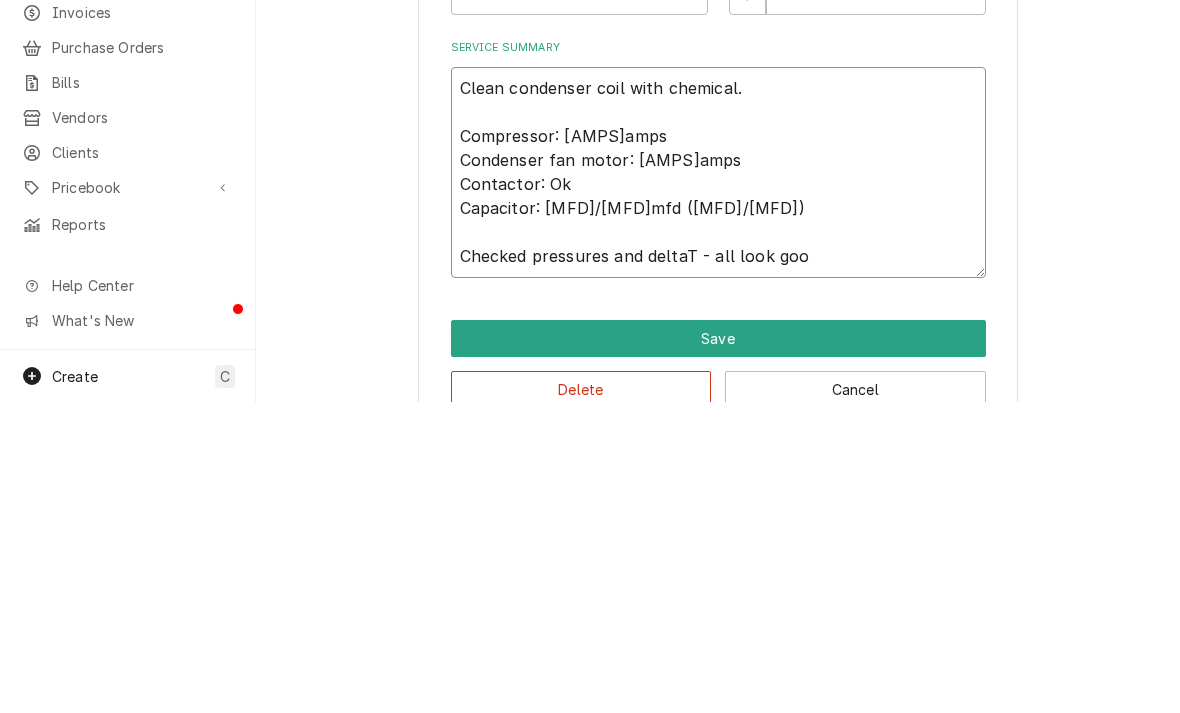type on "x" 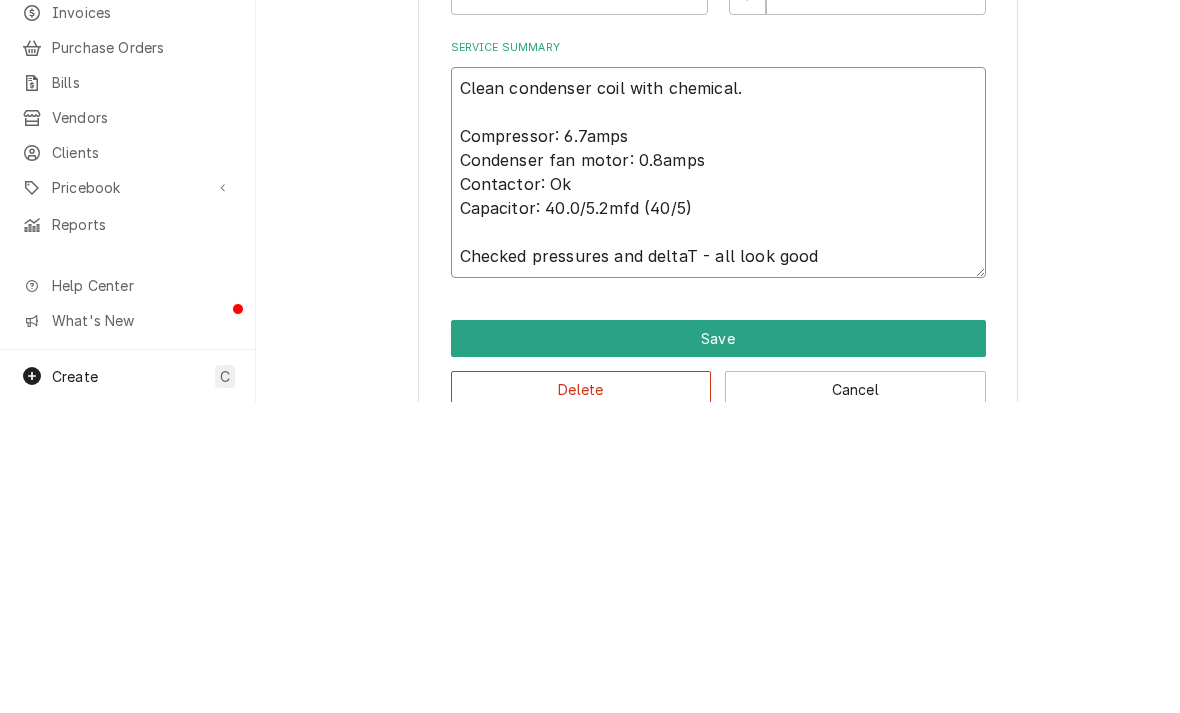 type on "x" 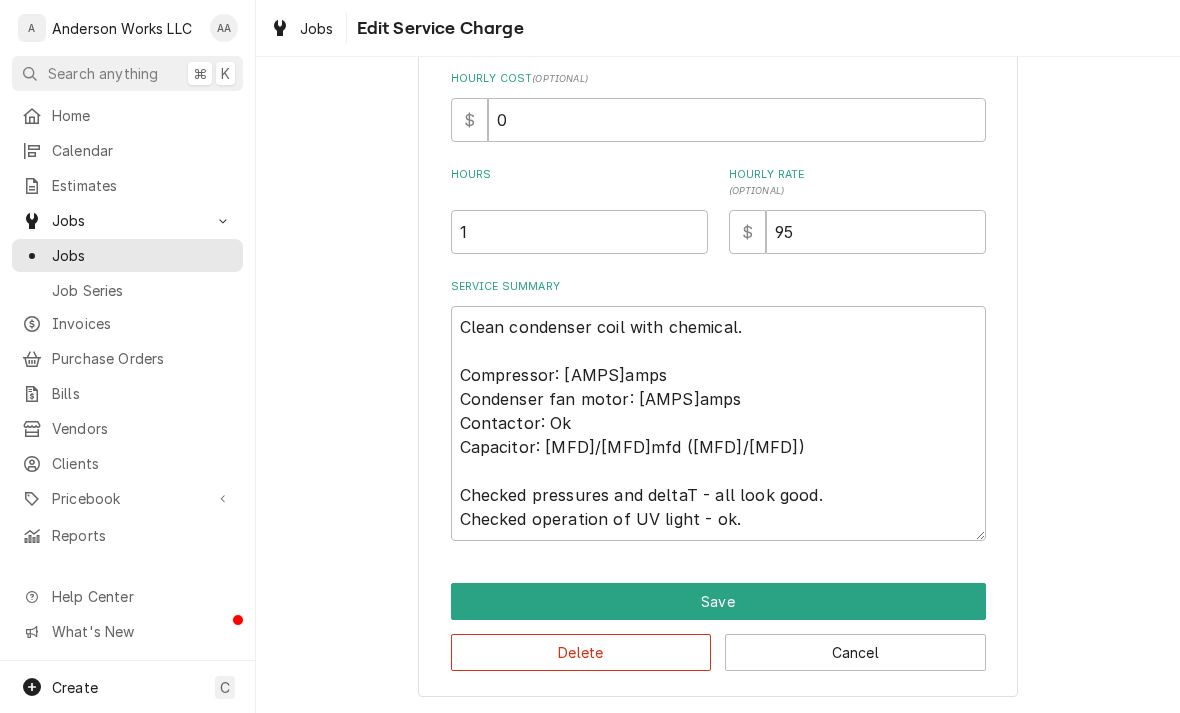 click on "Save" at bounding box center [718, 601] 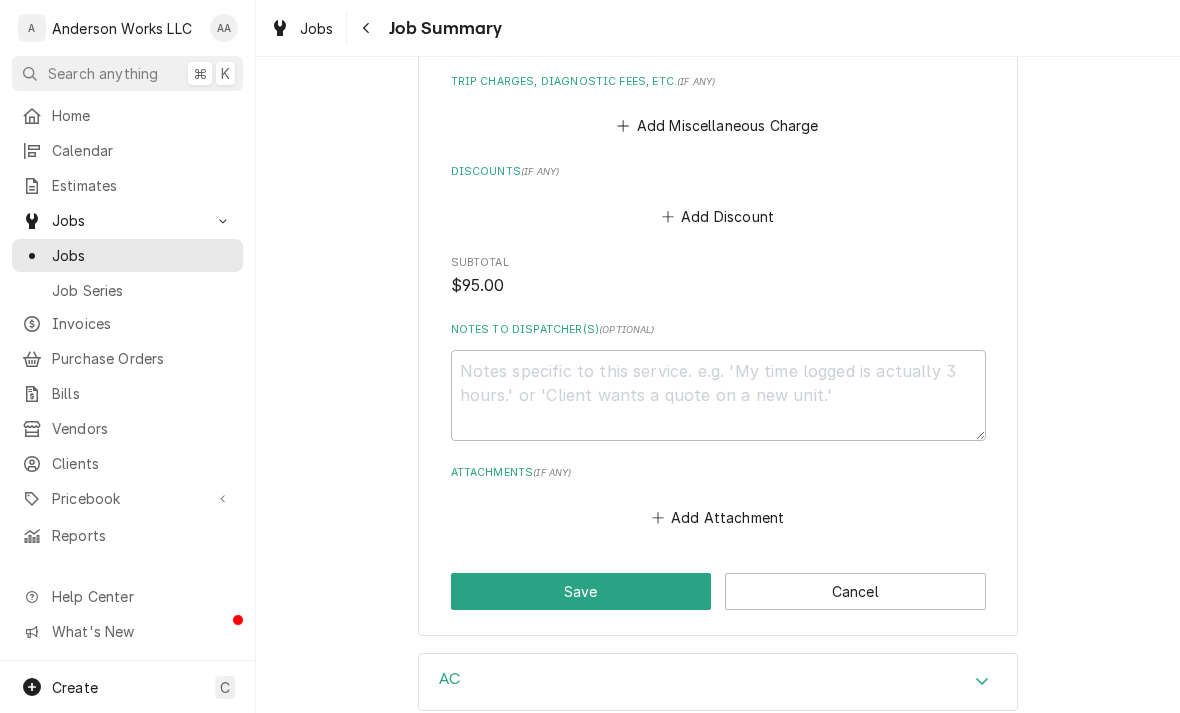 scroll, scrollTop: 1206, scrollLeft: 0, axis: vertical 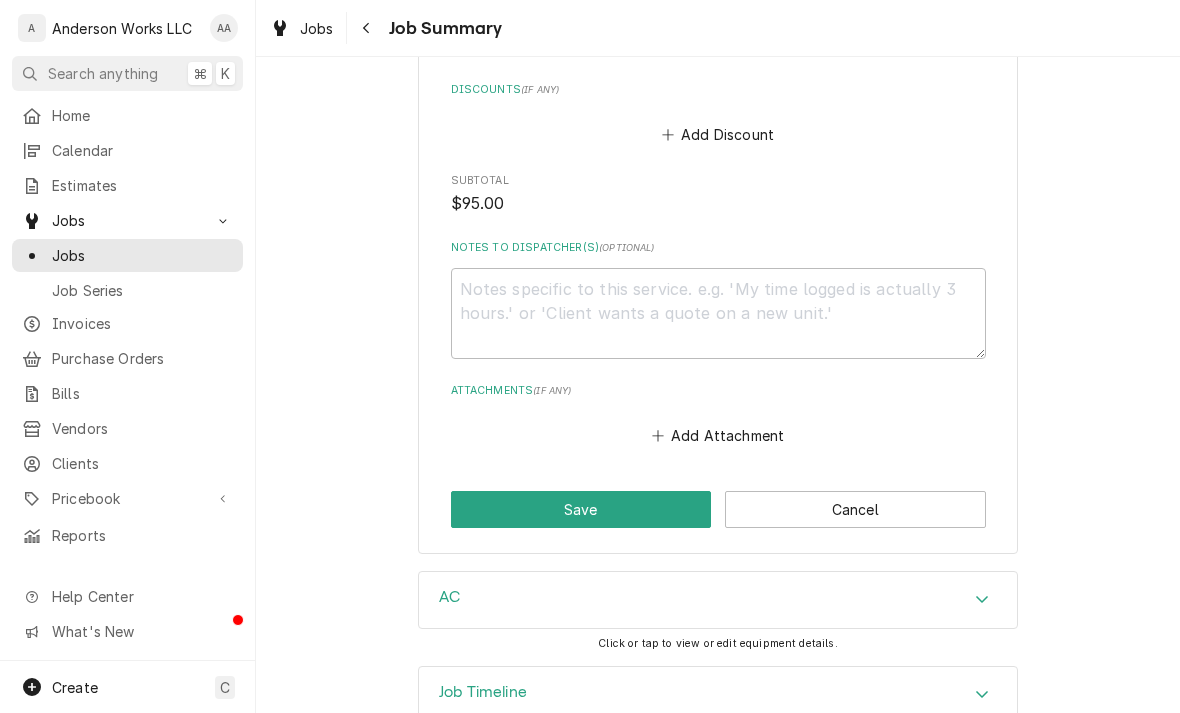 click on "Save" at bounding box center [581, 509] 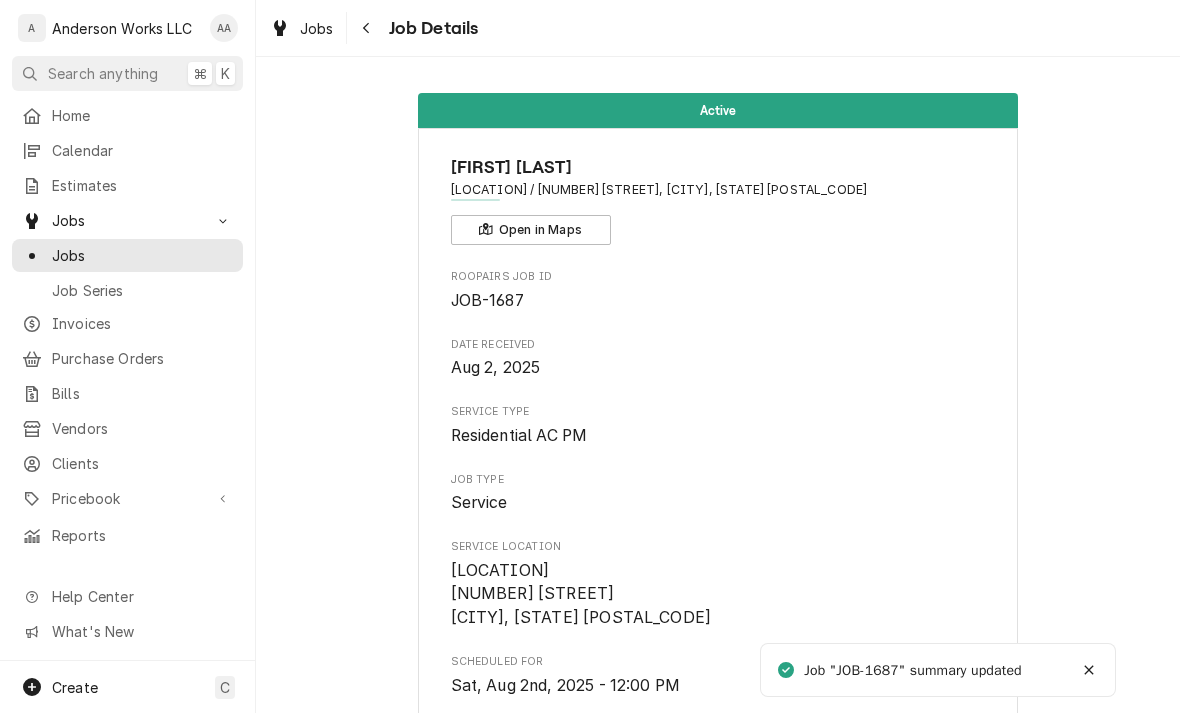 scroll, scrollTop: 0, scrollLeft: 0, axis: both 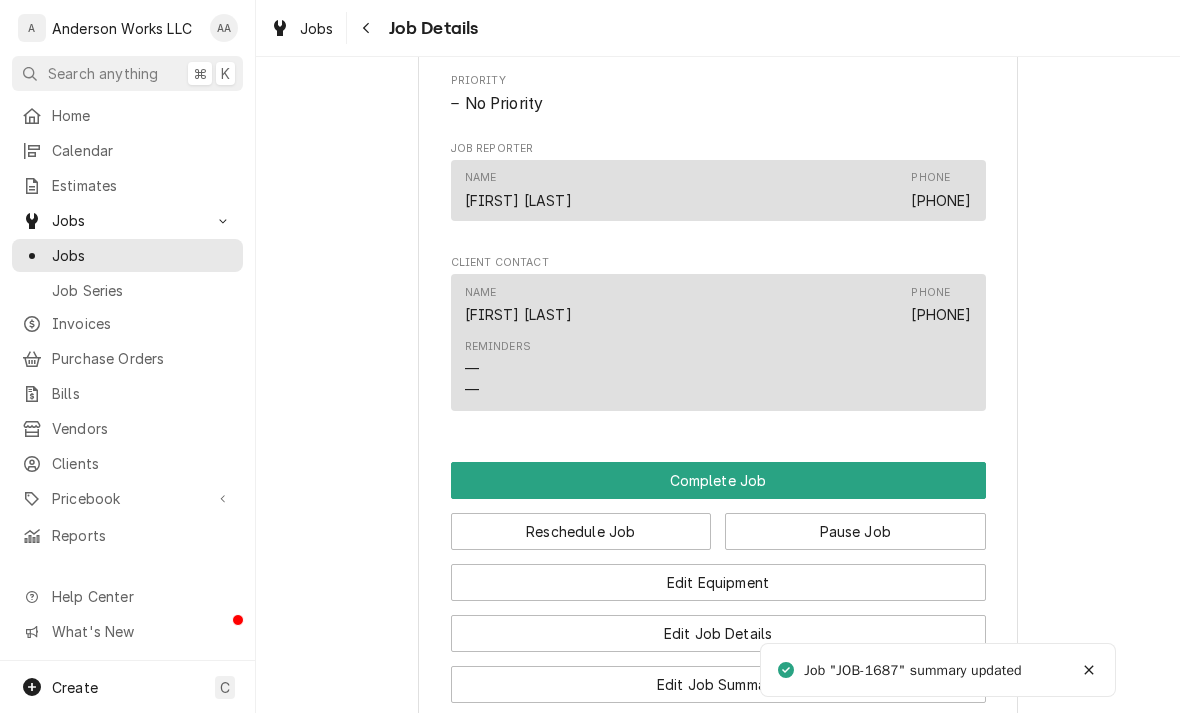 click on "Complete Job" at bounding box center [718, 480] 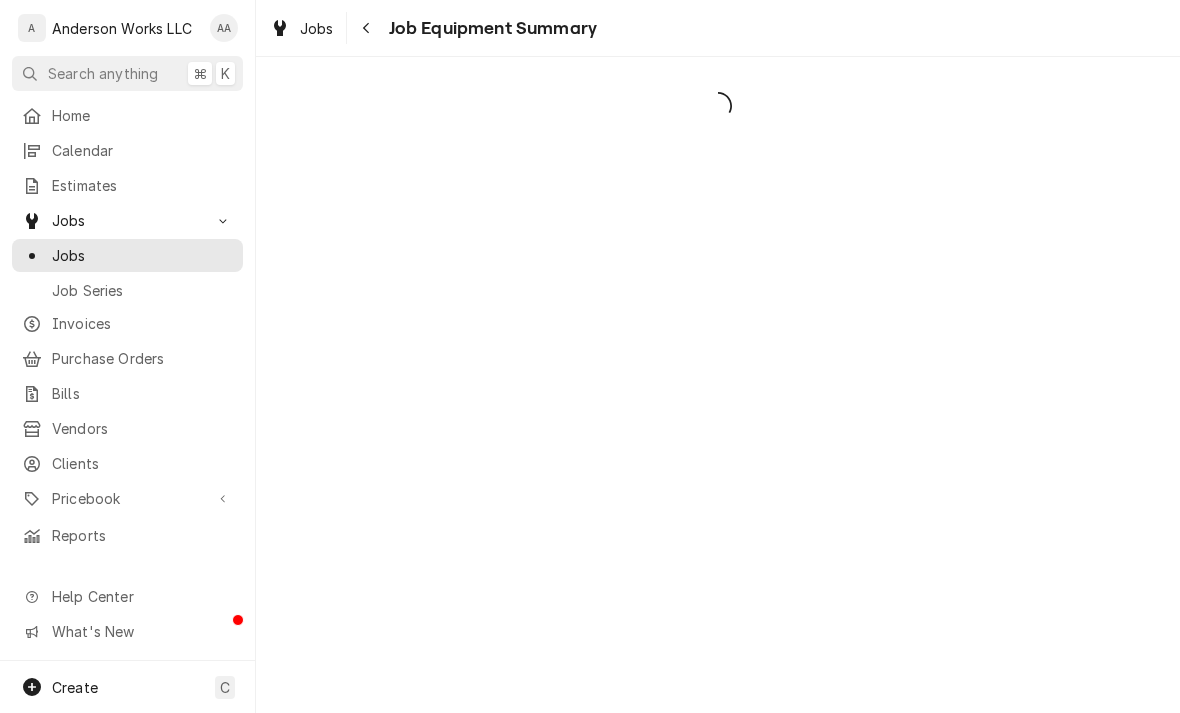 scroll, scrollTop: 0, scrollLeft: 0, axis: both 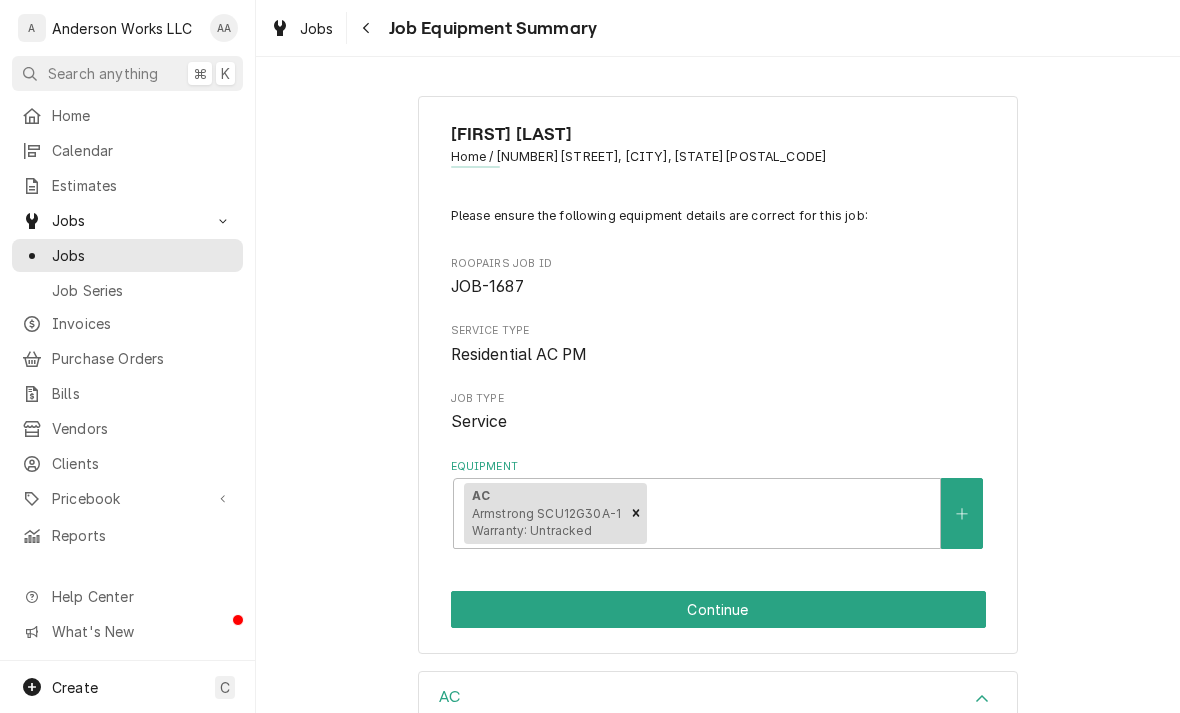click on "Continue" at bounding box center [718, 609] 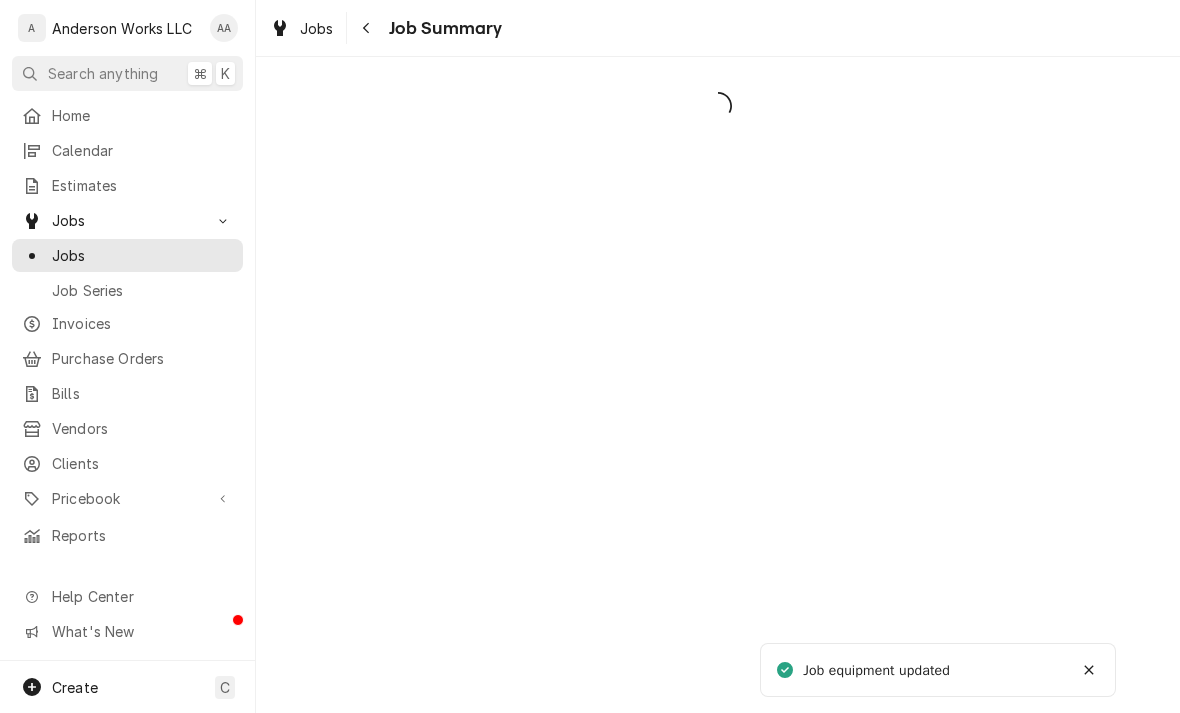scroll, scrollTop: 0, scrollLeft: 0, axis: both 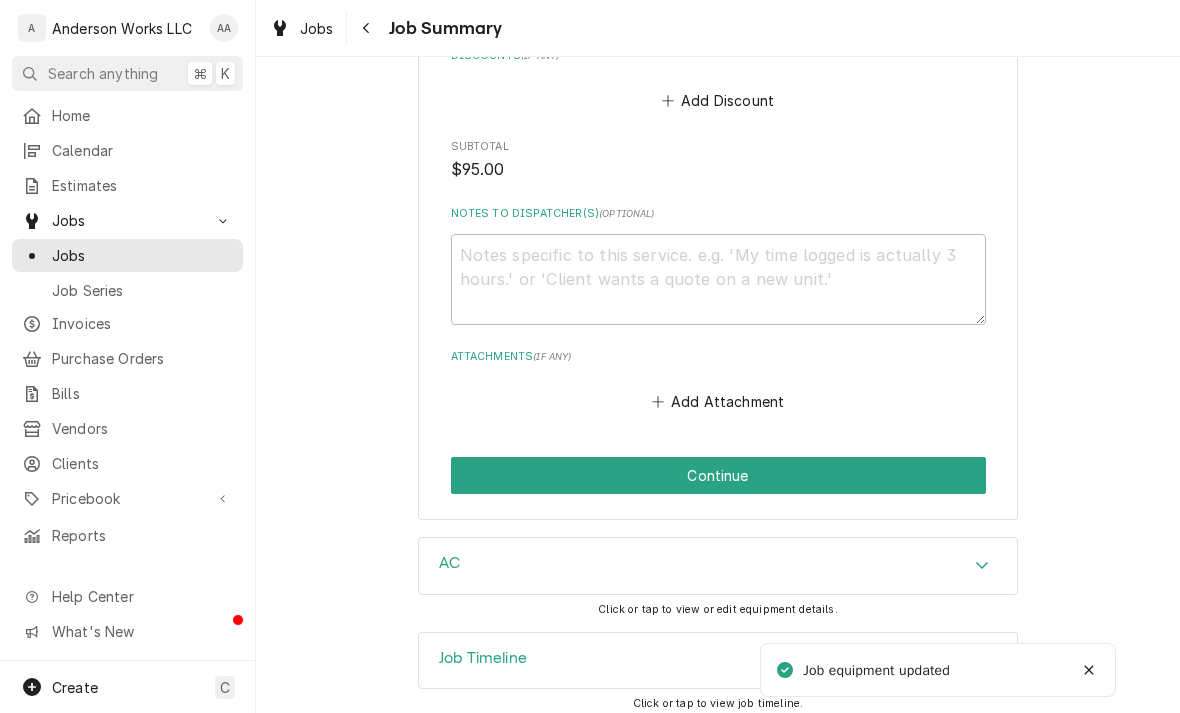 click on "Continue" at bounding box center (718, 475) 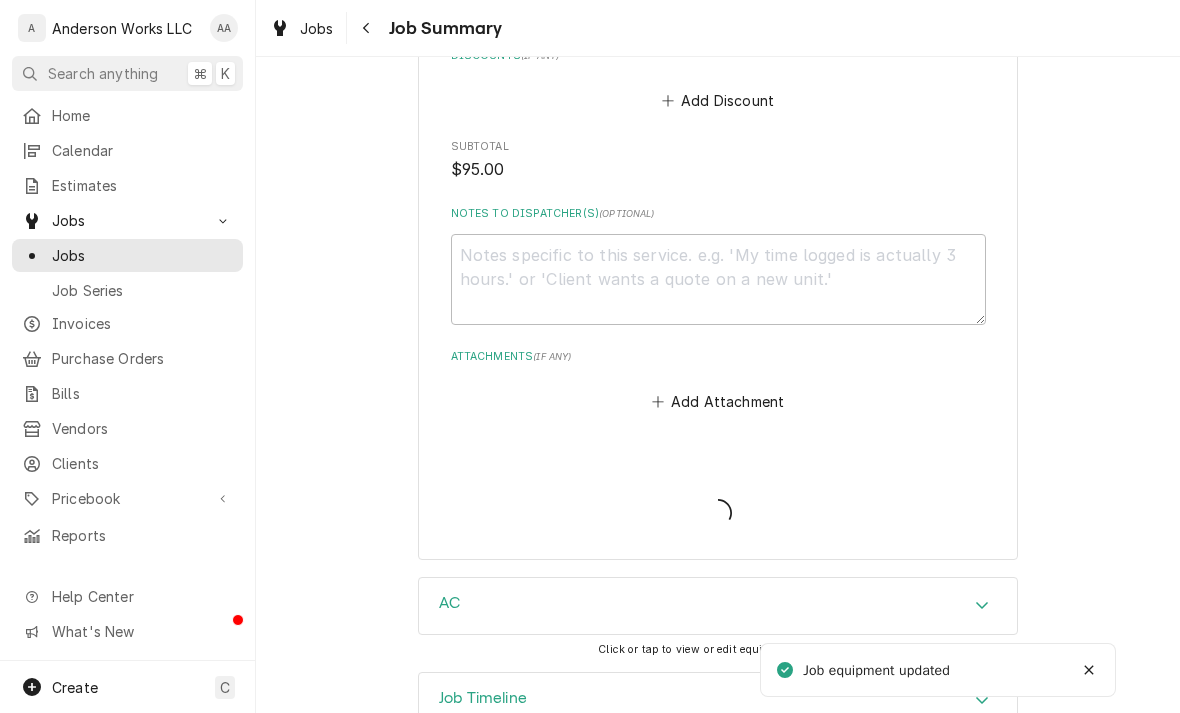 type on "x" 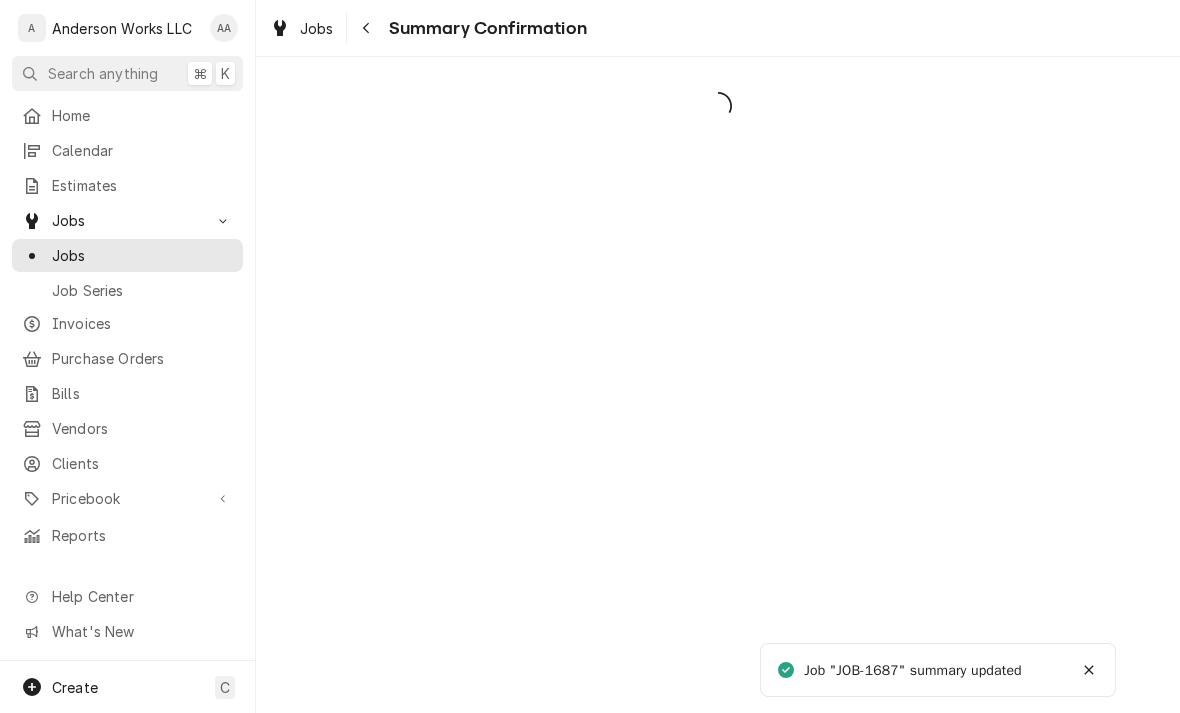 scroll, scrollTop: 0, scrollLeft: 0, axis: both 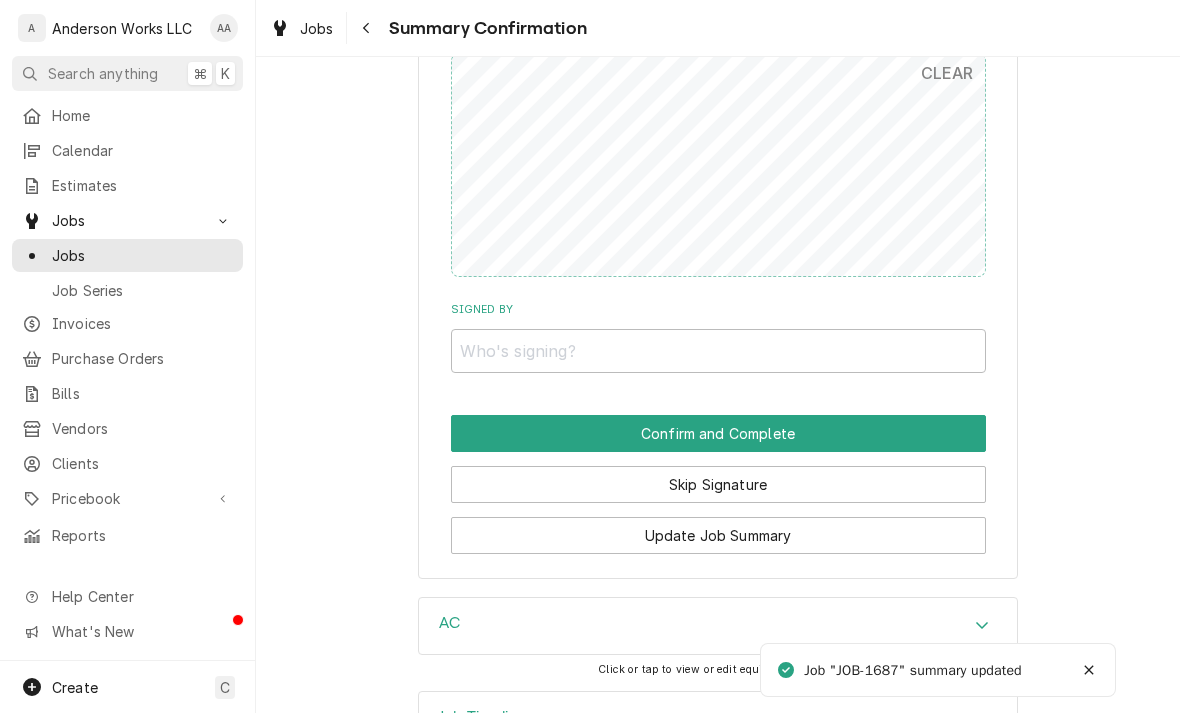 click on "Skip Signature" at bounding box center [718, 484] 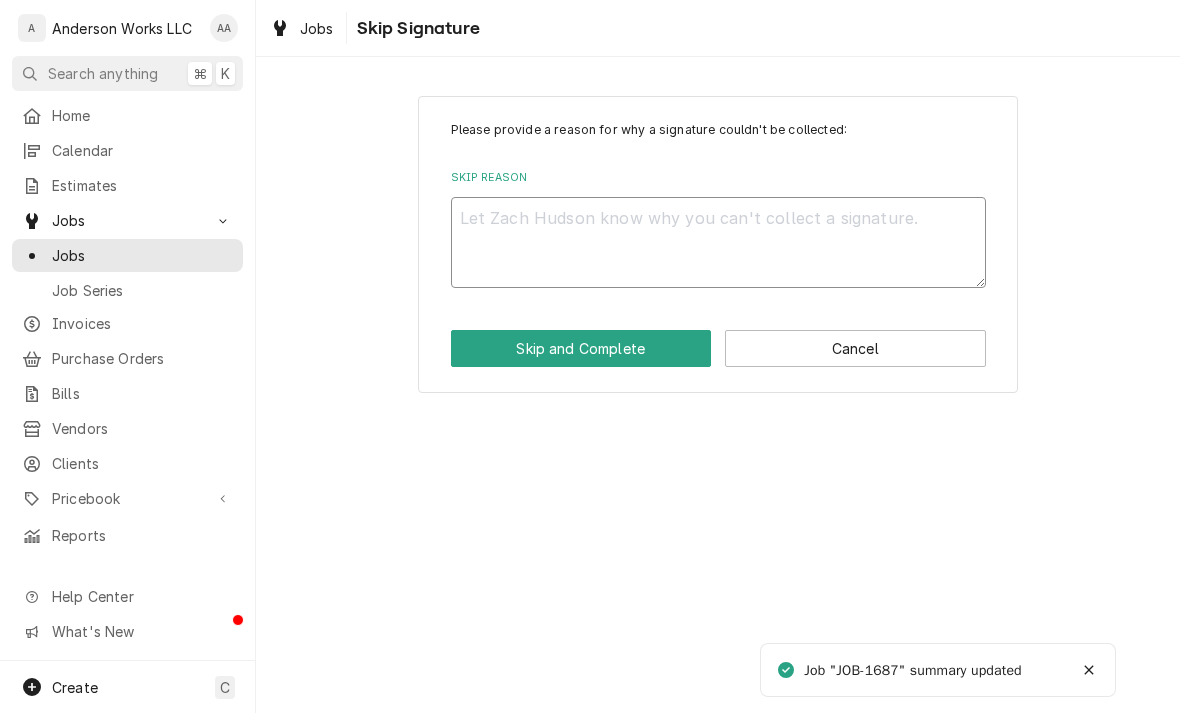 click on "Skip Reason" at bounding box center (718, 242) 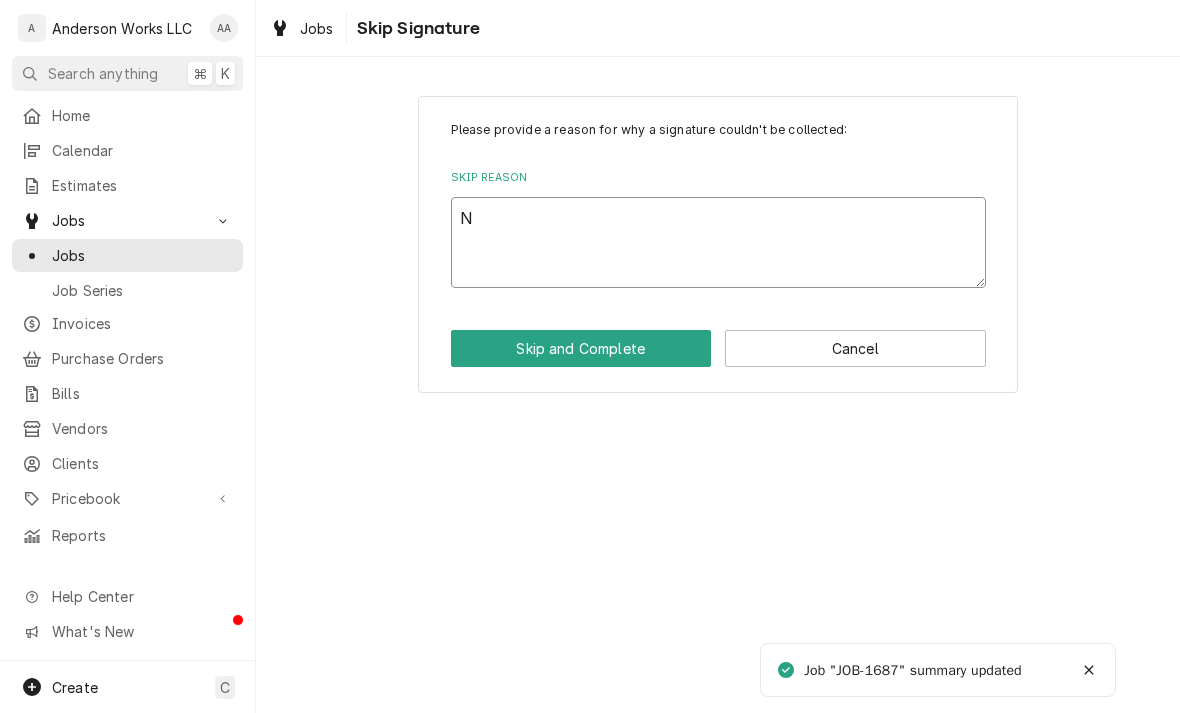 type on "No" 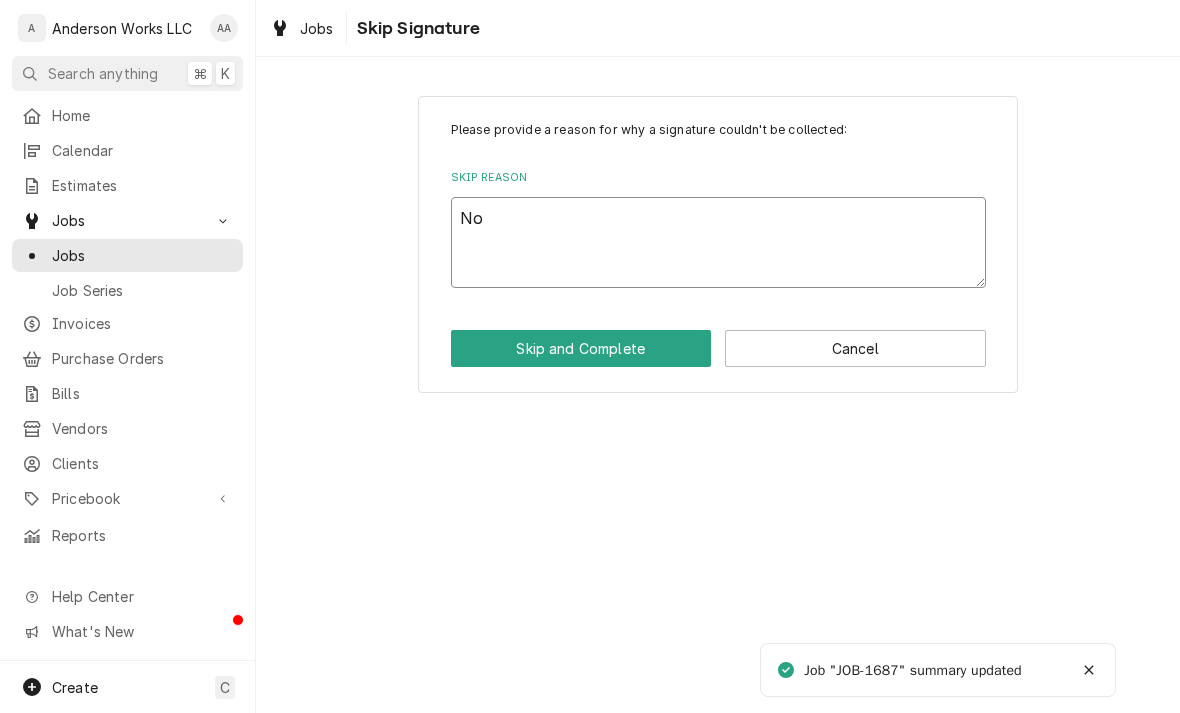 type on "x" 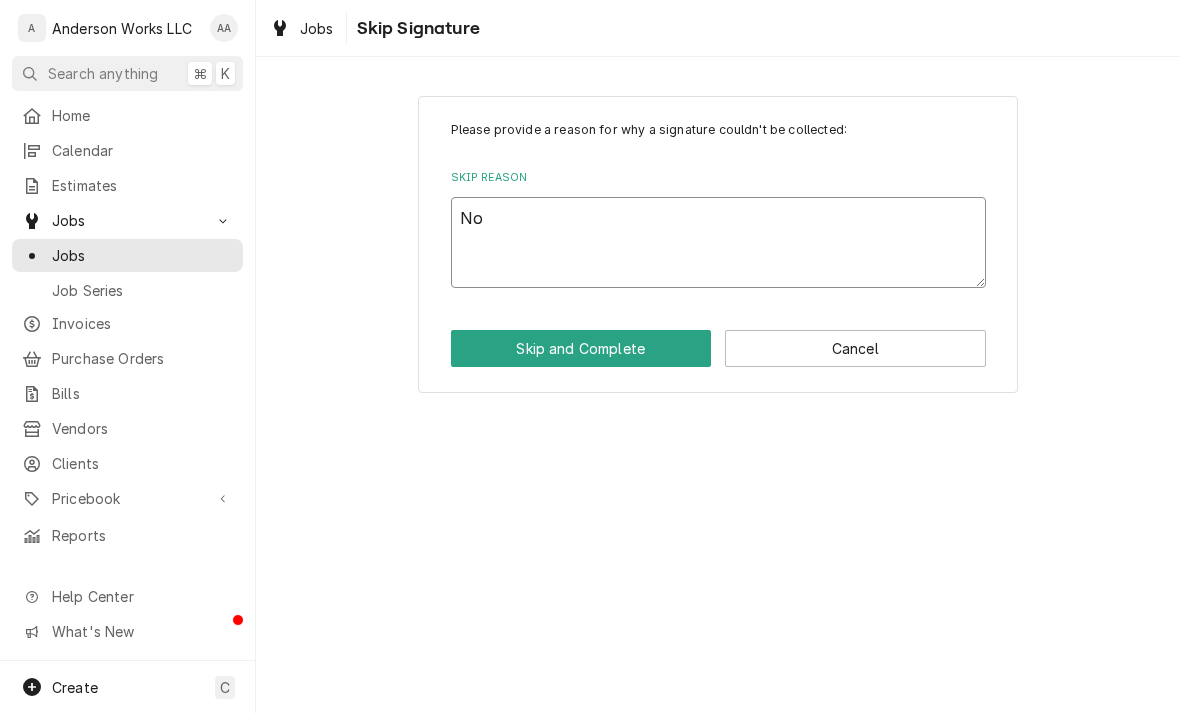type on "x" 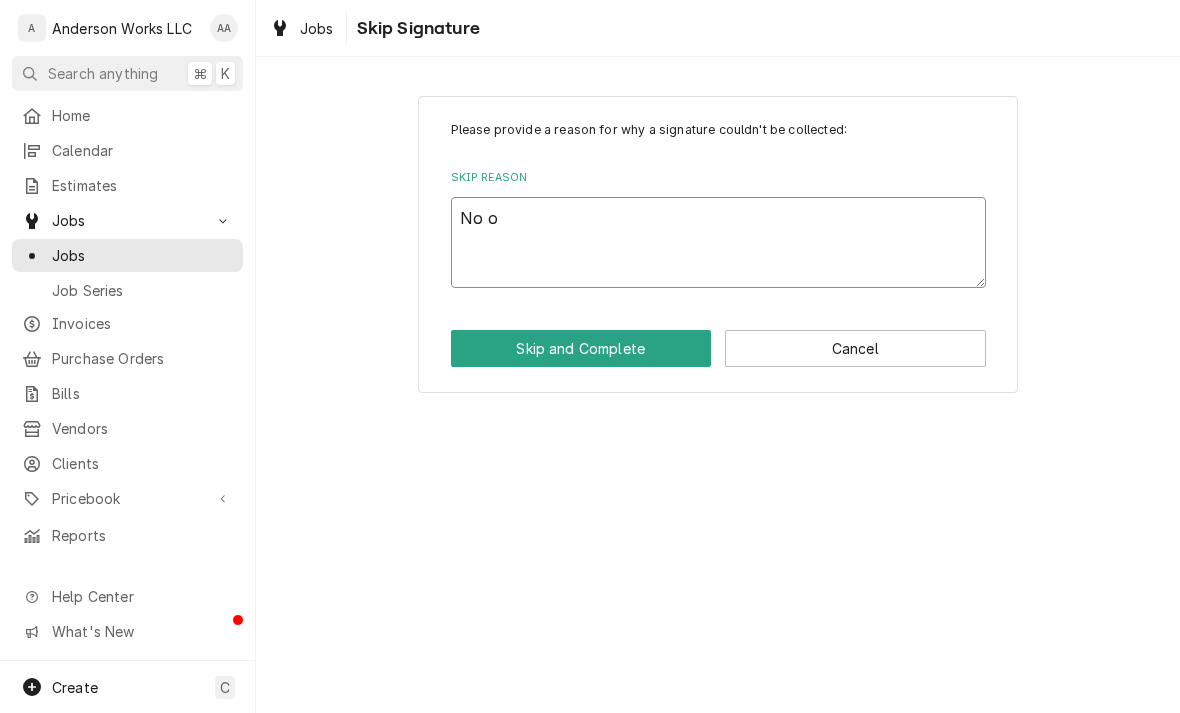 type on "No on" 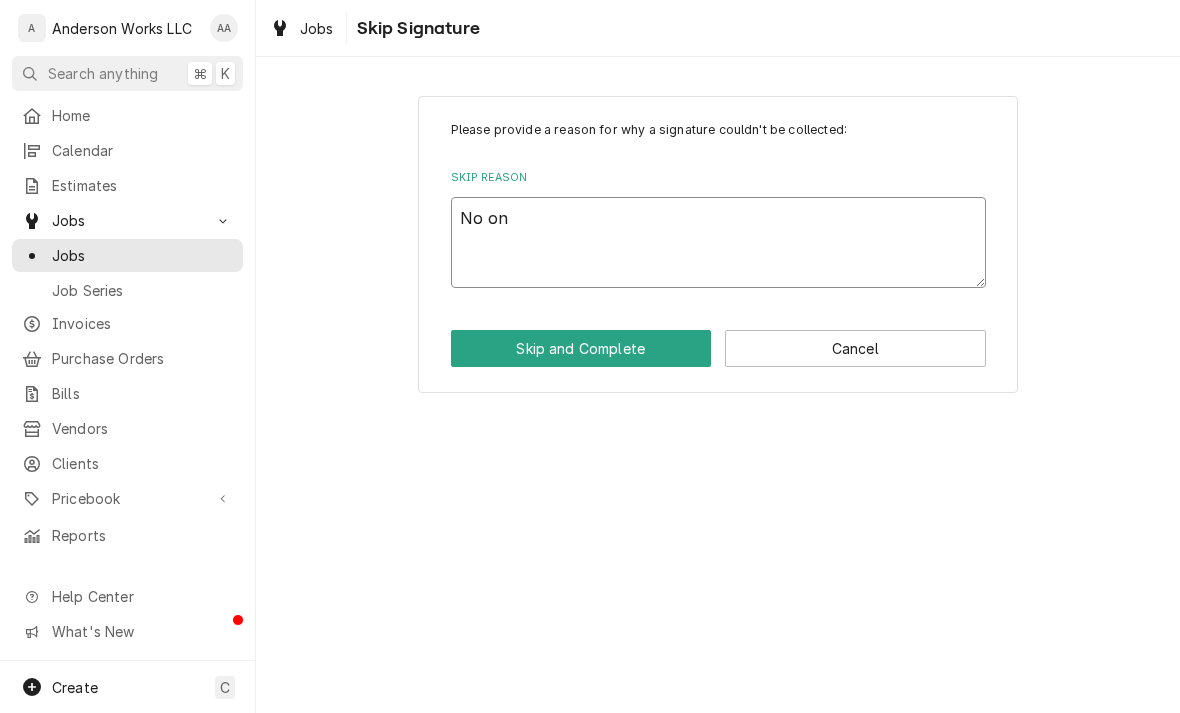 type on "x" 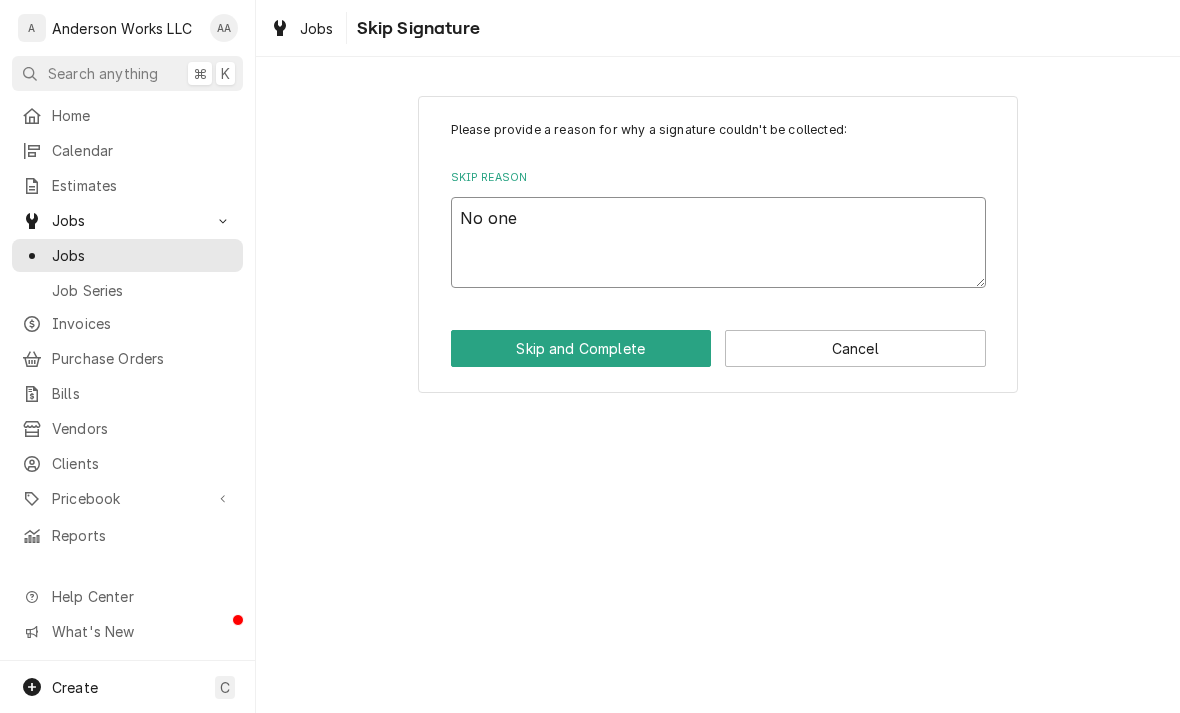 type on "x" 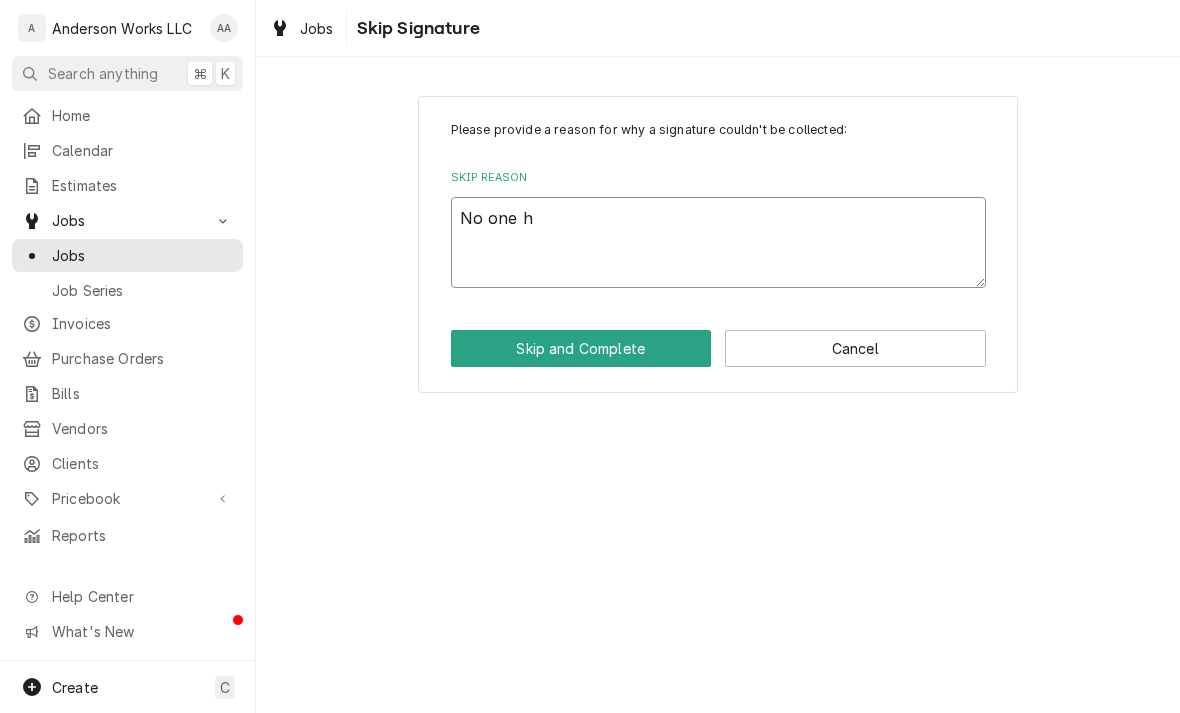 type on "x" 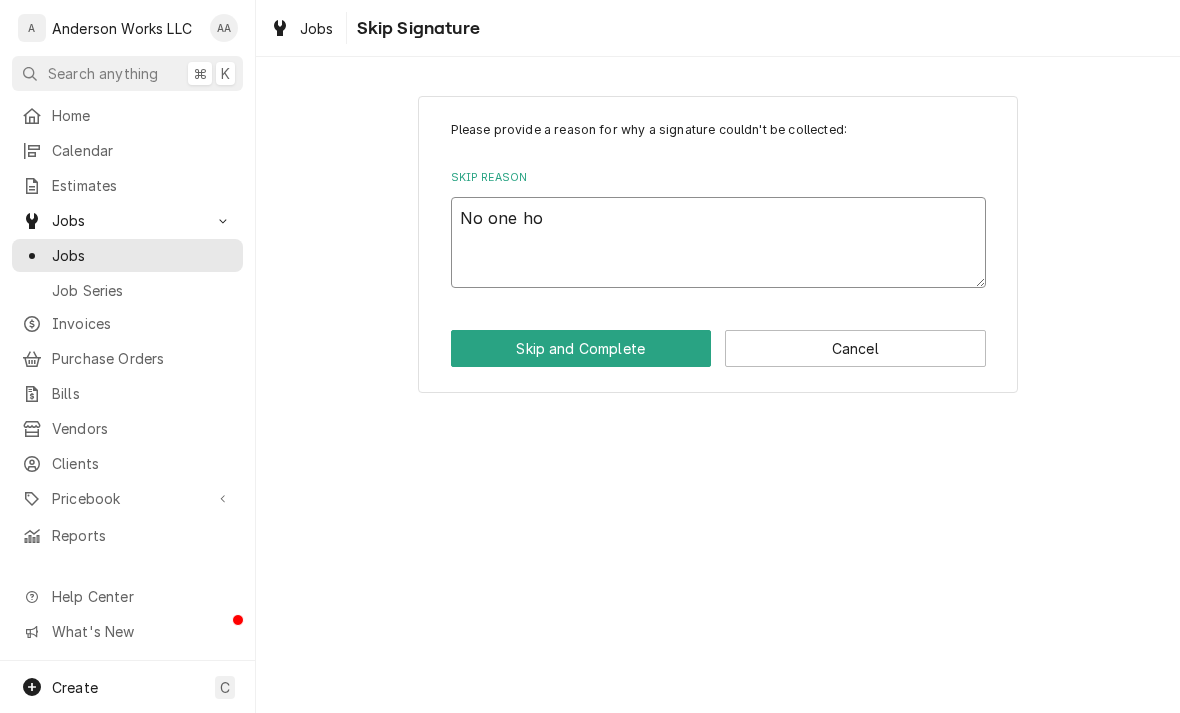 type on "x" 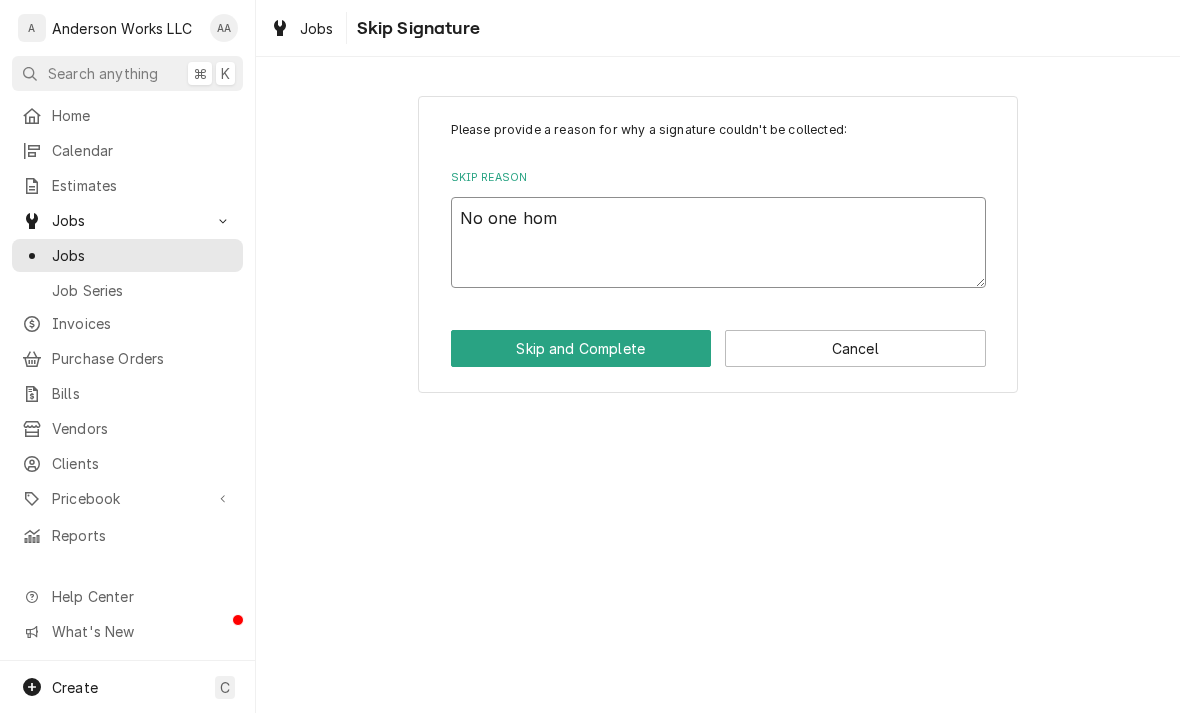 type on "x" 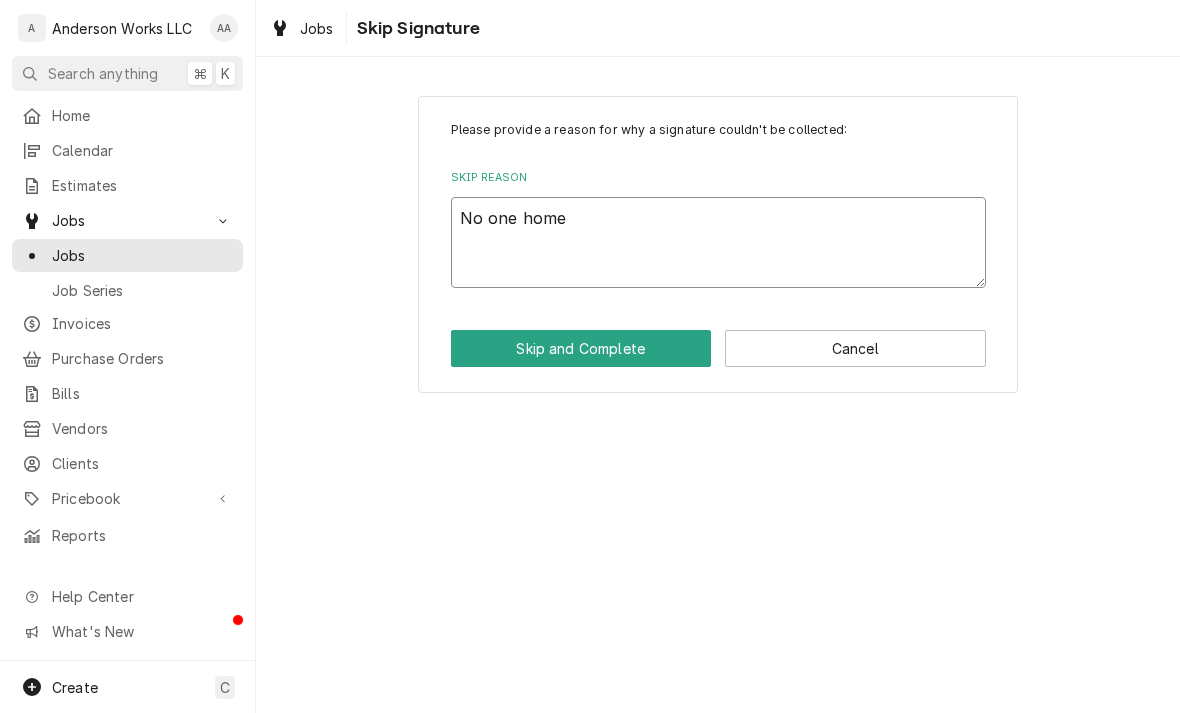type on "No one home" 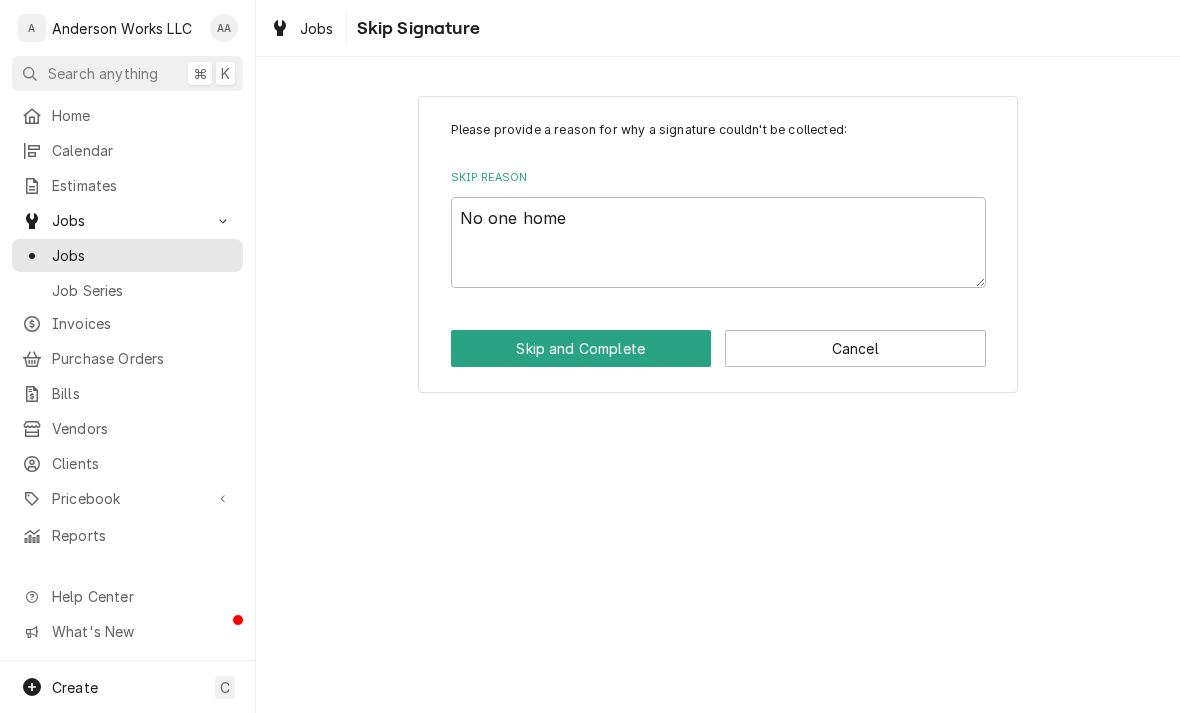 click on "Skip and Complete" at bounding box center [581, 348] 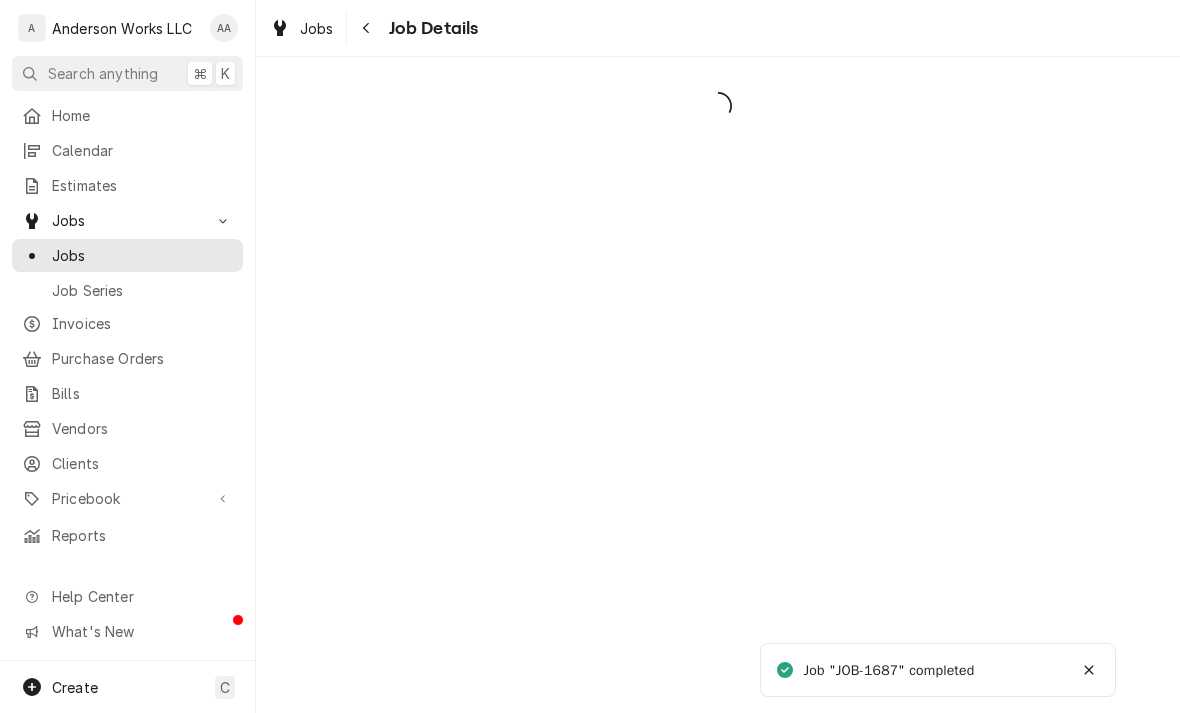 scroll, scrollTop: 0, scrollLeft: 0, axis: both 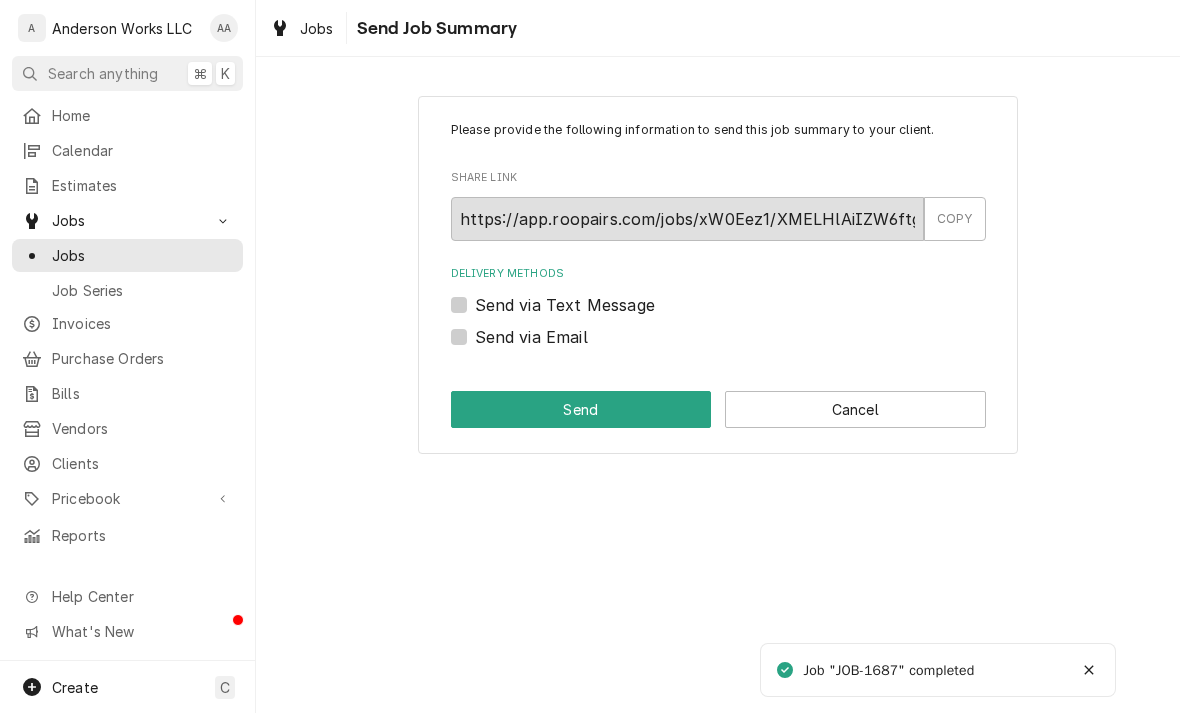 click on "Cancel" at bounding box center (855, 409) 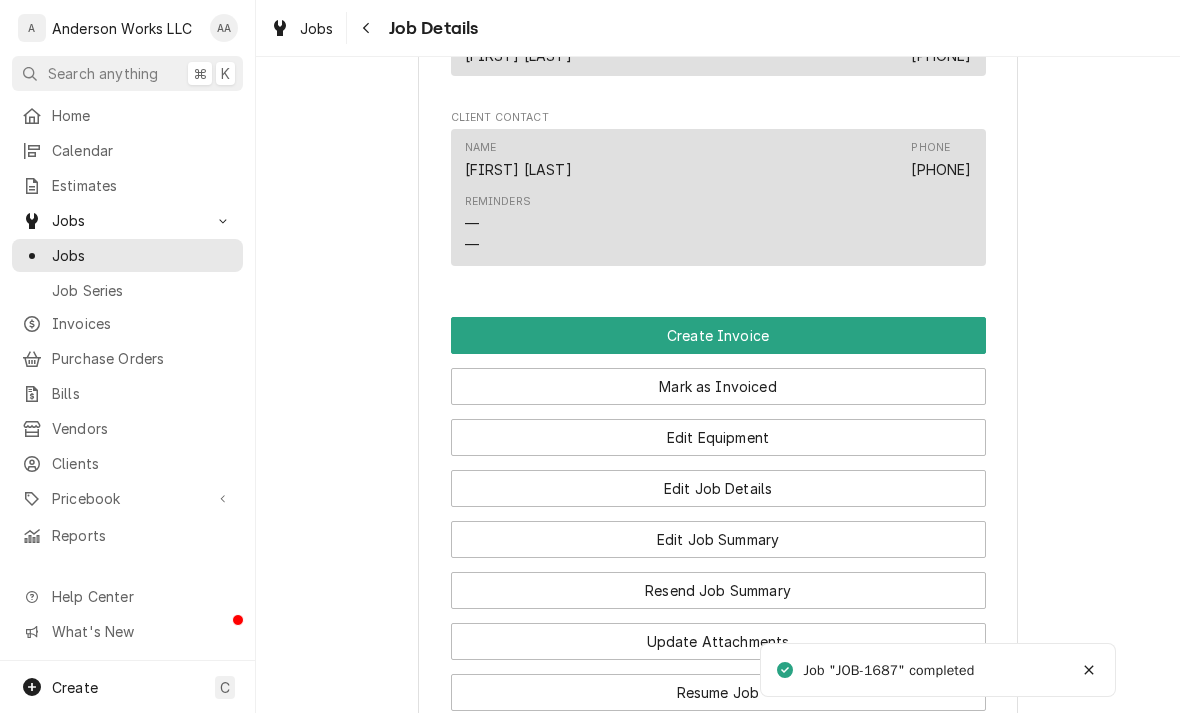 scroll, scrollTop: 1292, scrollLeft: 0, axis: vertical 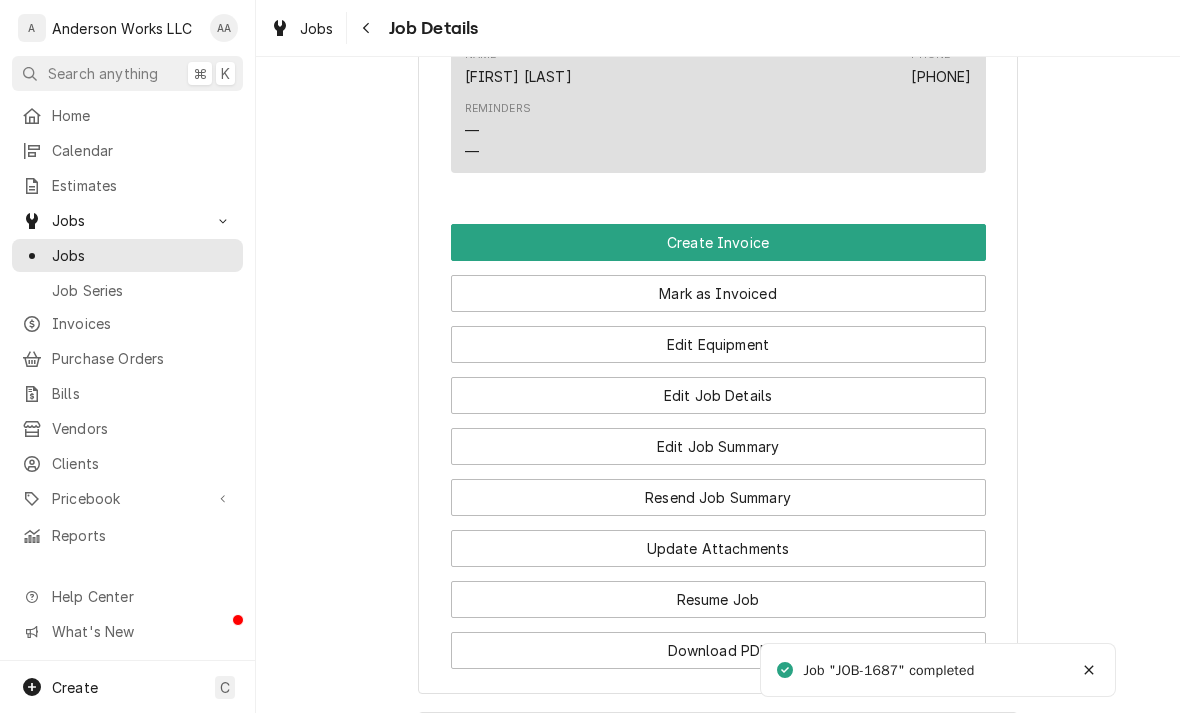 click on "Create Invoice" at bounding box center [718, 242] 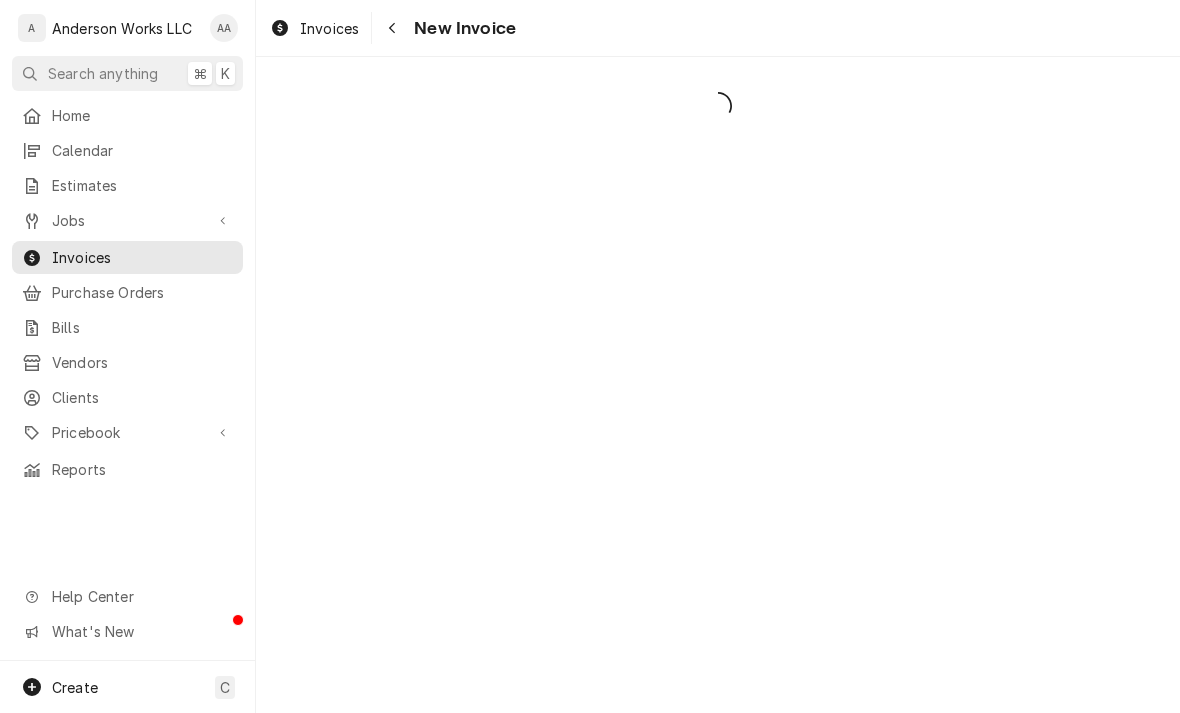 scroll, scrollTop: 0, scrollLeft: 0, axis: both 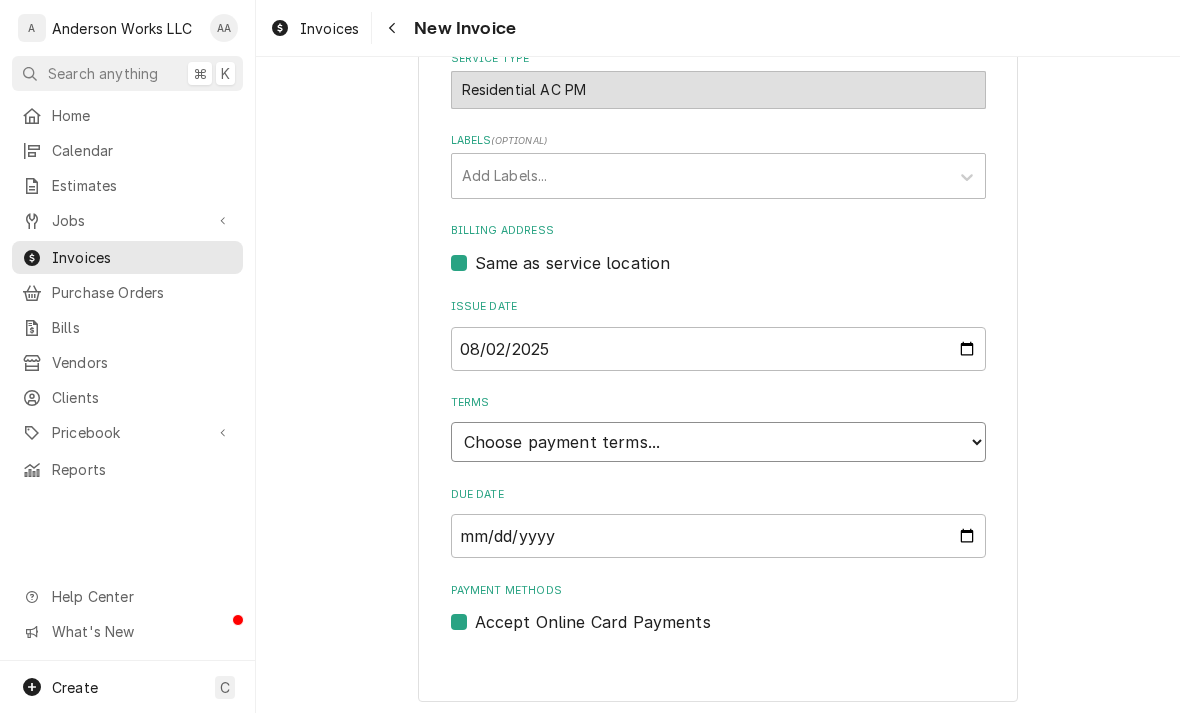 click on "Choose payment terms... Same Day Net 7 Net 14 Net 21 Net 30 Net 45 Net 60 Net 90" at bounding box center [718, 442] 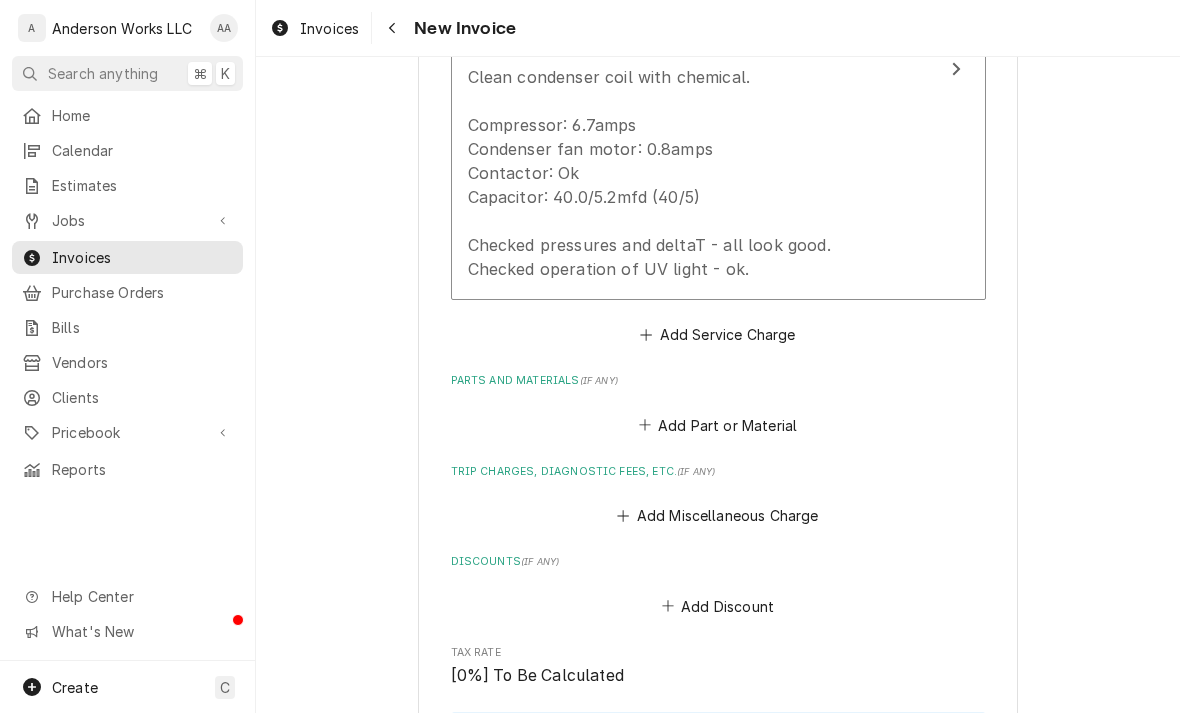 click on "Clean condenser coil with chemical.
Compressor: 6.7amps
Condenser fan motor: 0.8amps
Contactor: Ok
Capacitor: 40.0/5.2mfd (40/5)
Checked pressures and deltaT - all look good.
Checked operation of UV light - ok." at bounding box center (652, 173) 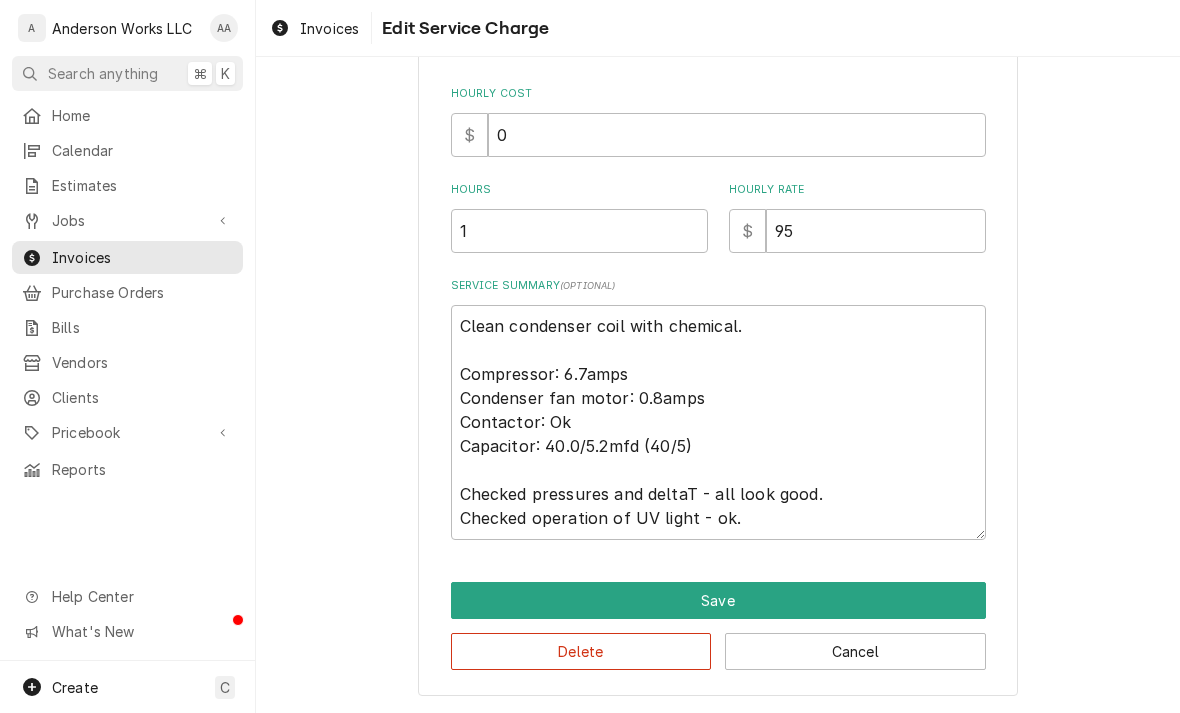 scroll, scrollTop: 467, scrollLeft: 0, axis: vertical 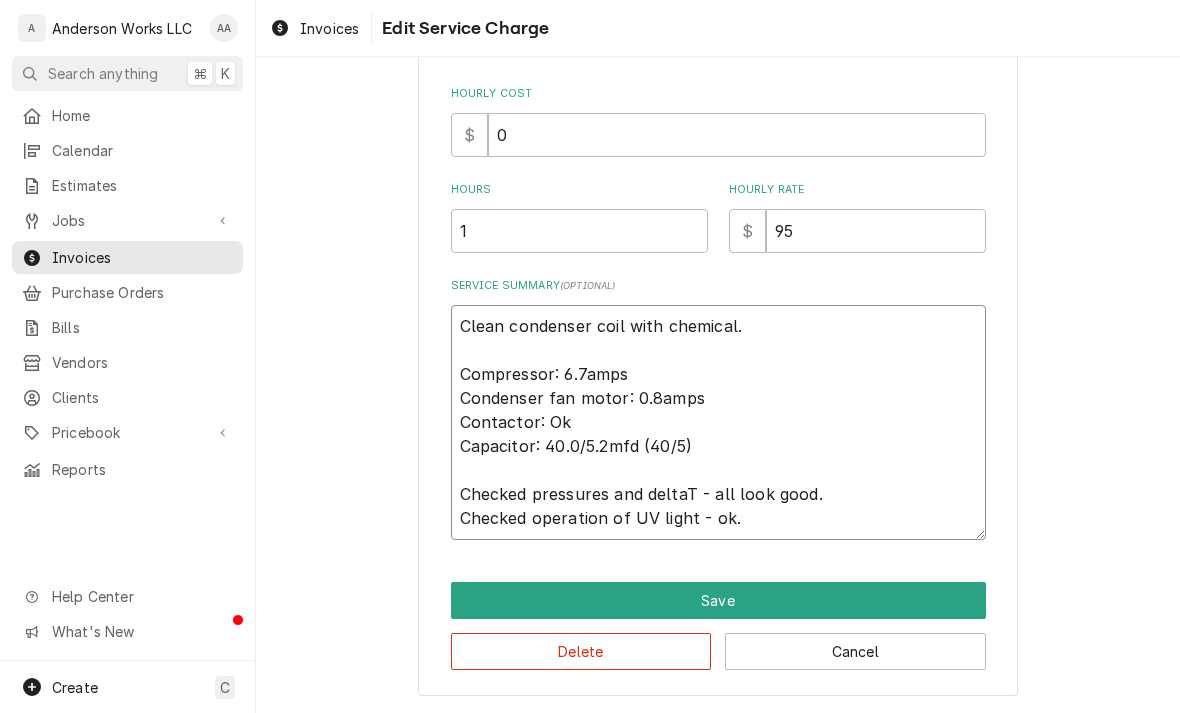 click on "Clean condenser coil with chemical.
Compressor: 6.7amps
Condenser fan motor: 0.8amps
Contactor: Ok
Capacitor: 40.0/5.2mfd (40/5)
Checked pressures and deltaT - all look good.
Checked operation of UV light - ok." at bounding box center [718, 422] 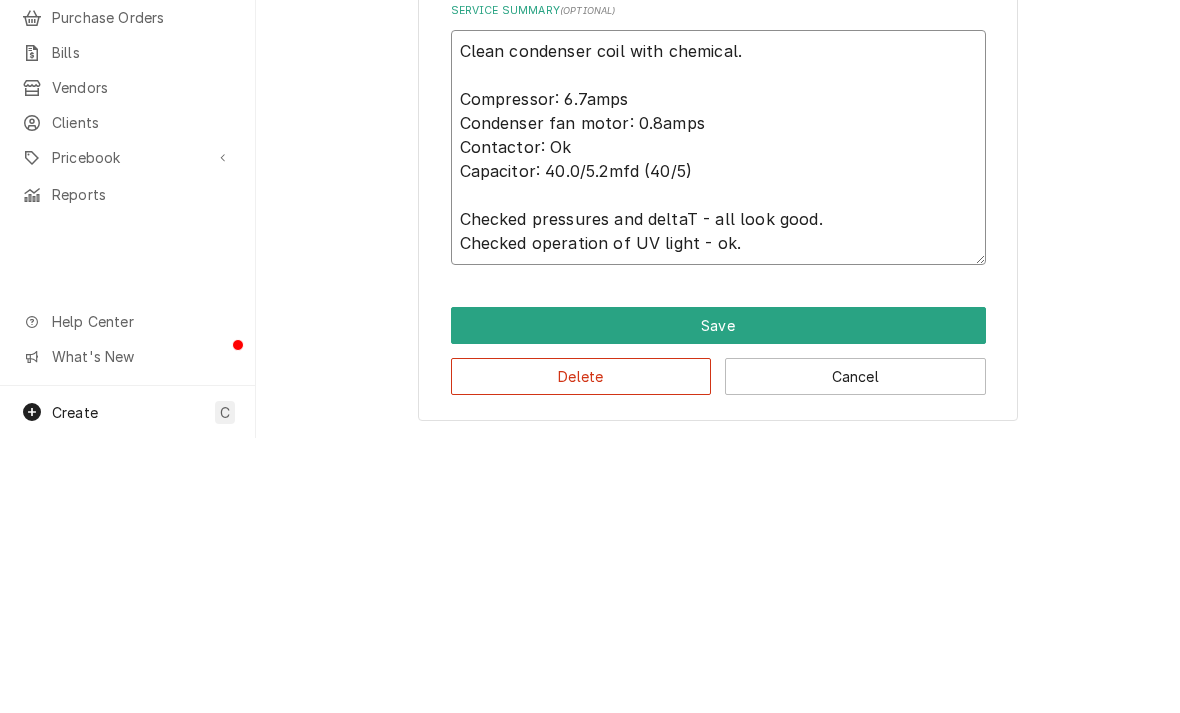 type on "x" 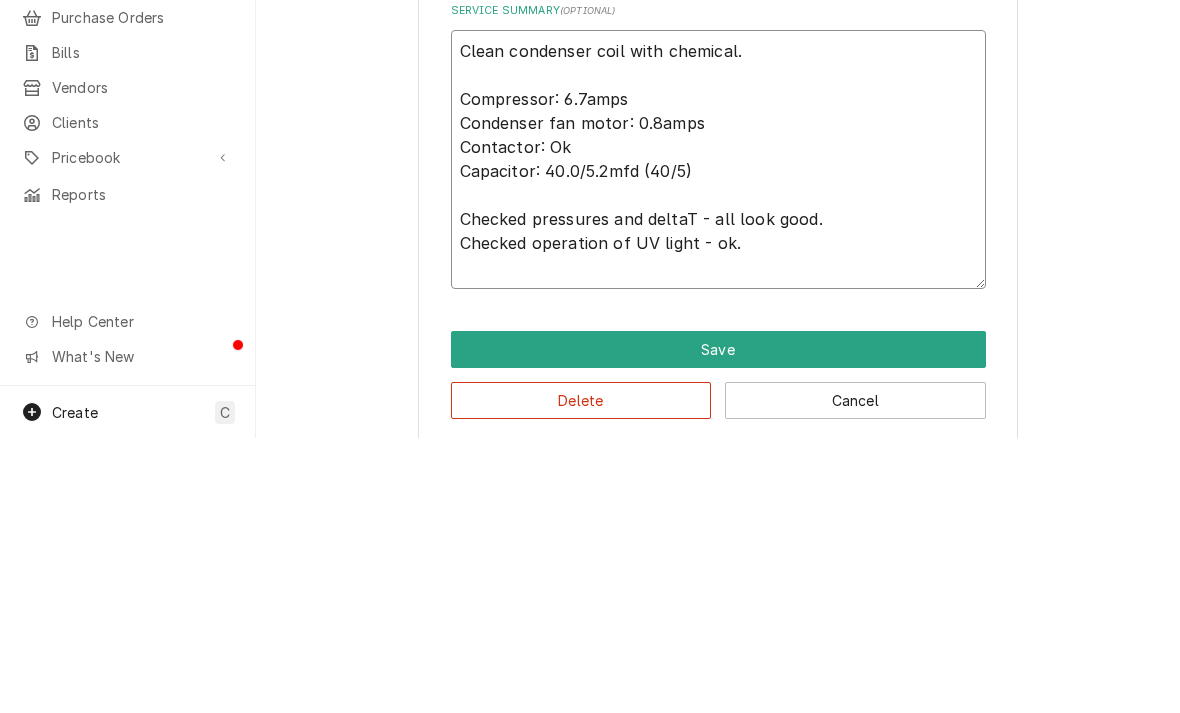 type on "Clean condenser coil with chemical.
Compressor: 6.7amps
Condenser fan motor: 0.8amps
Contactor: Ok
Capacitor: 40.0/5.2mfd (40/5)
Checked pressures and deltaT - all look good.
Checked operation of UV light - ok.
U" 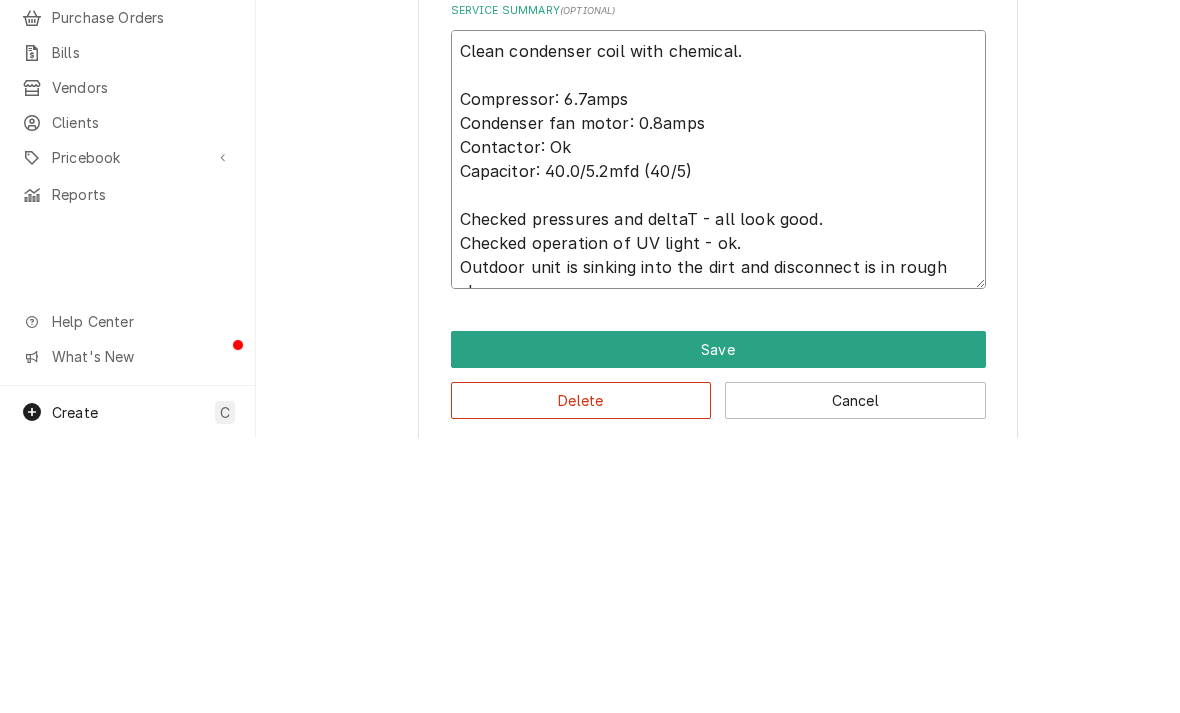 type on "x" 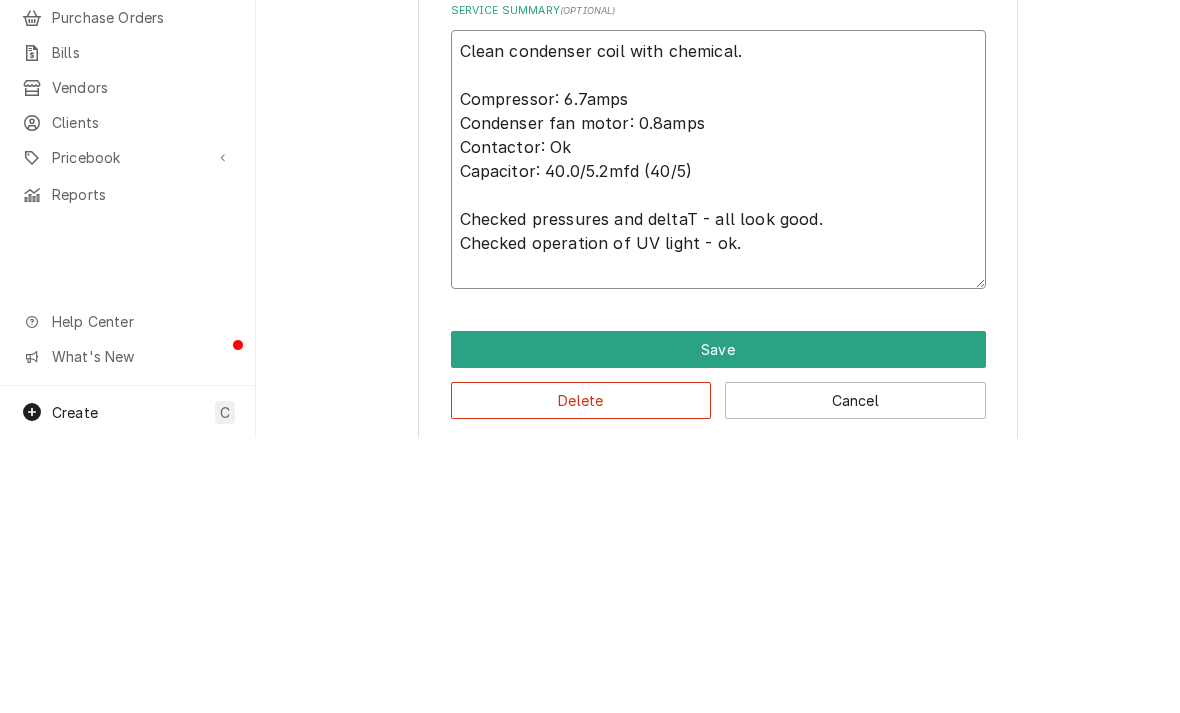 type on "x" 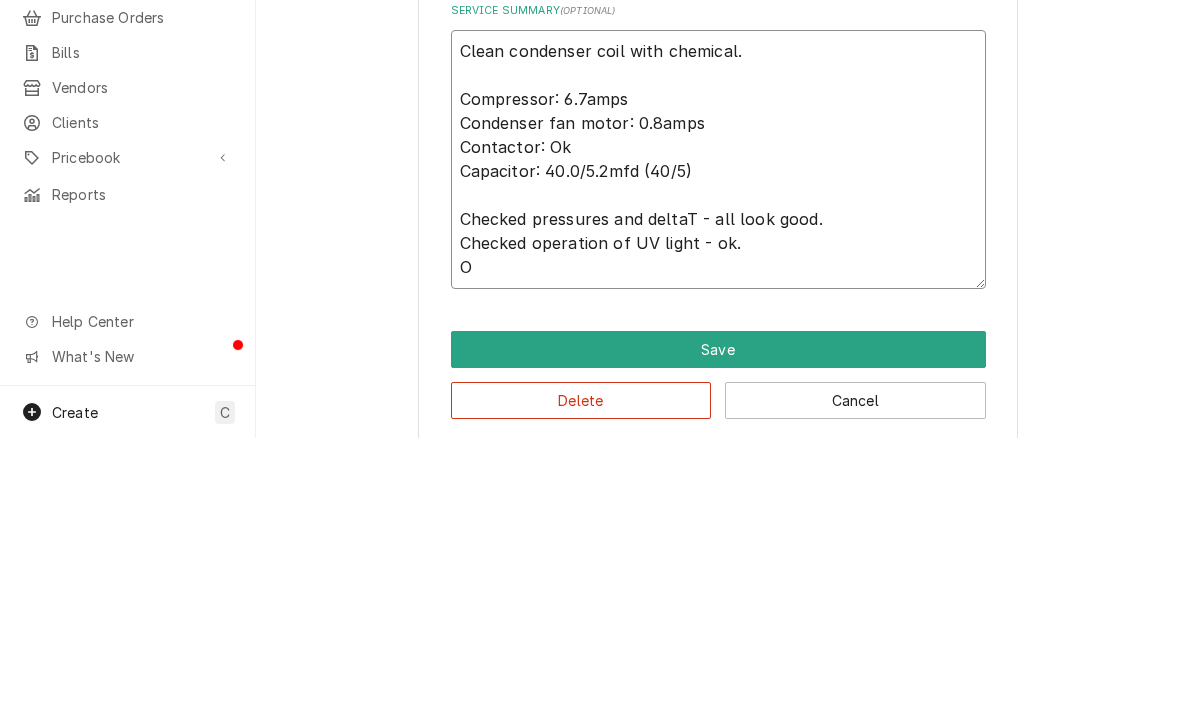 type on "x" 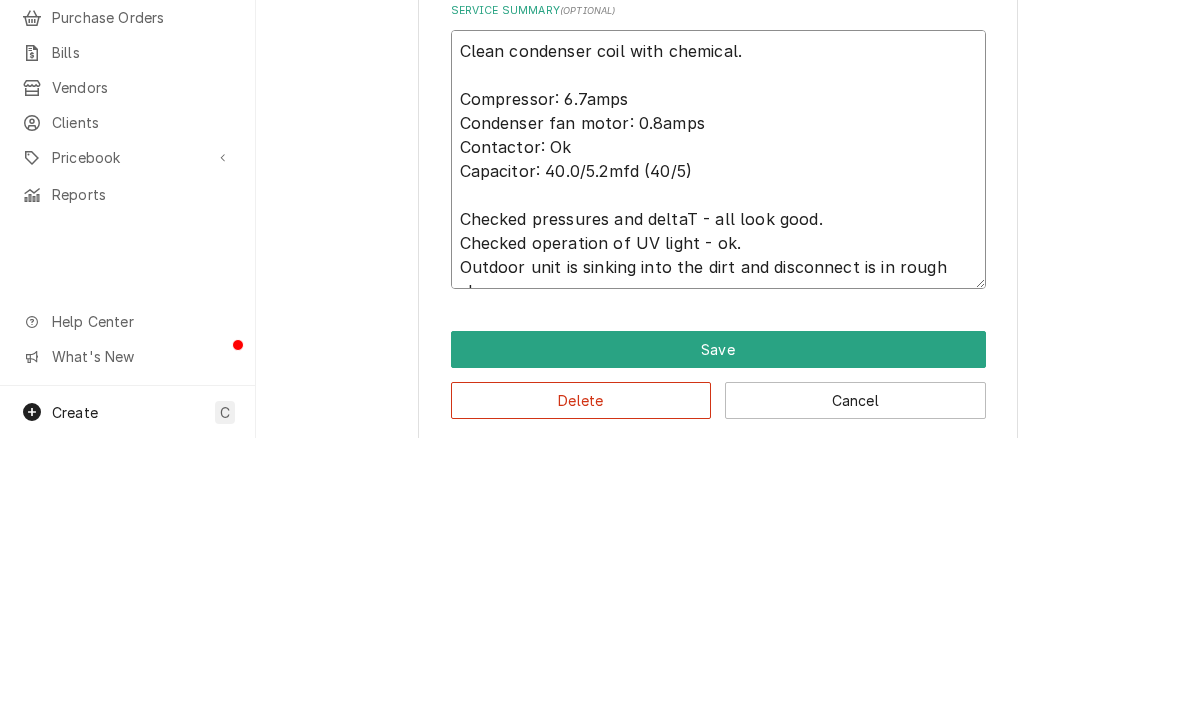 type on "Clean condenser coil with chemical.
Compressor: 6.7amps
Condenser fan motor: 0.8amps
Contactor: Ok
Capacitor: 40.0/5.2mfd (40/5)
Checked pressures and deltaT - all look good.
Checked operation of UV light - ok.
Out" 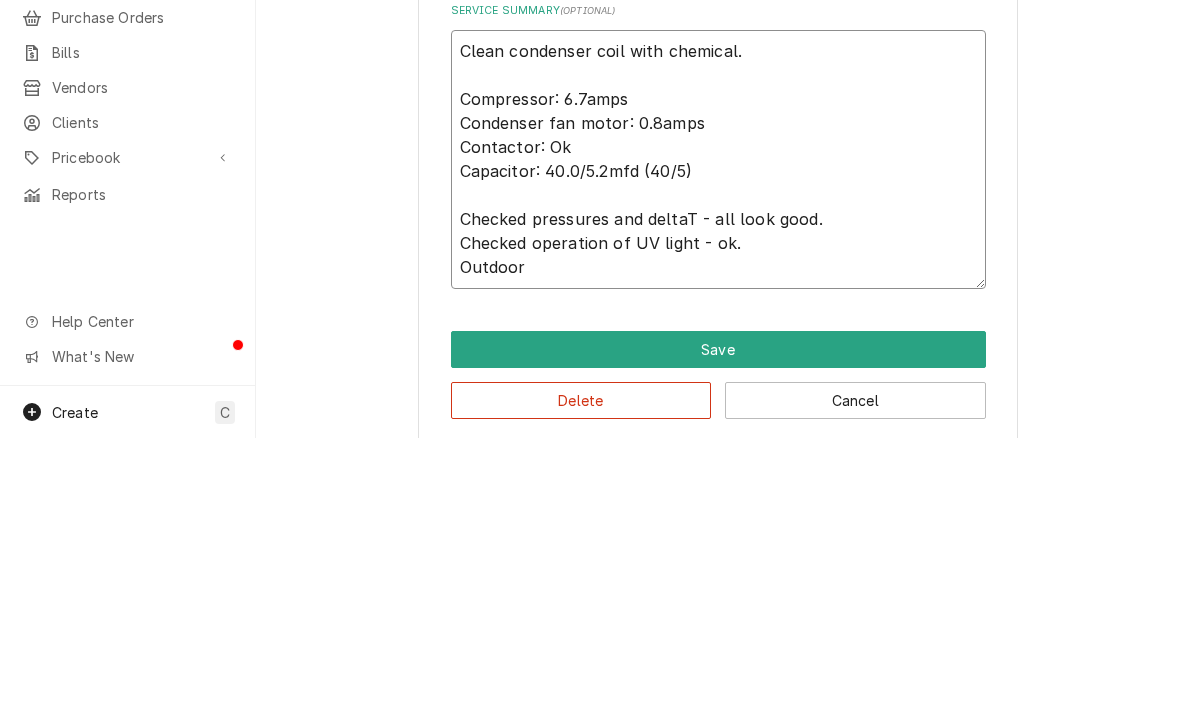 type on "x" 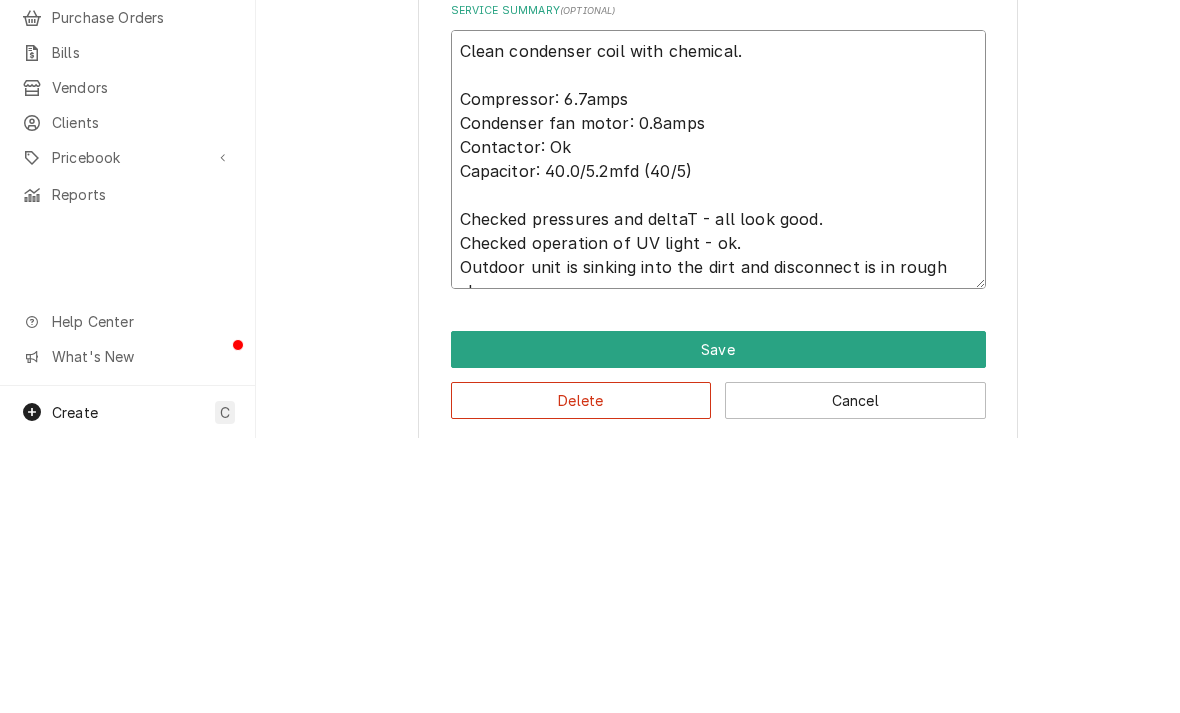 type on "x" 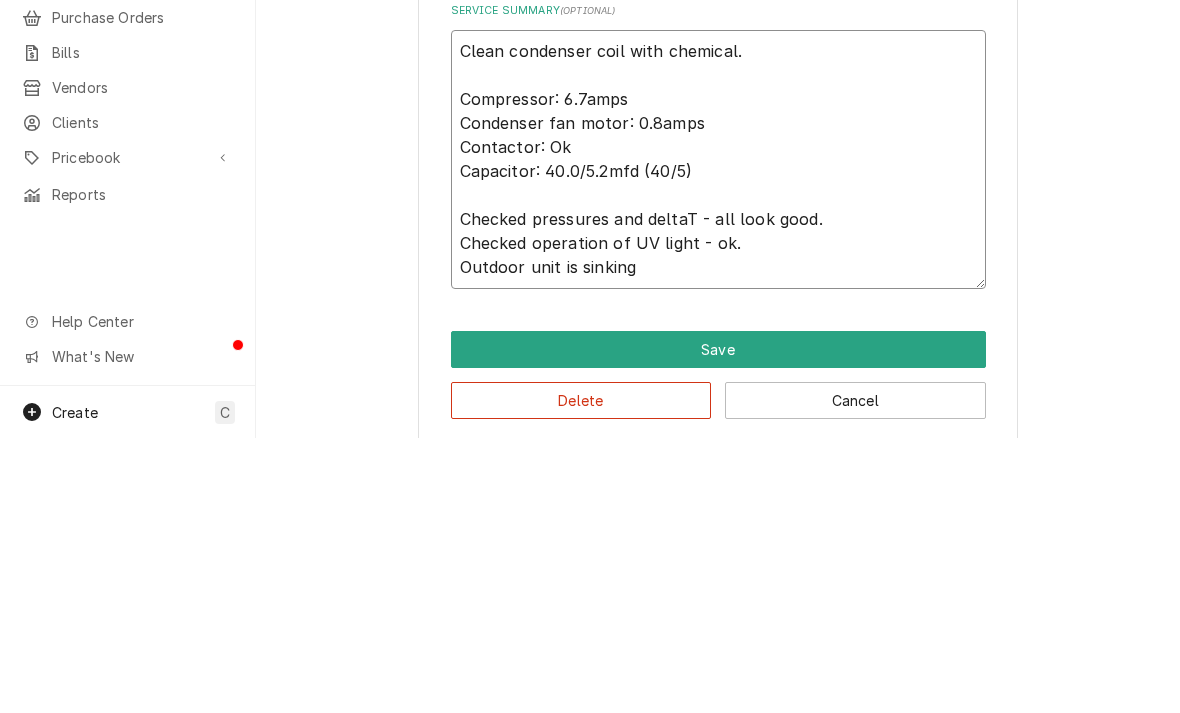 type on "x" 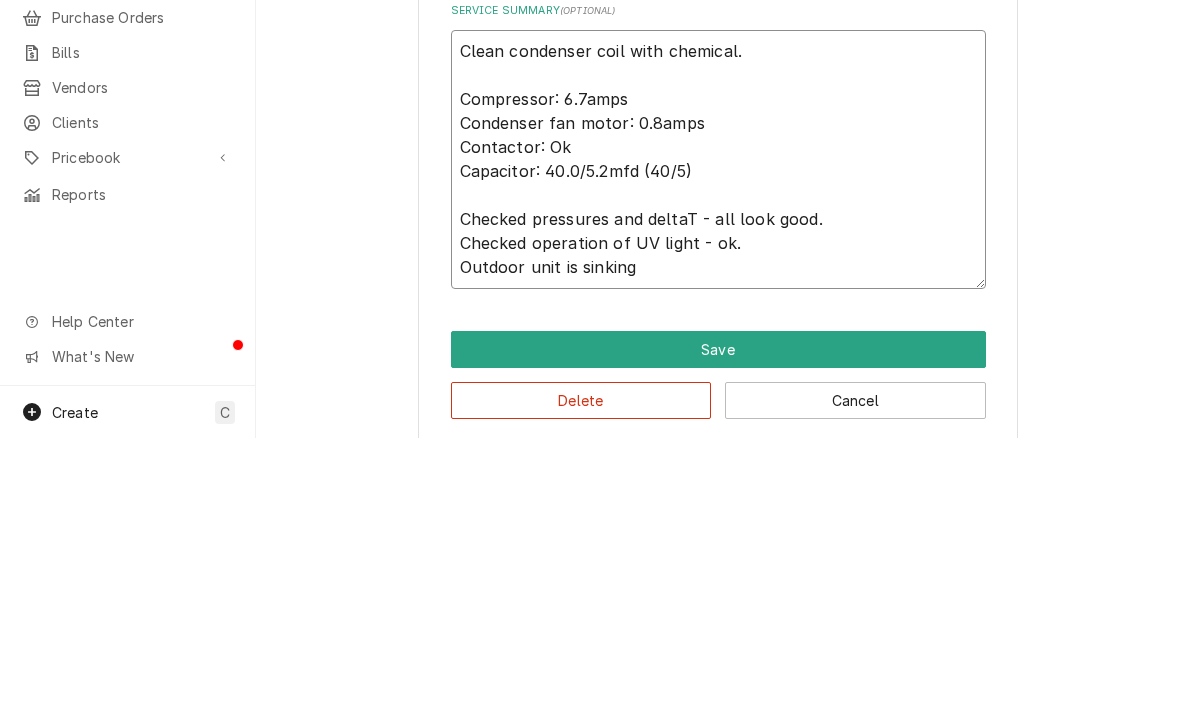 type on "Clean condenser coil with chemical.
Compressor: 6.7amps
Condenser fan motor: 0.8amps
Contactor: Ok
Capacitor: 40.0/5.2mfd (40/5)
Checked pressures and deltaT - all look good.
Checked operation of UV light - ok.
Outdoor unit is sin" 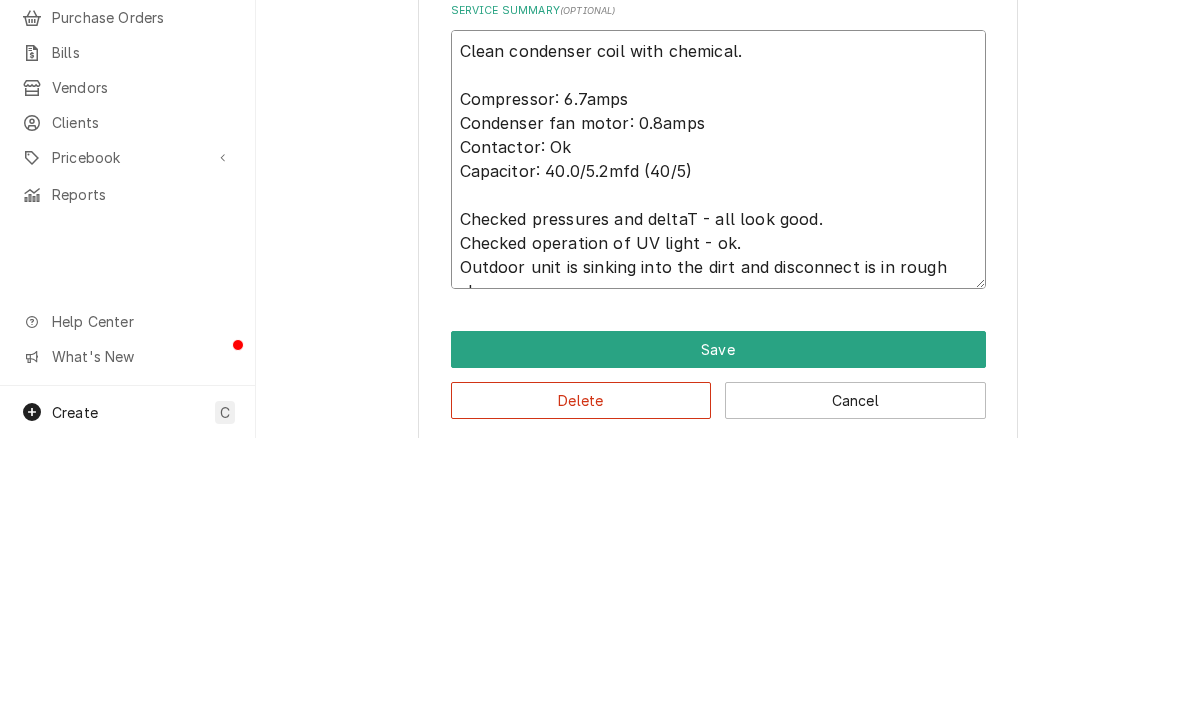 type on "Clean condenser coil with chemical.
Compressor: 6.7amps
Condenser fan motor: 0.8amps
Contactor: Ok
Capacitor: 40.0/5.2mfd (40/5)
Checked pressures and deltaT - all look good.
Checked operation of UV light - ok.
Outdoor unit is sinking into" 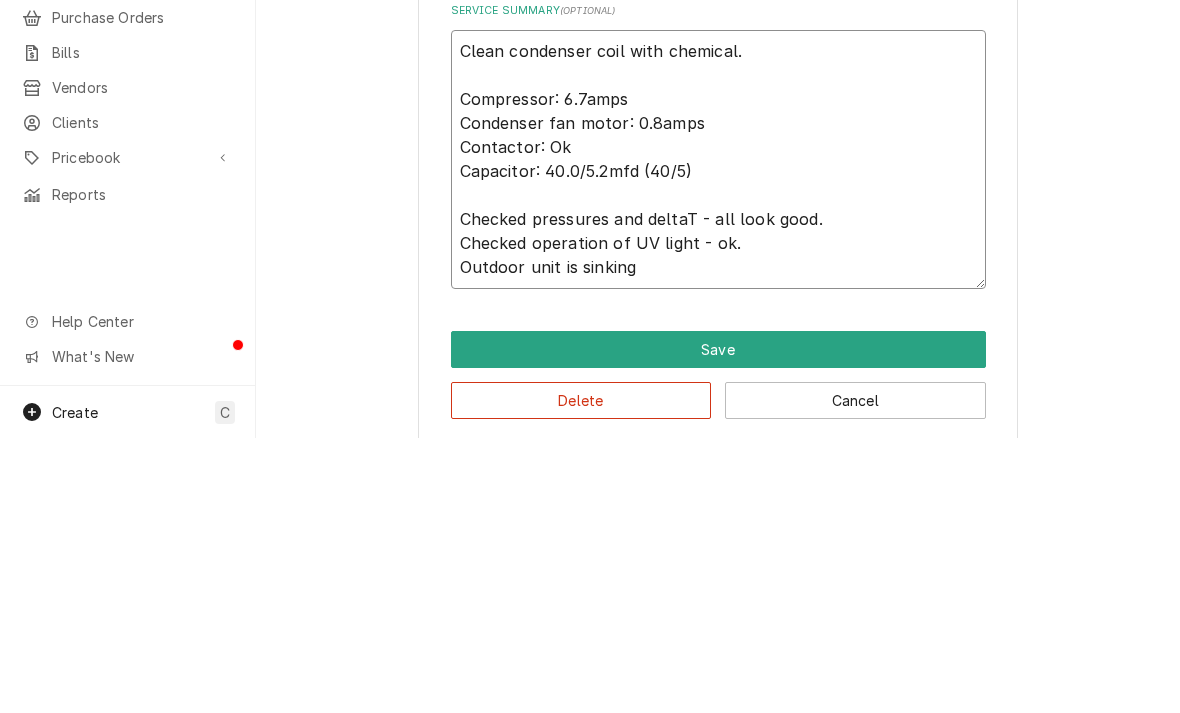 type on "Clean condenser coil with chemical.
Compressor: 6.7amps
Condenser fan motor: 0.8amps
Contactor: Ok
Capacitor: 40.0/5.2mfd (40/5)
Checked pressures and deltaT - all look good.
Checked operation of UV light - ok.
Outdoor unit is sinking into th" 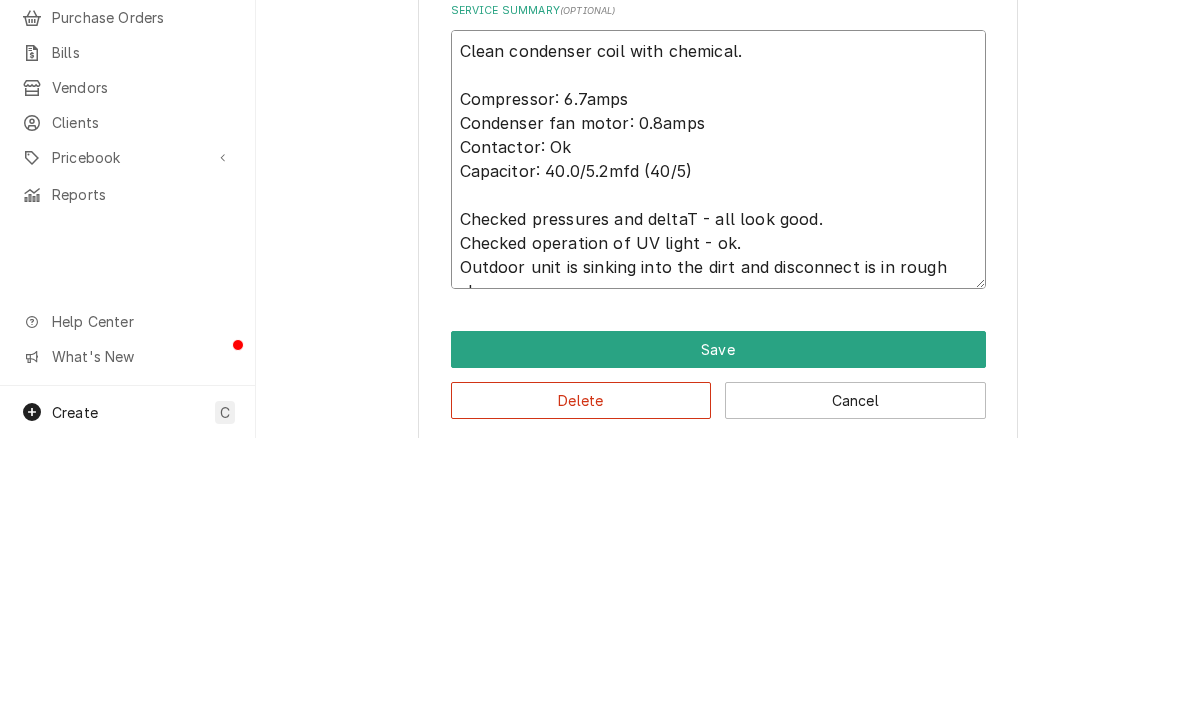 type on "x" 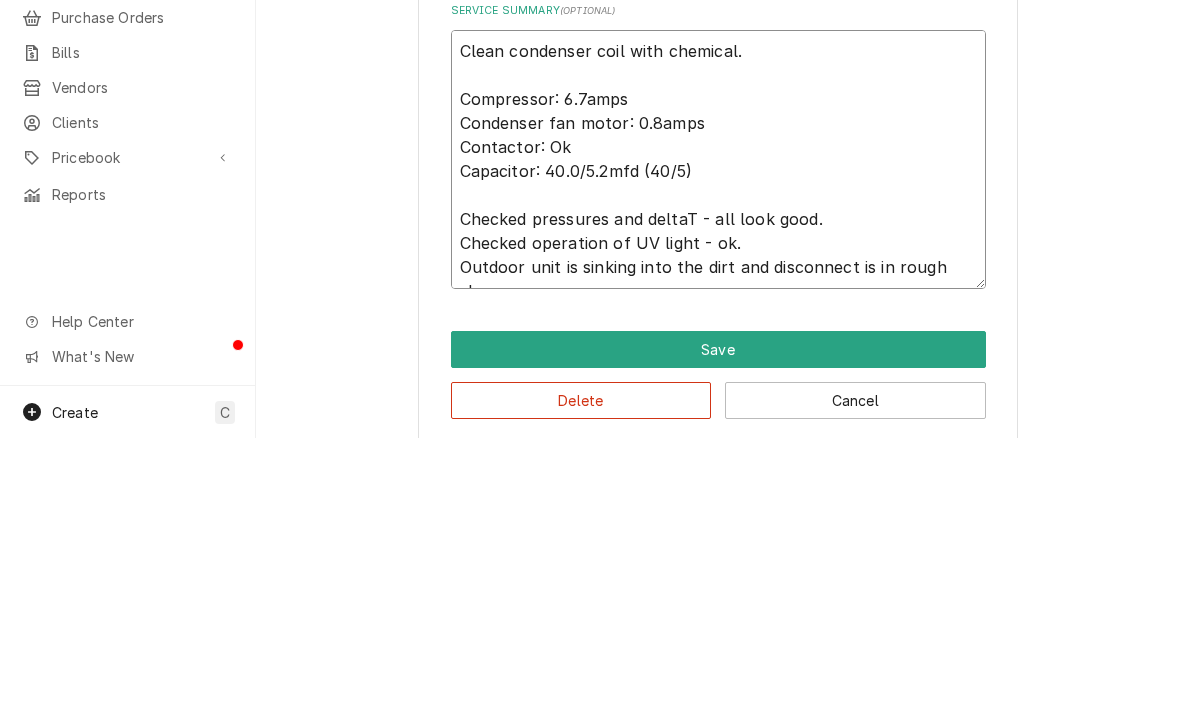 type on "Clean condenser coil with chemical.
Compressor: 6.7amps
Condenser fan motor: 0.8amps
Contactor: Ok
Capacitor: 40.0/5.2mfd (40/5)
Checked pressures and deltaT - all look good.
Checked operation of UV light - ok.
Outdoor unit is sinking into the dirt and d" 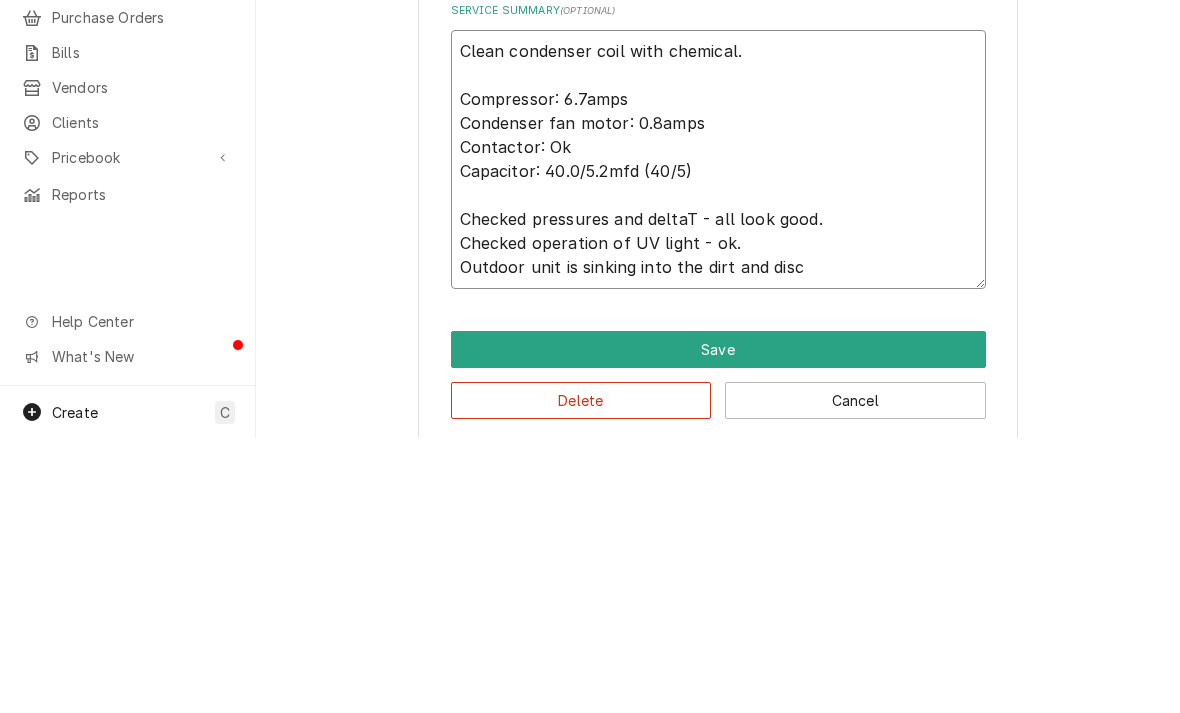 type on "Clean condenser coil with chemical.
Compressor: 6.7amps
Condenser fan motor: 0.8amps
Contactor: Ok
Capacitor: 40.0/5.2mfd (40/5)
Checked pressures and deltaT - all look good.
Checked operation of UV light - ok.
Outdoor unit is sinking into the dirt and disco" 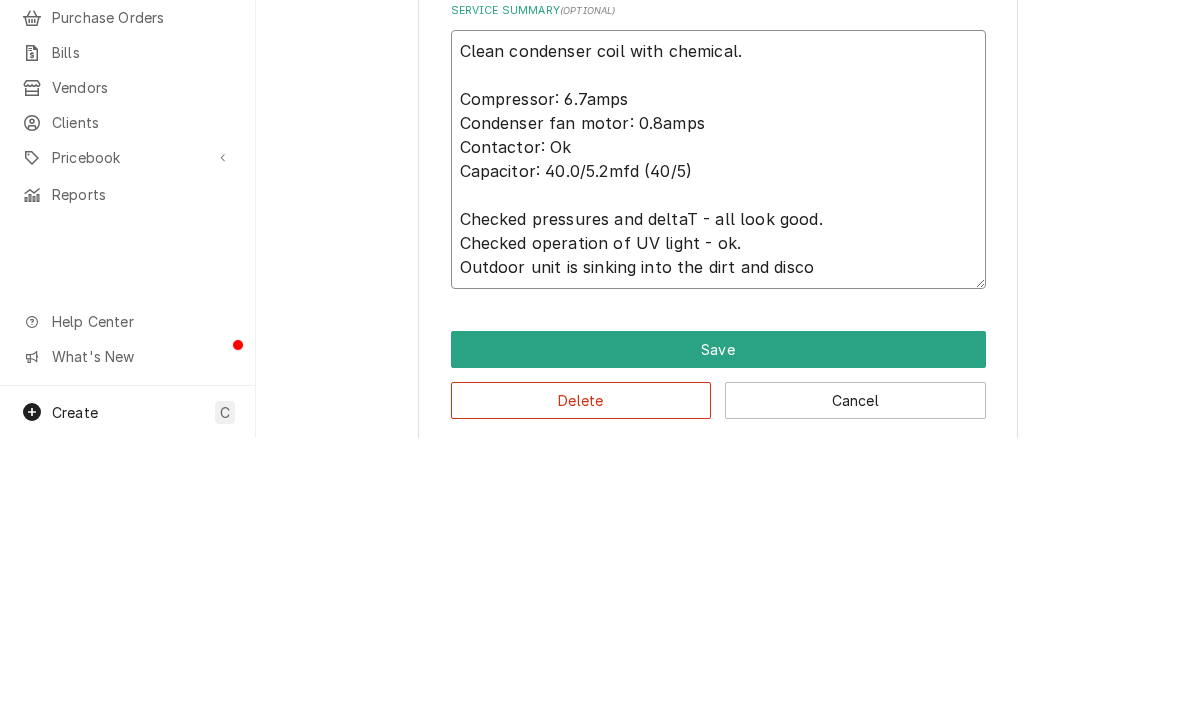 type on "x" 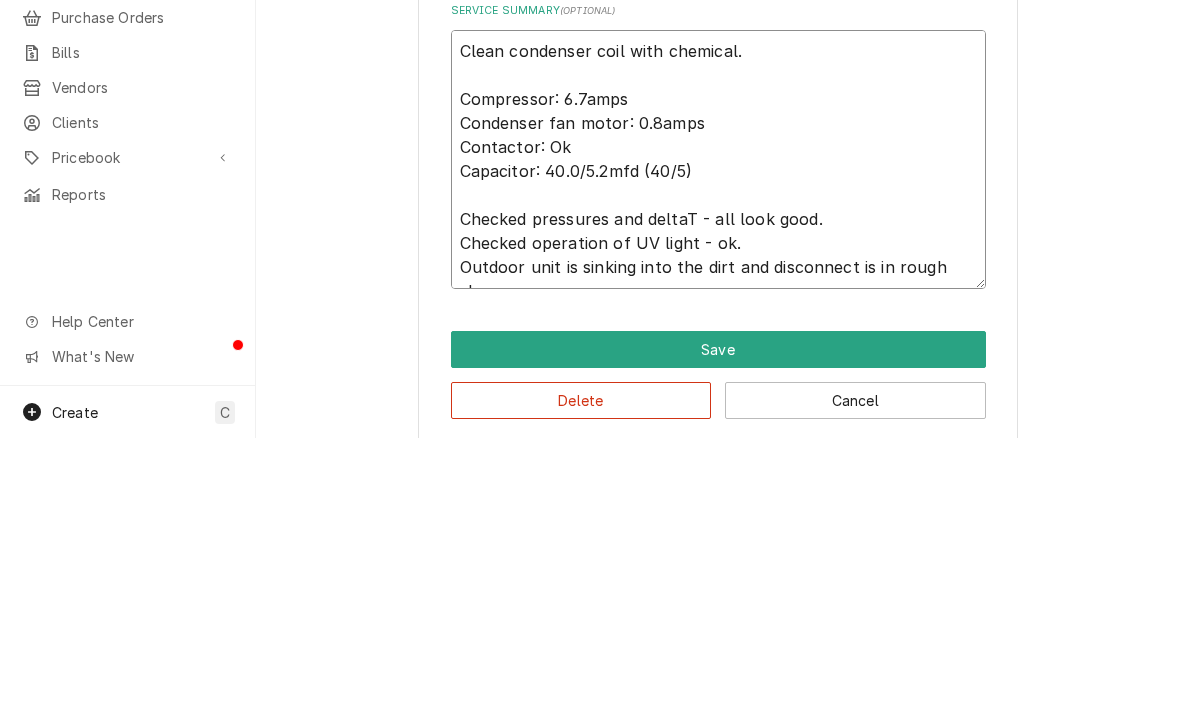 type on "x" 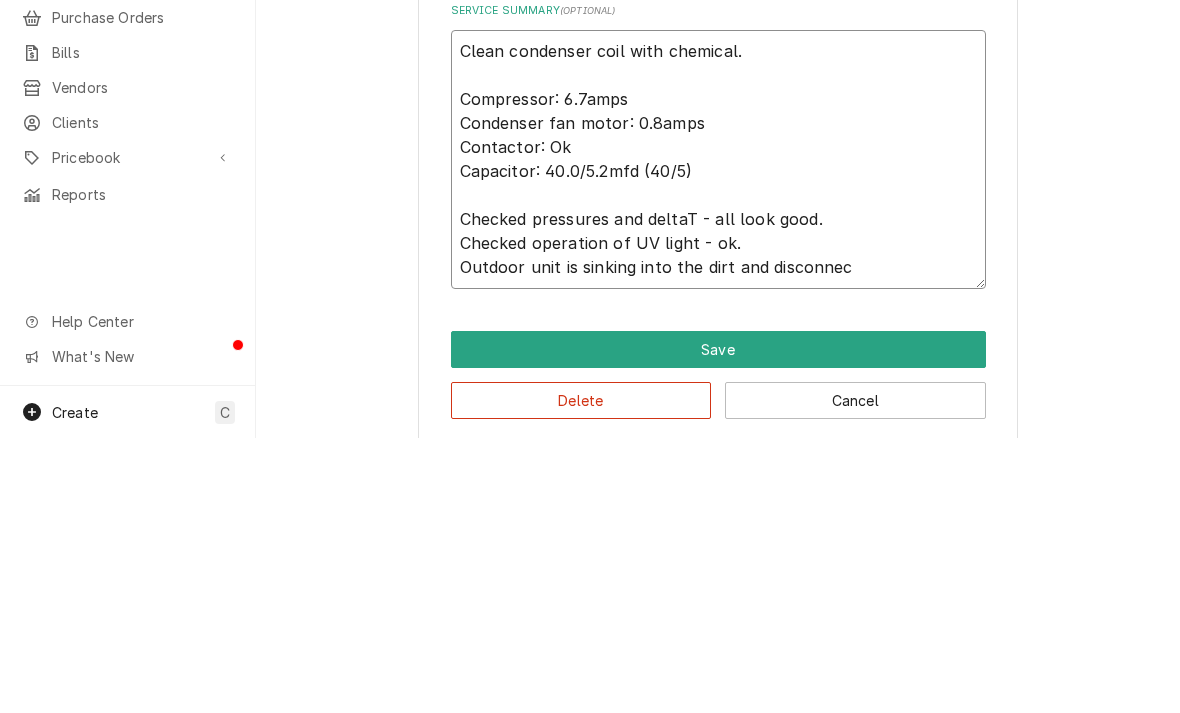 type on "x" 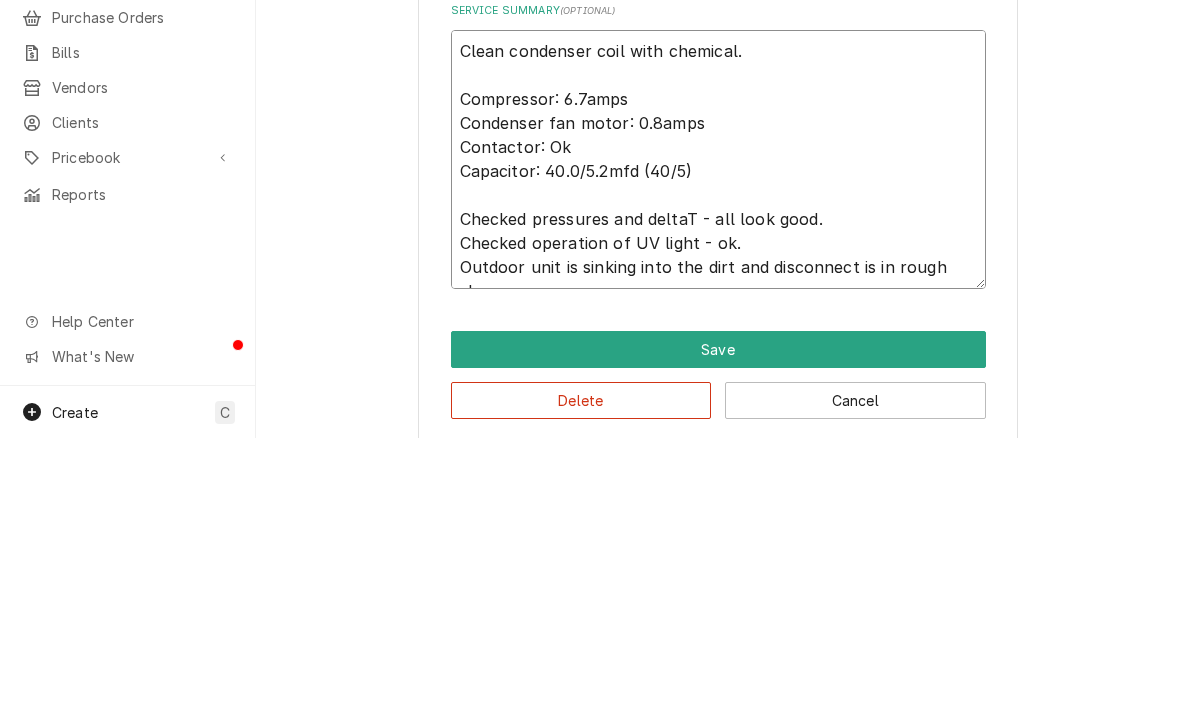 type on "x" 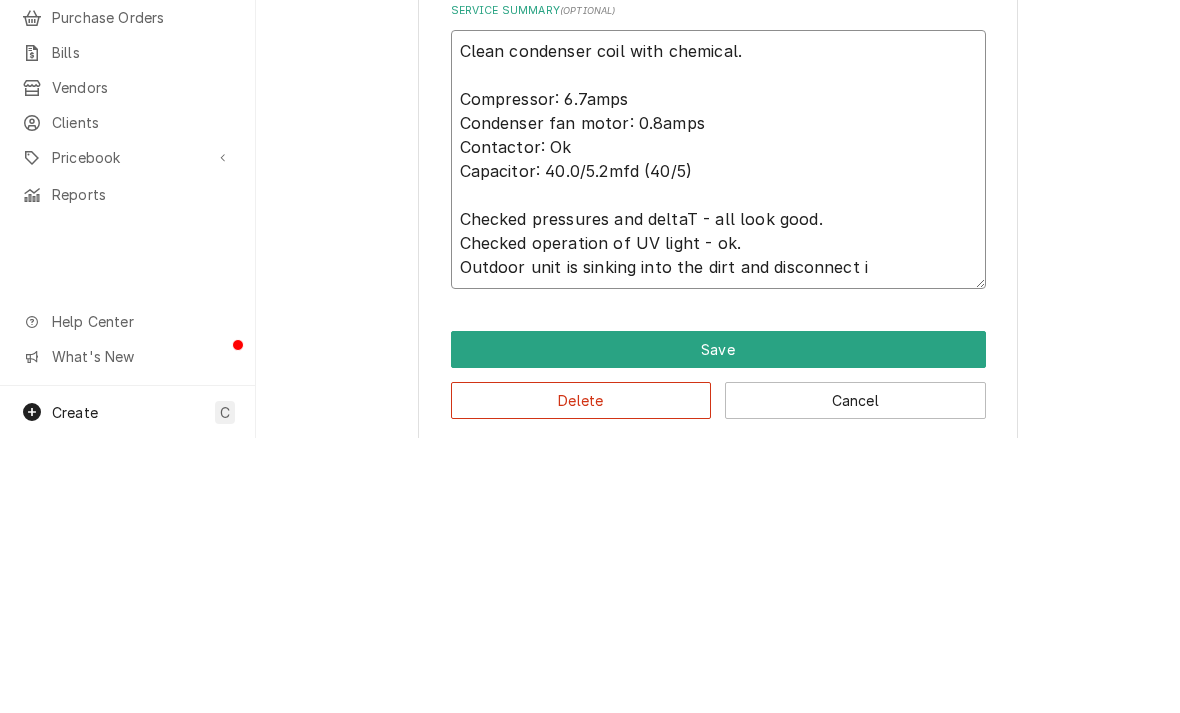 type on "x" 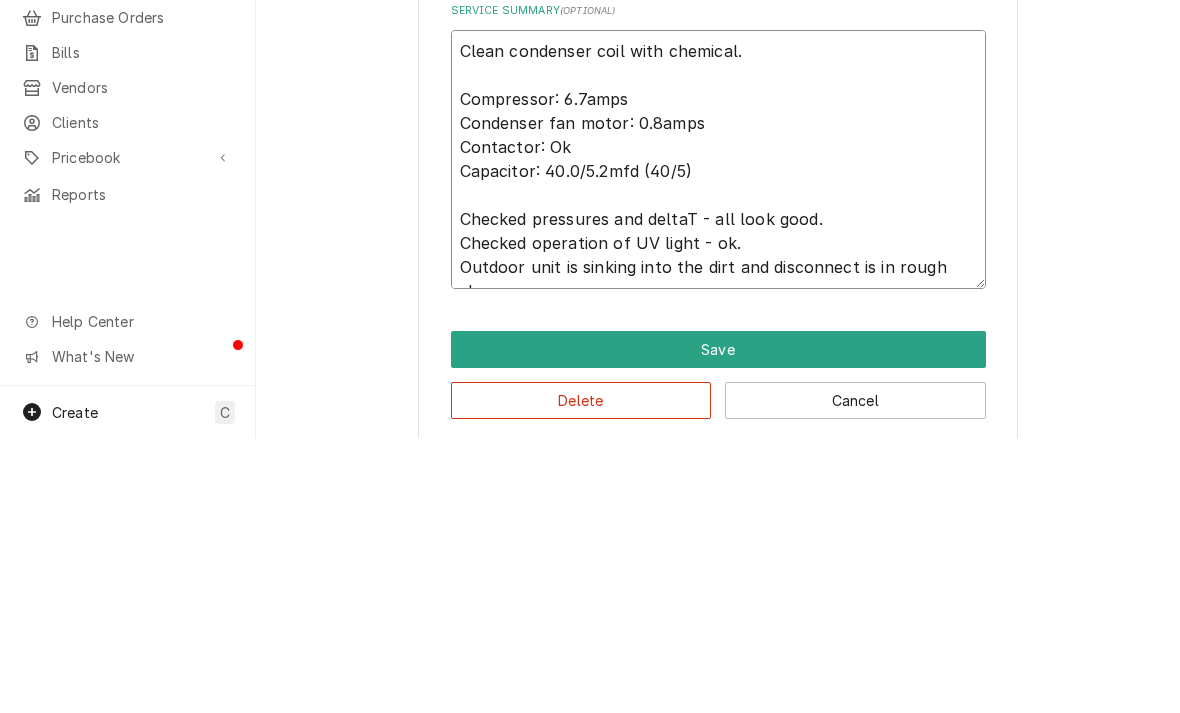 type on "x" 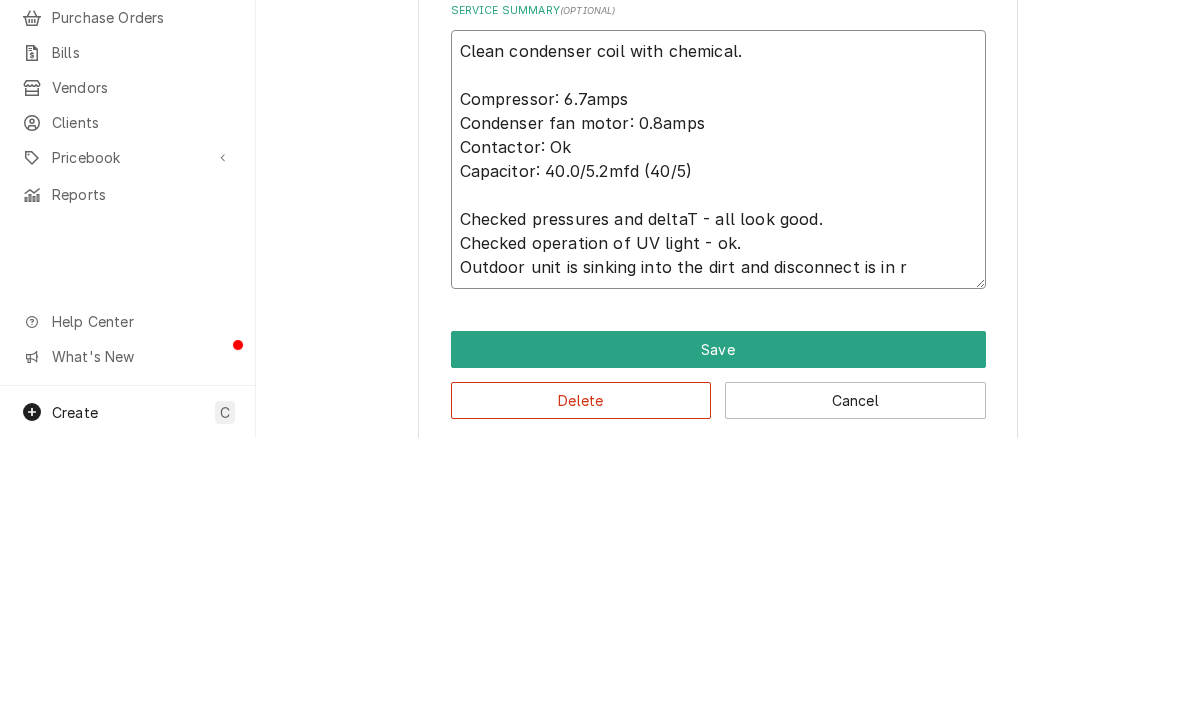 type on "x" 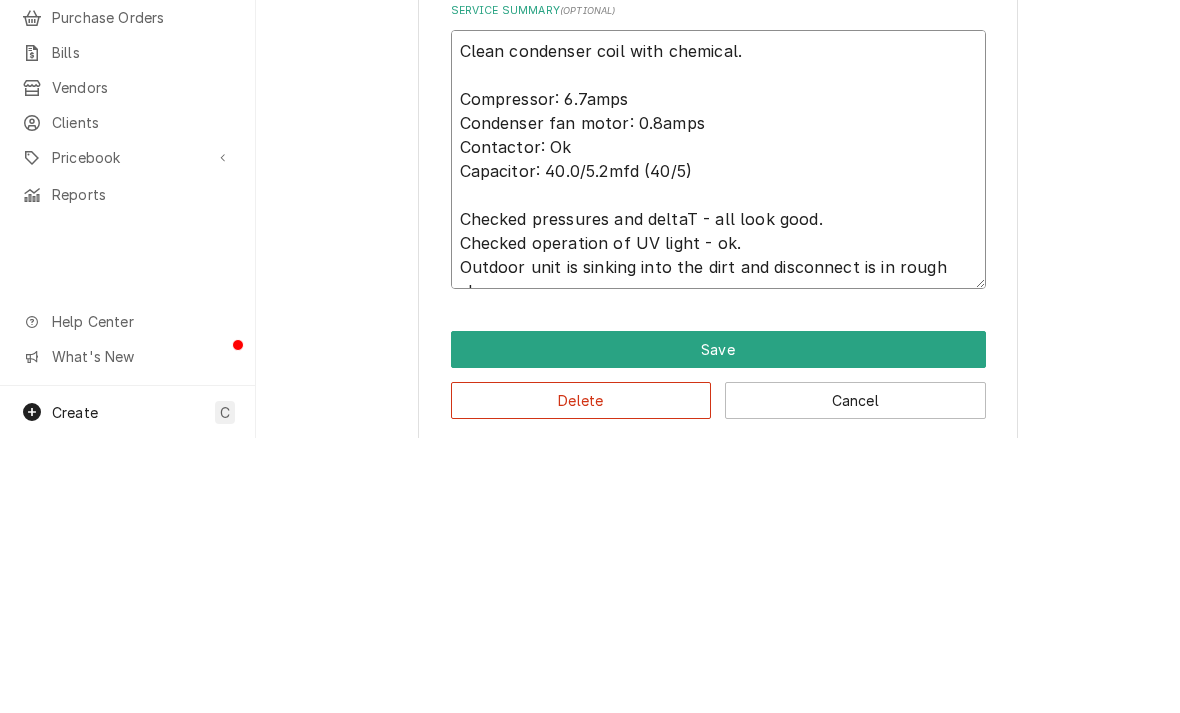 type on "x" 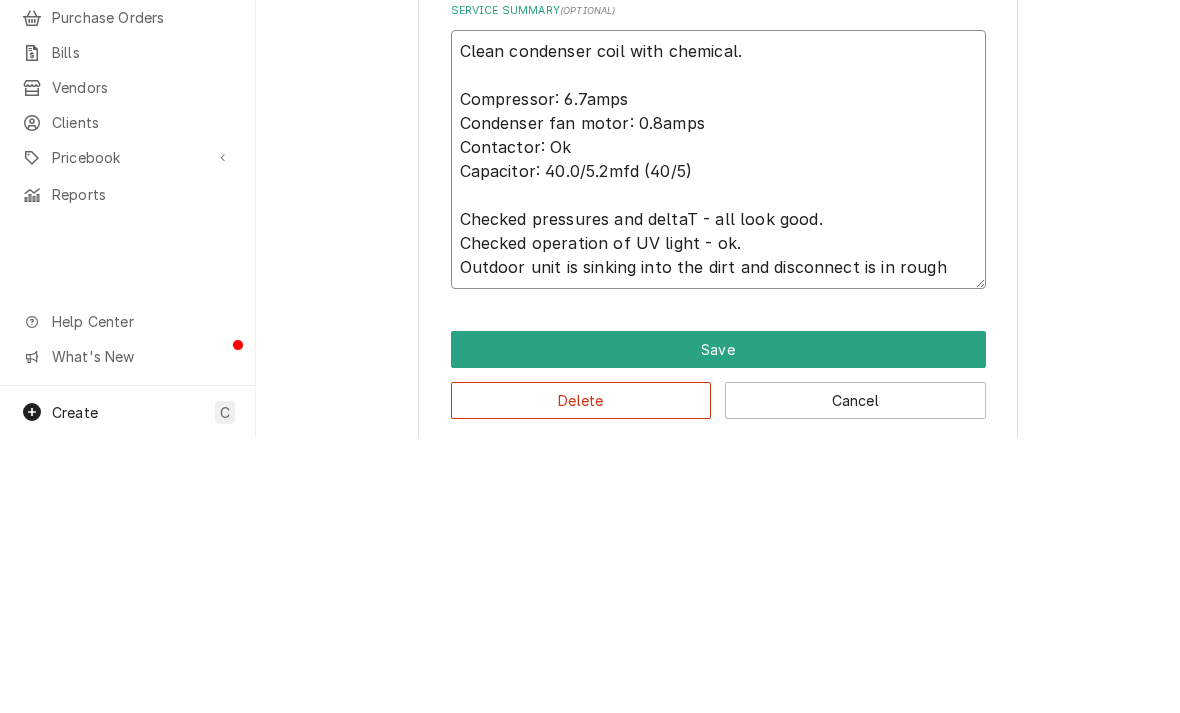 type on "Clean condenser coil with chemical.
Compressor: 6.7amps
Condenser fan motor: 0.8amps
Contactor: Ok
Capacitor: 40.0/5.2mfd (40/5)
Checked pressures and deltaT - all look good.
Checked operation of UV light - ok.
Outdoor unit is sinking into the dirt and disconnect is in rough" 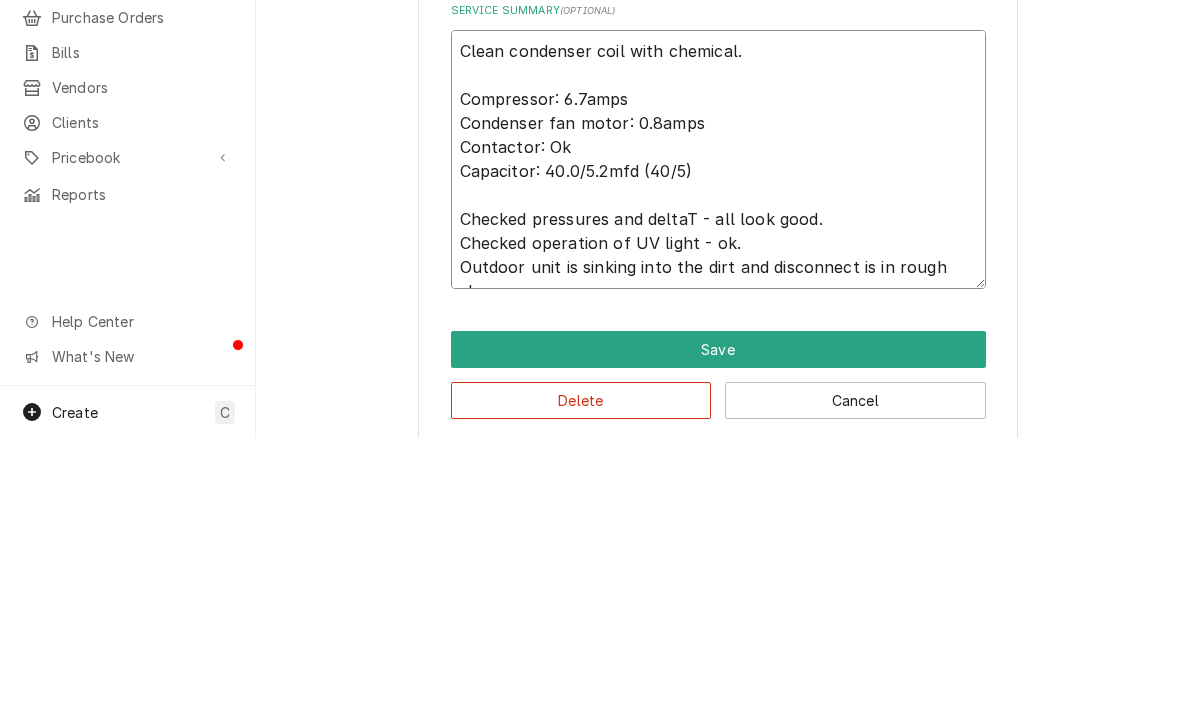 type on "x" 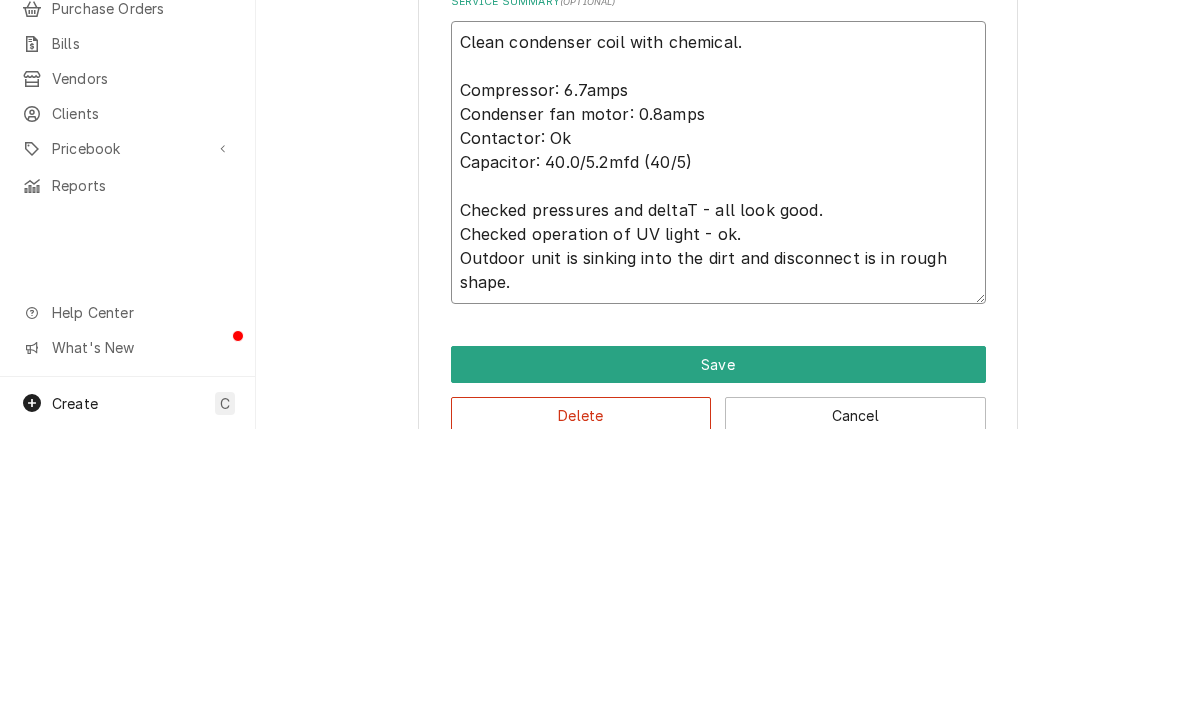 type on "Clean condenser coil with chemical.
Compressor: 6.7amps
Condenser fan motor: 0.8amps
Contactor: Ok
Capacitor: 40.0/5.2mfd (40/5)
Checked pressures and deltaT - all look good.
Checked operation of UV light - ok.
Outdoor unit is sinking into the dirt and disconnect is in rough shape" 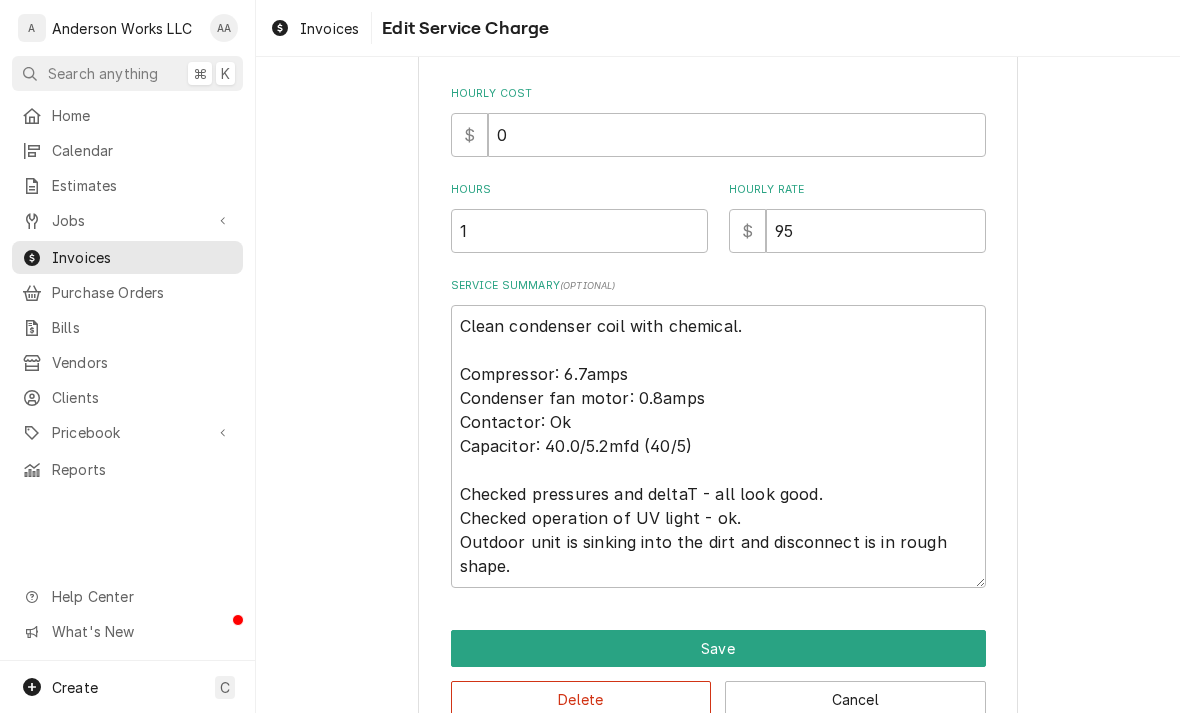 click on "Save" at bounding box center [718, 648] 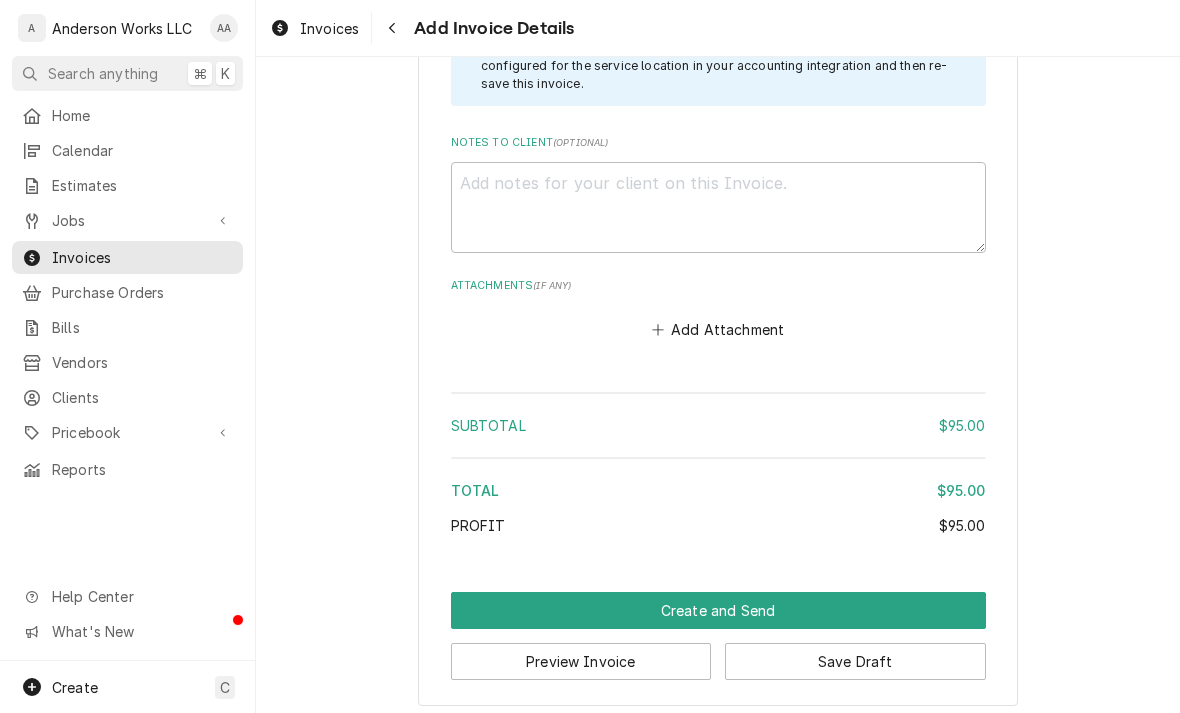 click on "Create and Send" at bounding box center [718, 610] 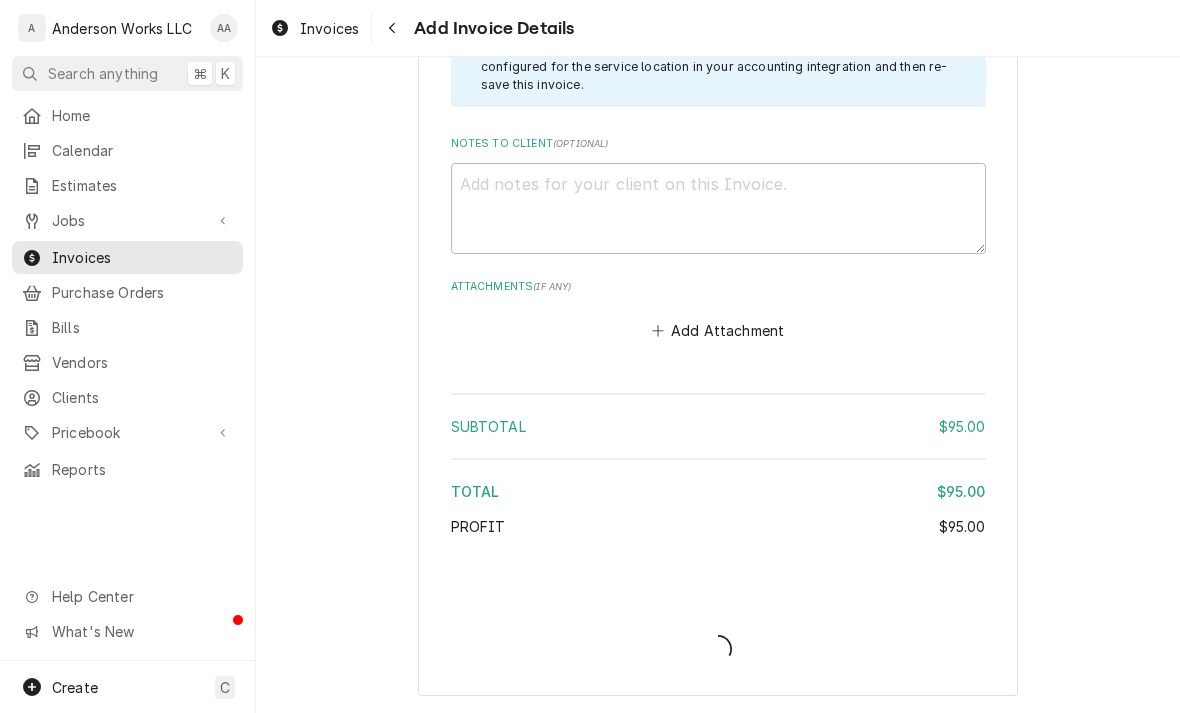 scroll, scrollTop: 2147, scrollLeft: 0, axis: vertical 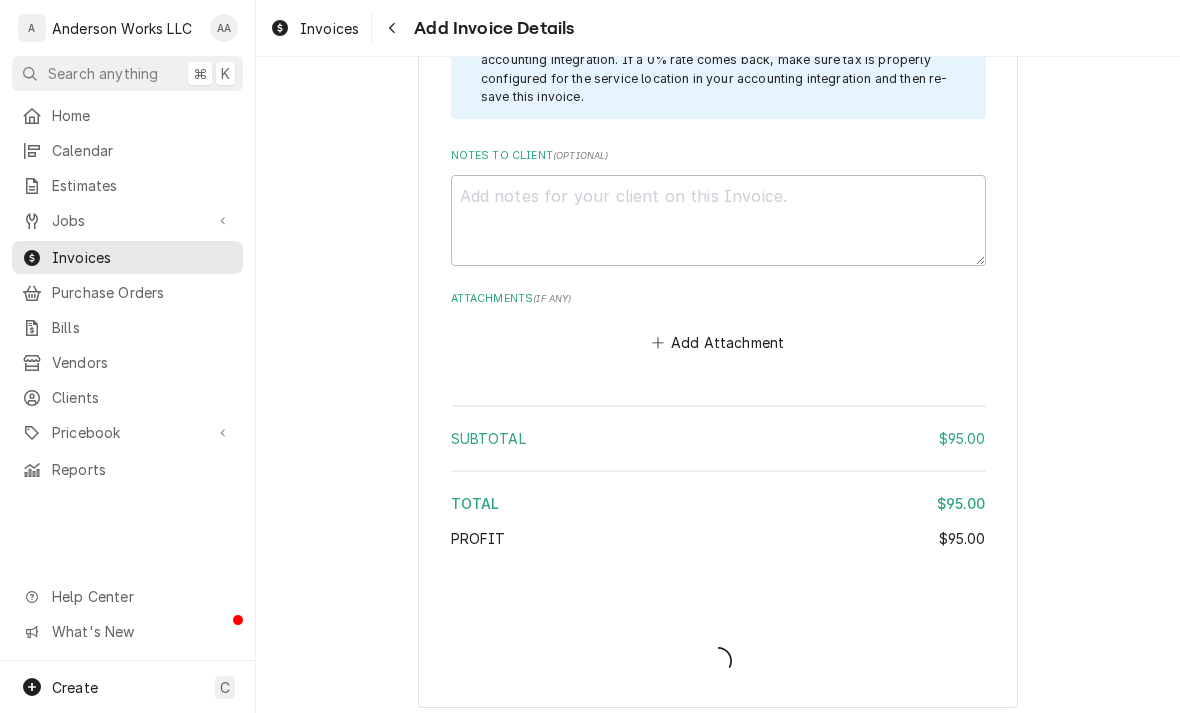 type on "x" 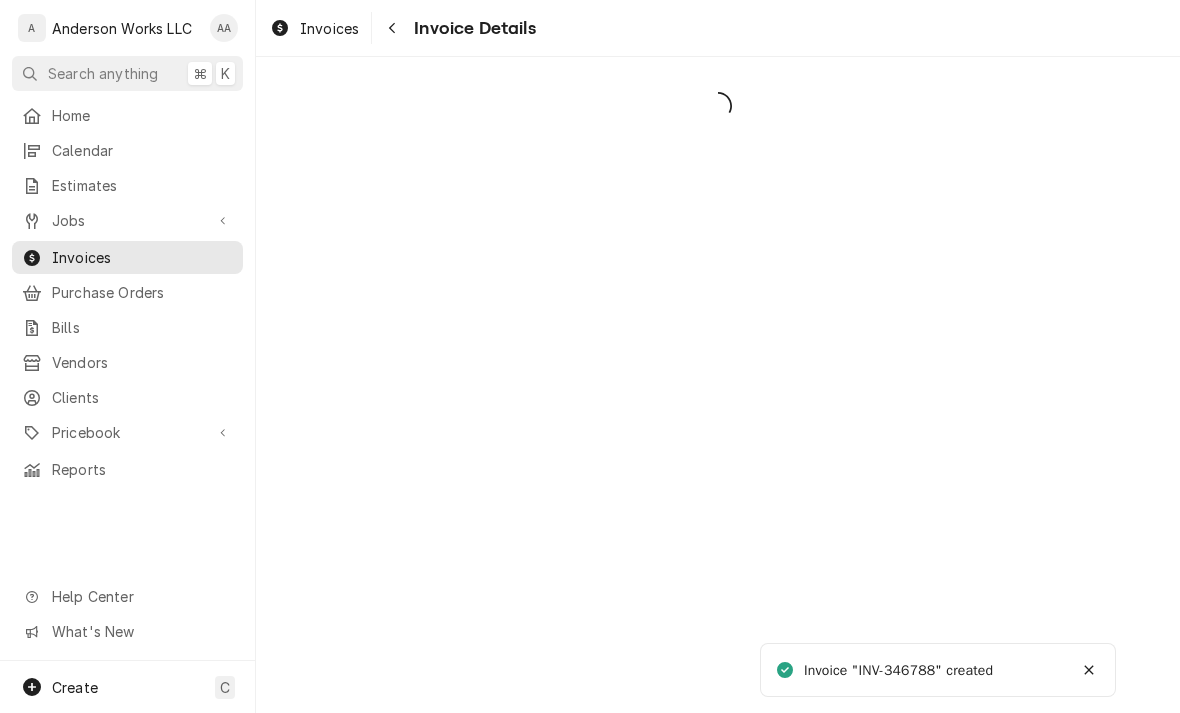 scroll, scrollTop: 0, scrollLeft: 0, axis: both 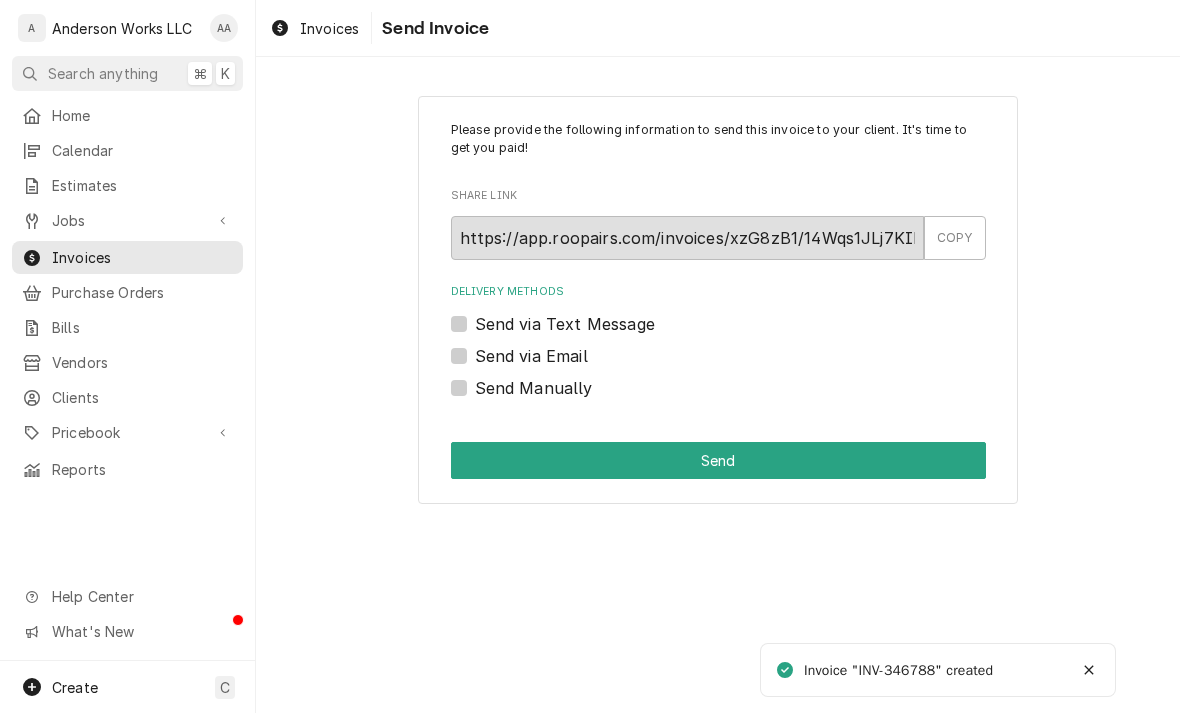 click on "Send via Email" at bounding box center (531, 356) 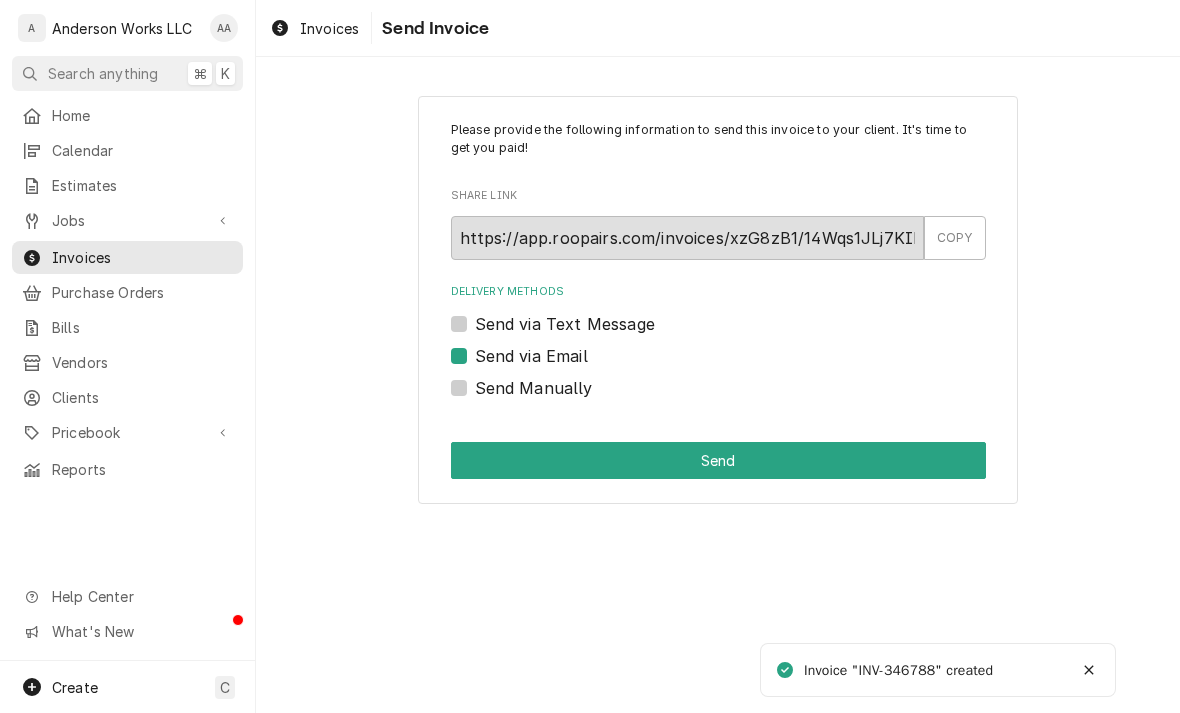 checkbox on "true" 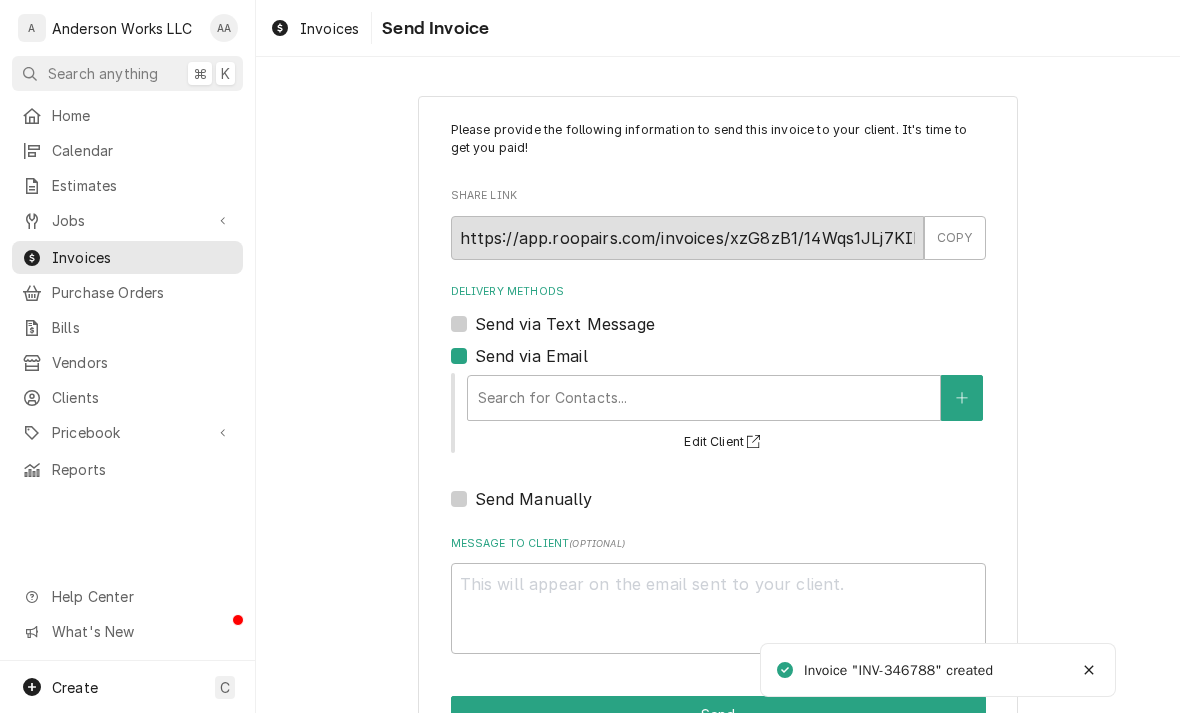 click on "Search for Contacts... Edit Client" at bounding box center [718, 411] 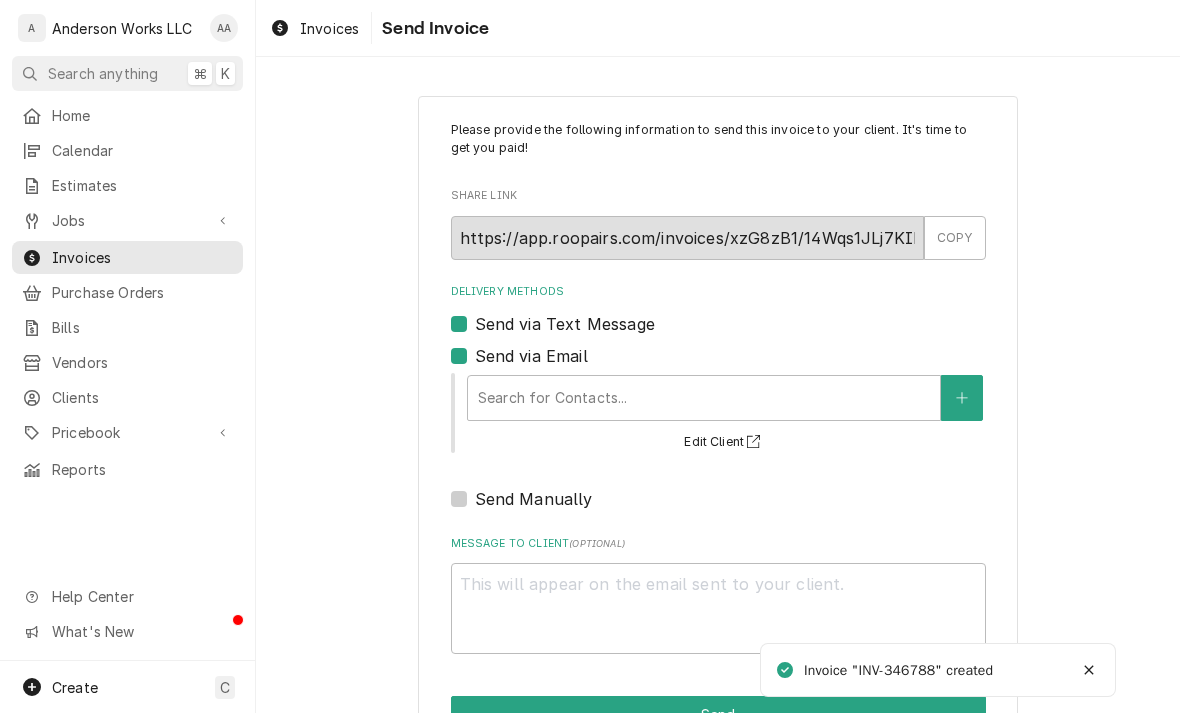 checkbox on "true" 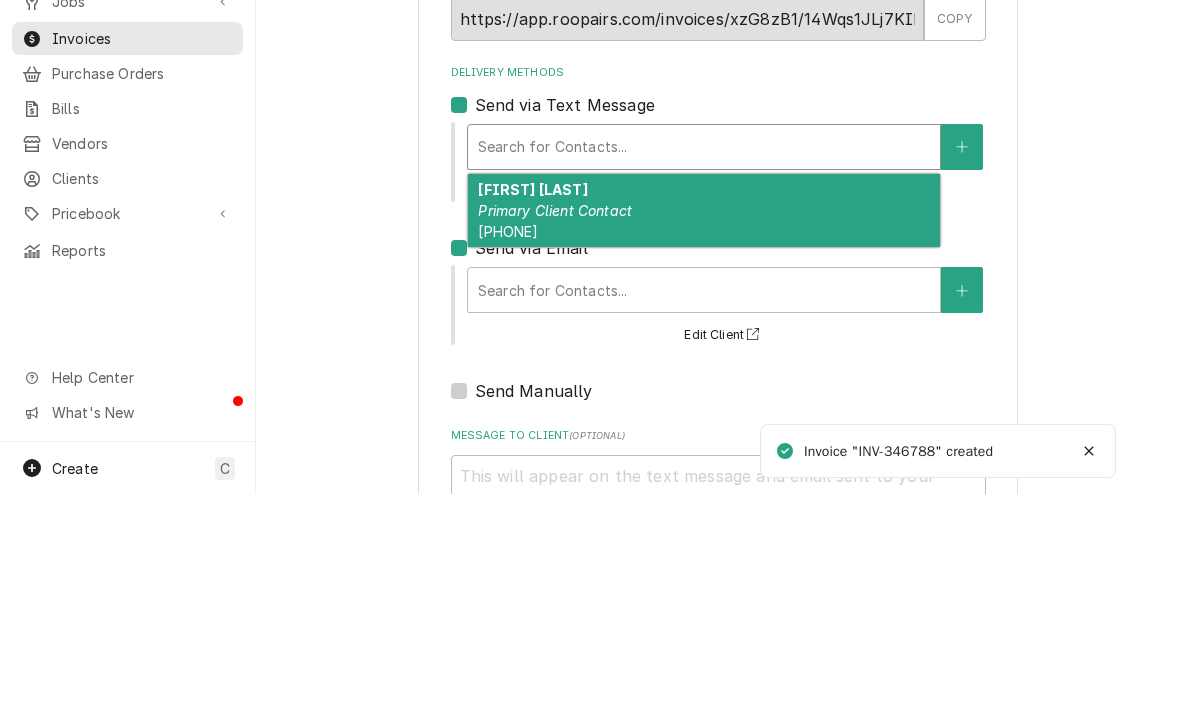 click on "Primary Client Contact" at bounding box center (555, 429) 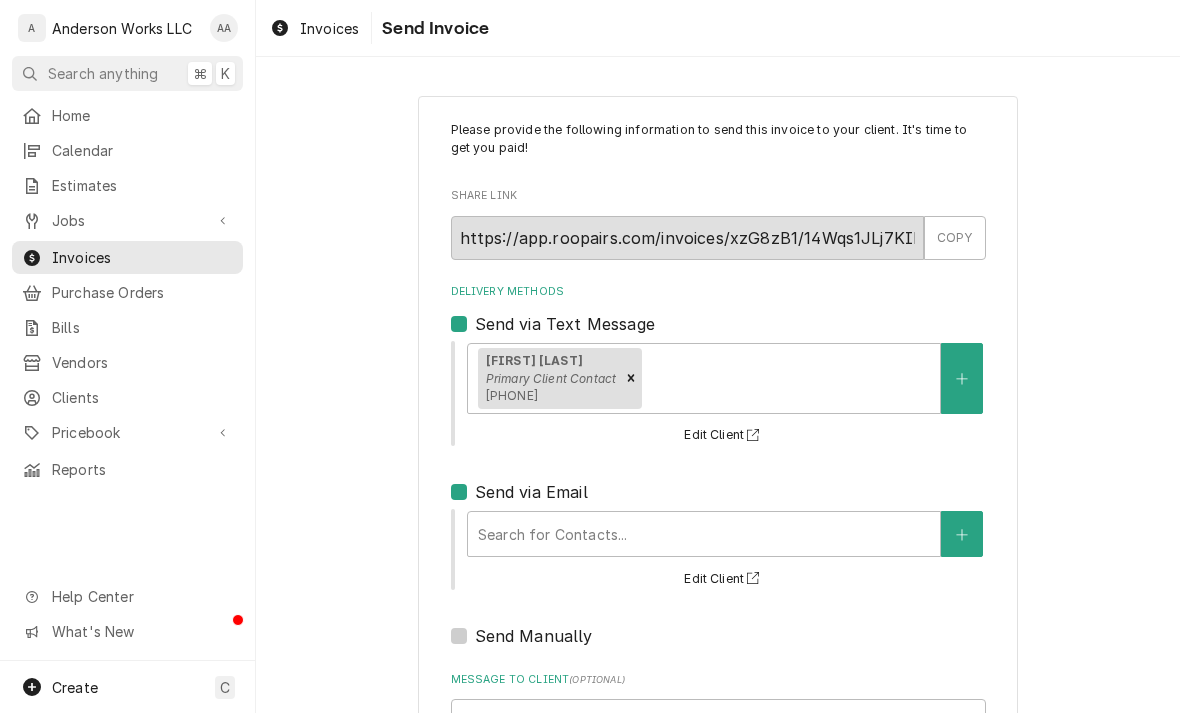 click on "Invoice "INV-346788" created Please provide the following information to send this invoice to your client. It's time to get you paid! Share Link https://app.roopairs.com/invoices/xzG8zB1/14Wqs1JLj7KIMllk9JW7HGw-Gl20LuvzthpujLBMn6I/ COPY Delivery Methods Send via Text Message [FIRST] [LAST] Primary Client Contact [PHONE] Edit Client Send via Email Search for Contacts Edit Client Send Manually Message to Client ( optional ) Send" at bounding box center (718, 495) 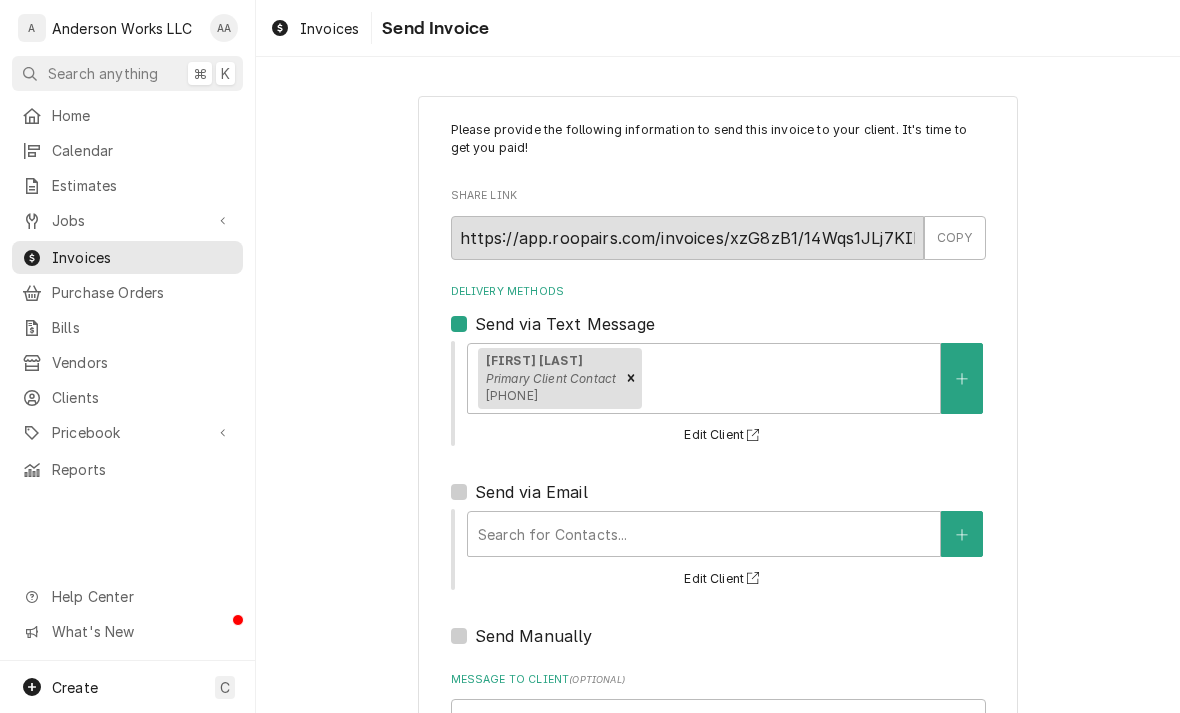 checkbox on "false" 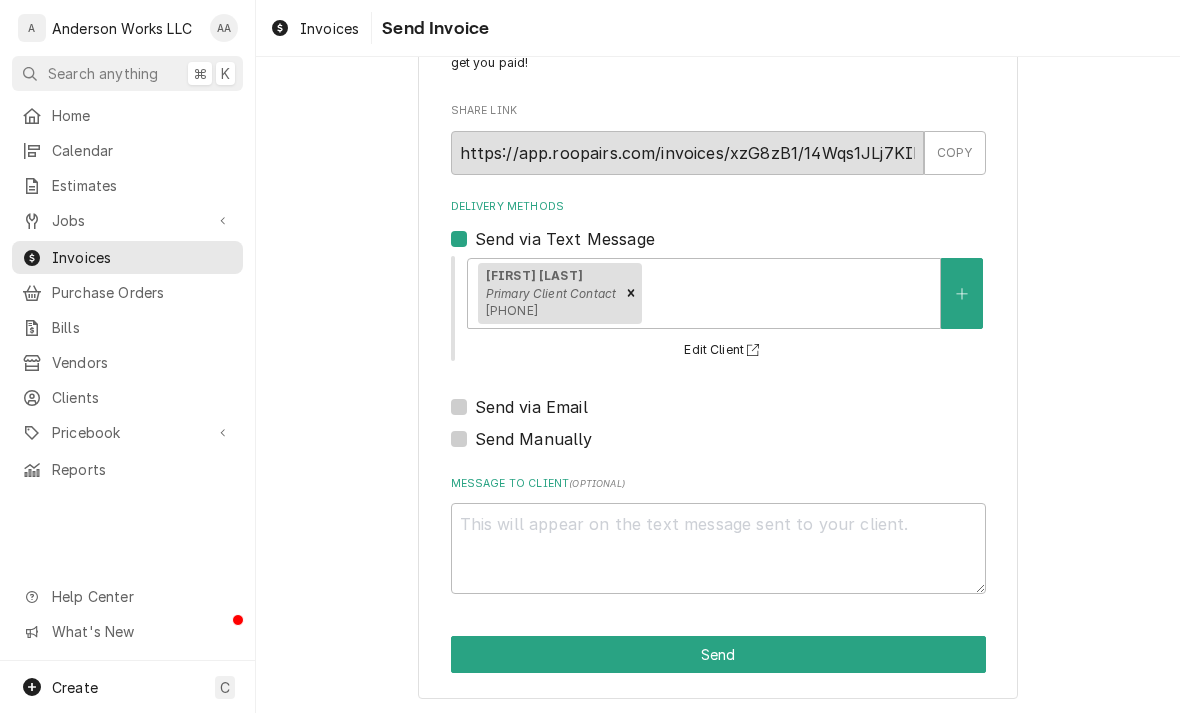 scroll, scrollTop: 84, scrollLeft: 0, axis: vertical 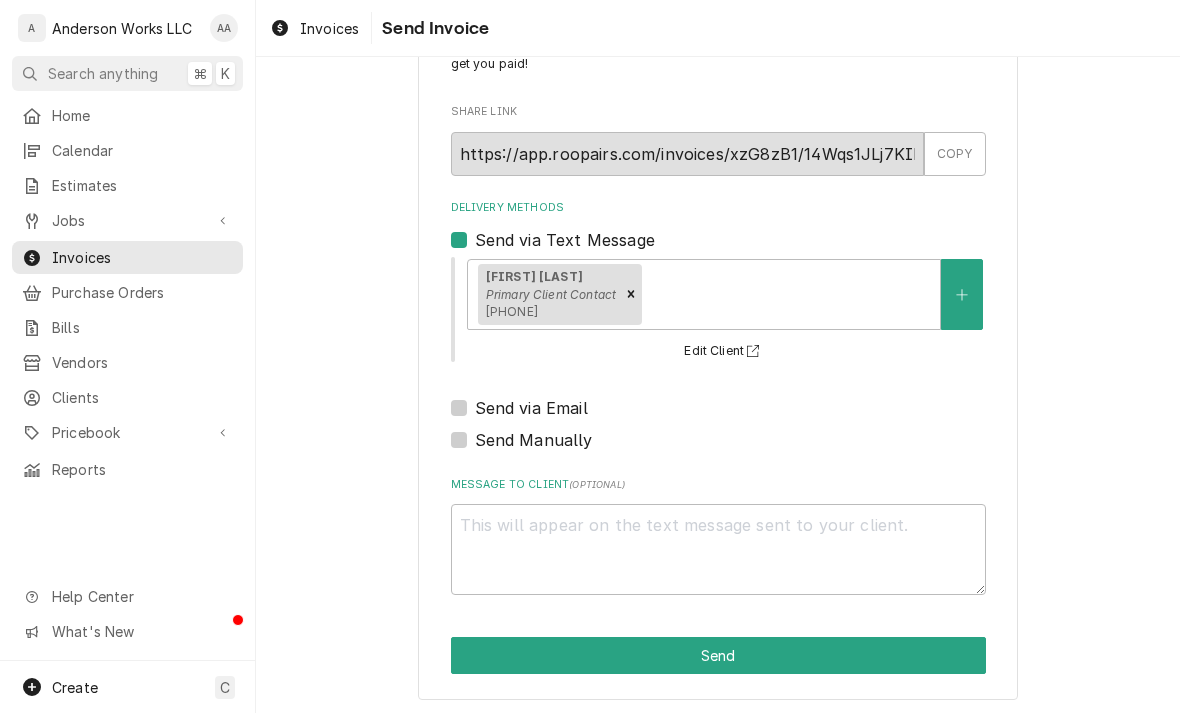 click on "Send" at bounding box center (718, 655) 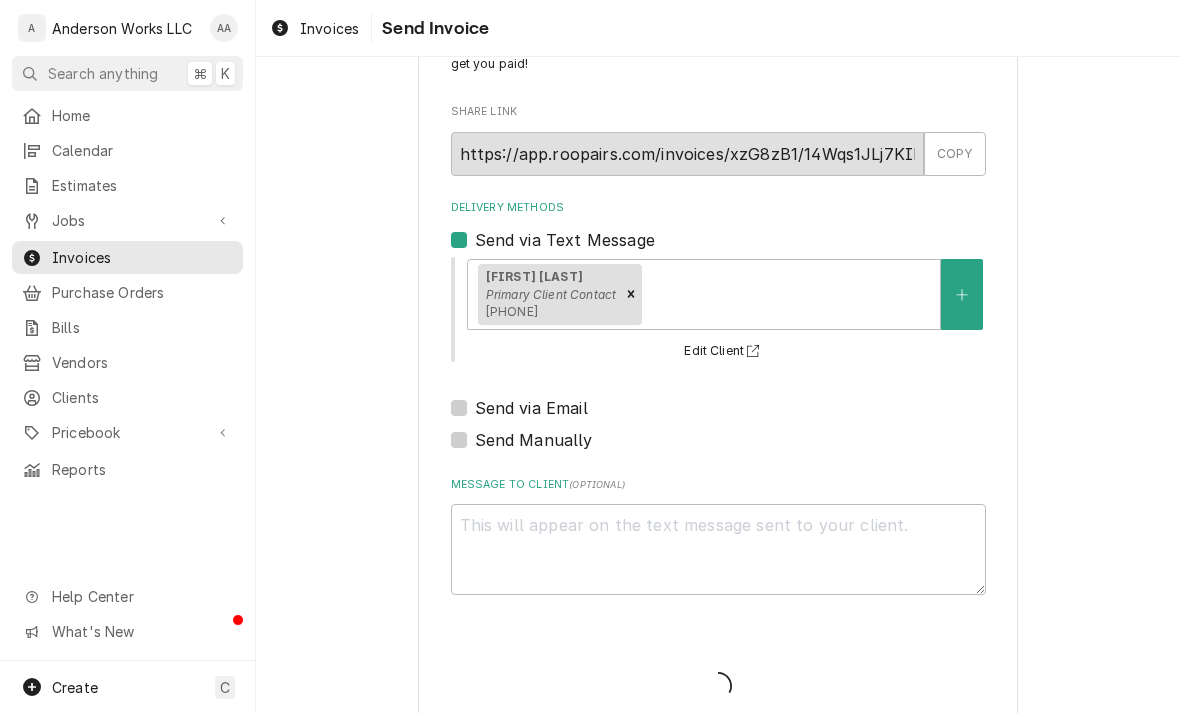 type on "x" 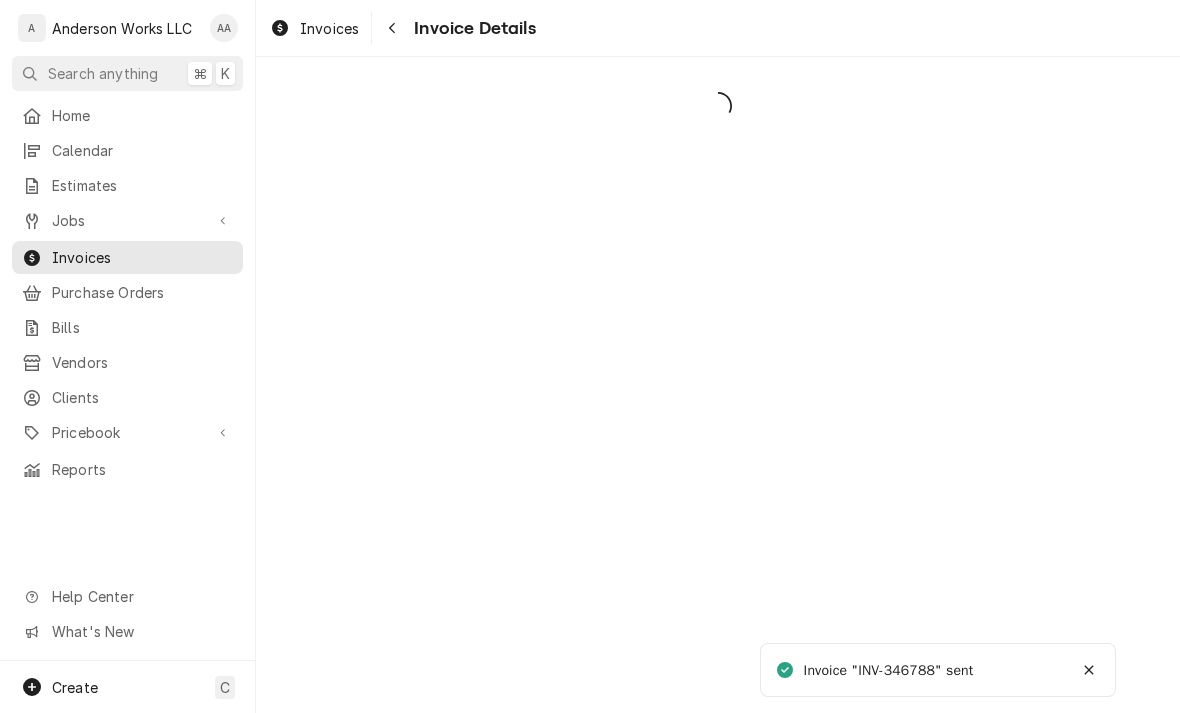 scroll, scrollTop: 0, scrollLeft: 0, axis: both 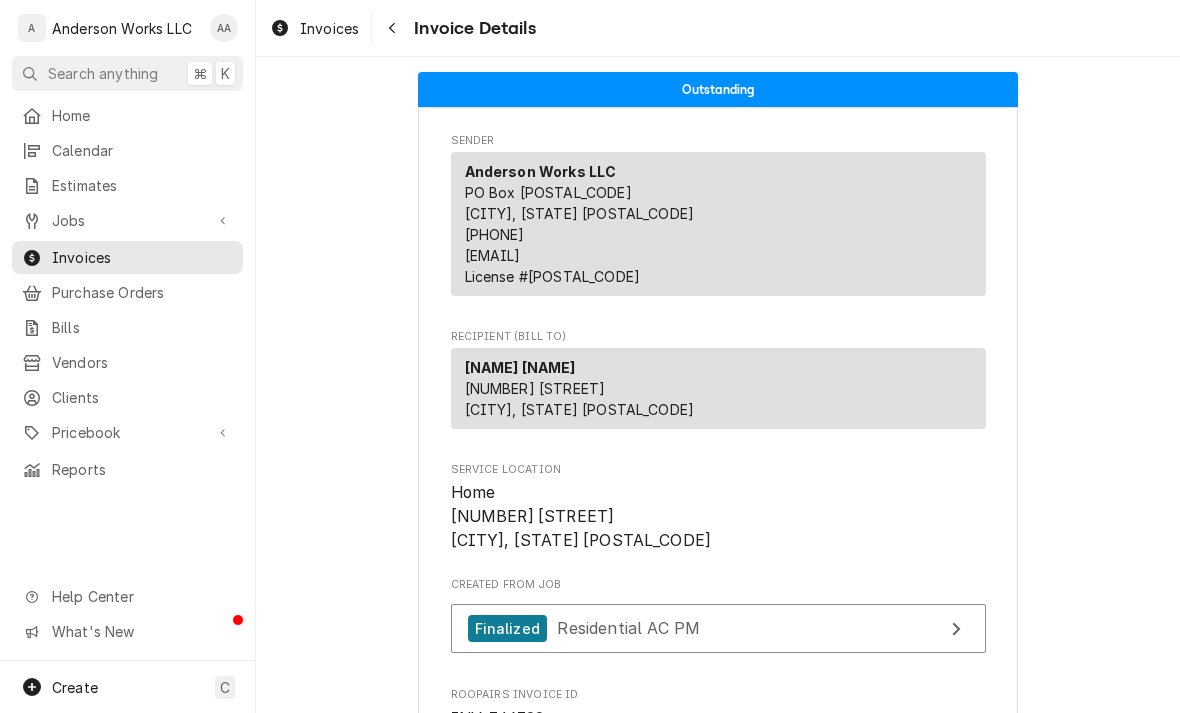 click on "Jobs" at bounding box center (112, 220) 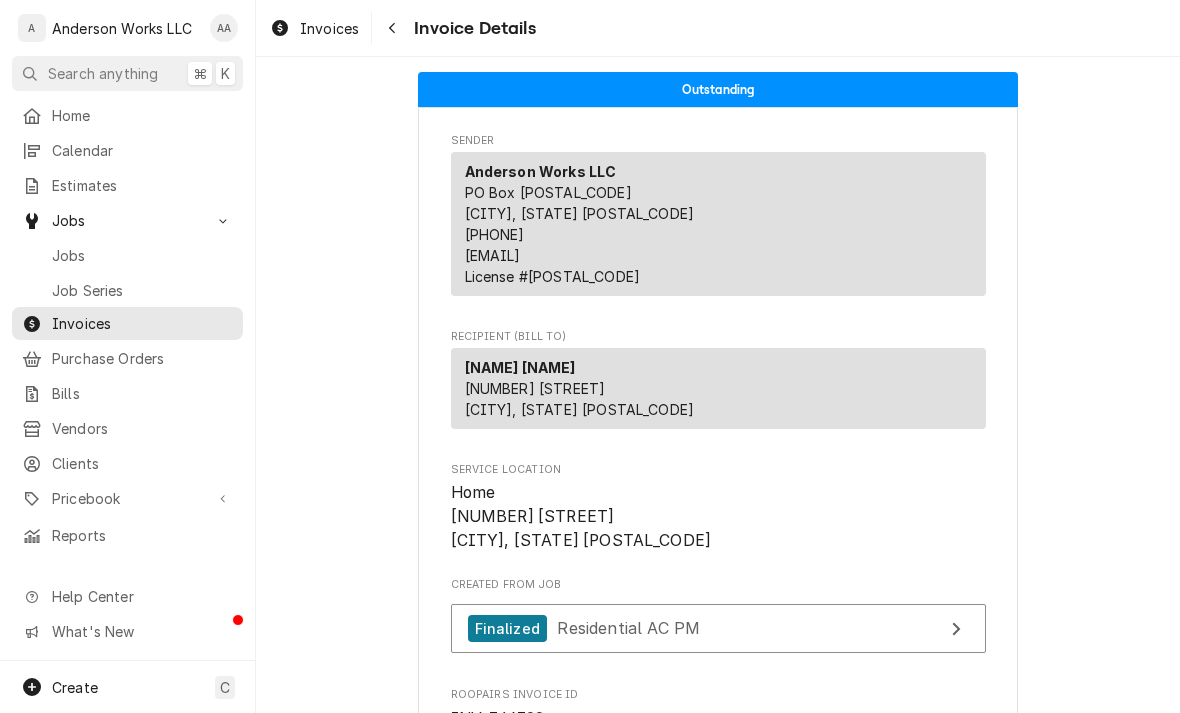 click on "Jobs" at bounding box center (142, 255) 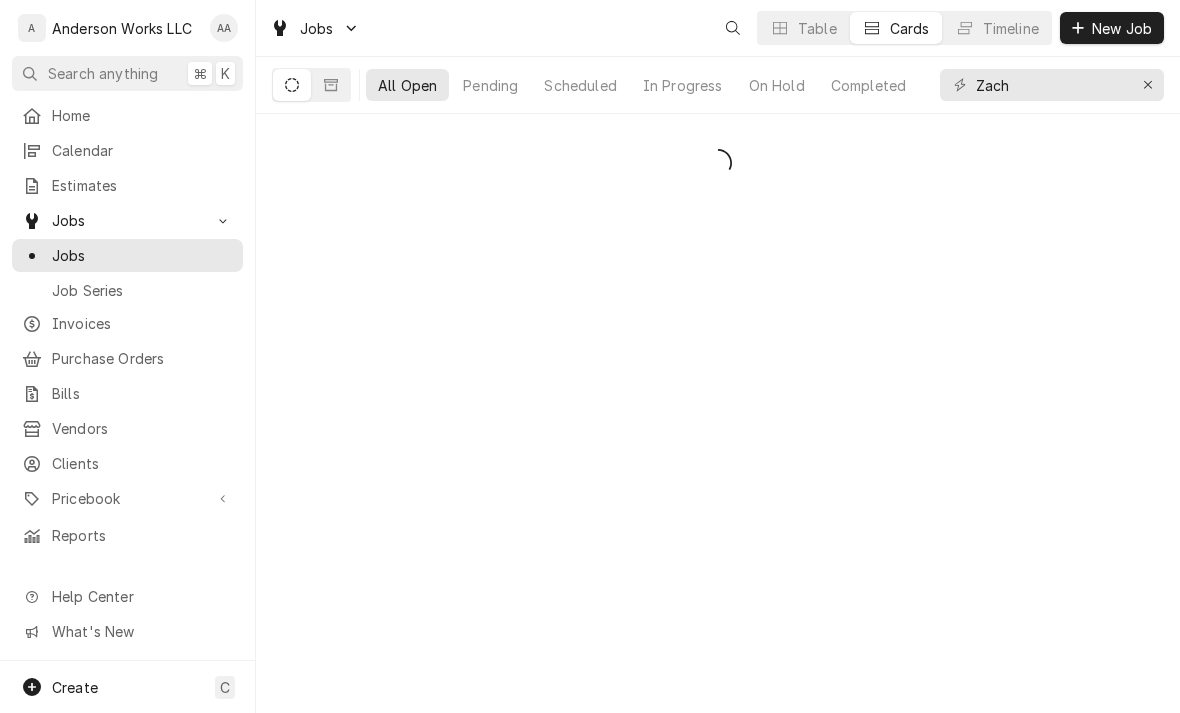 scroll, scrollTop: 0, scrollLeft: 0, axis: both 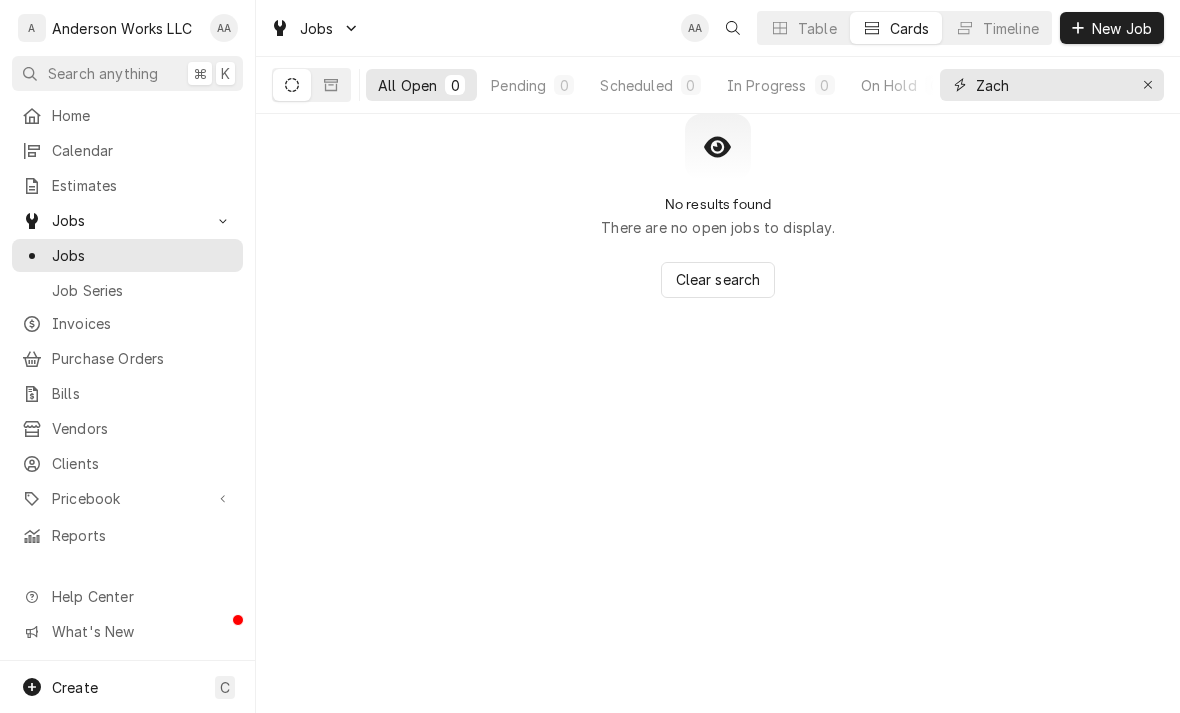 click at bounding box center [1148, 85] 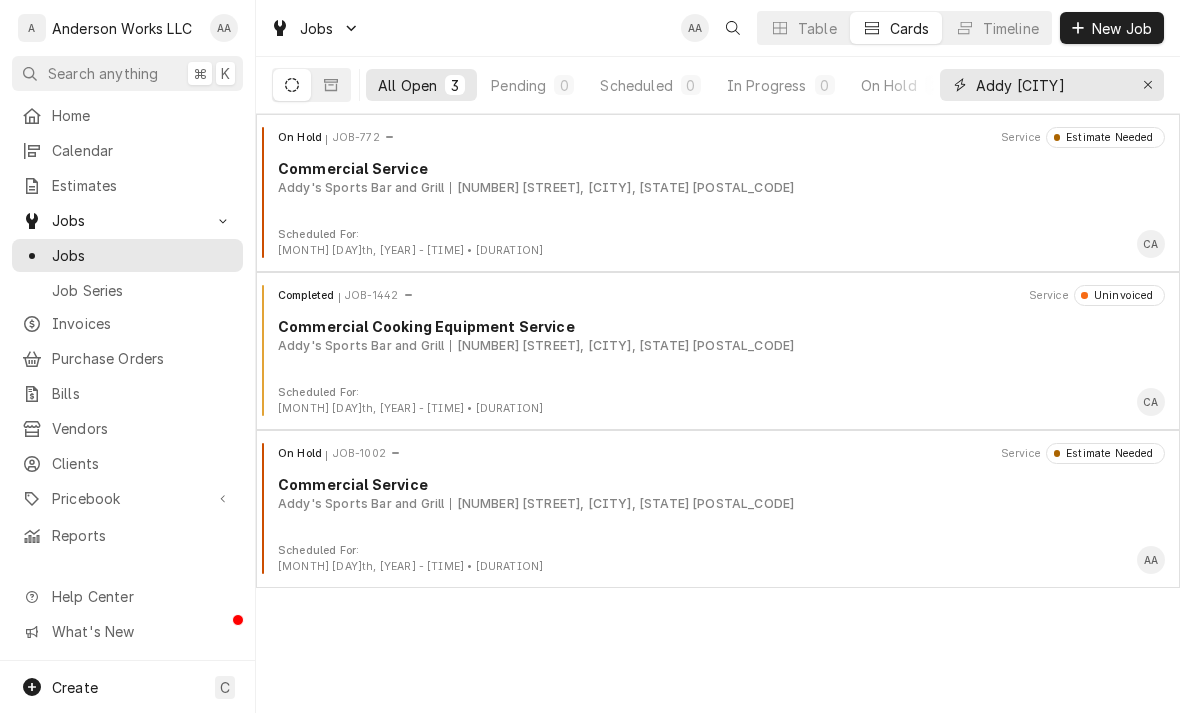 type on "Addy elkhorn" 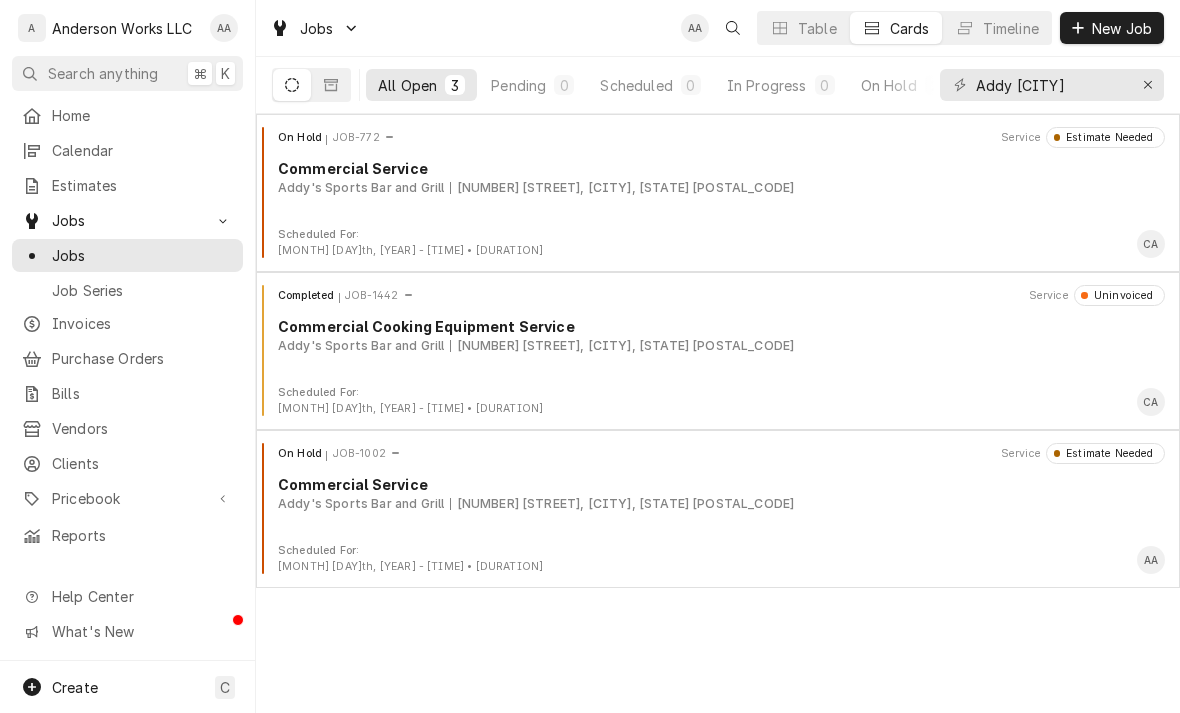 click on "On Hold JOB-772 Service Estimate Needed Commercial Service Addy's Sports Bar and Grill 1515 S 204th Street, Elkhorn, NE 68022" at bounding box center (718, 177) 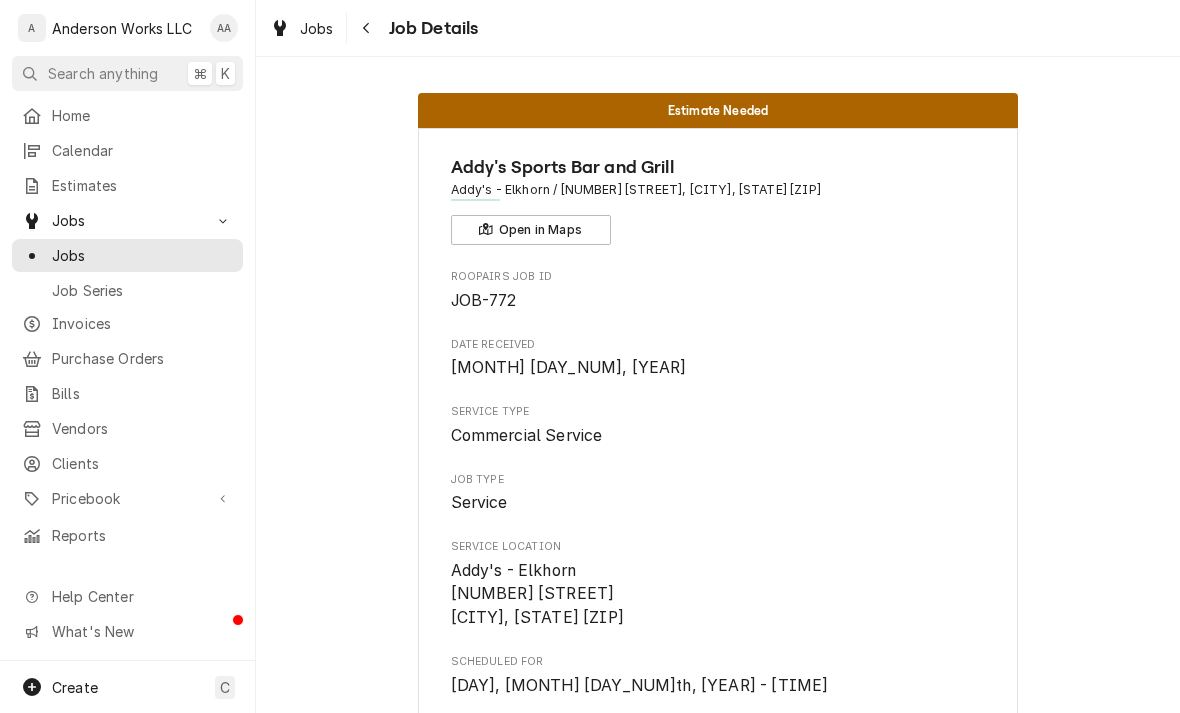 scroll, scrollTop: 0, scrollLeft: 0, axis: both 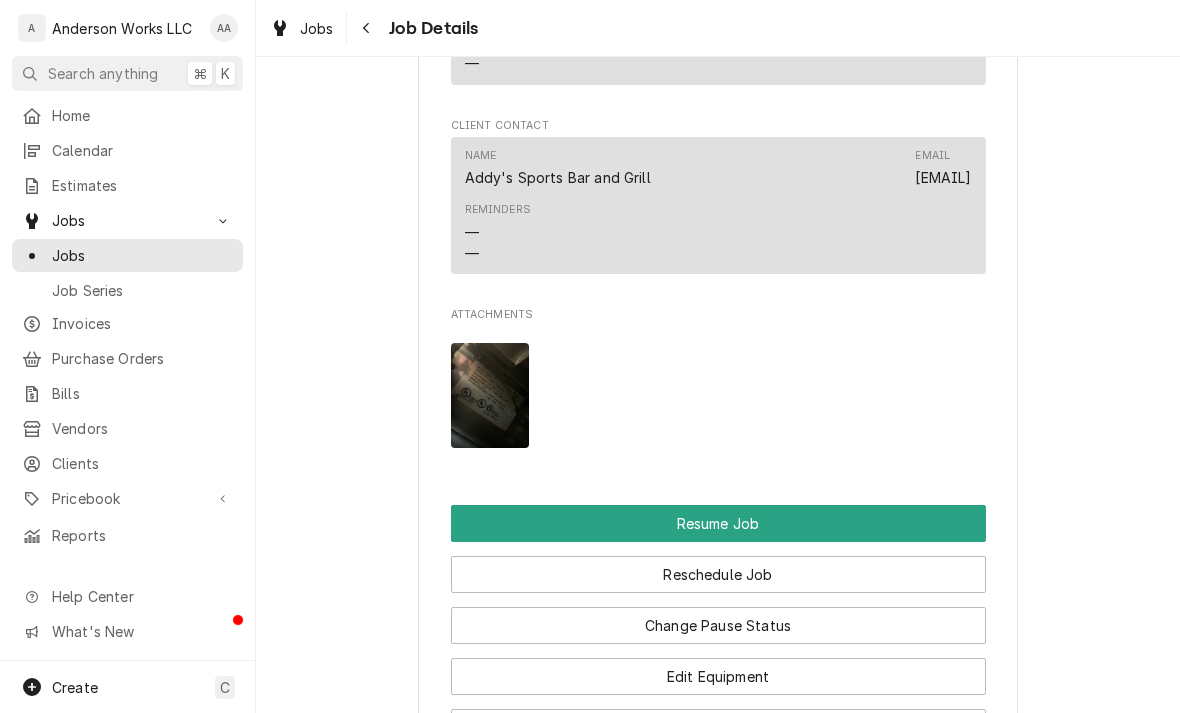 click at bounding box center [490, 395] 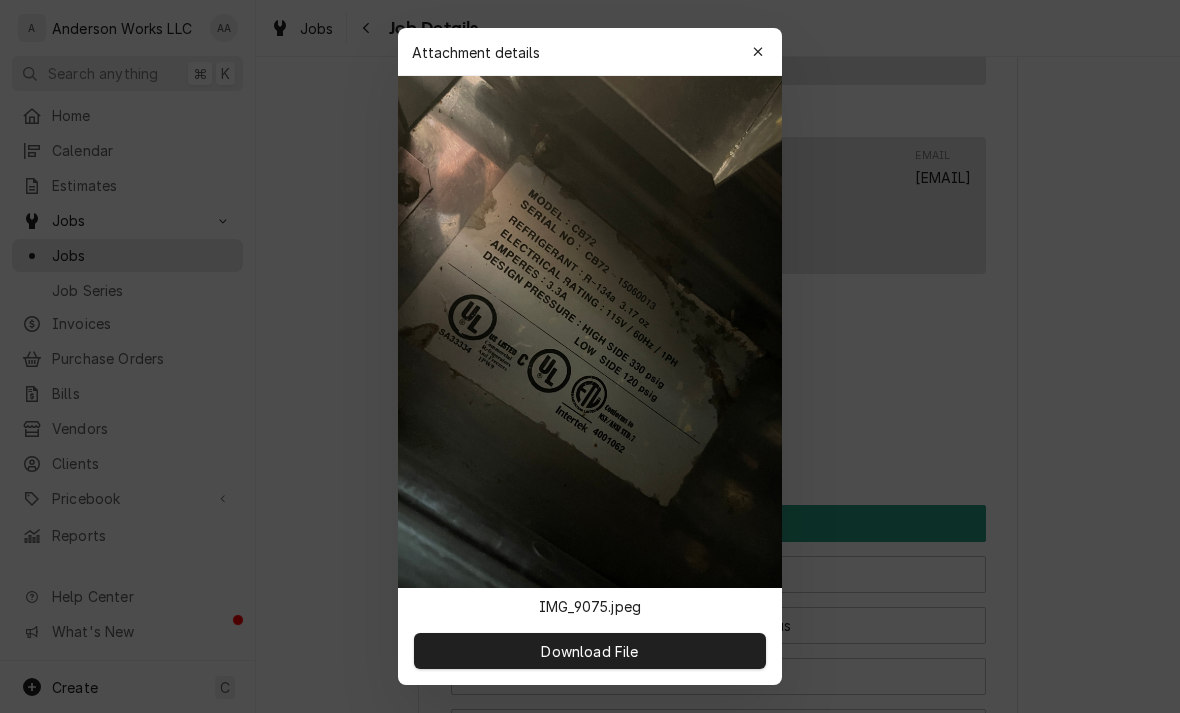 click at bounding box center (590, 356) 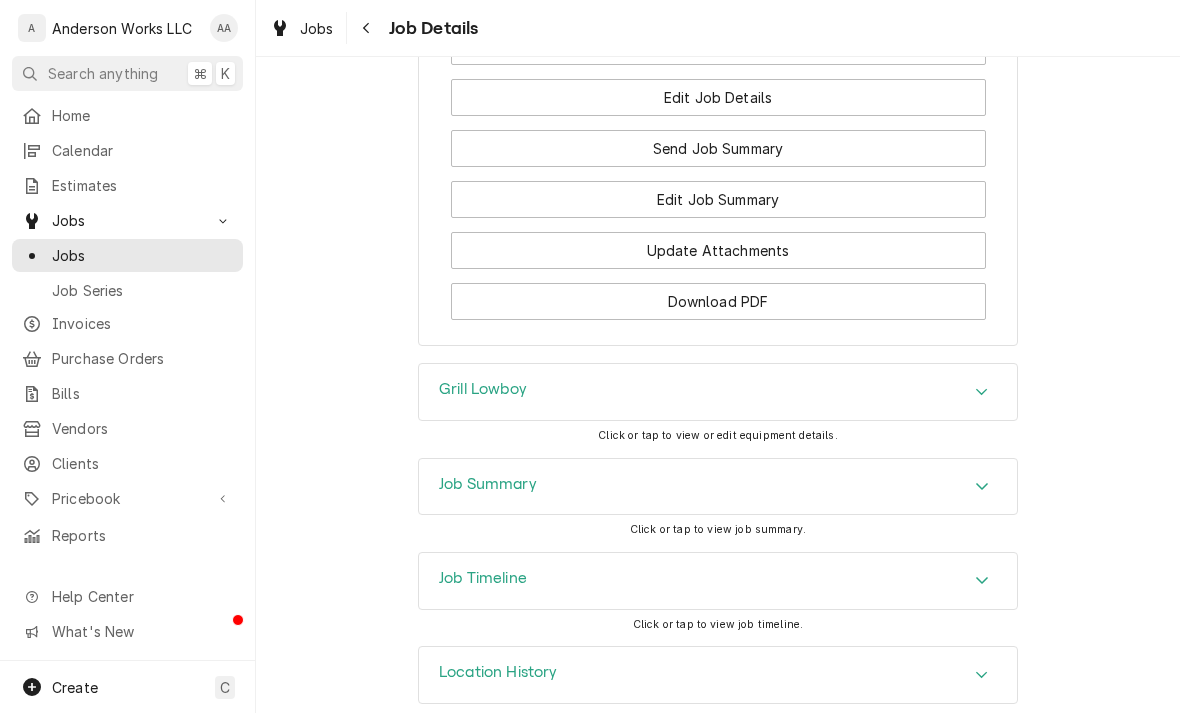 scroll, scrollTop: 2432, scrollLeft: 0, axis: vertical 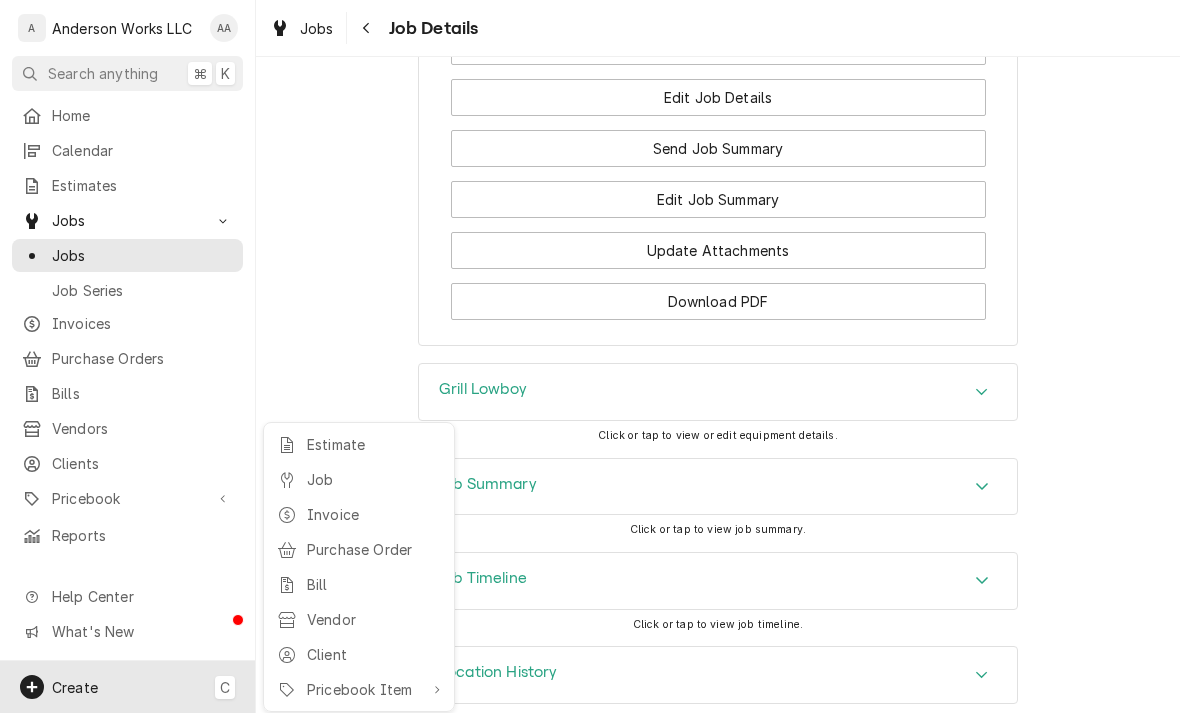click on "Job" at bounding box center [359, 479] 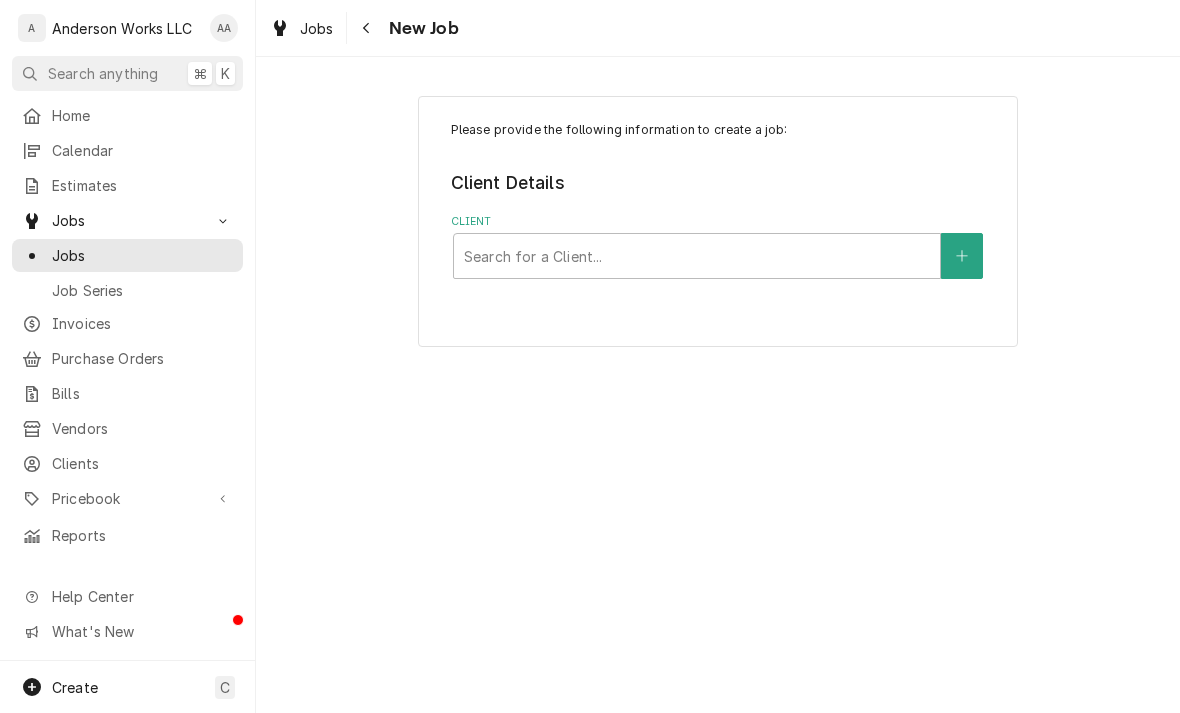 scroll, scrollTop: 0, scrollLeft: 0, axis: both 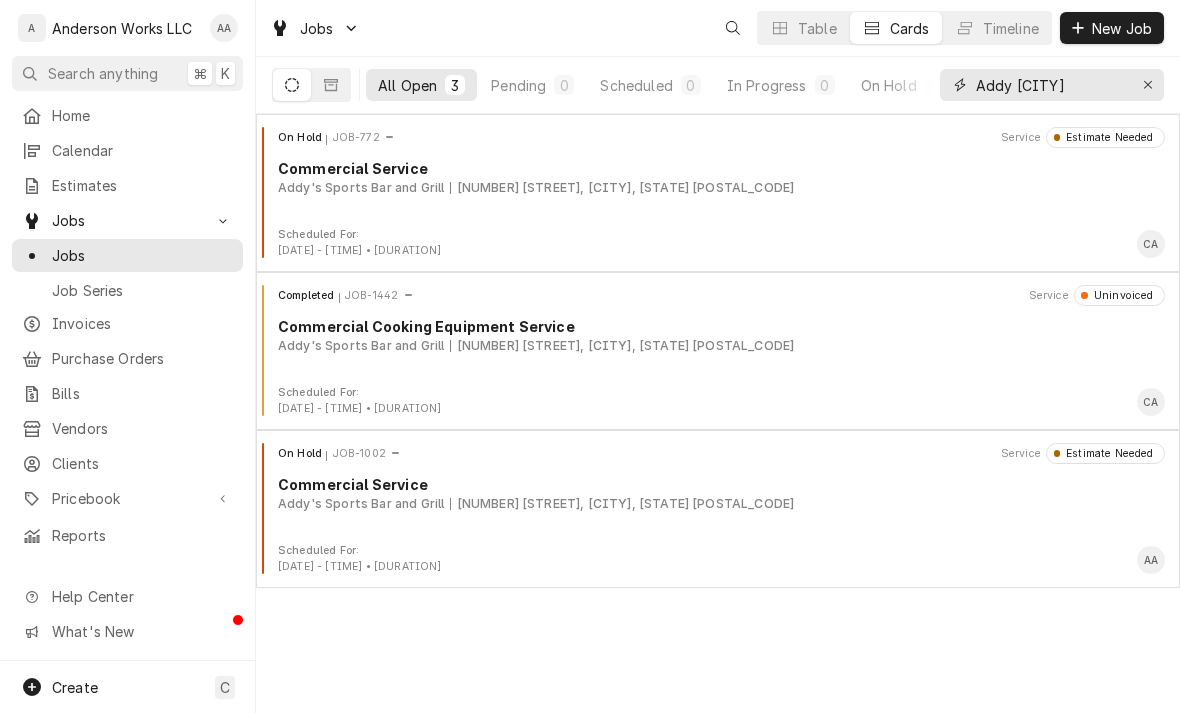 click 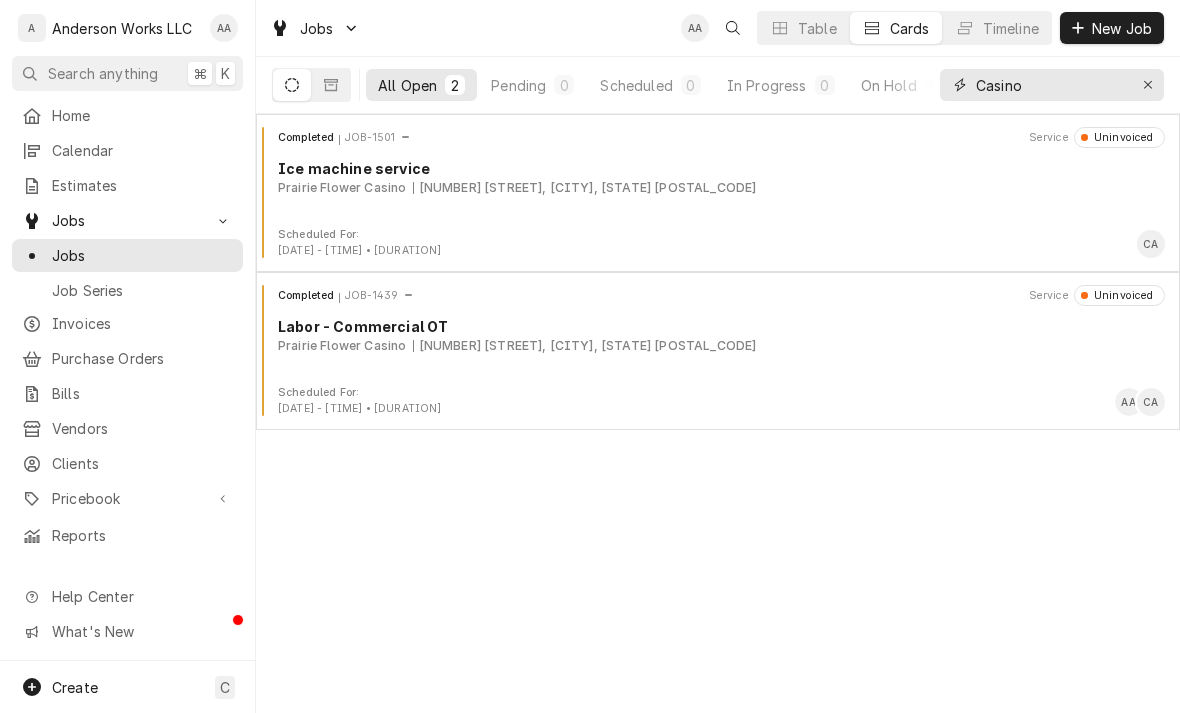 type on "Casino" 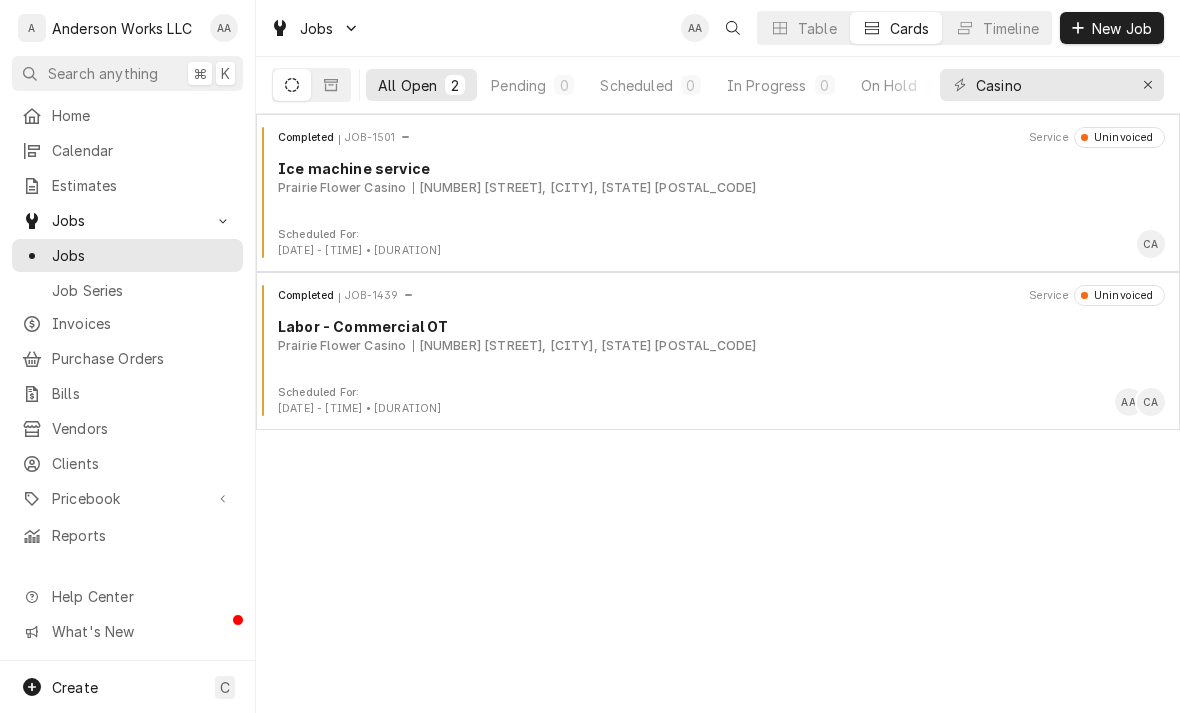 click on "New Job" at bounding box center [1122, 28] 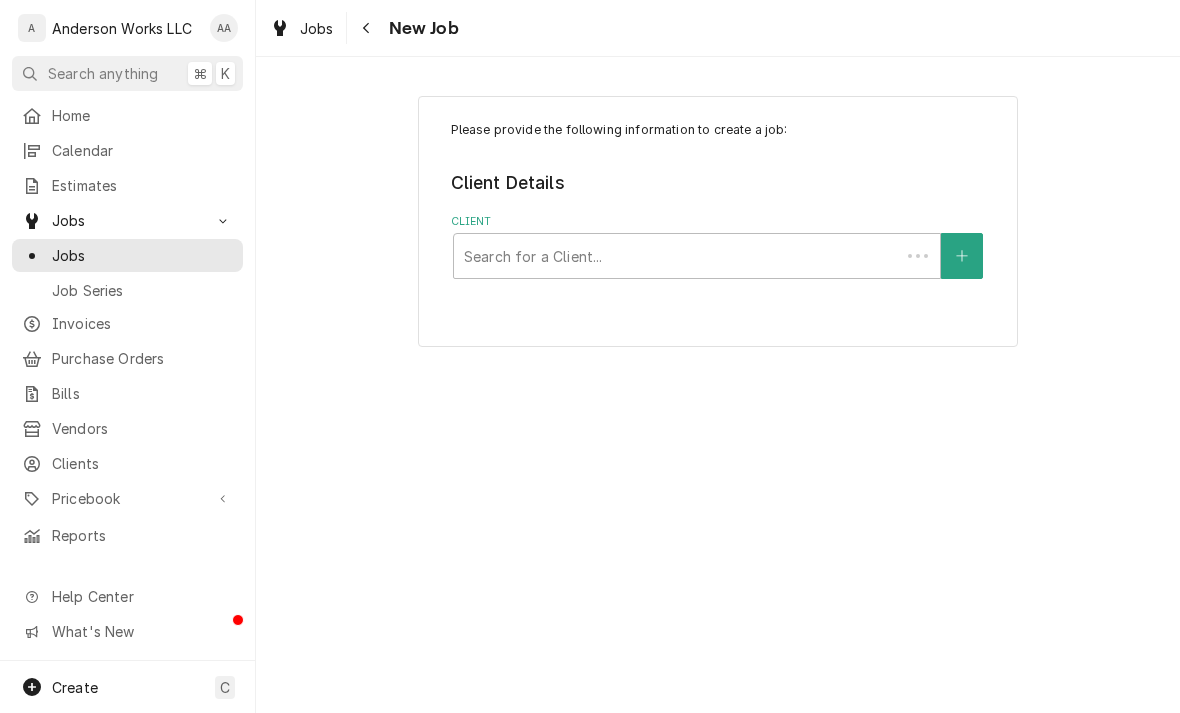 scroll, scrollTop: 0, scrollLeft: 0, axis: both 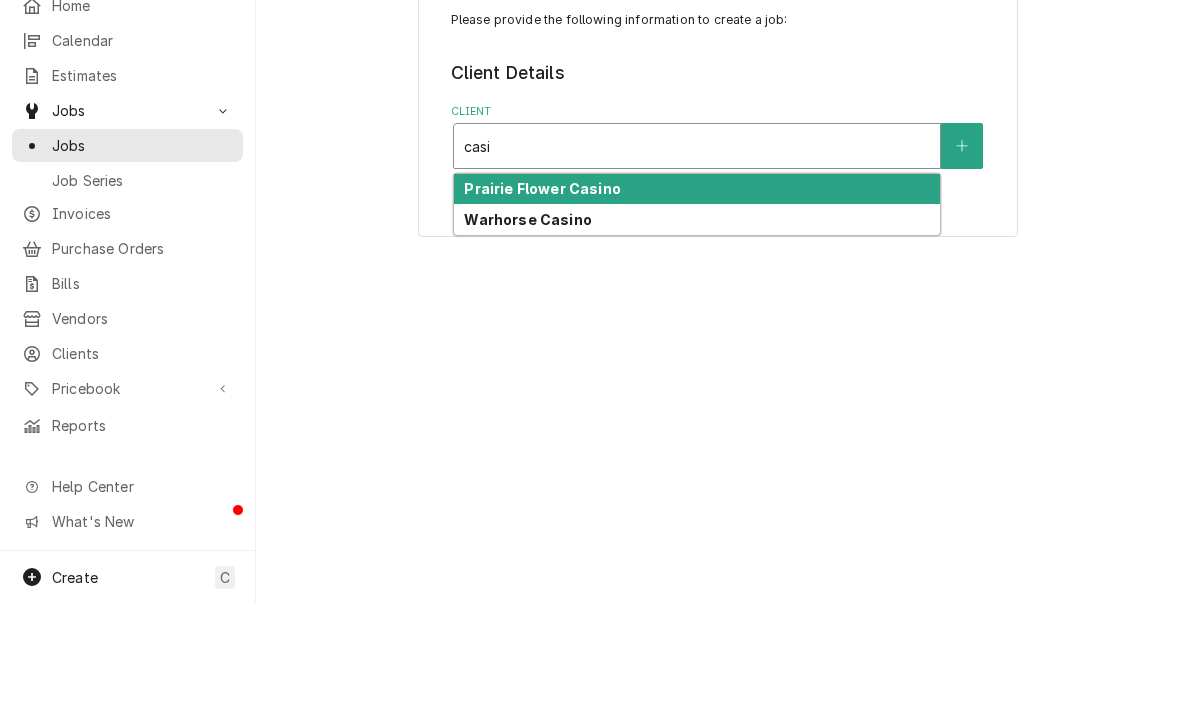 click on "Prairie Flower Casino" at bounding box center (697, 299) 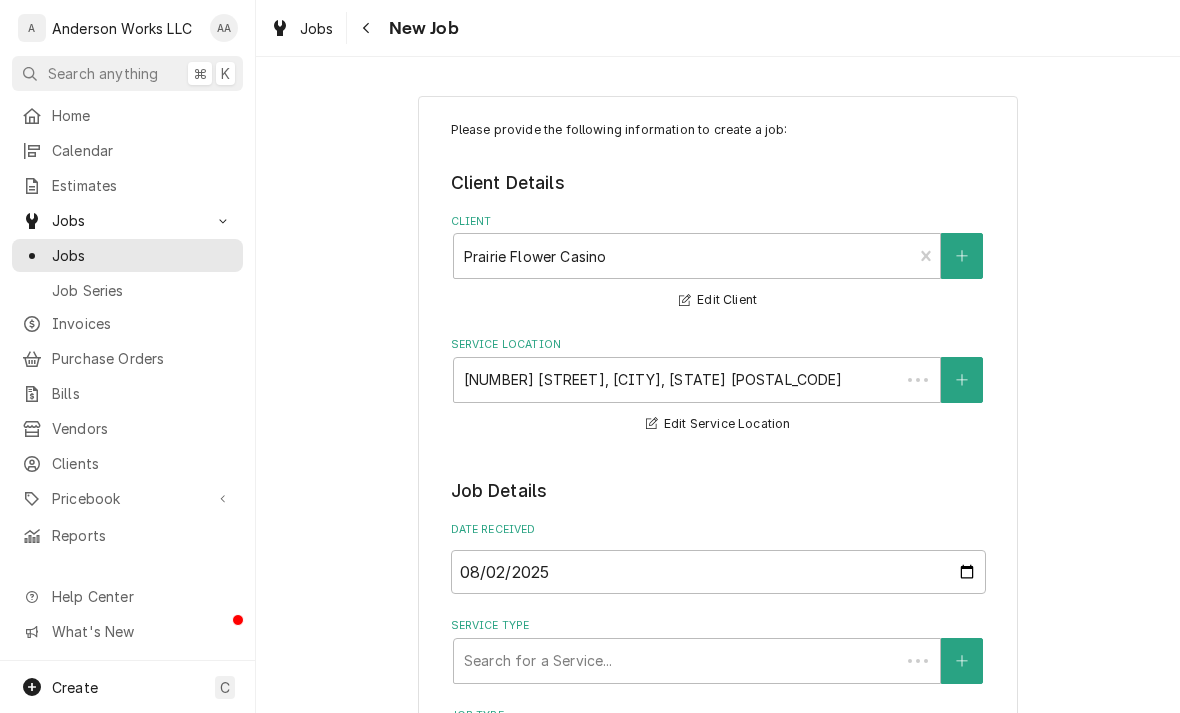 type on "x" 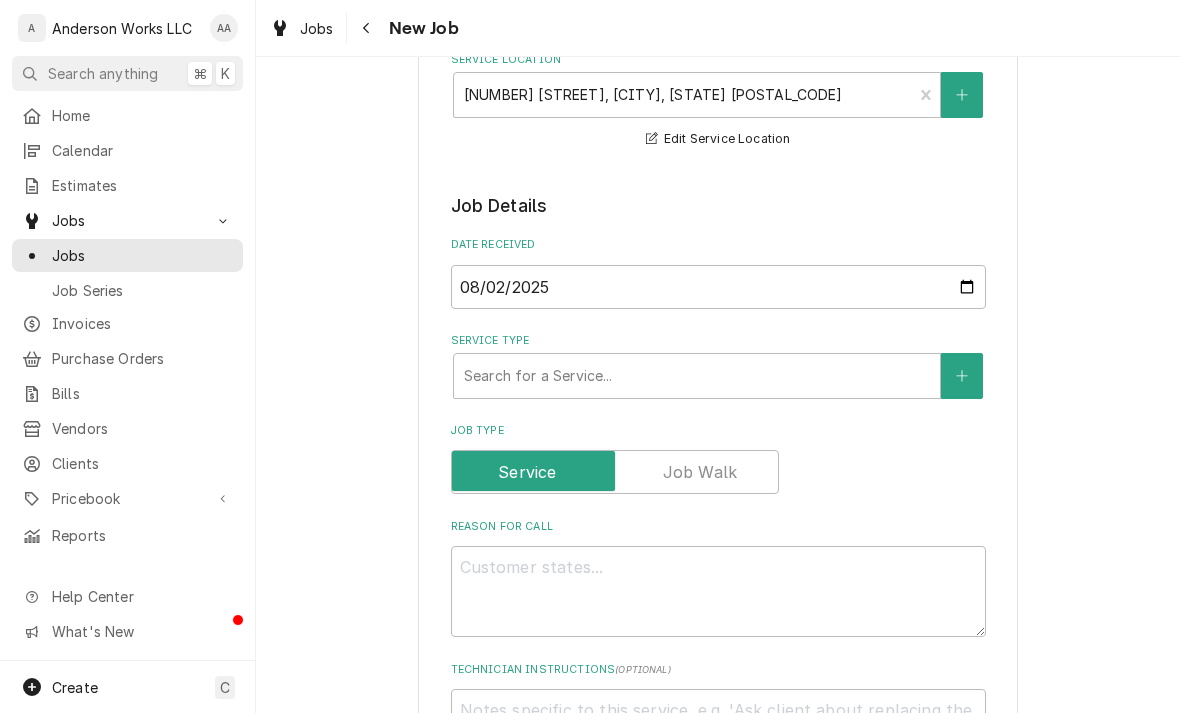 scroll, scrollTop: 306, scrollLeft: 0, axis: vertical 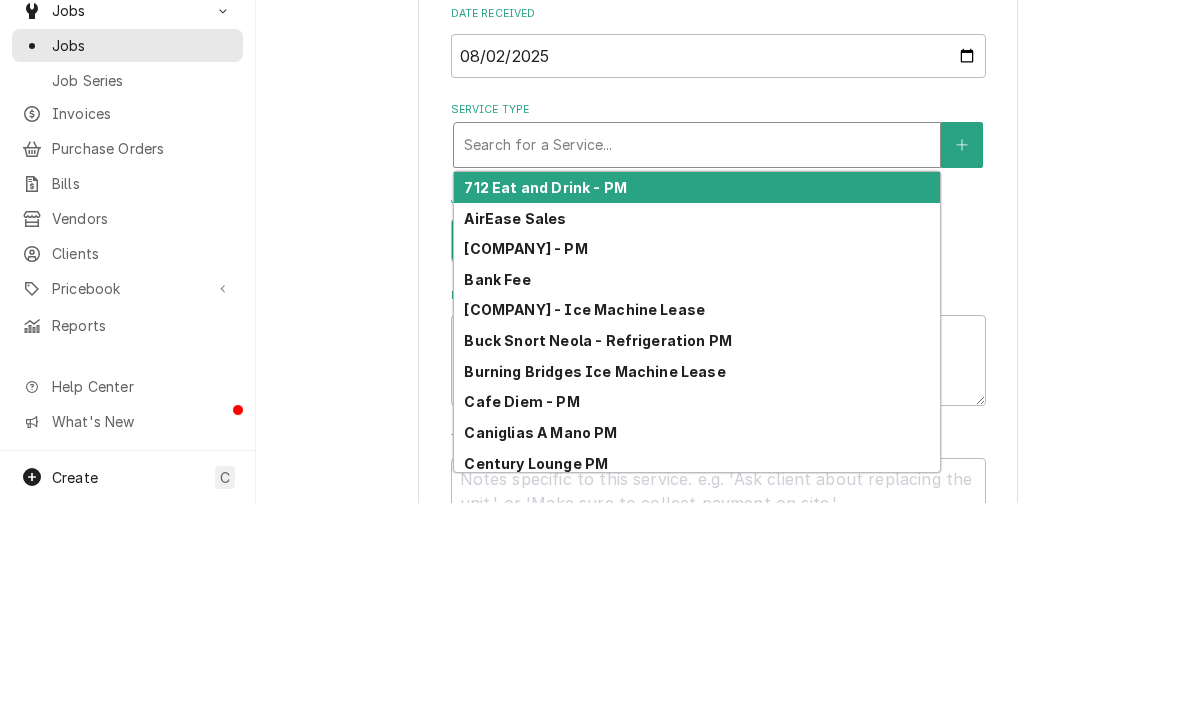 type on "c" 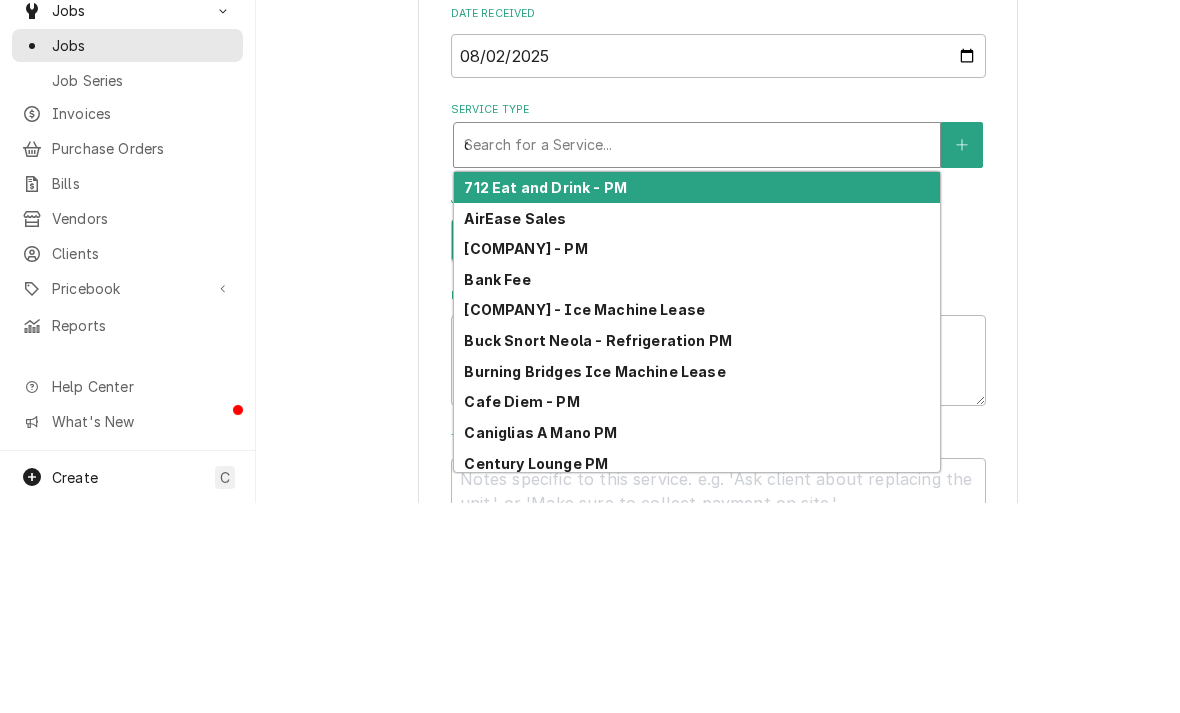 type on "x" 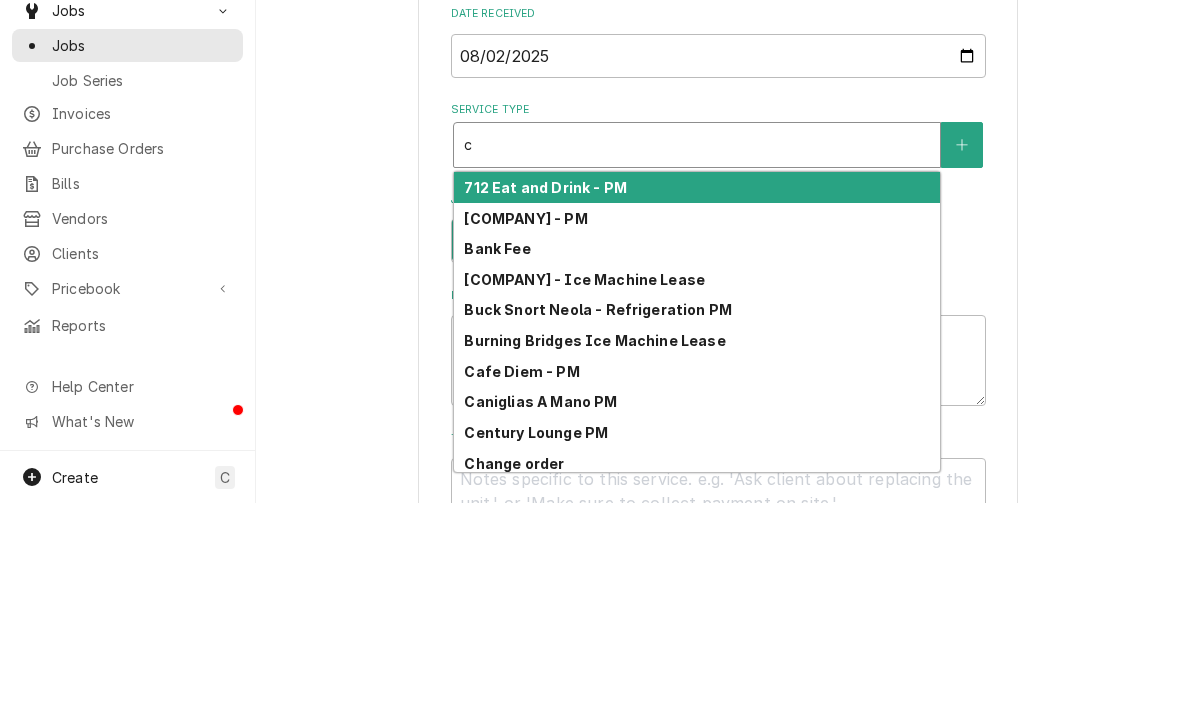 type 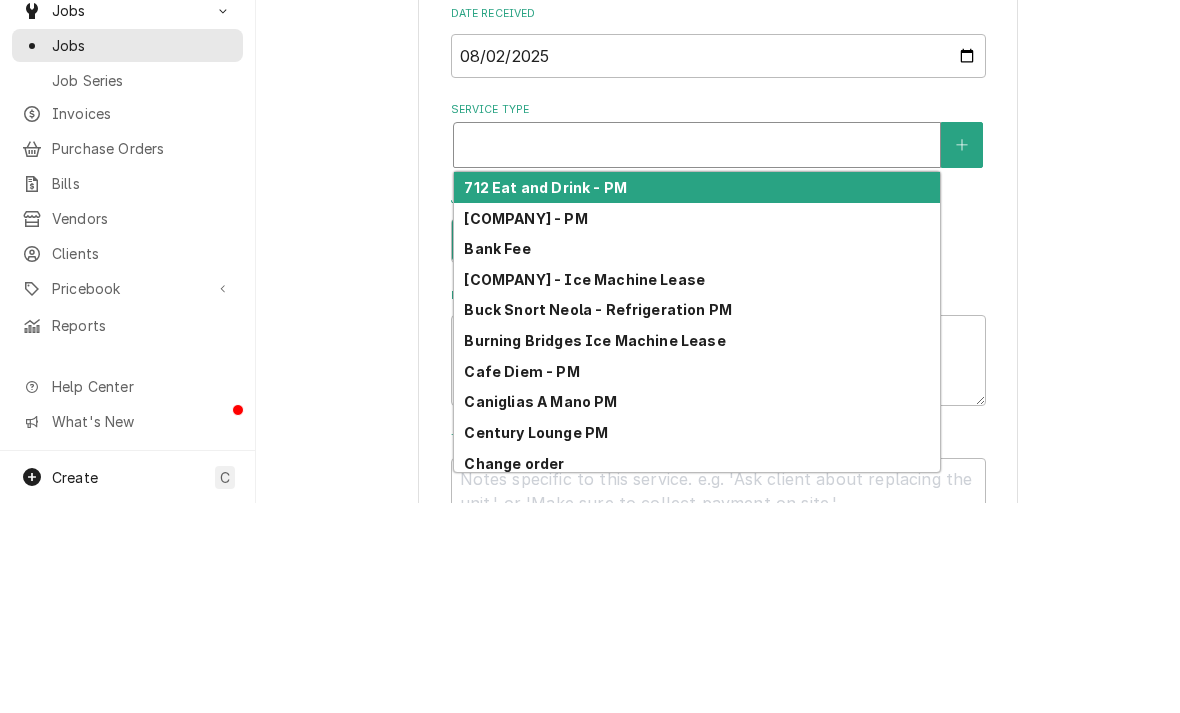 type on "x" 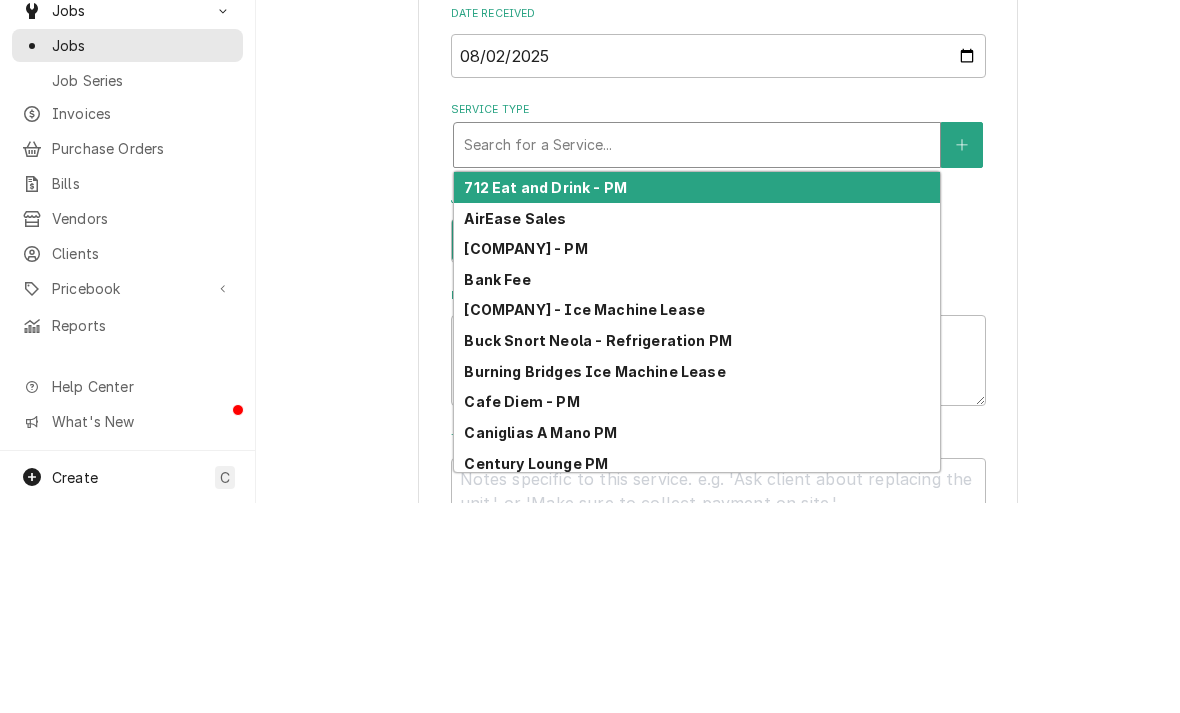 type on "i" 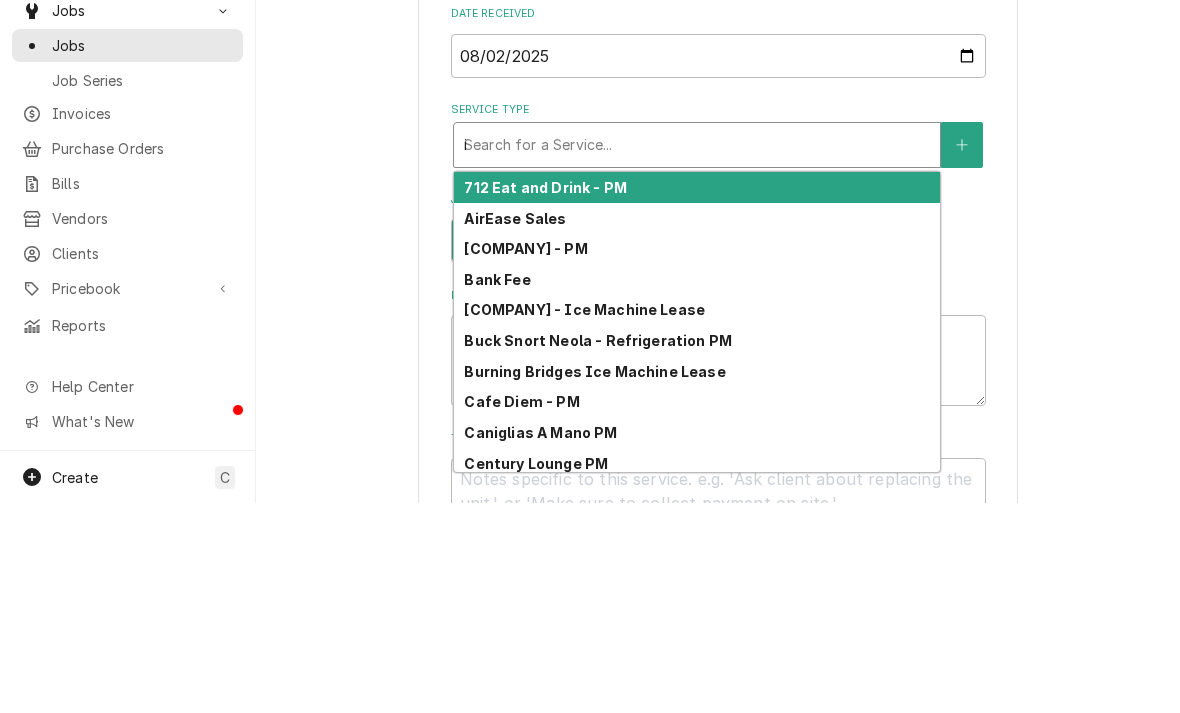 type on "x" 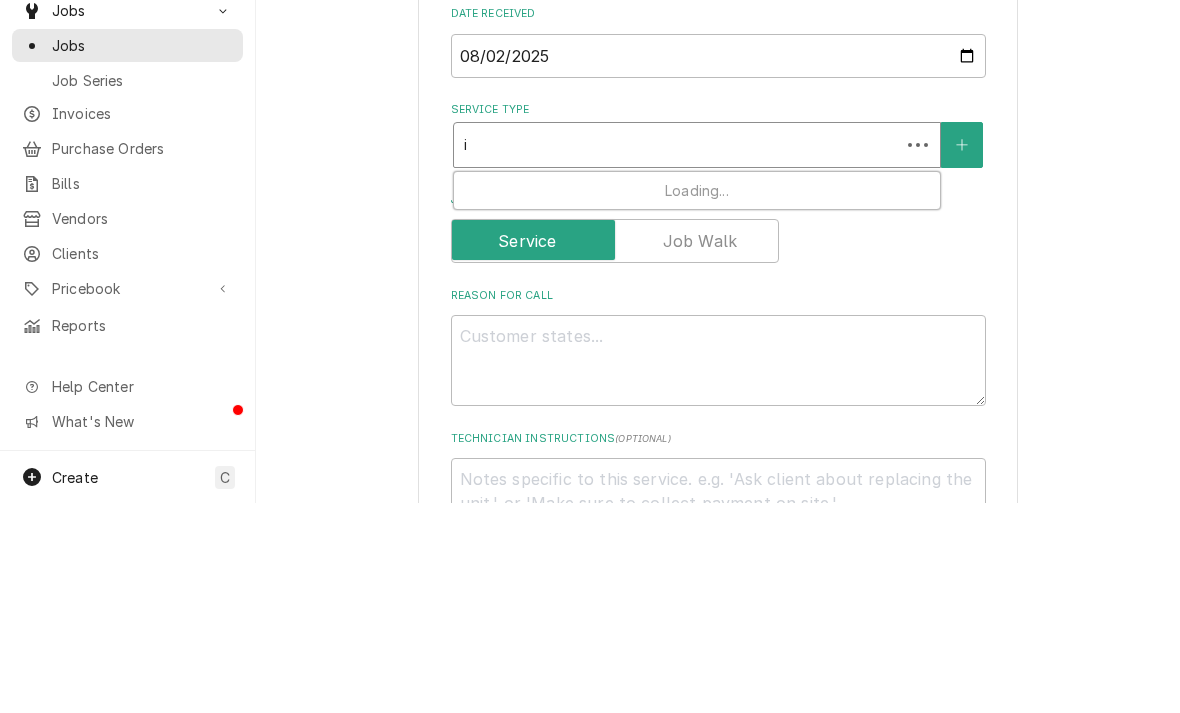type on "ic" 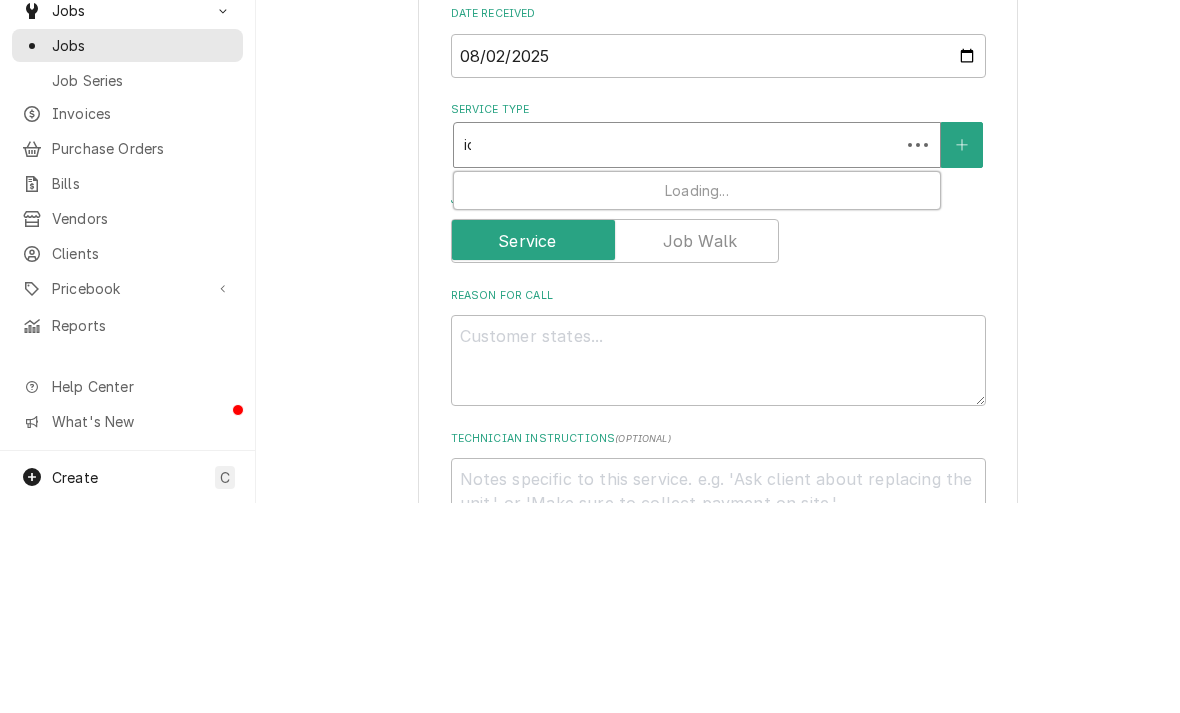 type on "x" 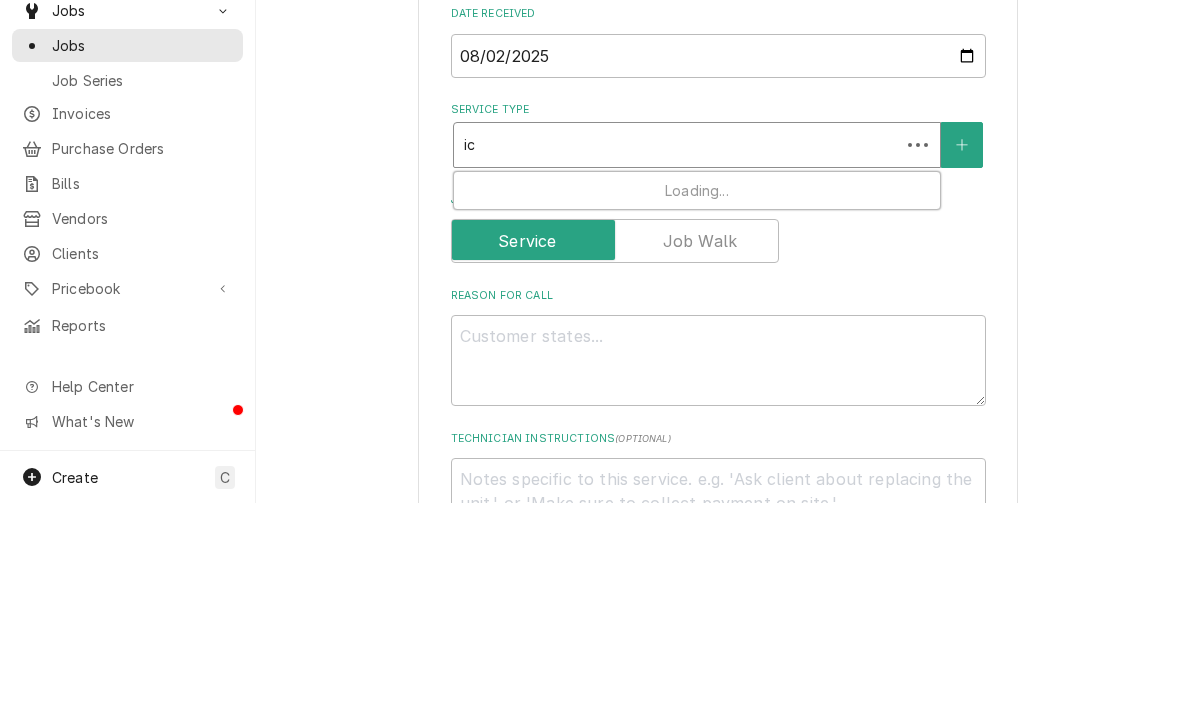 type on "ice" 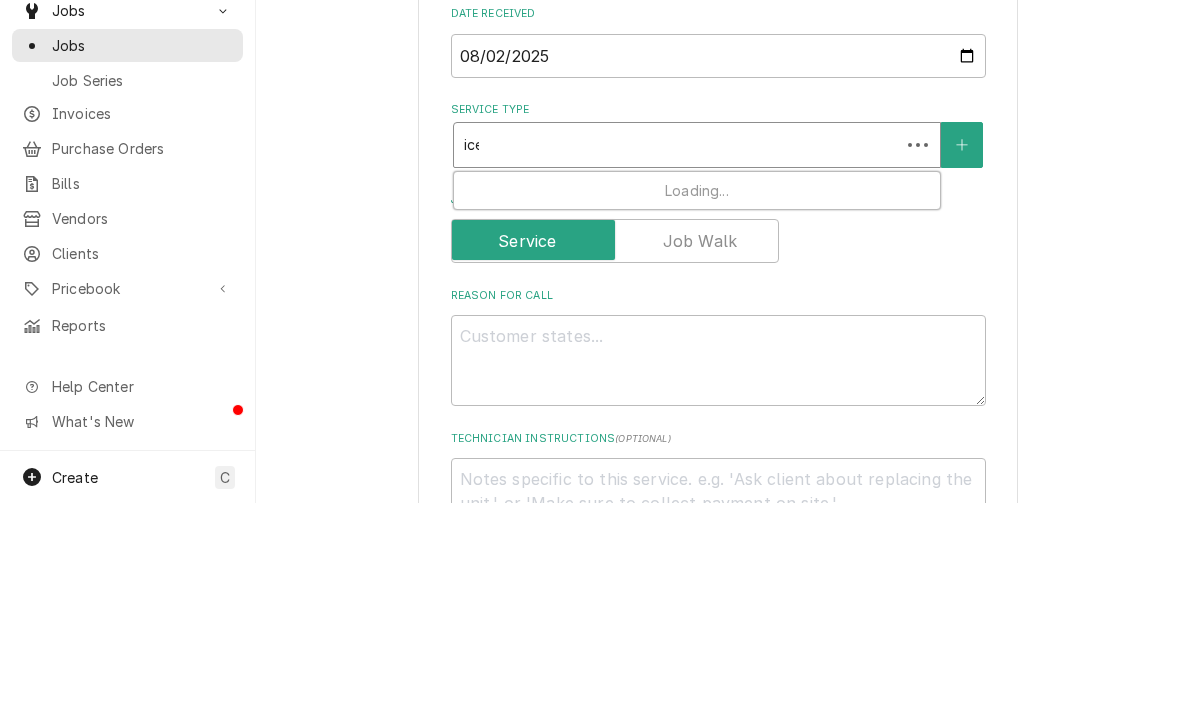 type on "x" 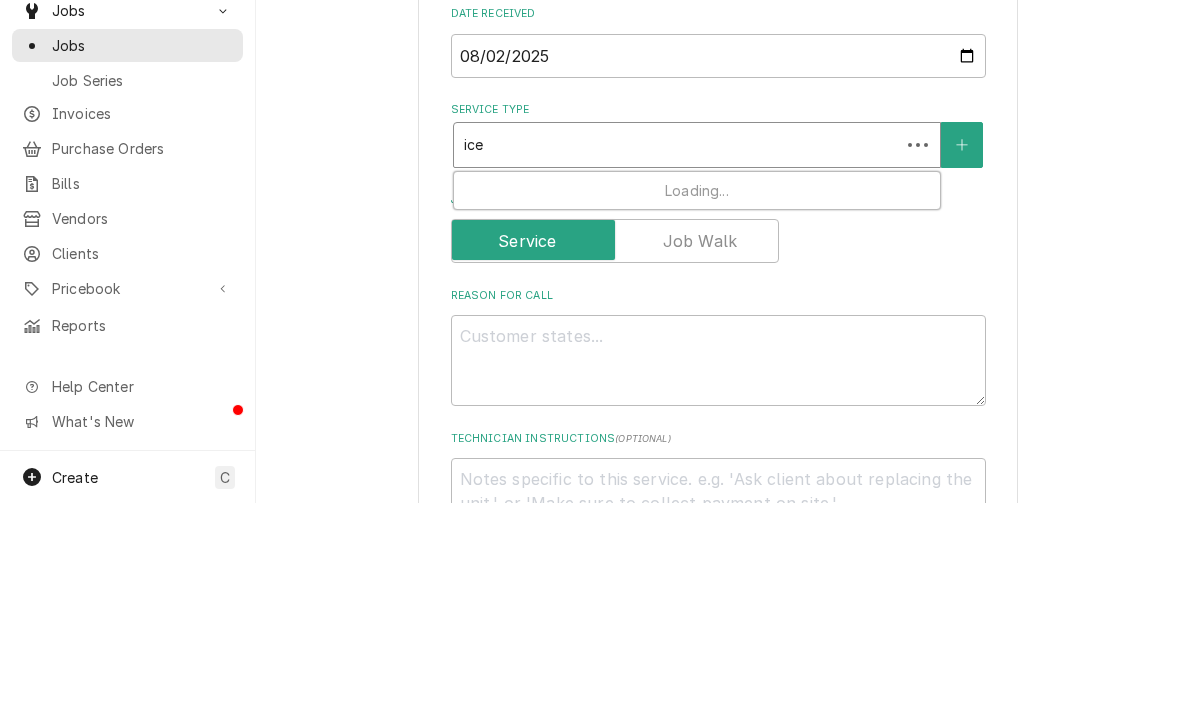 type on "ice s" 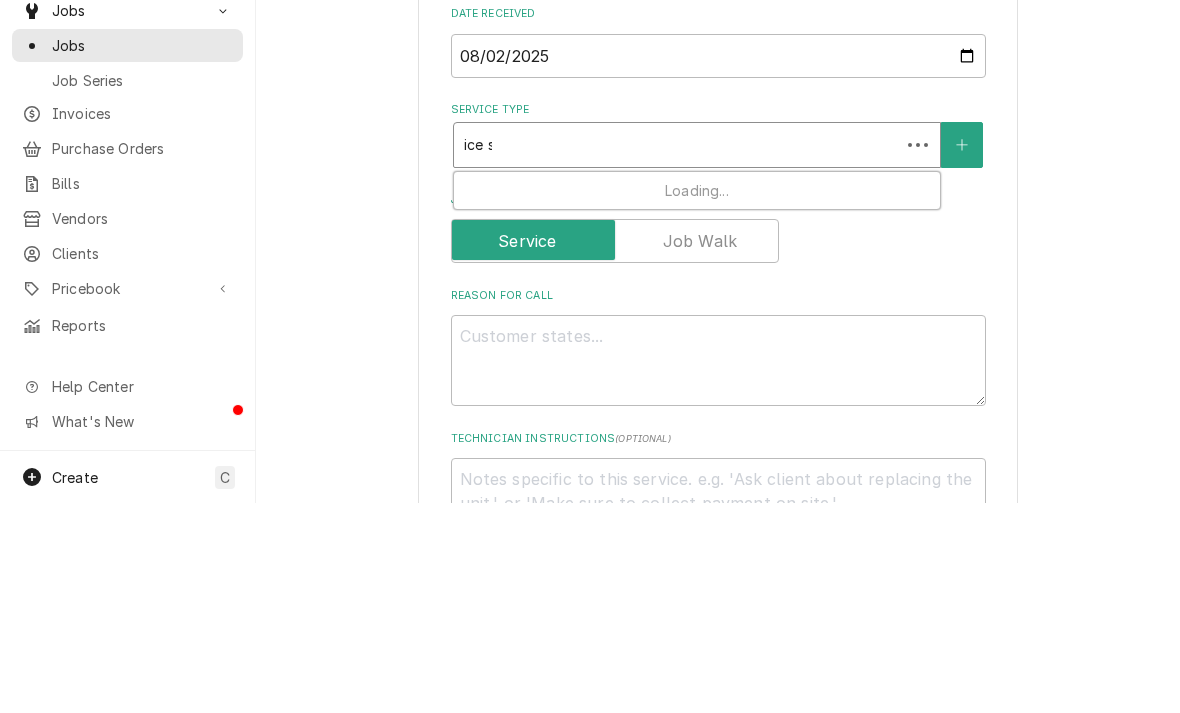 type on "x" 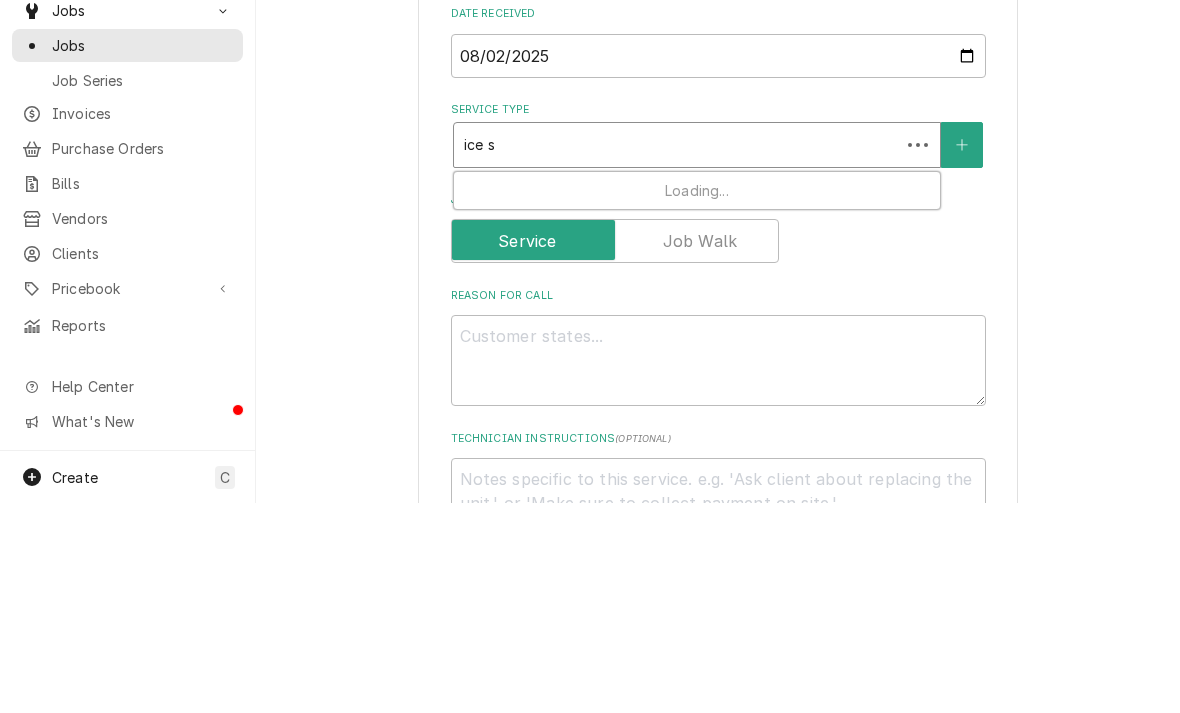 type on "ice se" 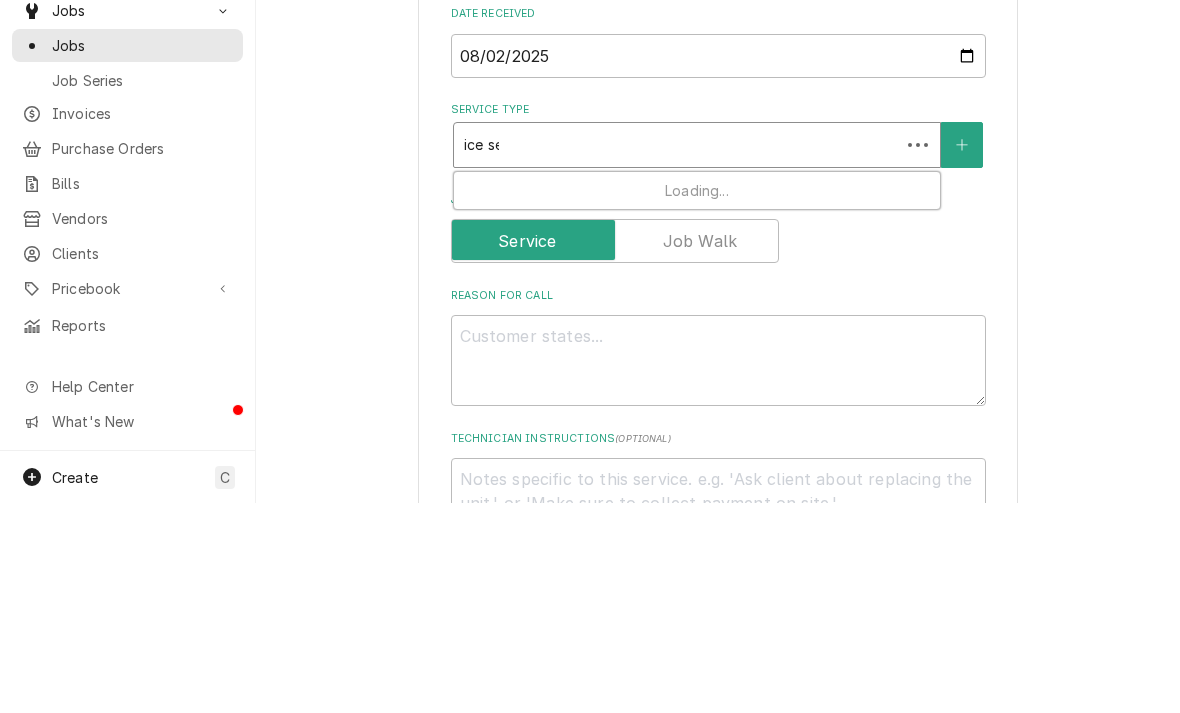 type on "x" 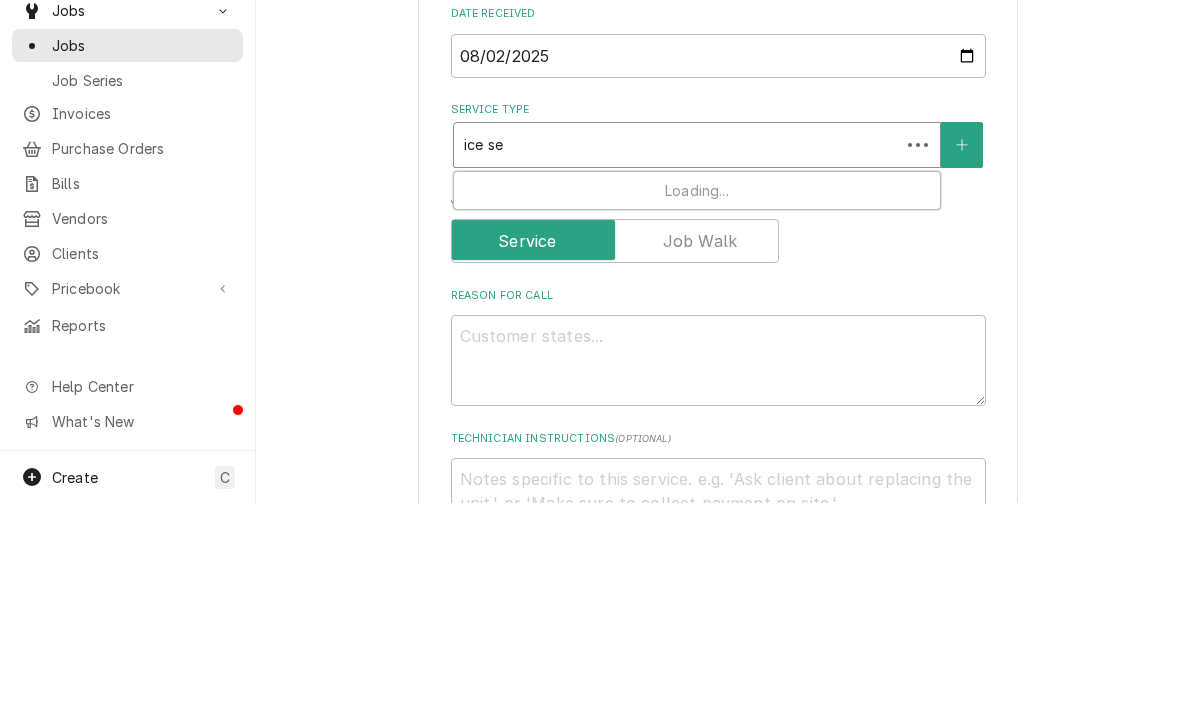 type on "ice ser" 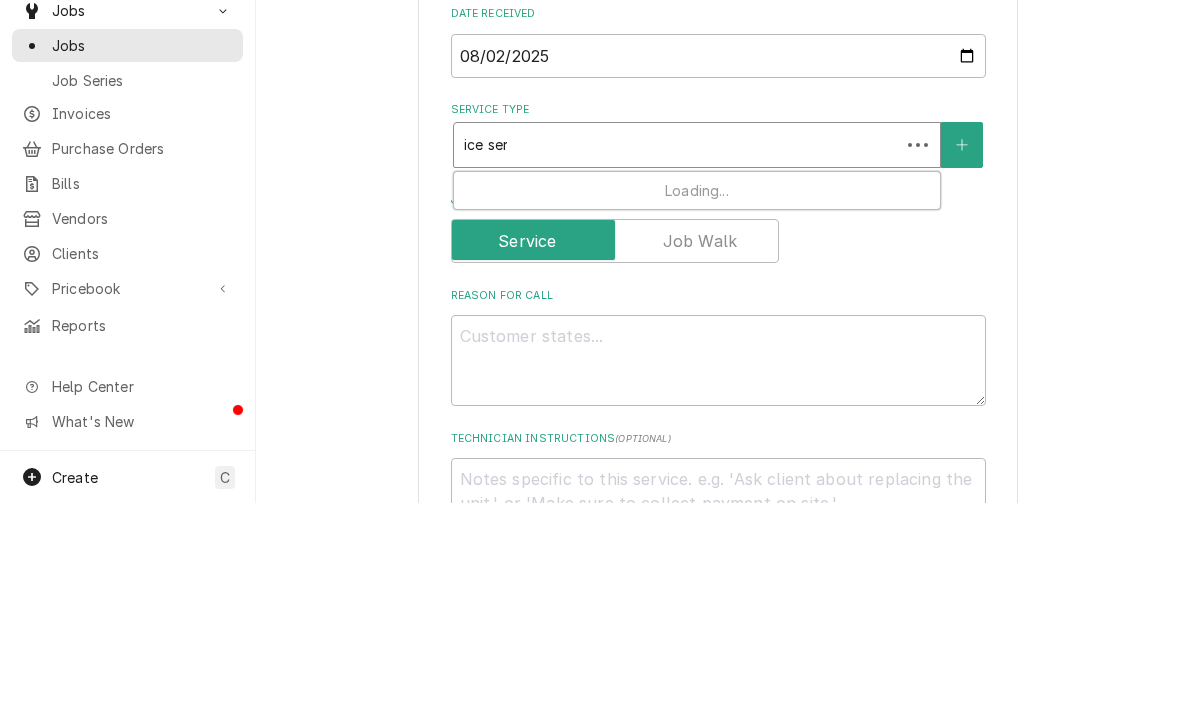type on "x" 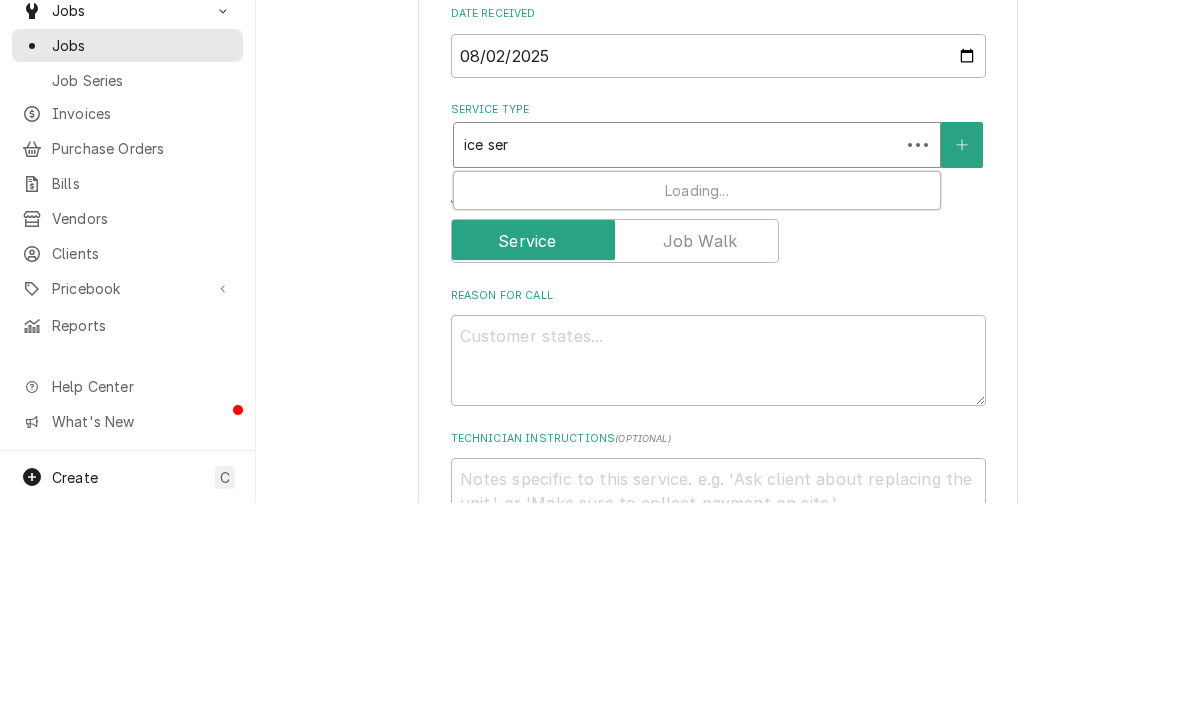 type on "ice serv" 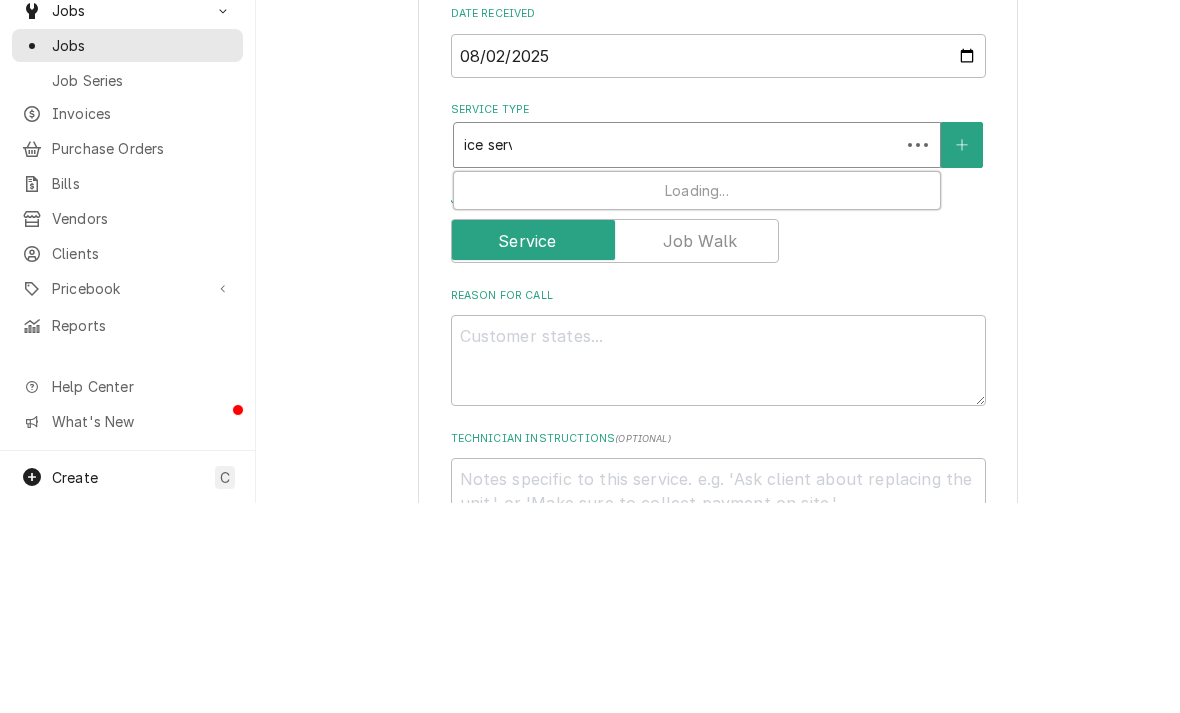 type on "x" 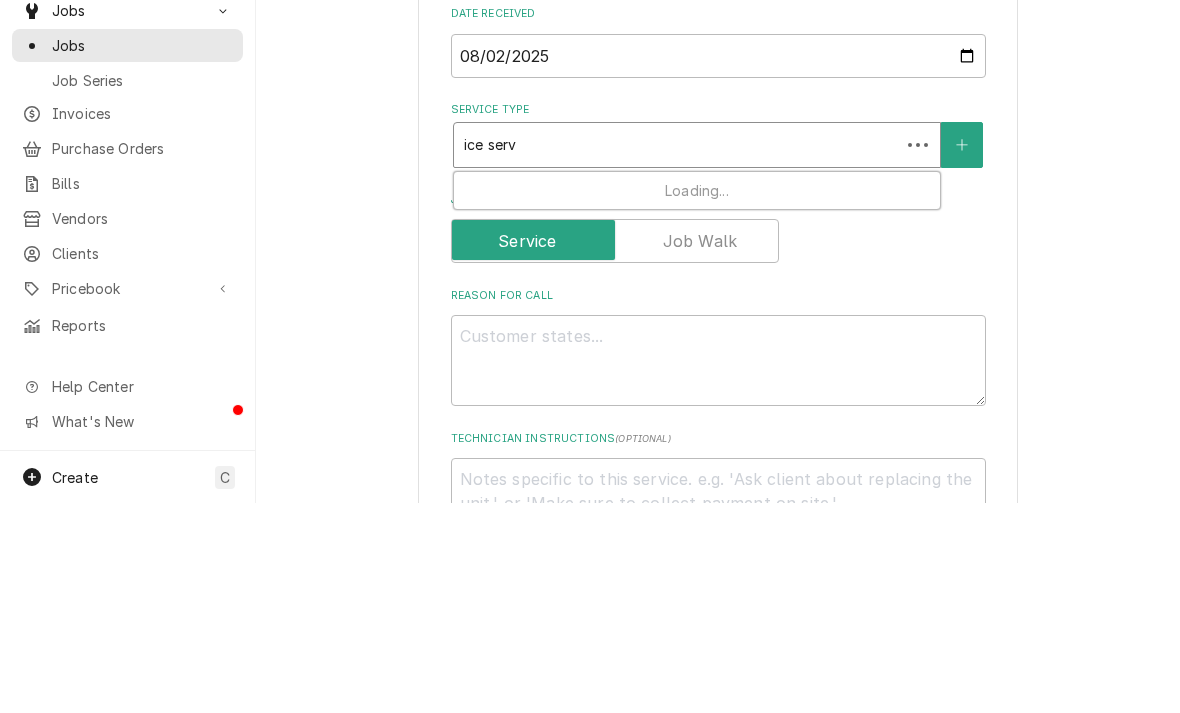 type on "ice servi" 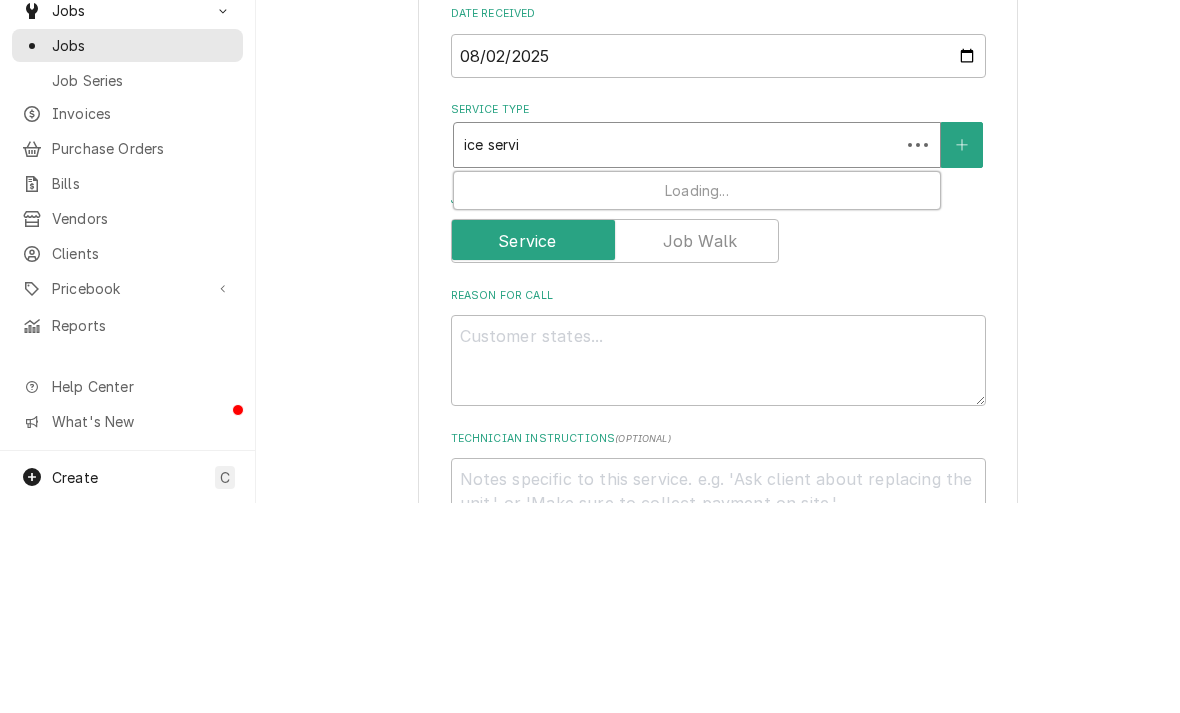 type on "x" 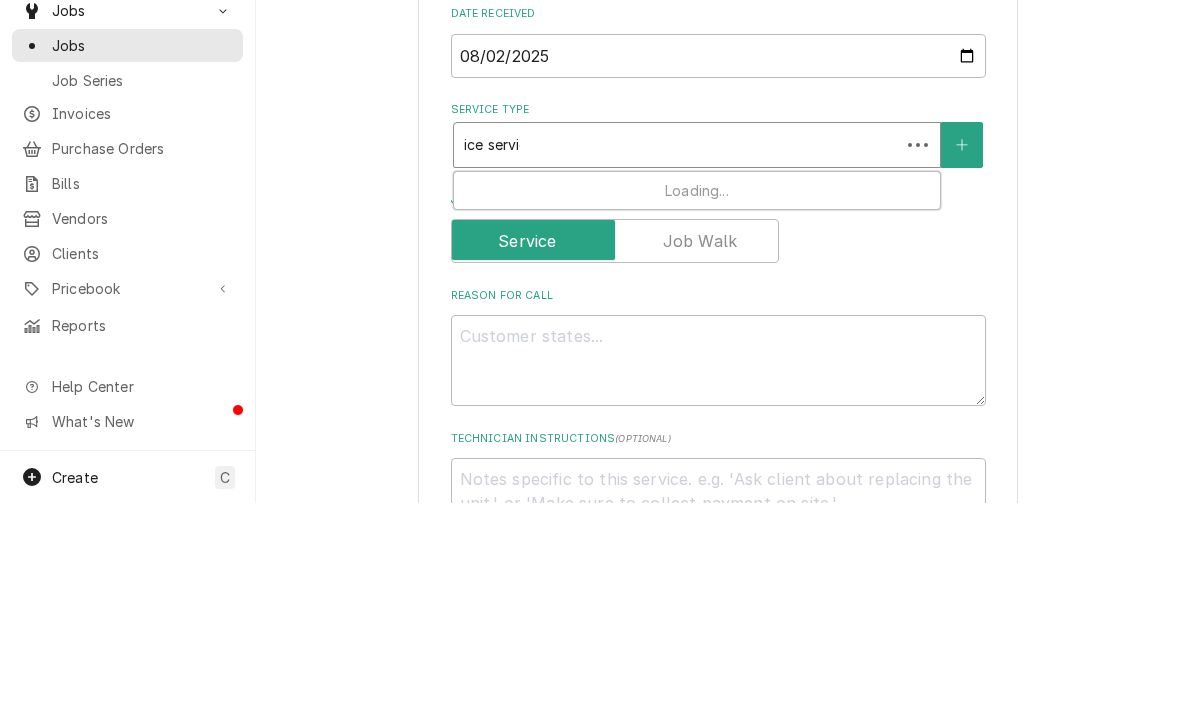 type on "x" 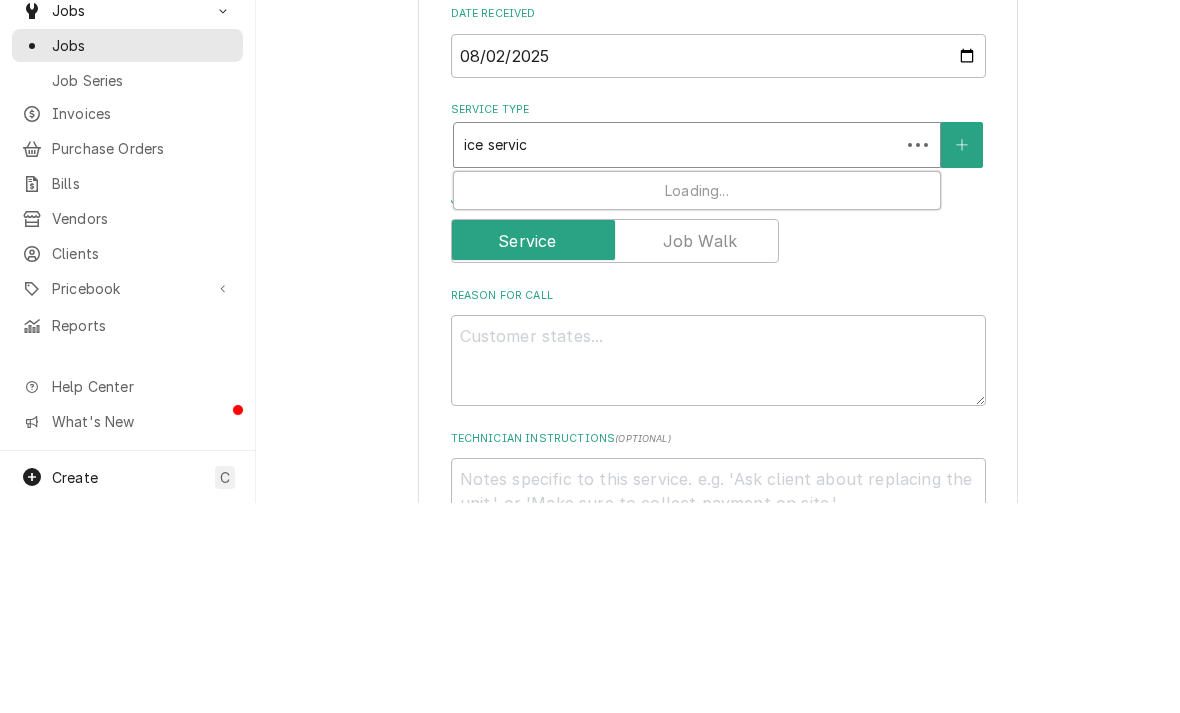 type on "ice service" 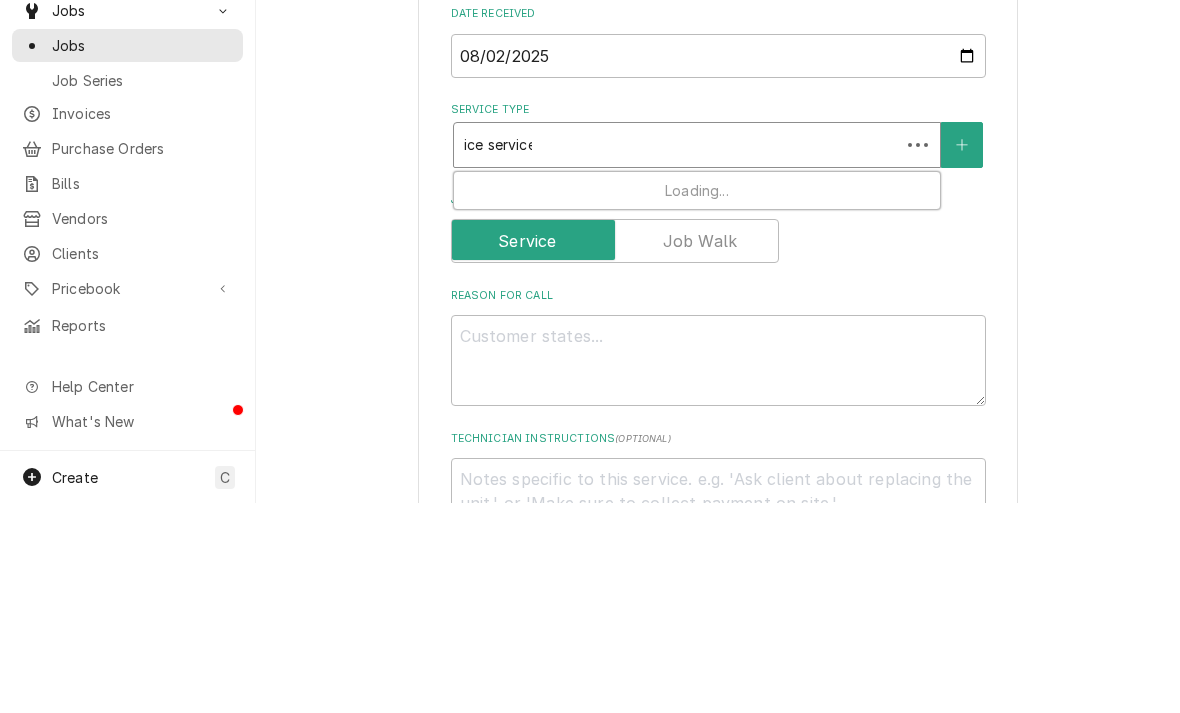 type on "x" 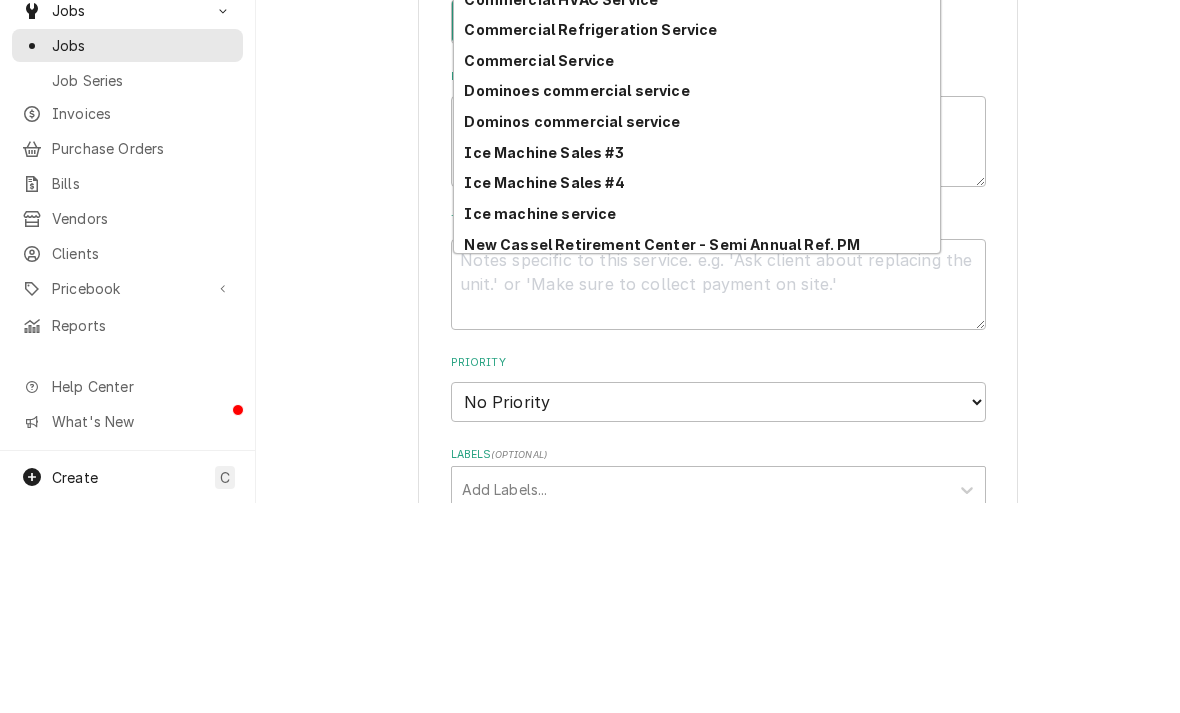 scroll, scrollTop: 534, scrollLeft: 0, axis: vertical 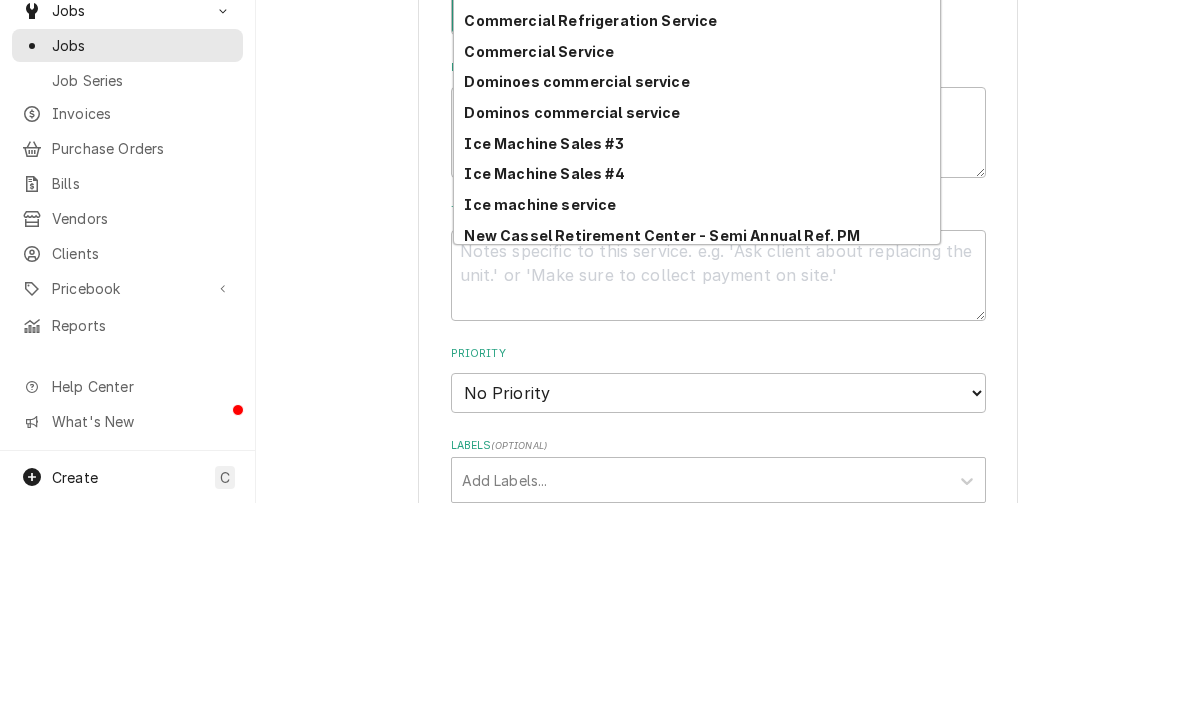 click on "Ice machine service" at bounding box center [540, 414] 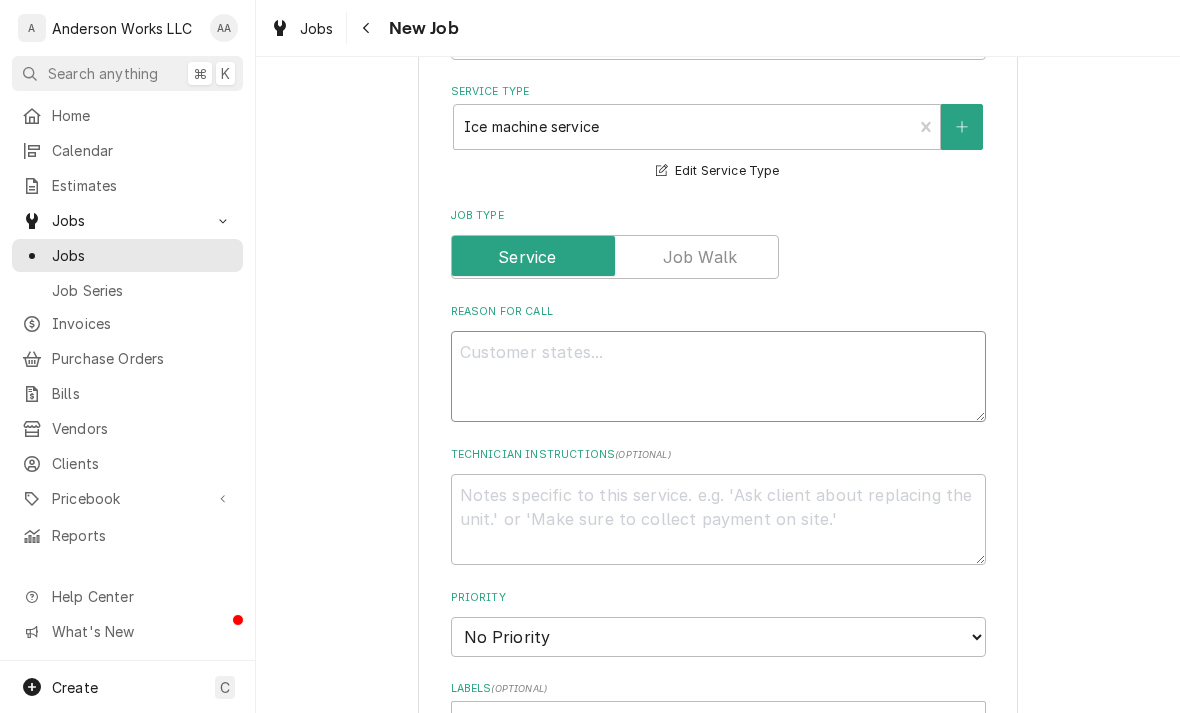 click on "Reason For Call" at bounding box center [718, 376] 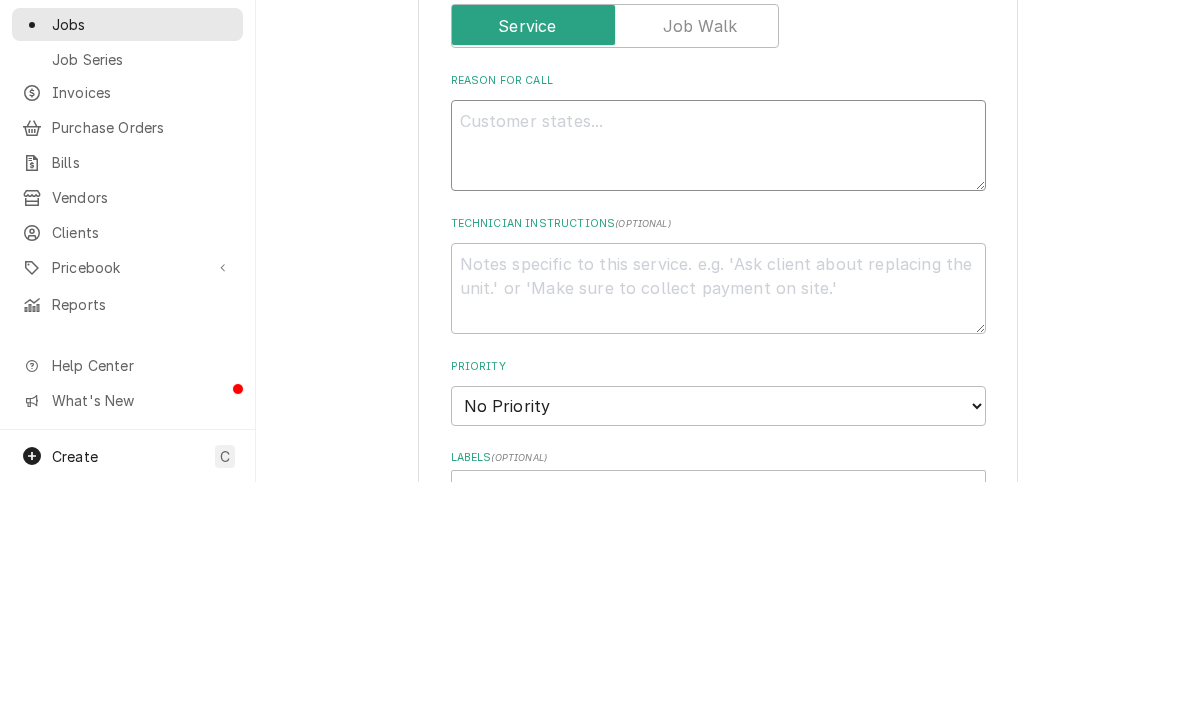 type on "x" 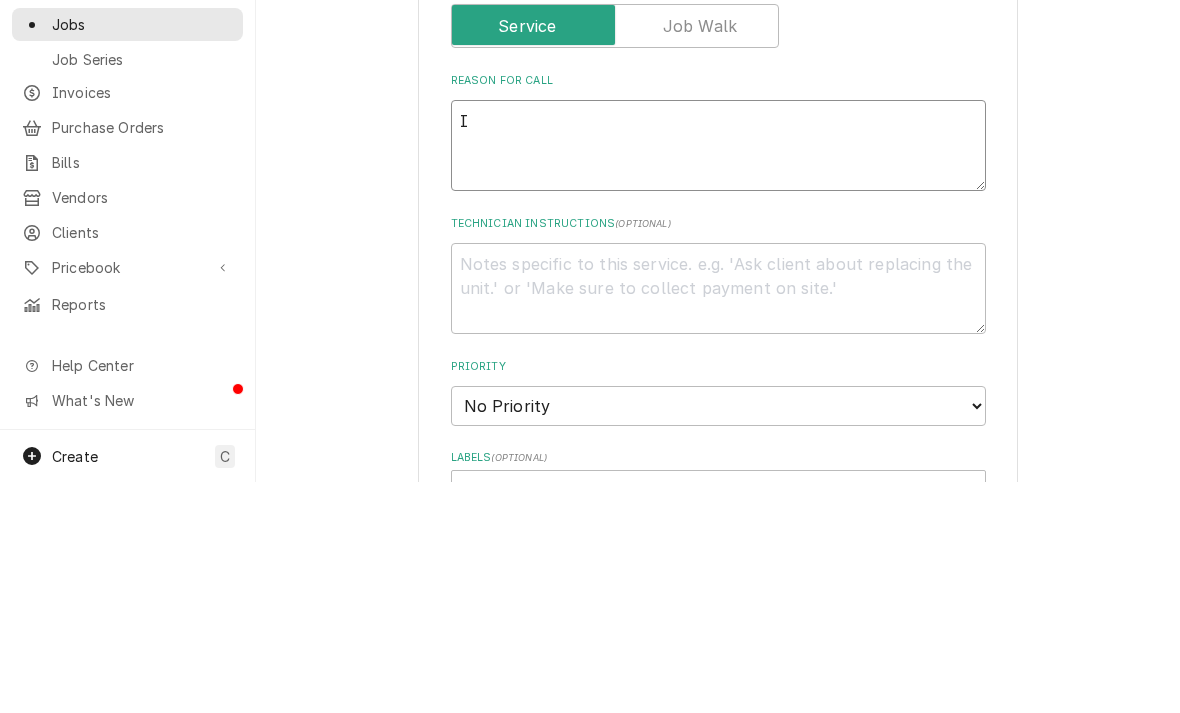 type on "Ic" 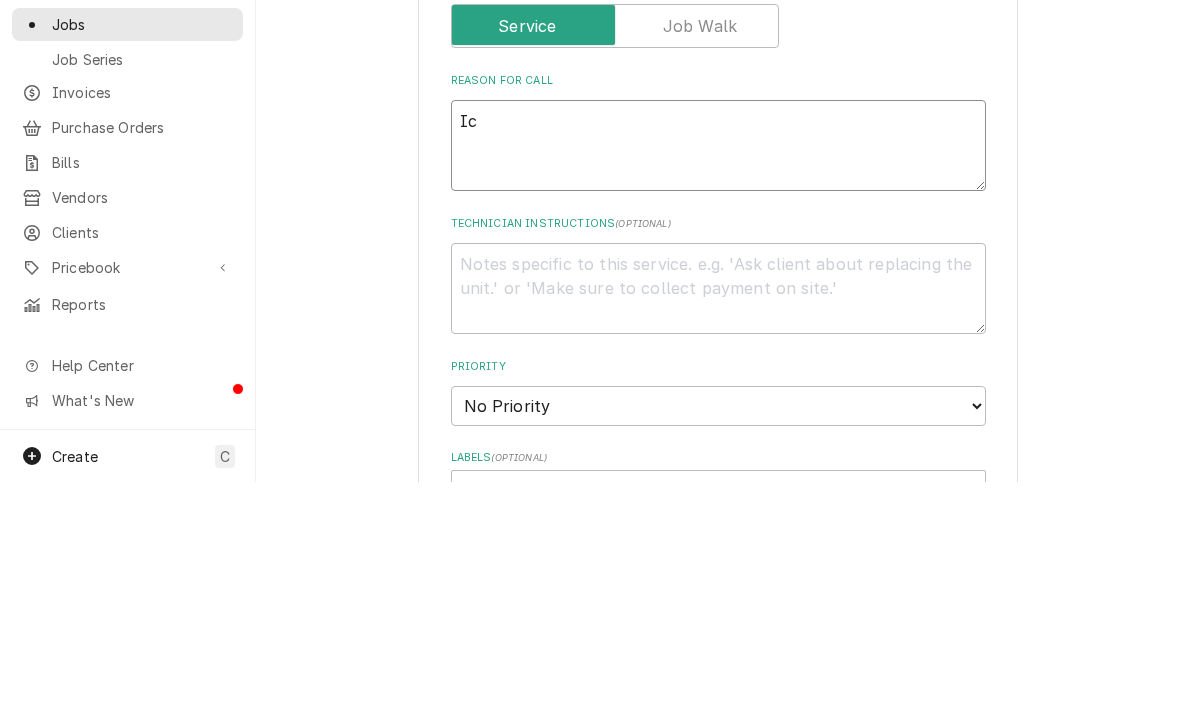 type on "x" 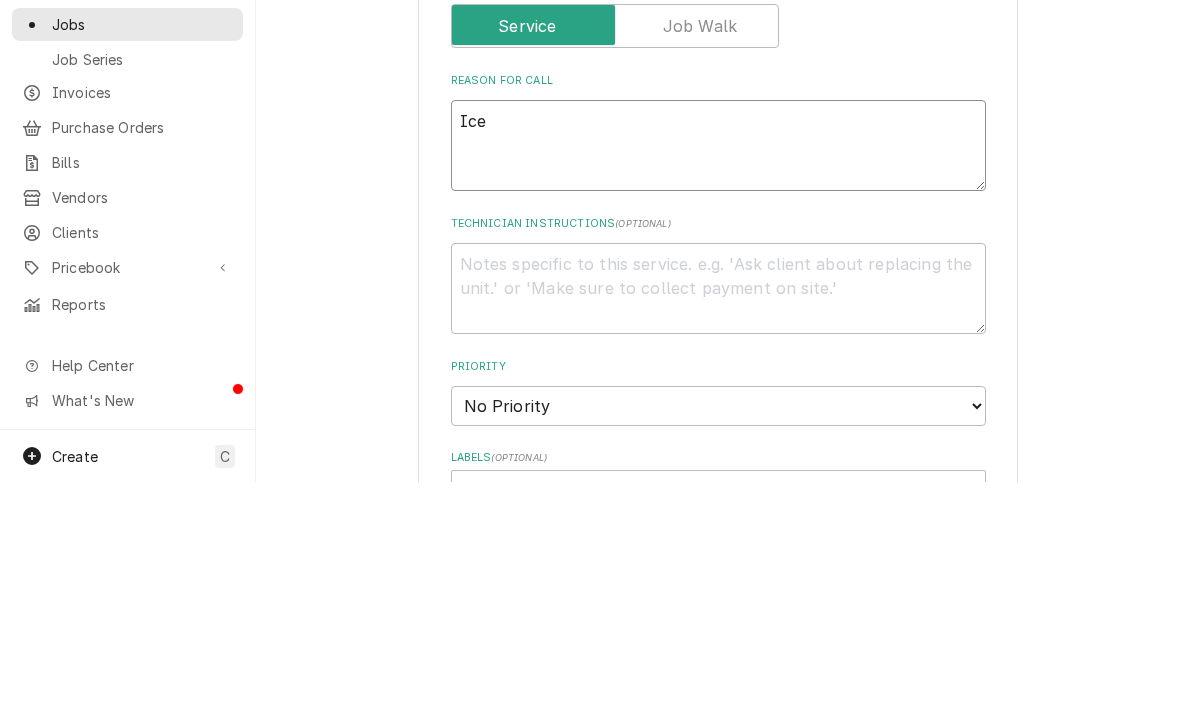 type on "x" 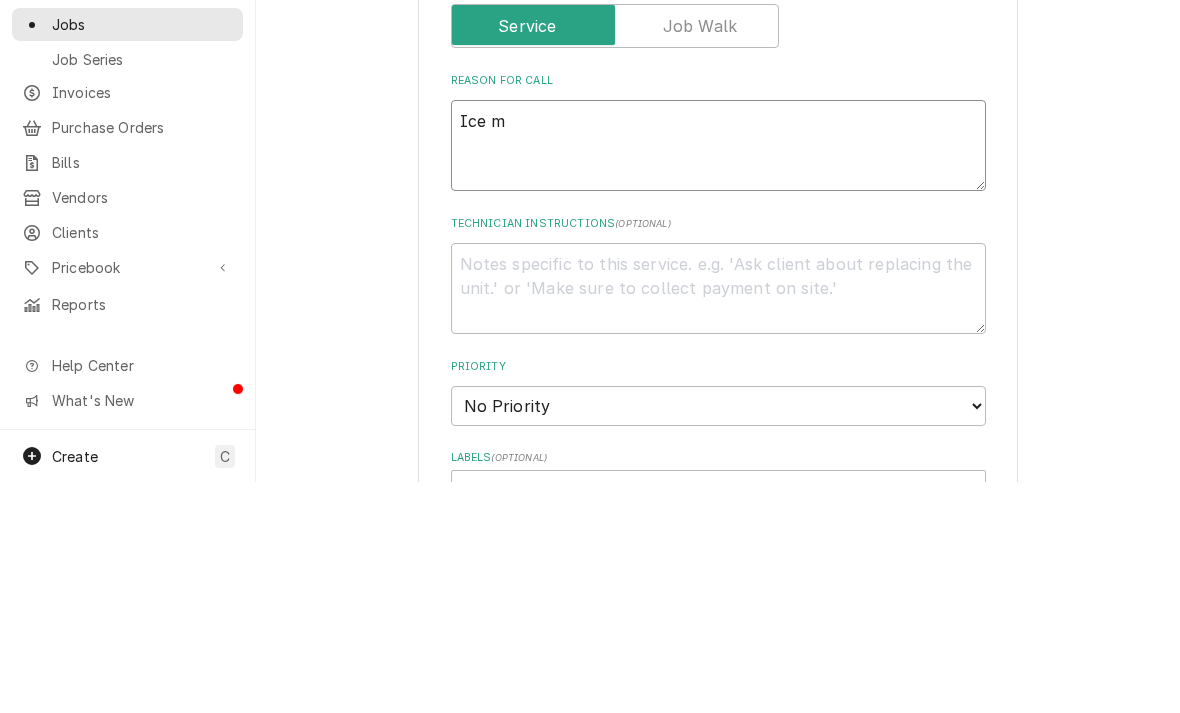 type on "Ice ma" 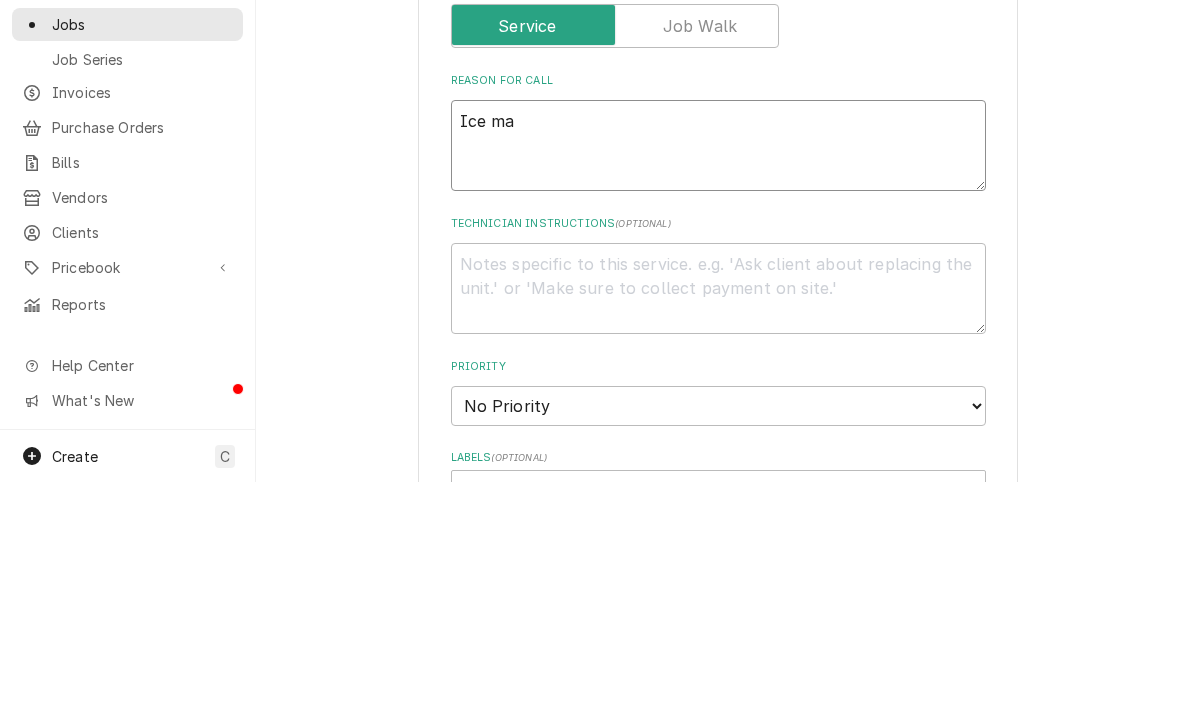 type on "x" 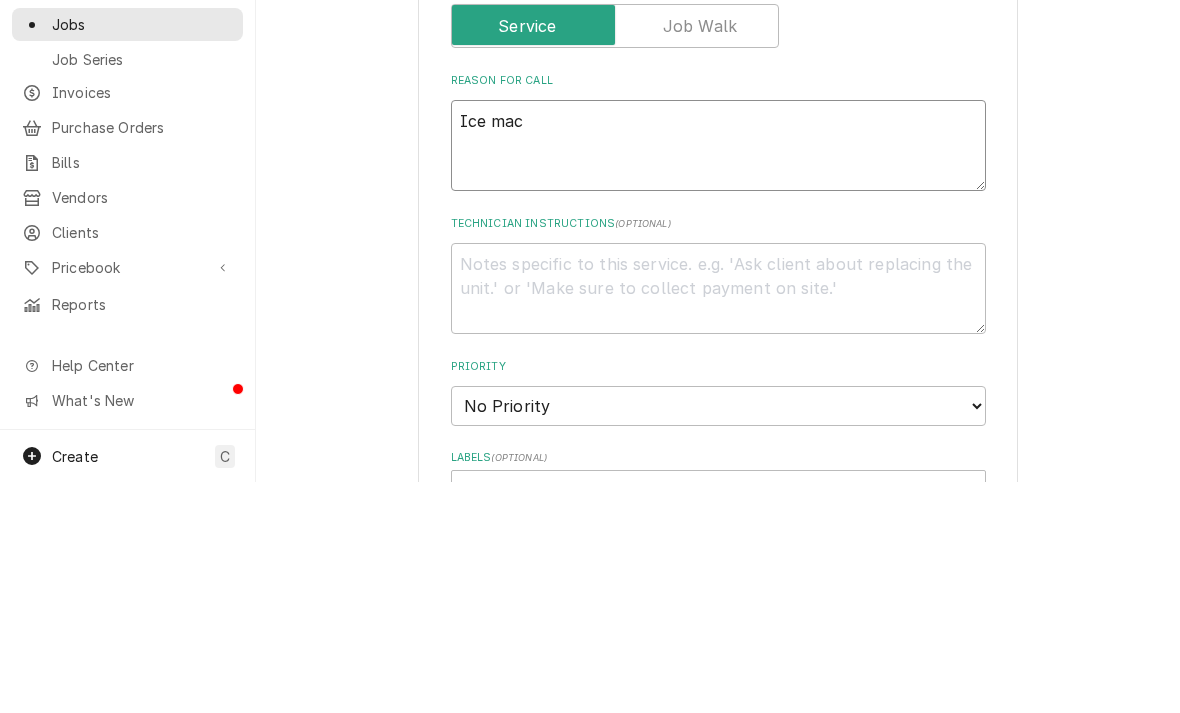 type on "x" 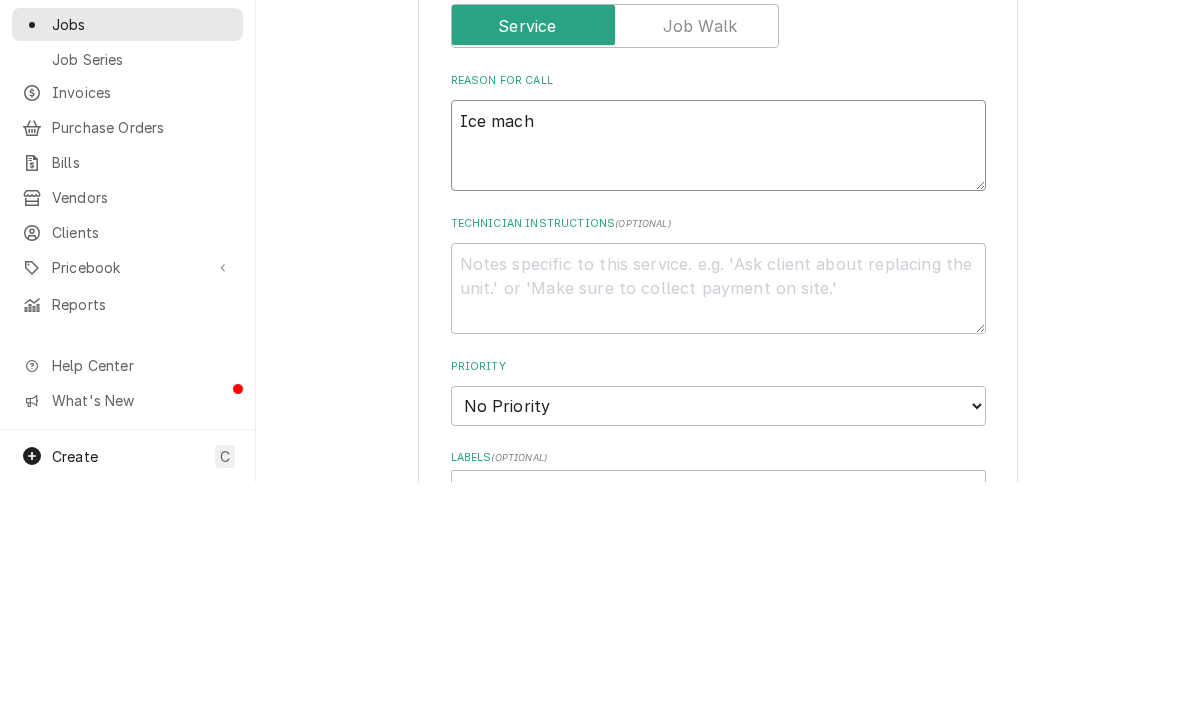 type on "x" 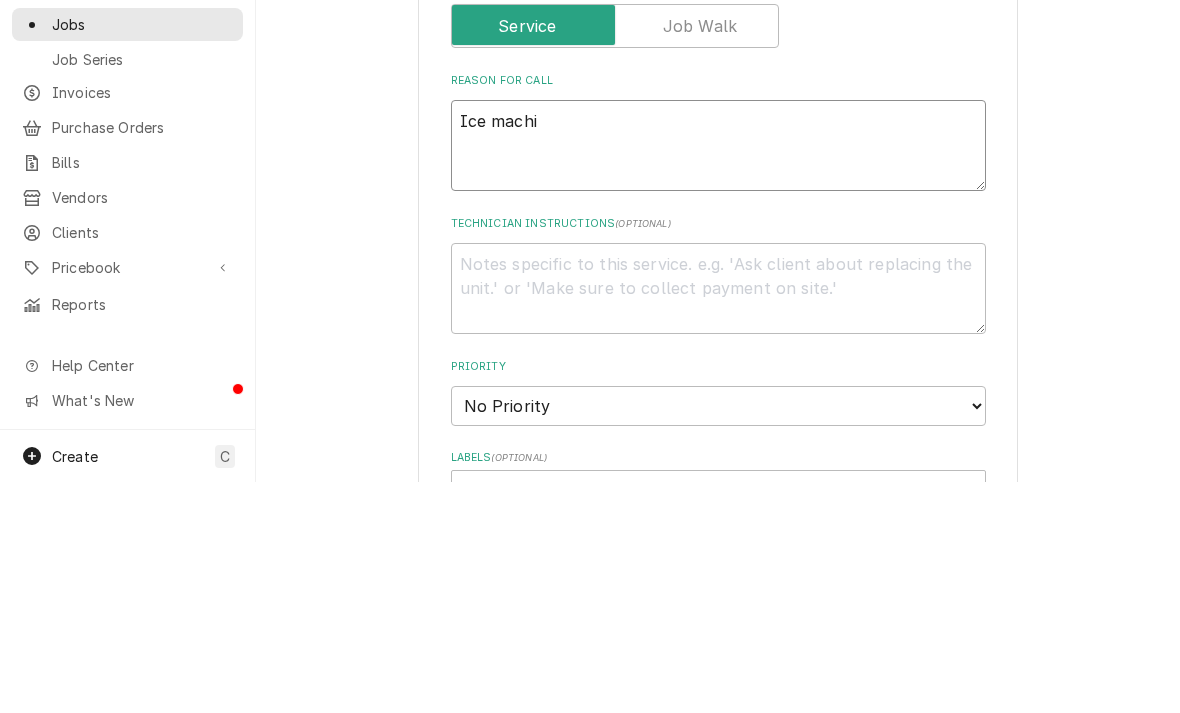 type on "x" 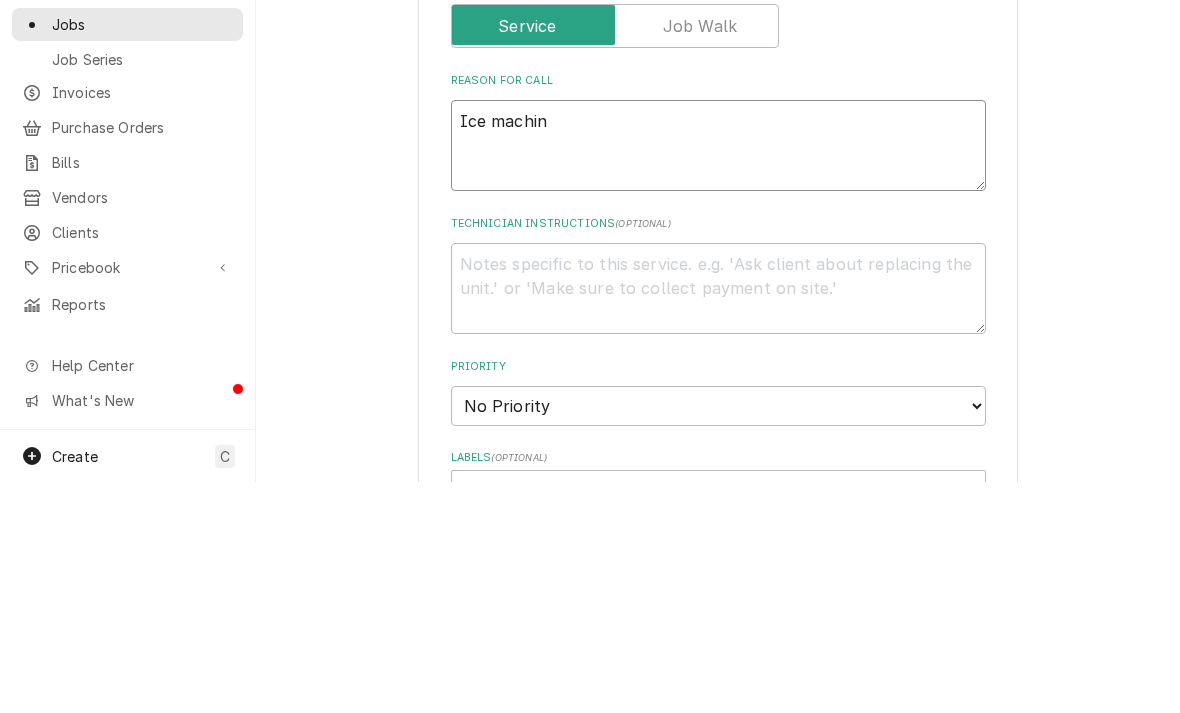 type on "x" 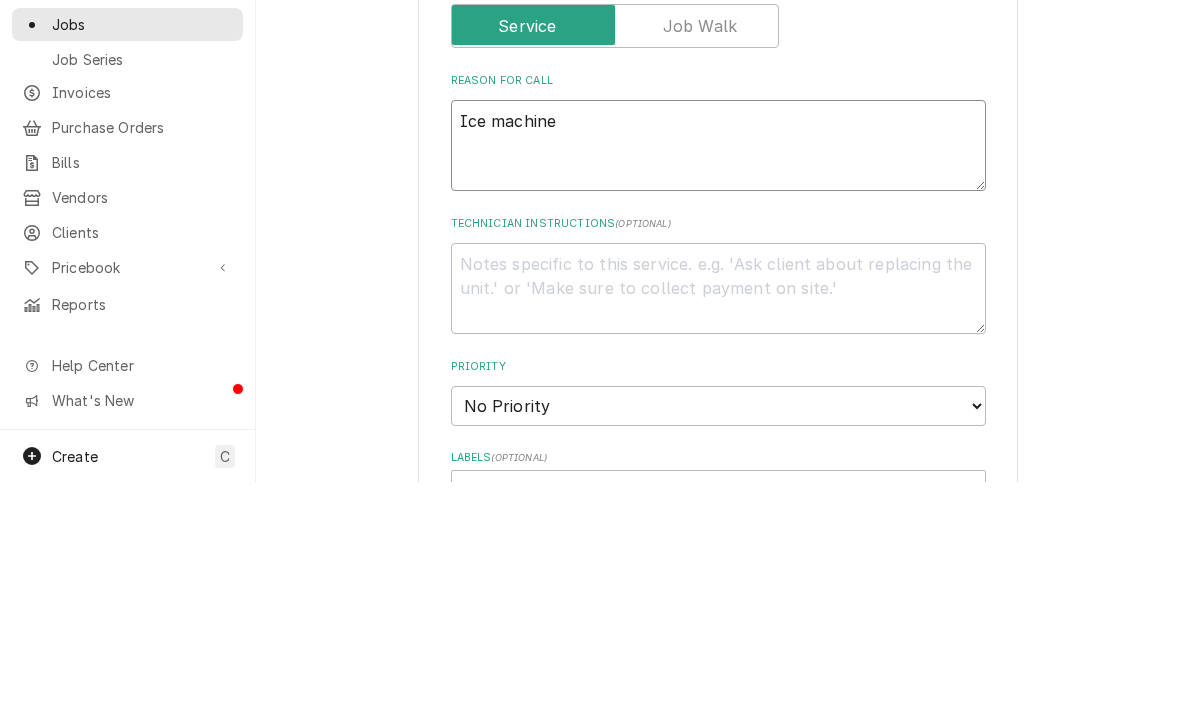 type on "x" 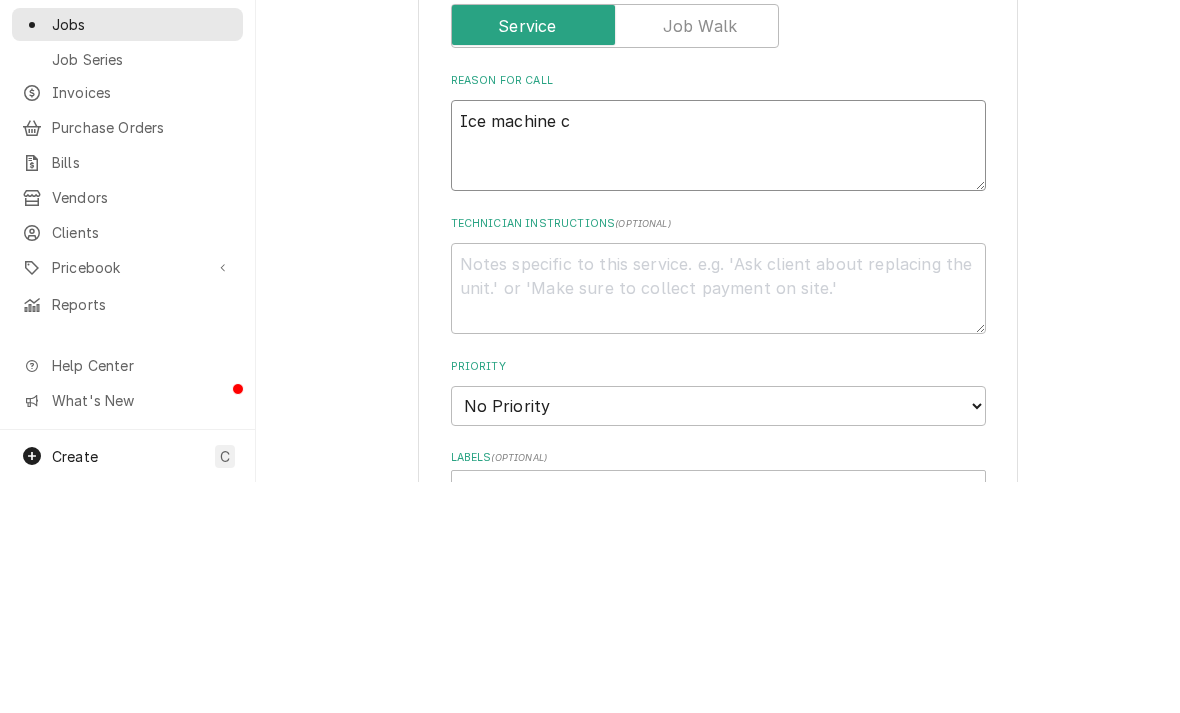 type on "Ice machine cl" 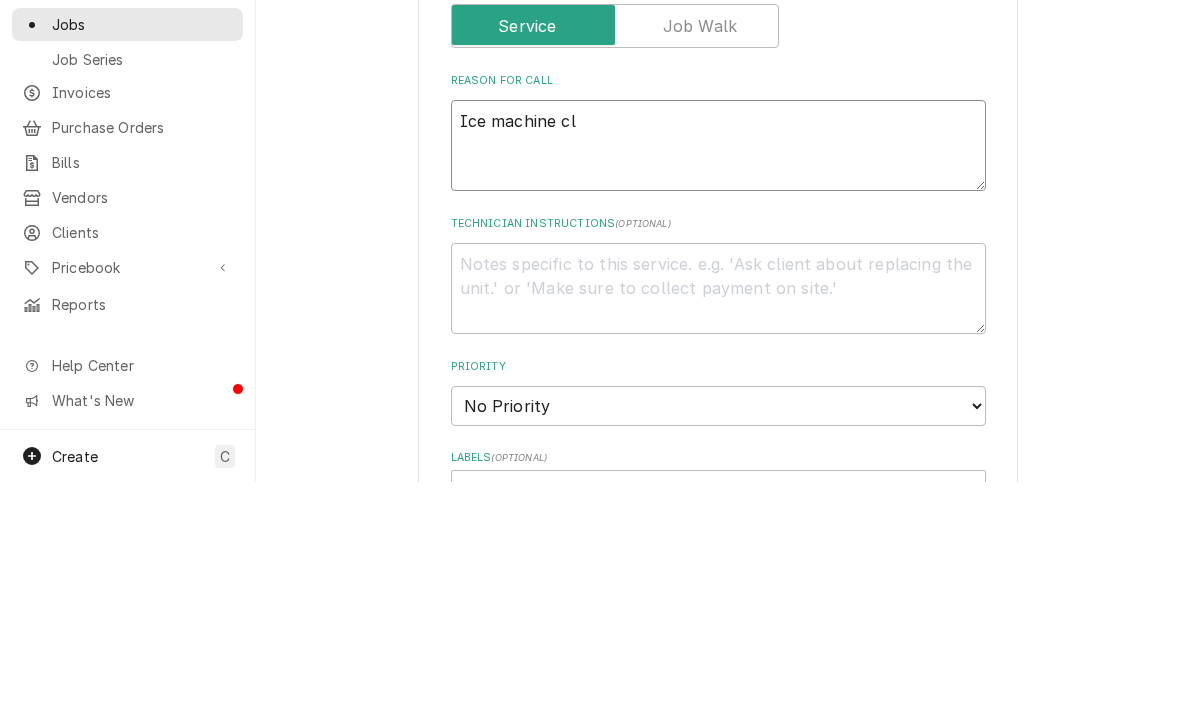 type on "x" 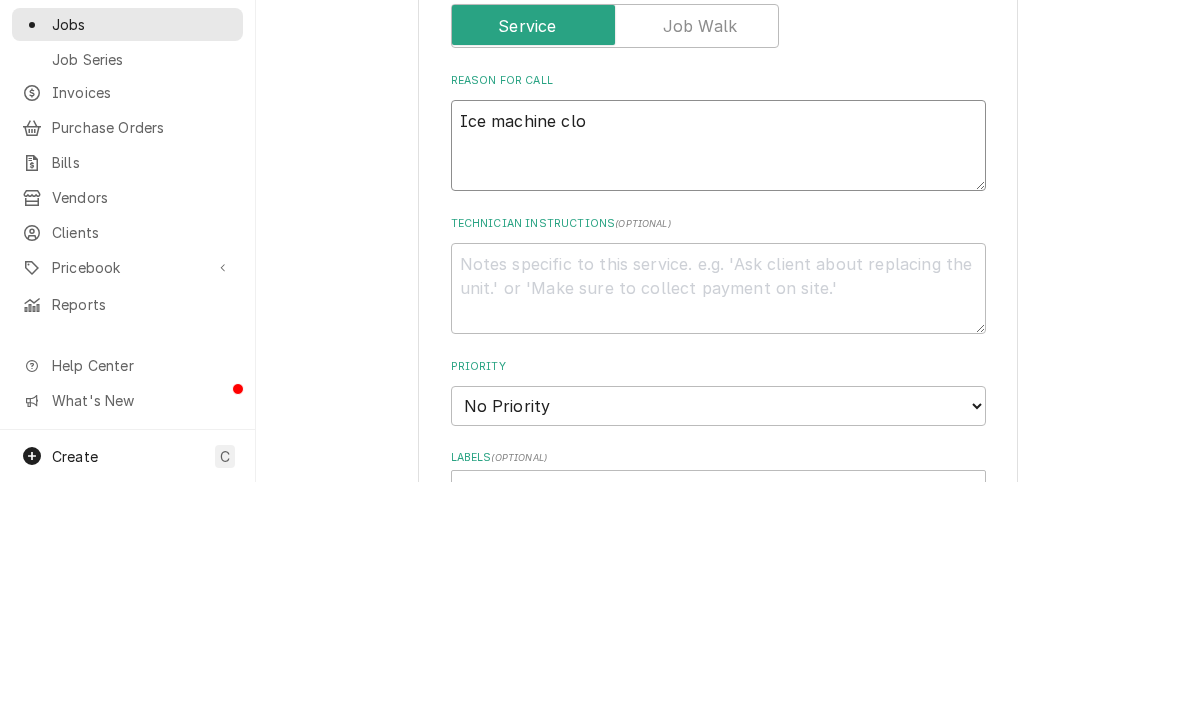 type on "x" 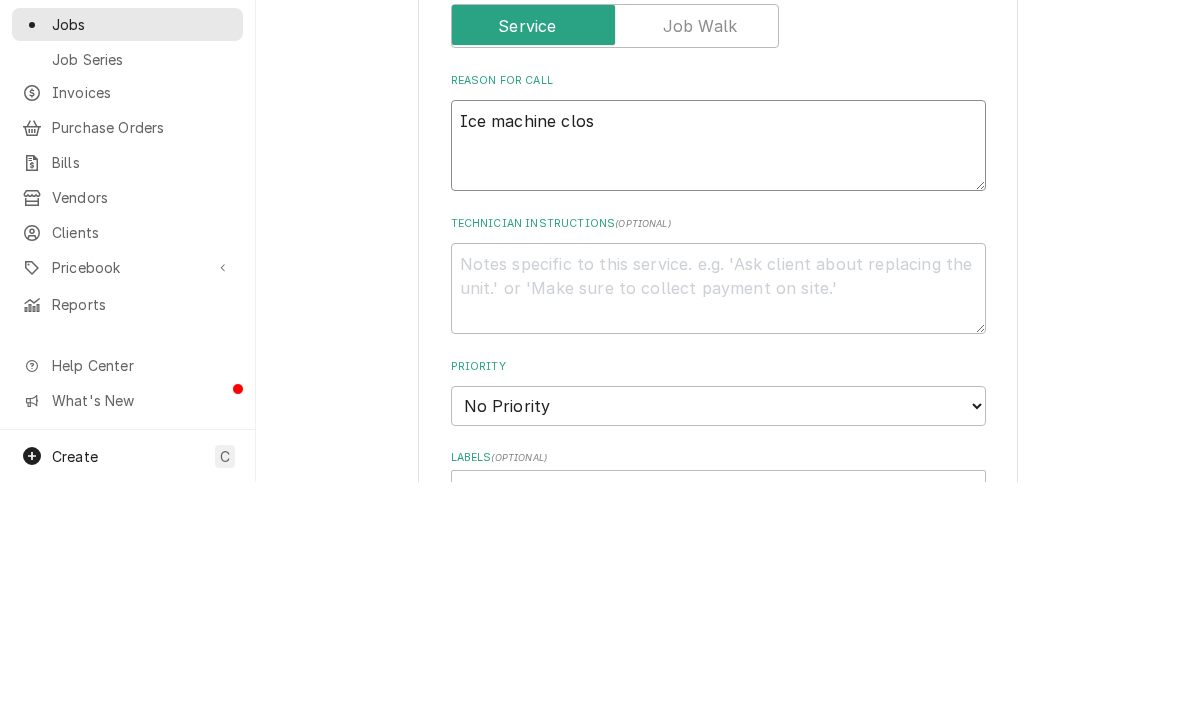type on "Ice machine close" 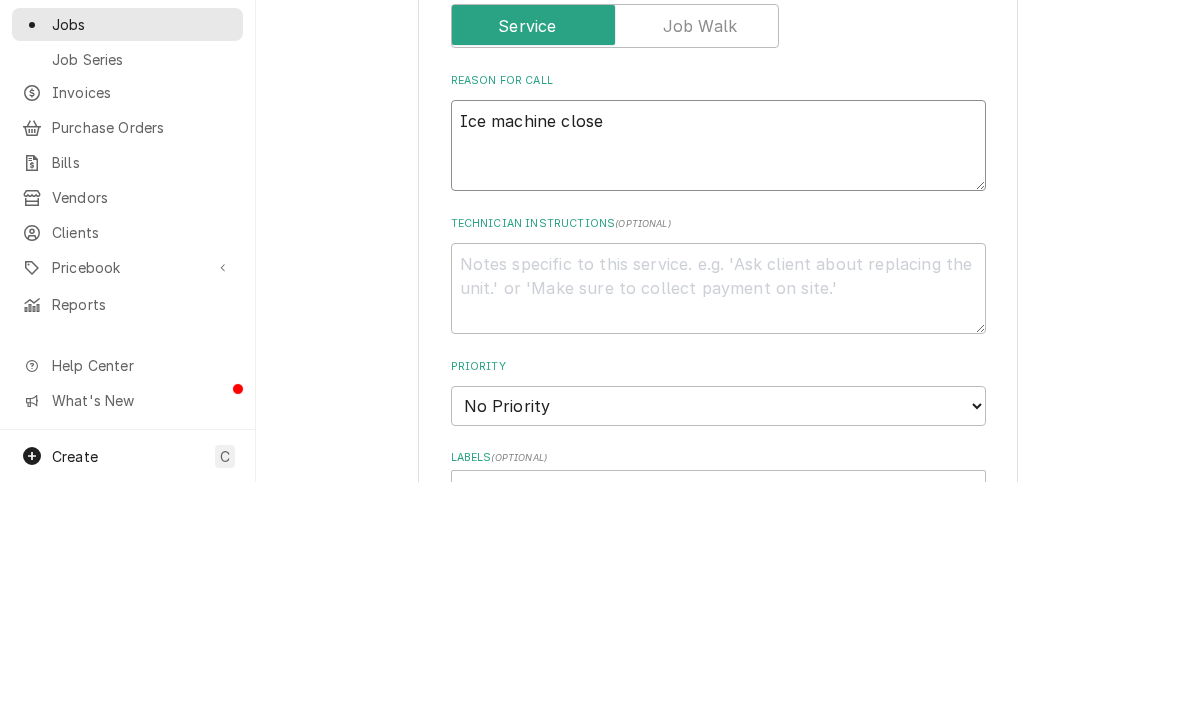 type on "x" 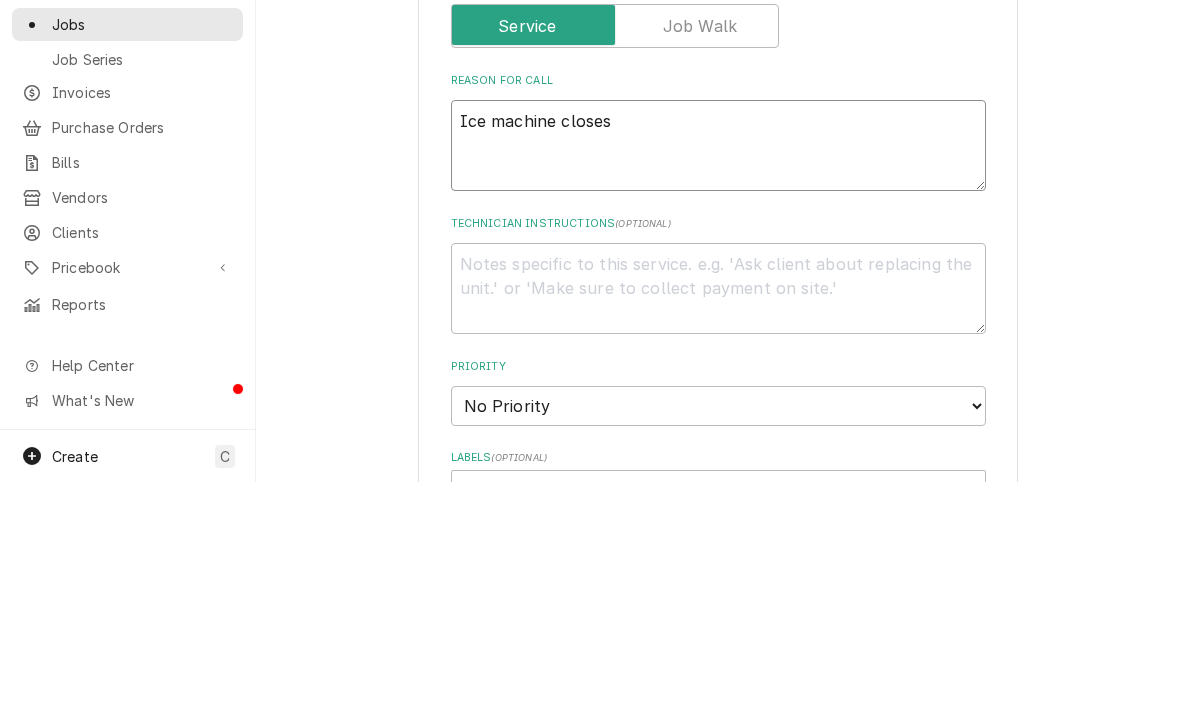 type on "x" 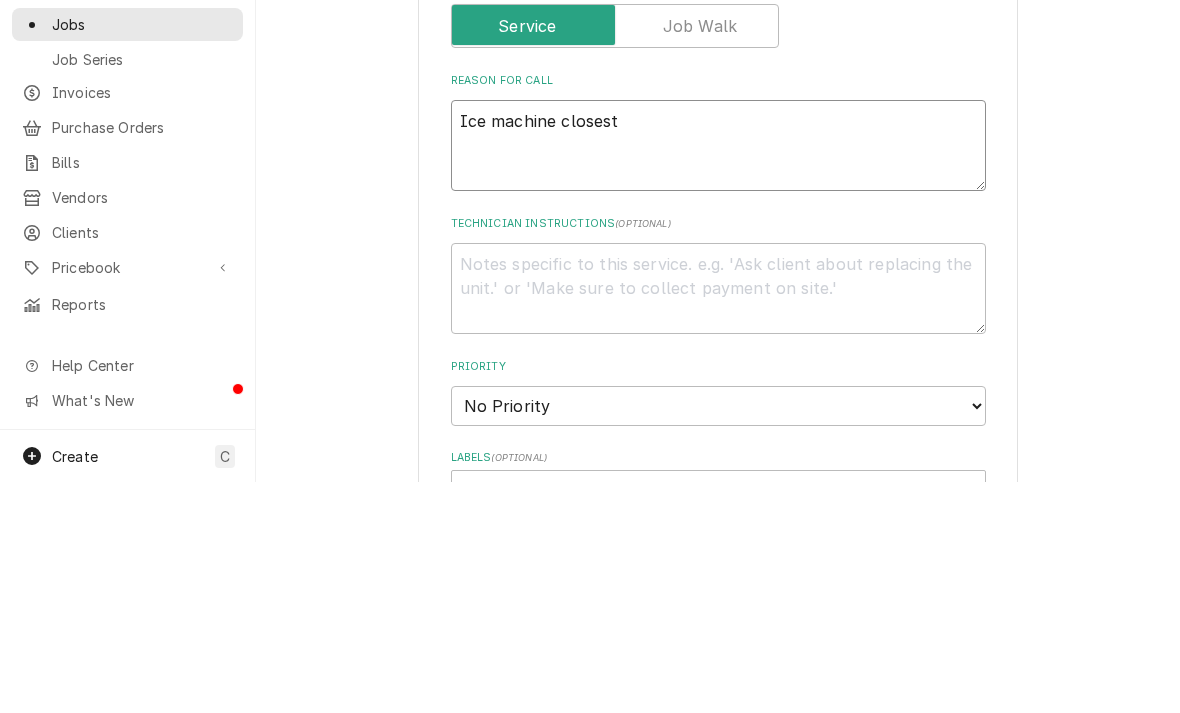 type on "x" 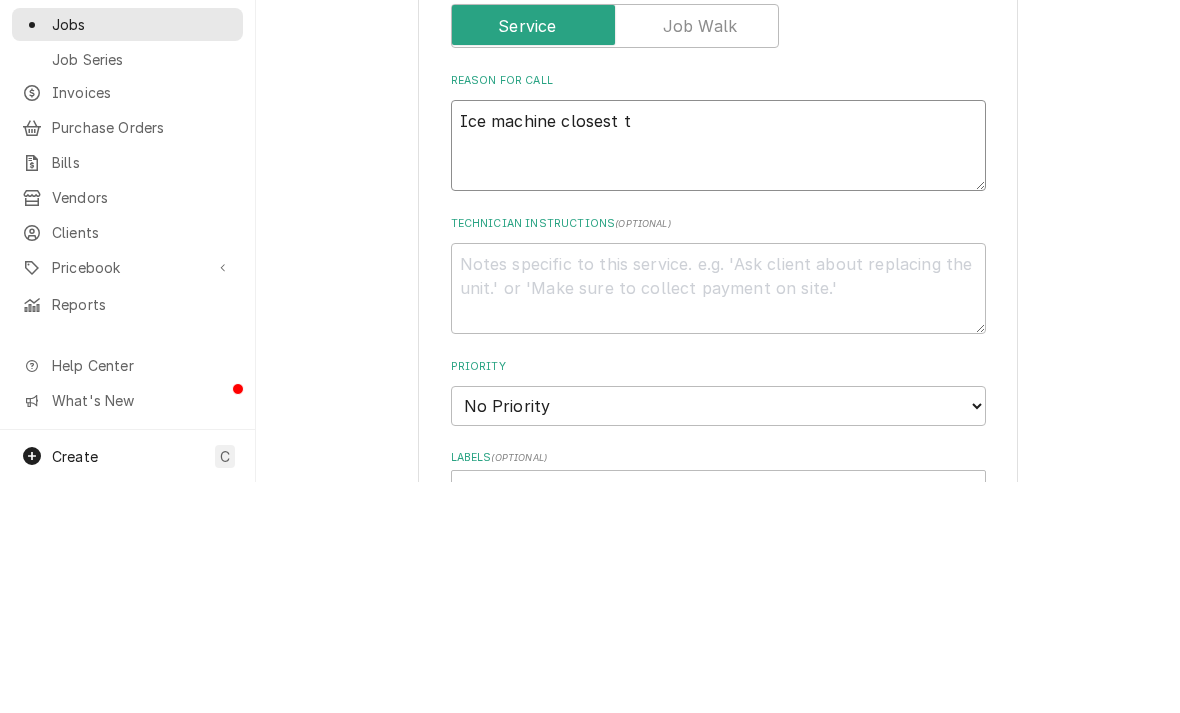 type on "x" 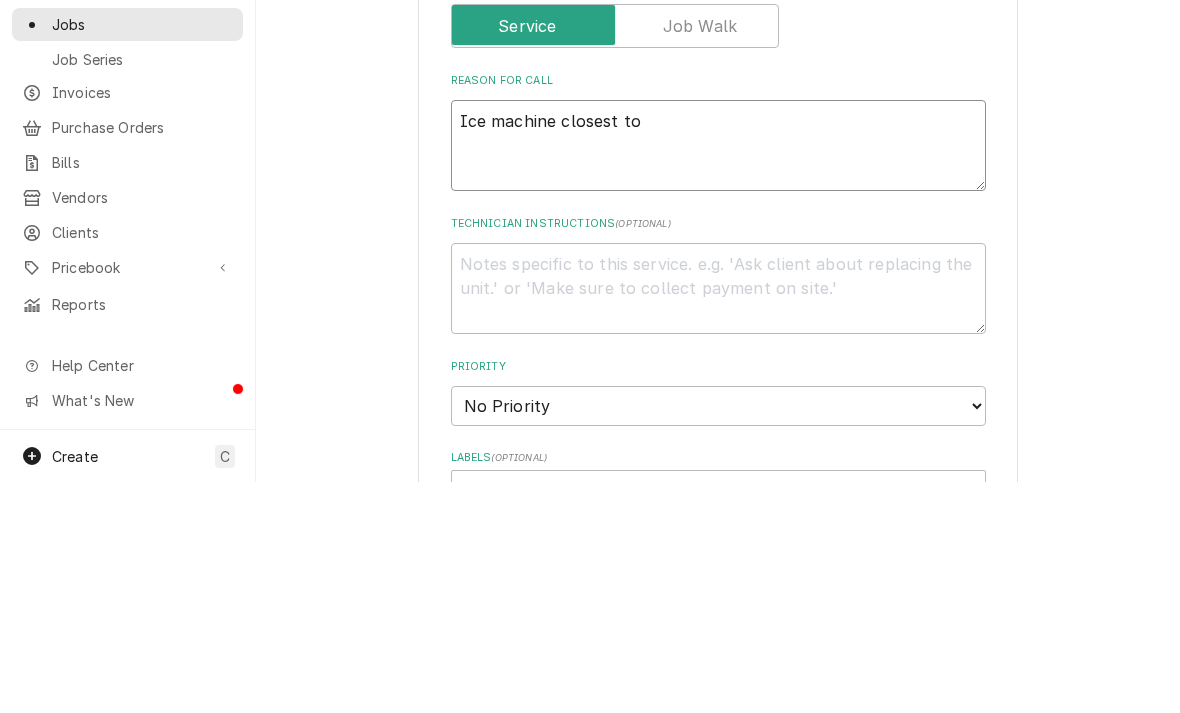 type on "x" 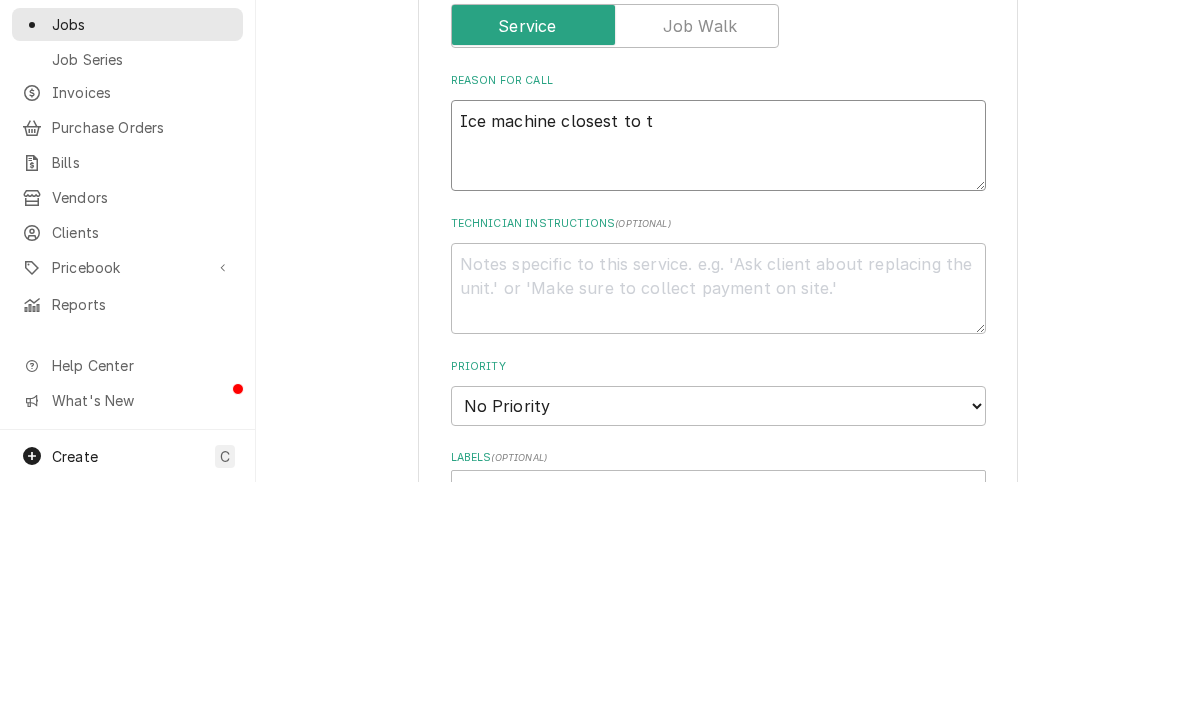 type on "x" 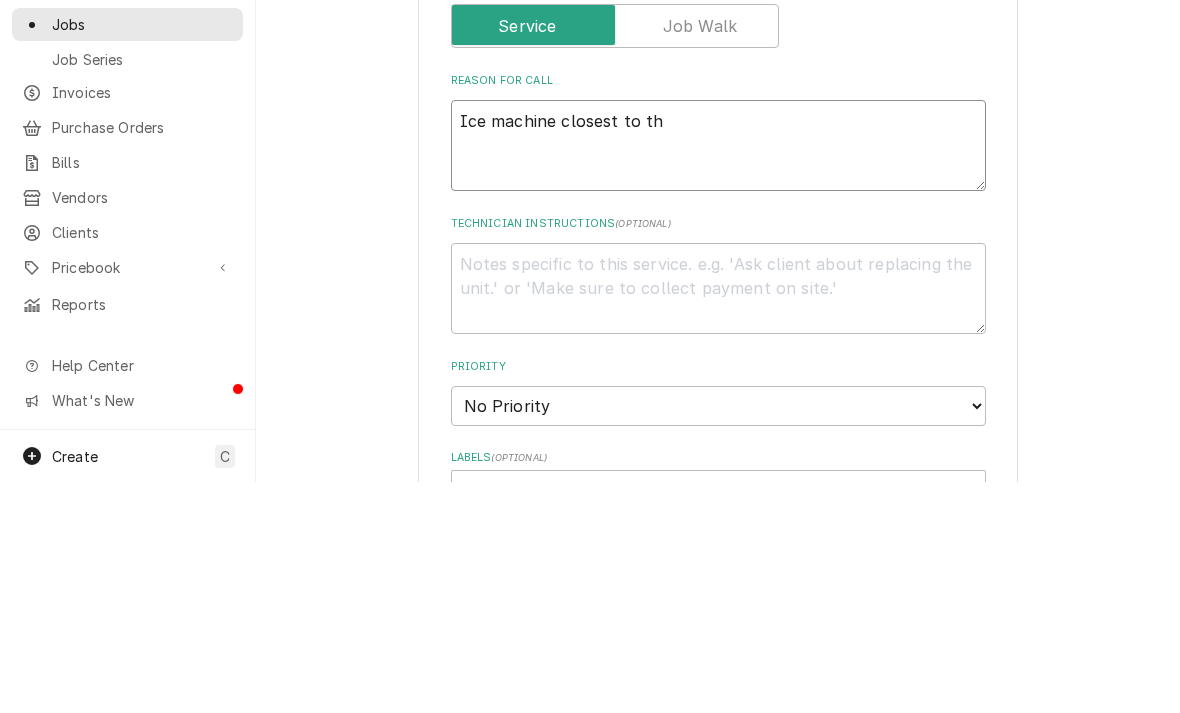 type on "x" 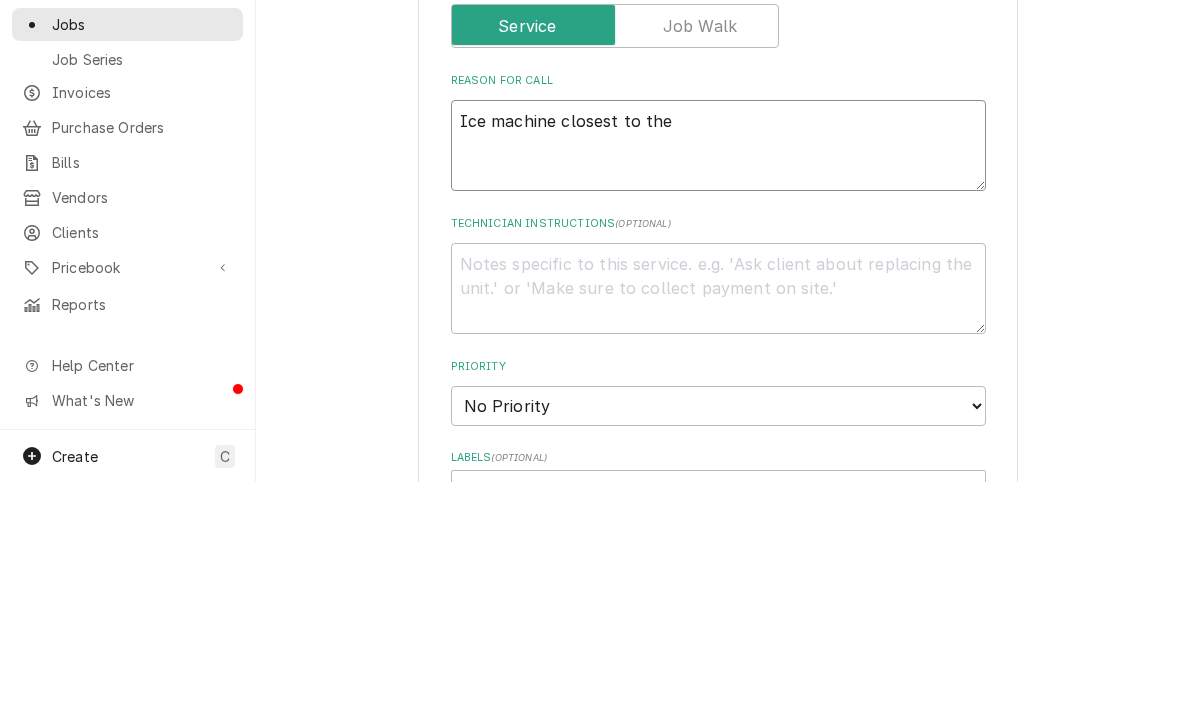type on "x" 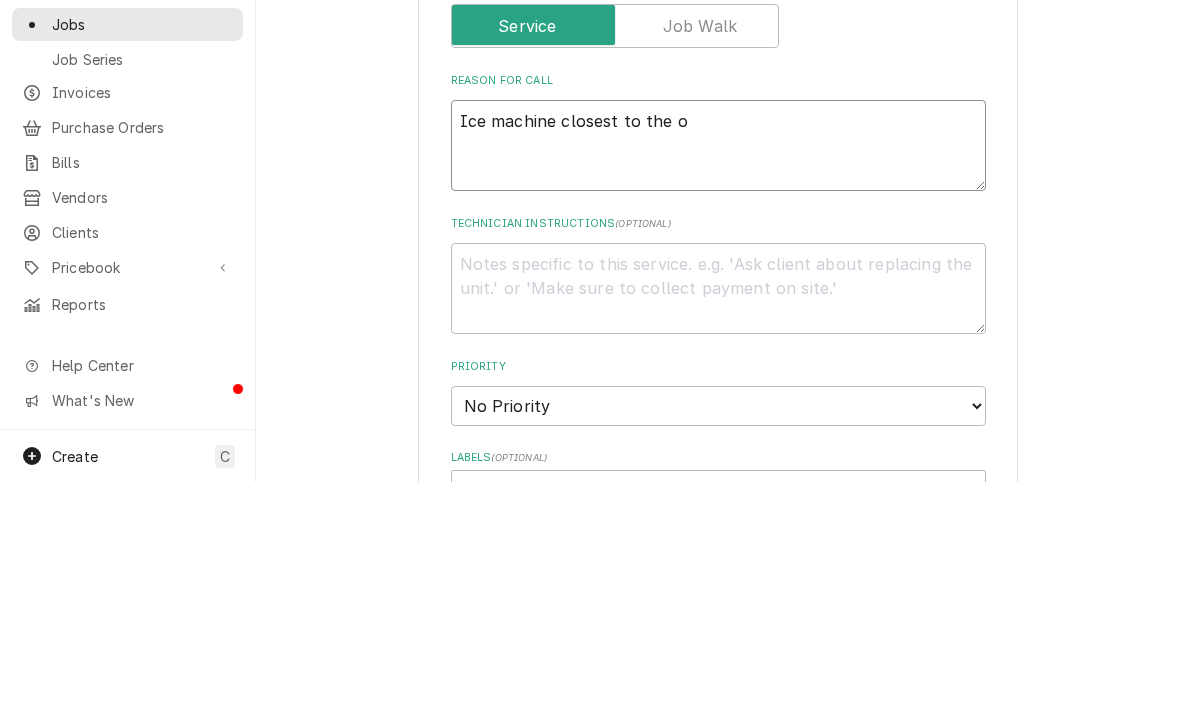 type on "x" 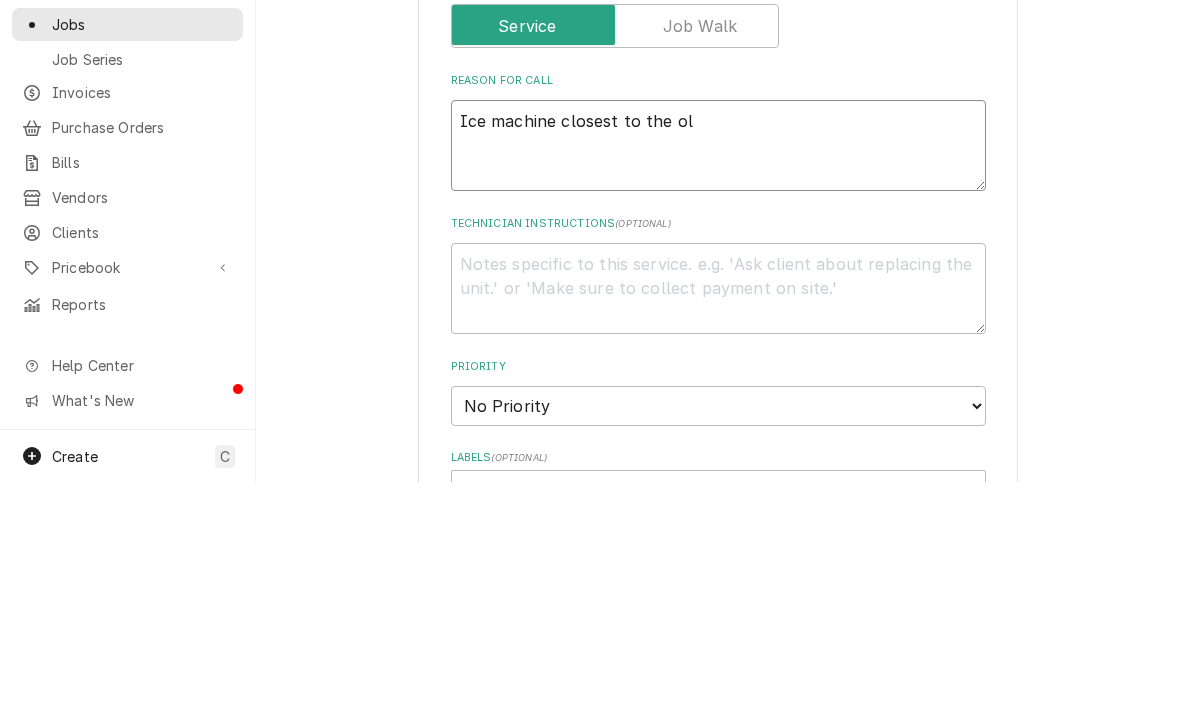 type on "x" 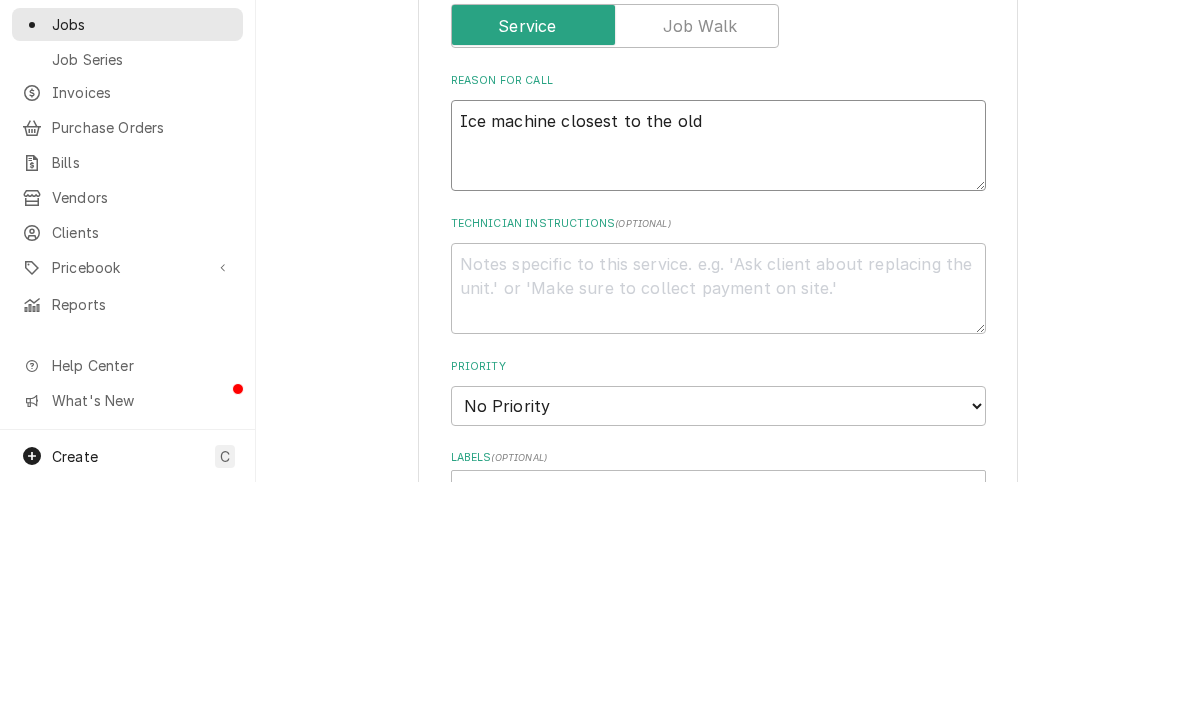 type on "x" 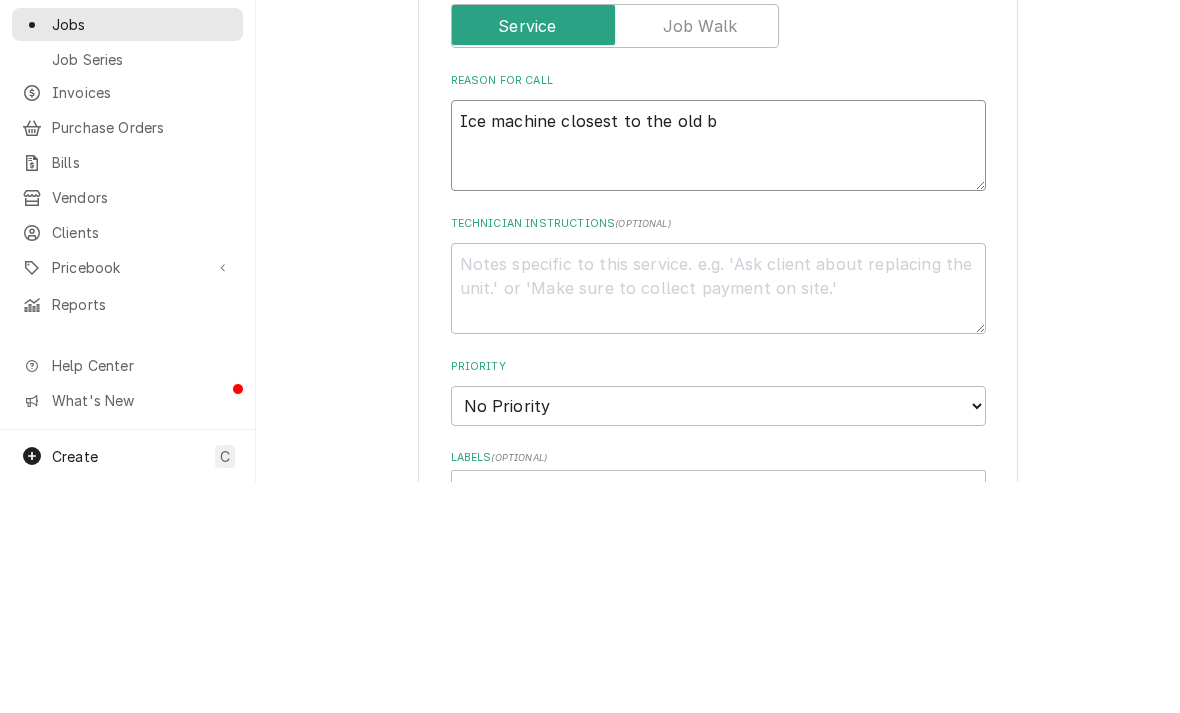 type on "x" 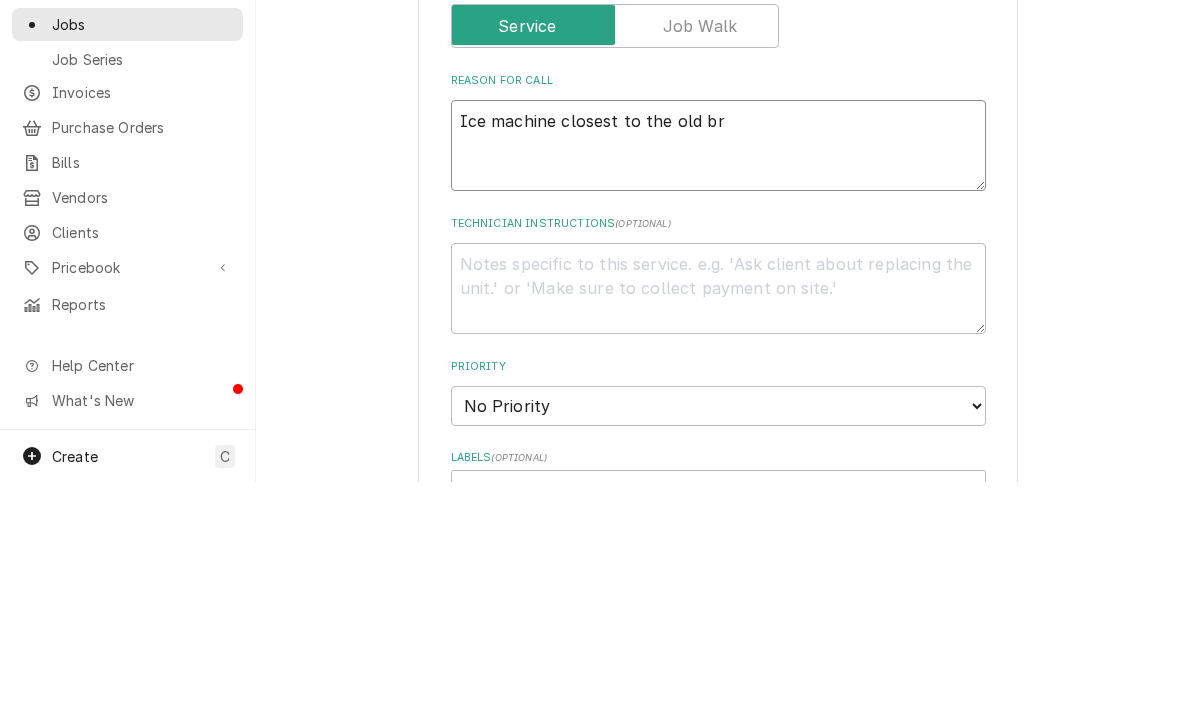 type on "x" 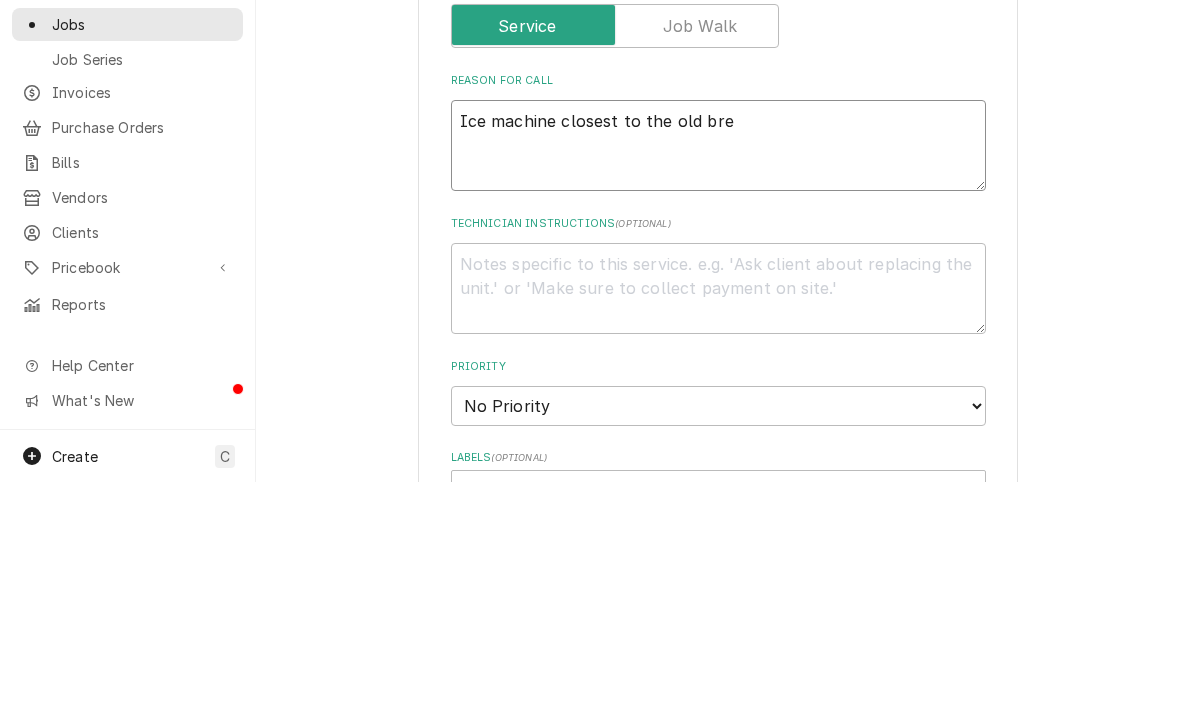 type on "x" 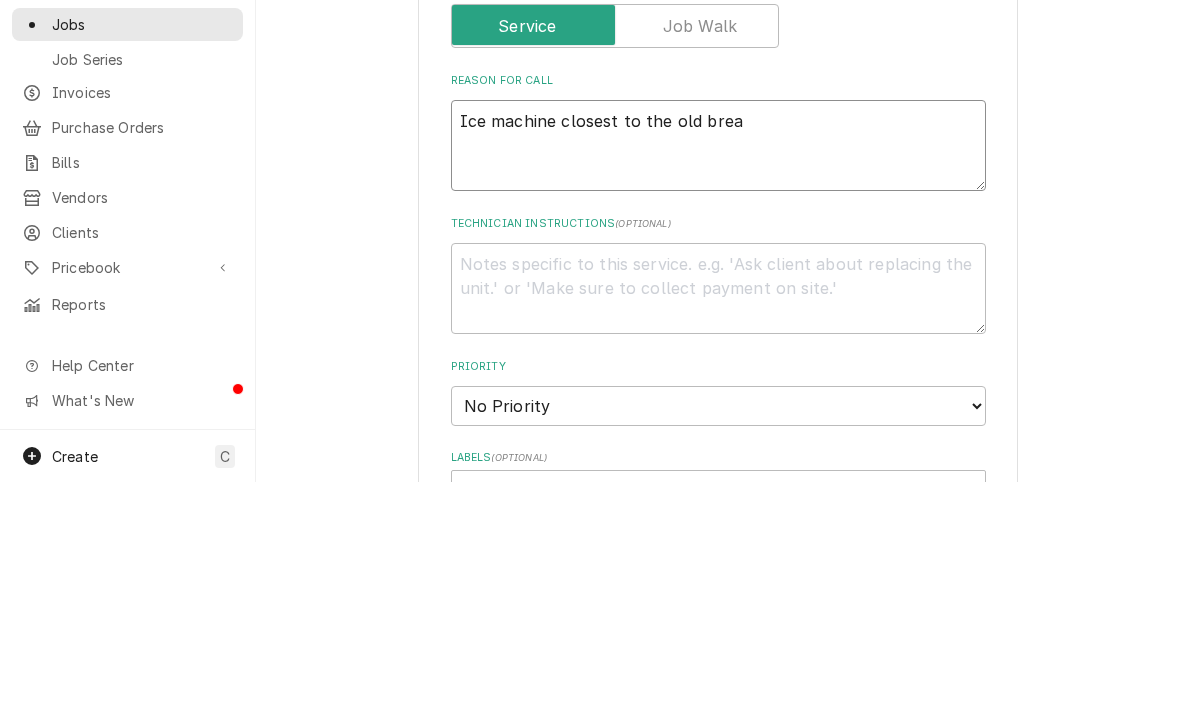 type on "Ice machine closest to the old break" 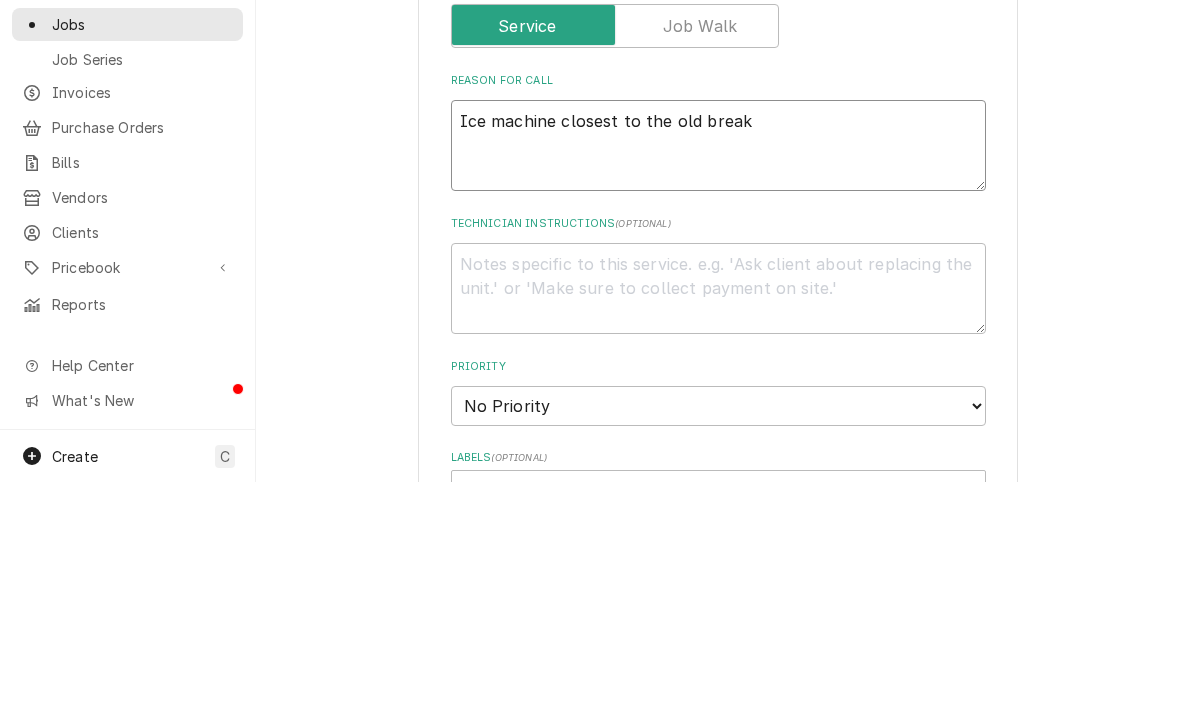 type on "x" 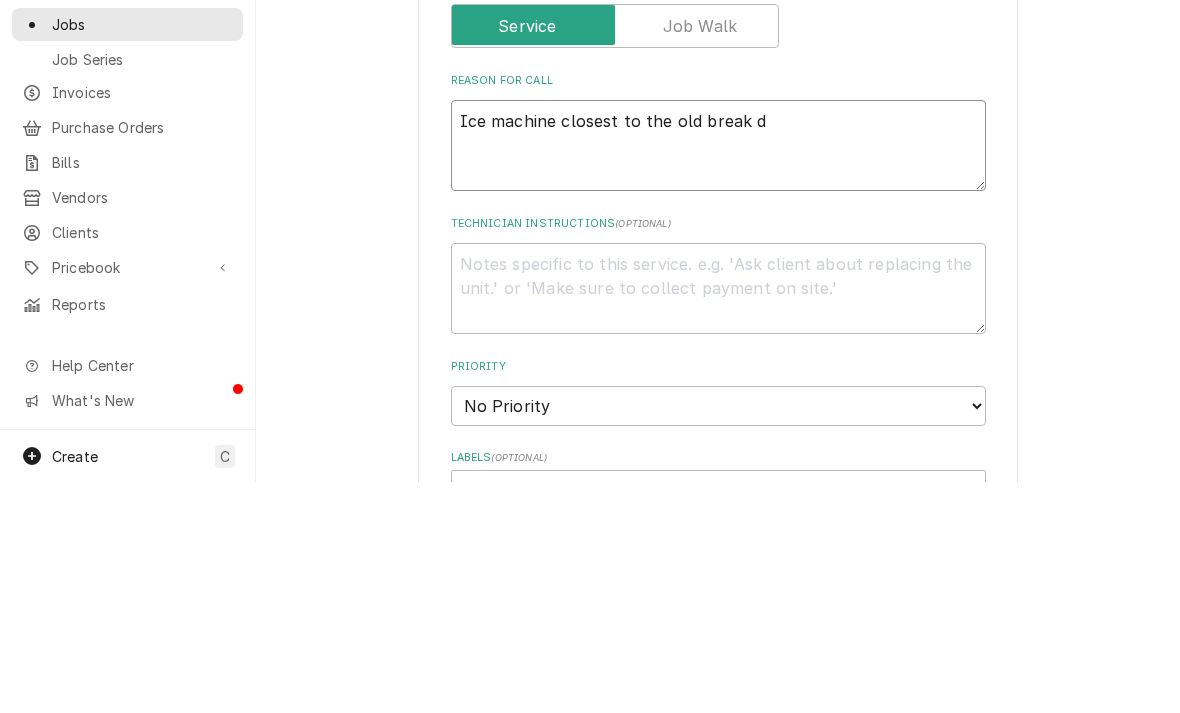 type on "x" 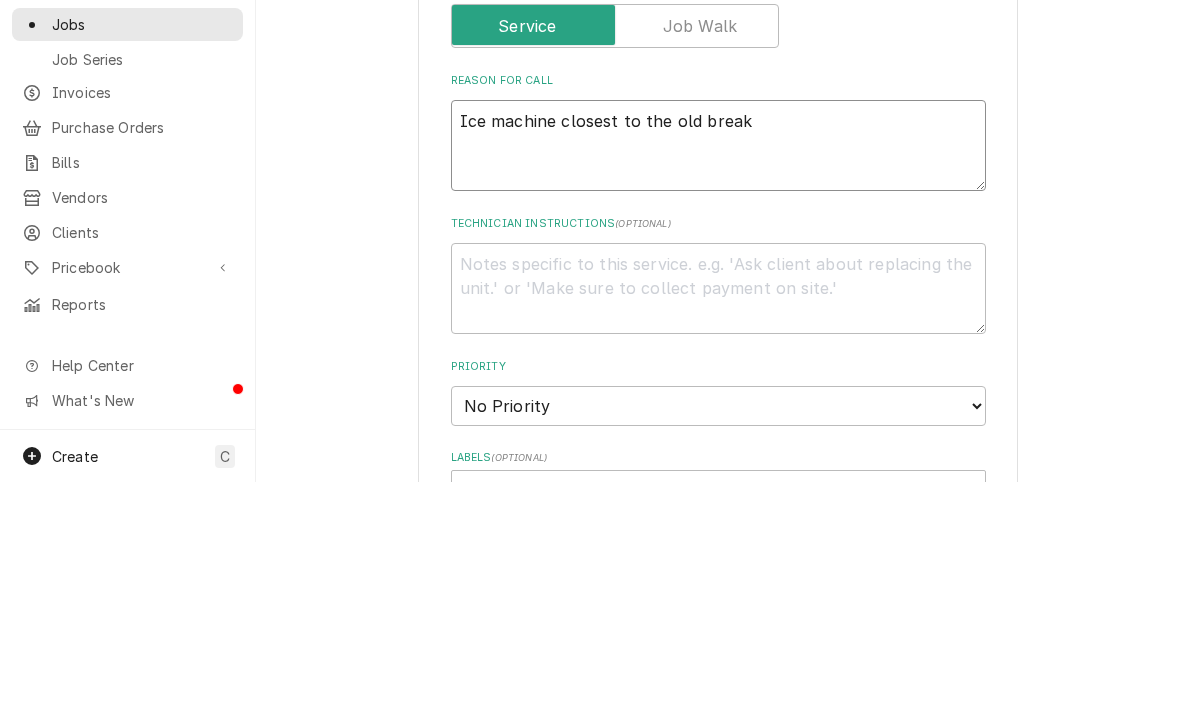 type on "x" 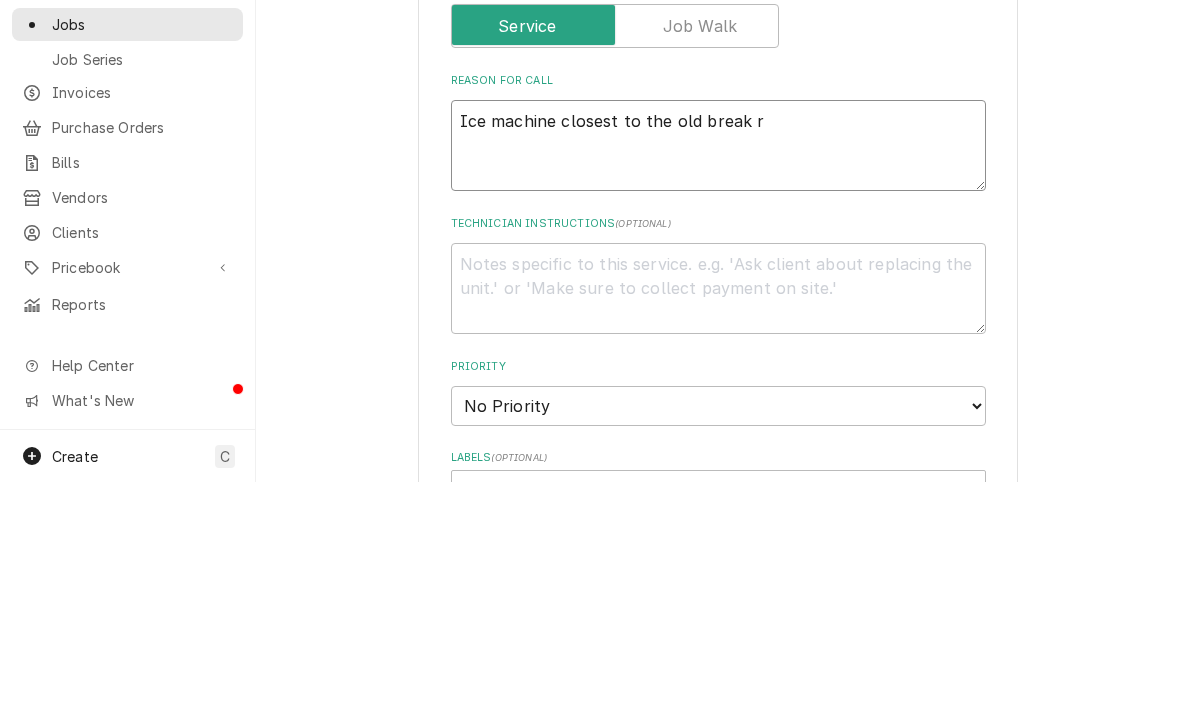 type on "Ice machine closest to the old break ro" 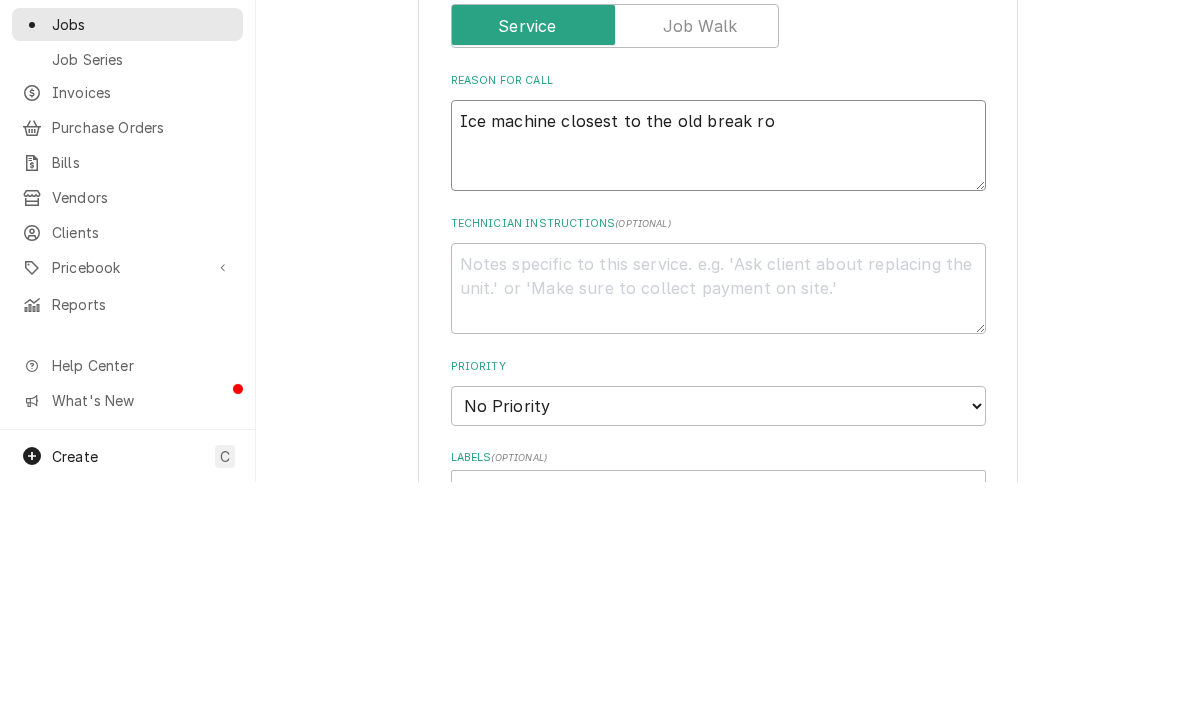 type on "x" 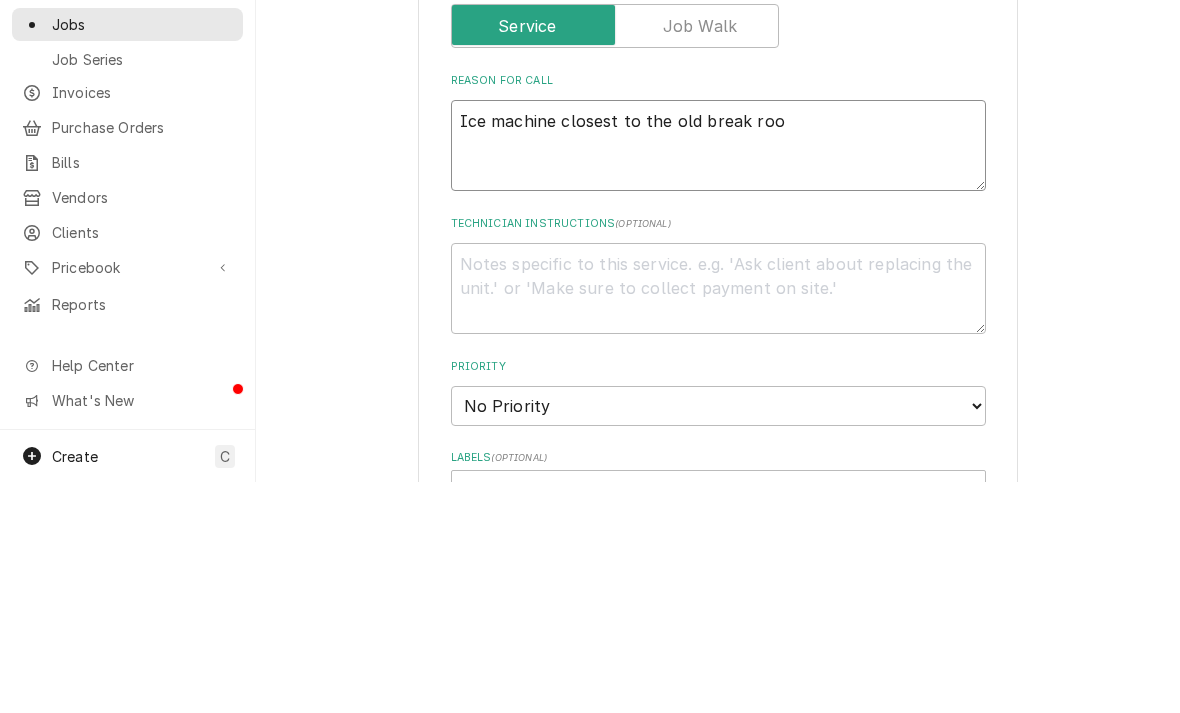 type on "x" 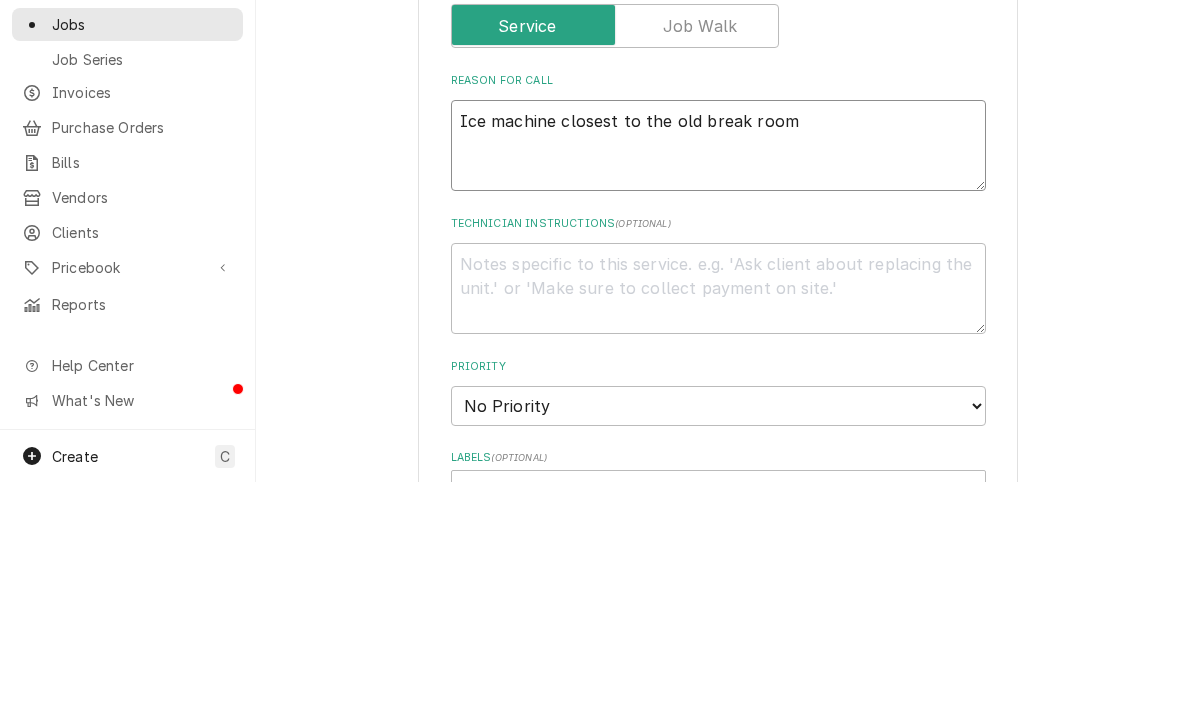 type on "x" 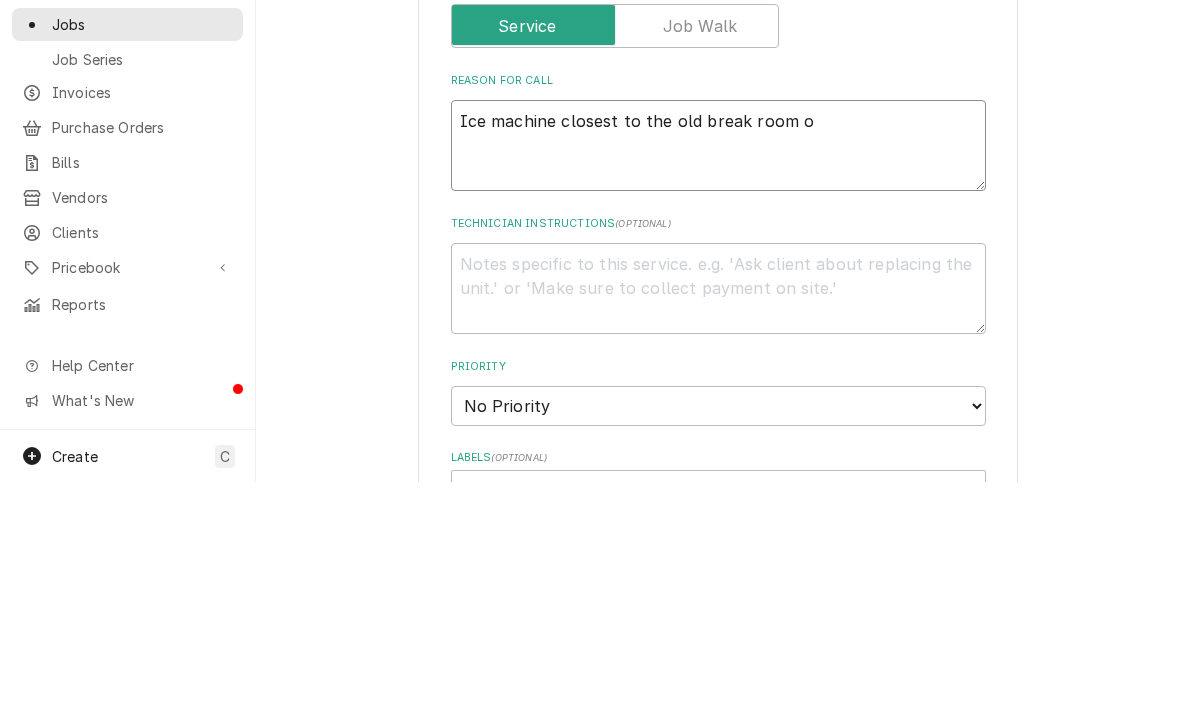 type on "x" 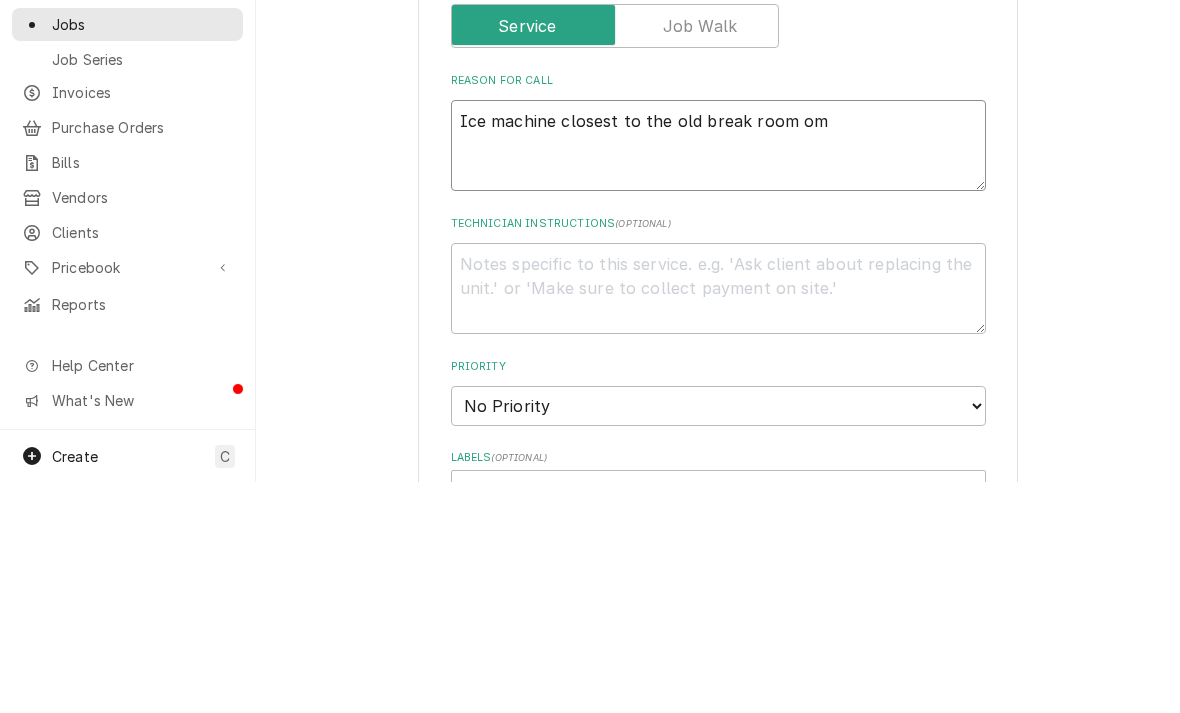 type on "x" 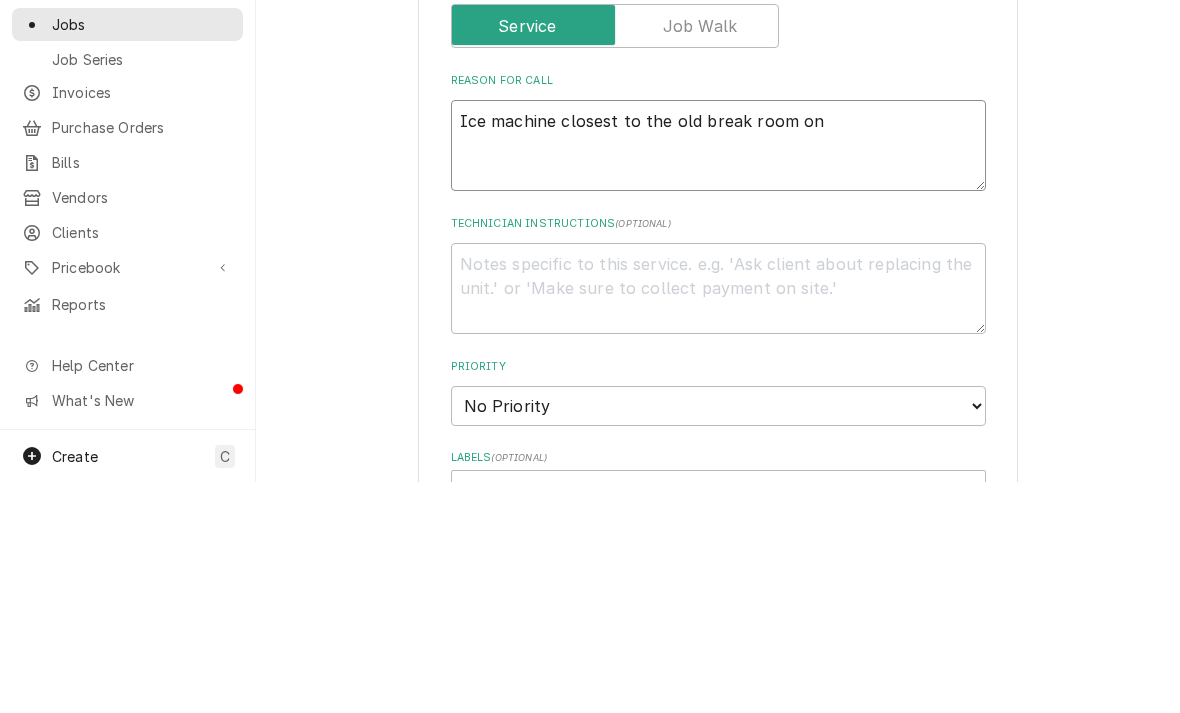 type on "x" 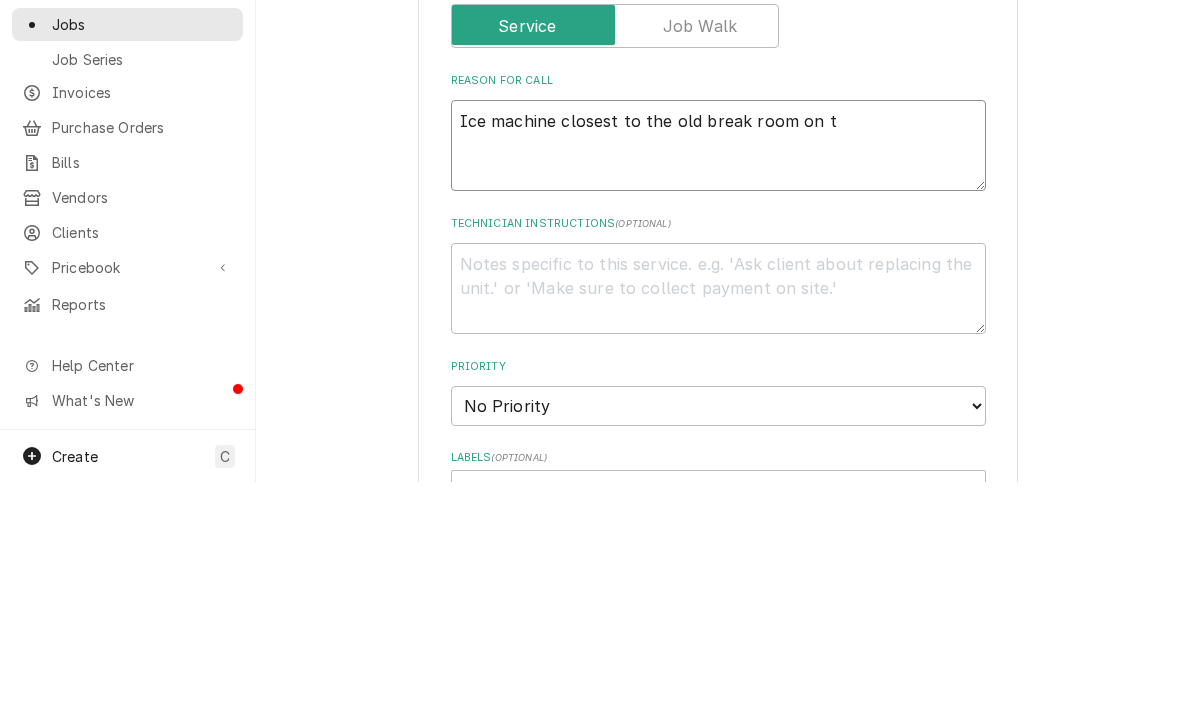 type on "x" 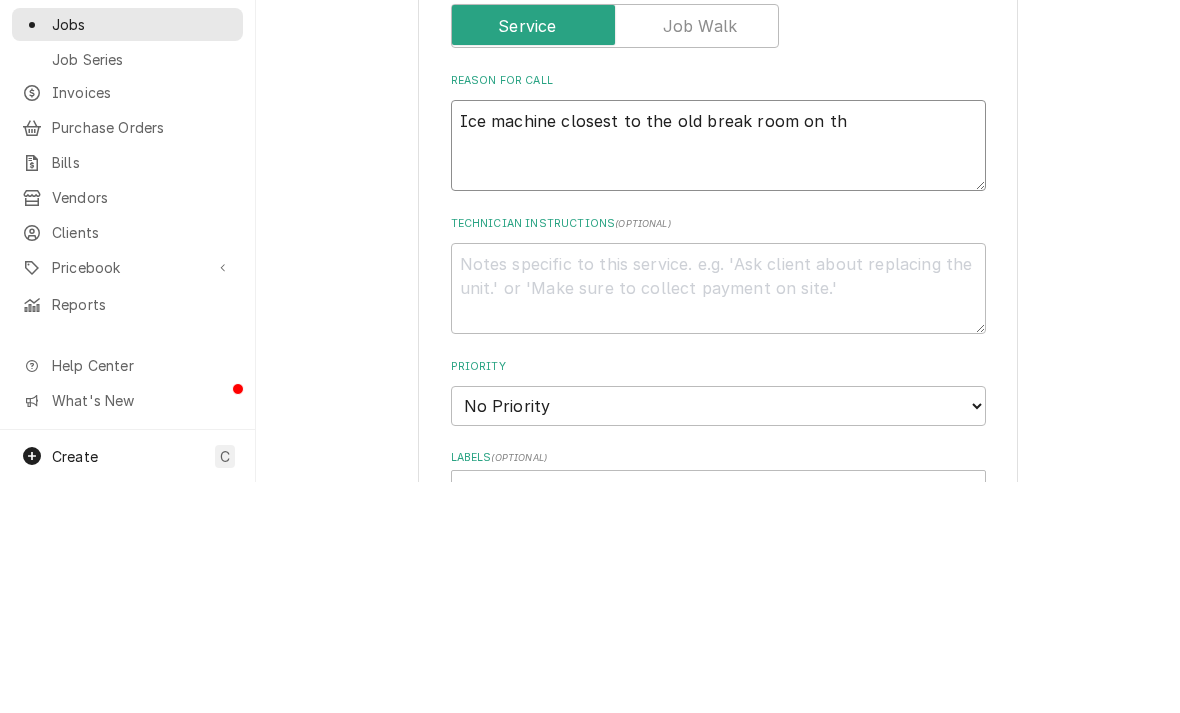 type on "x" 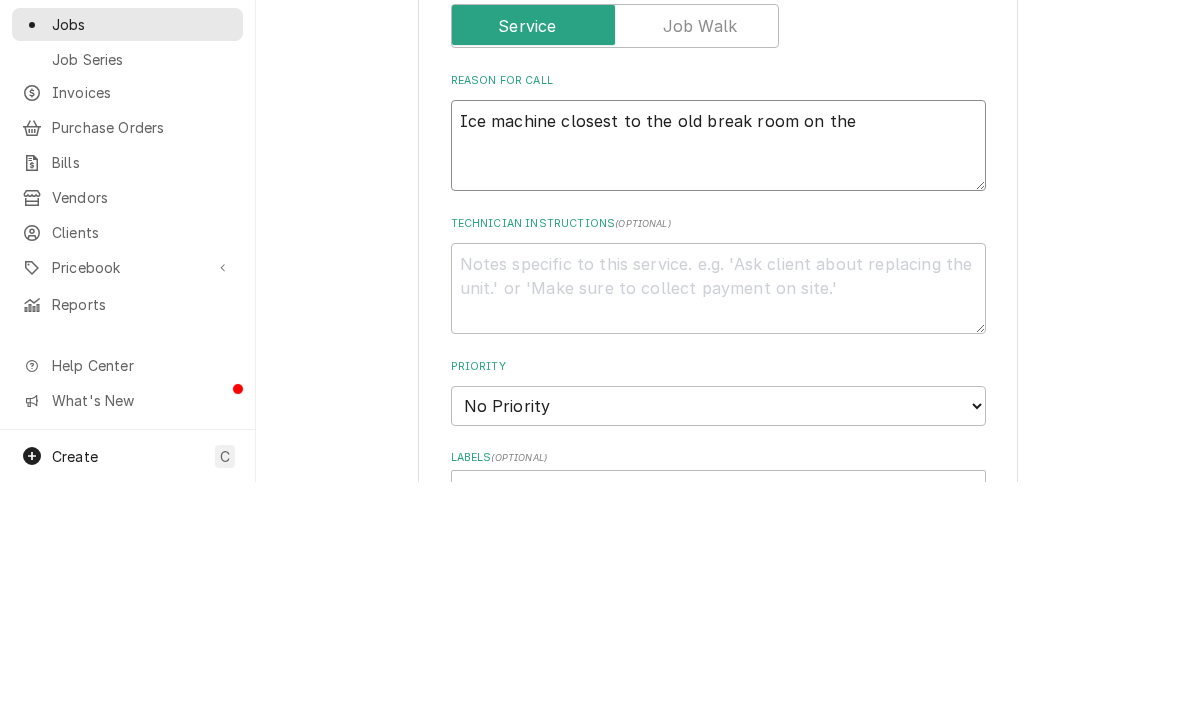 type on "x" 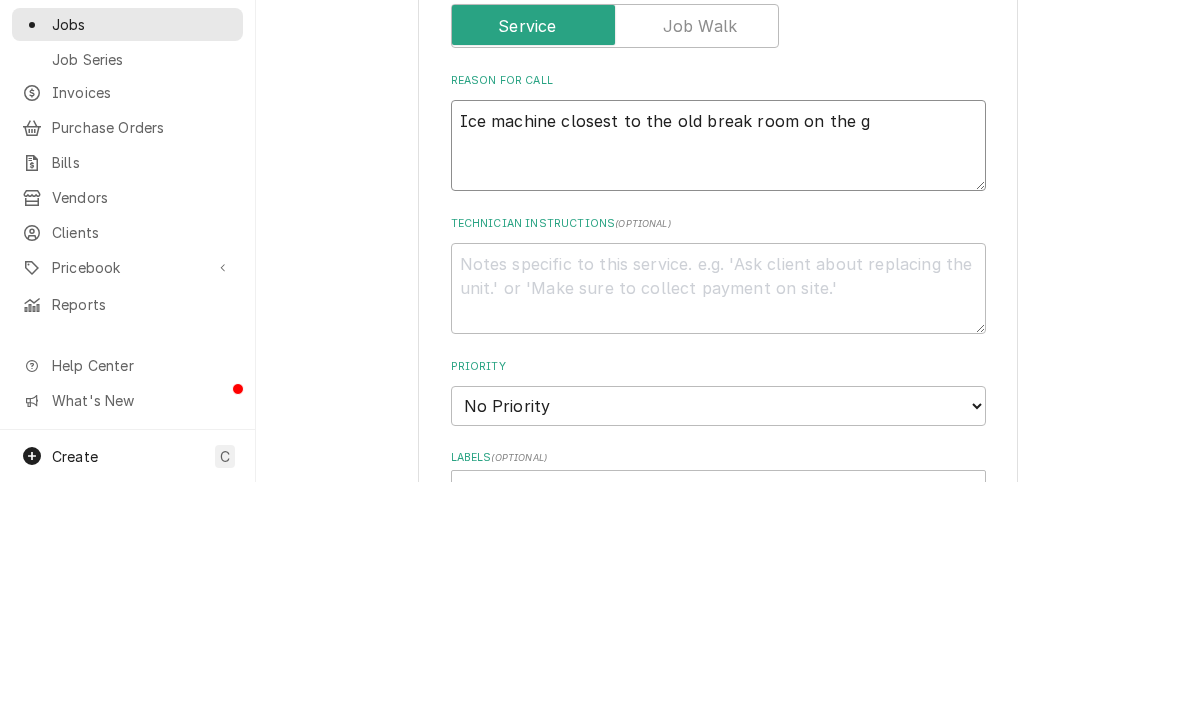 type on "x" 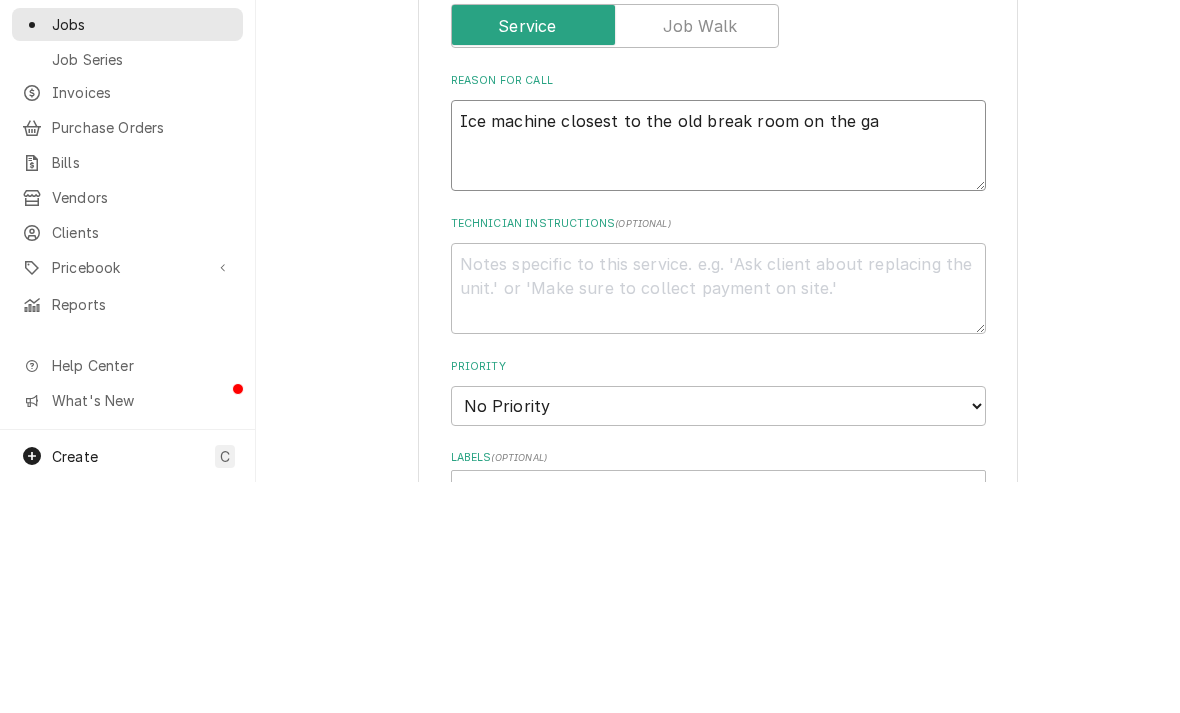 type on "x" 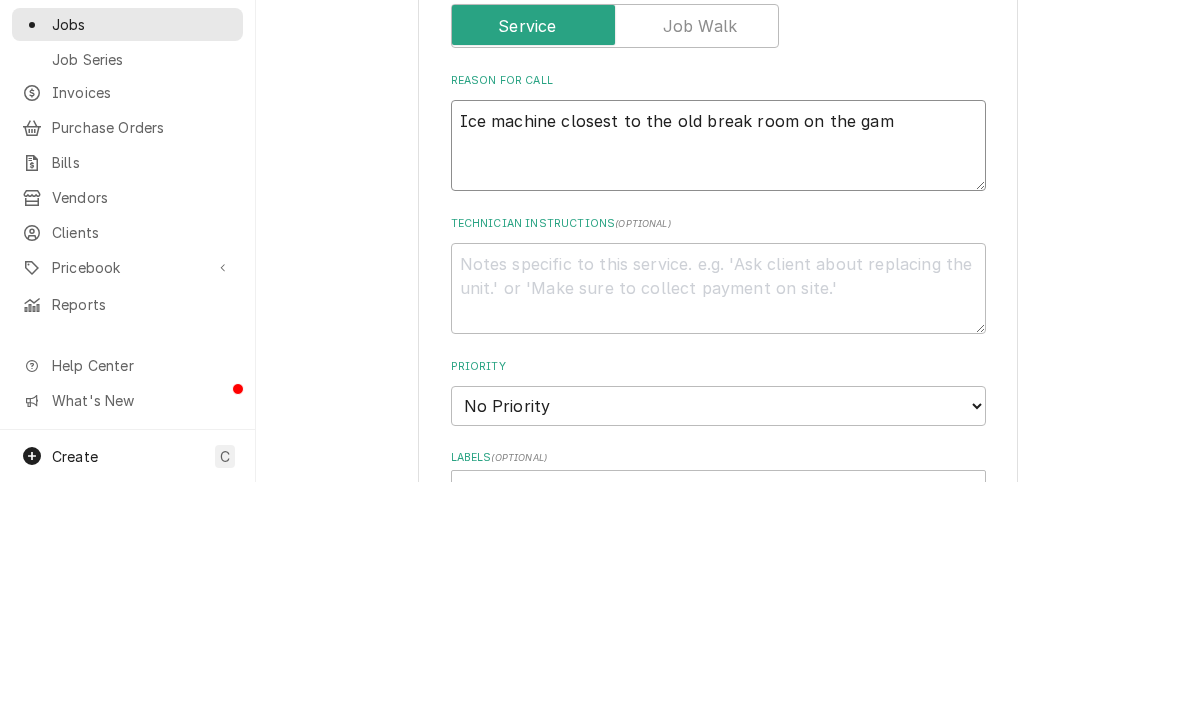 type on "x" 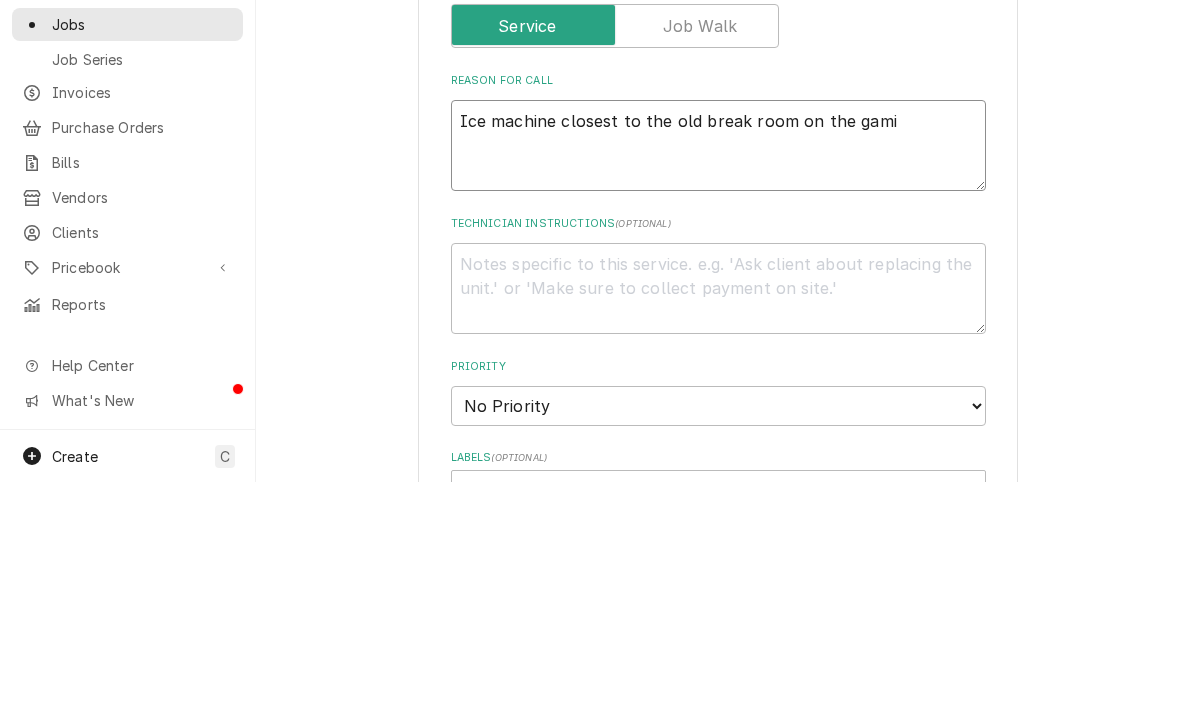 type on "x" 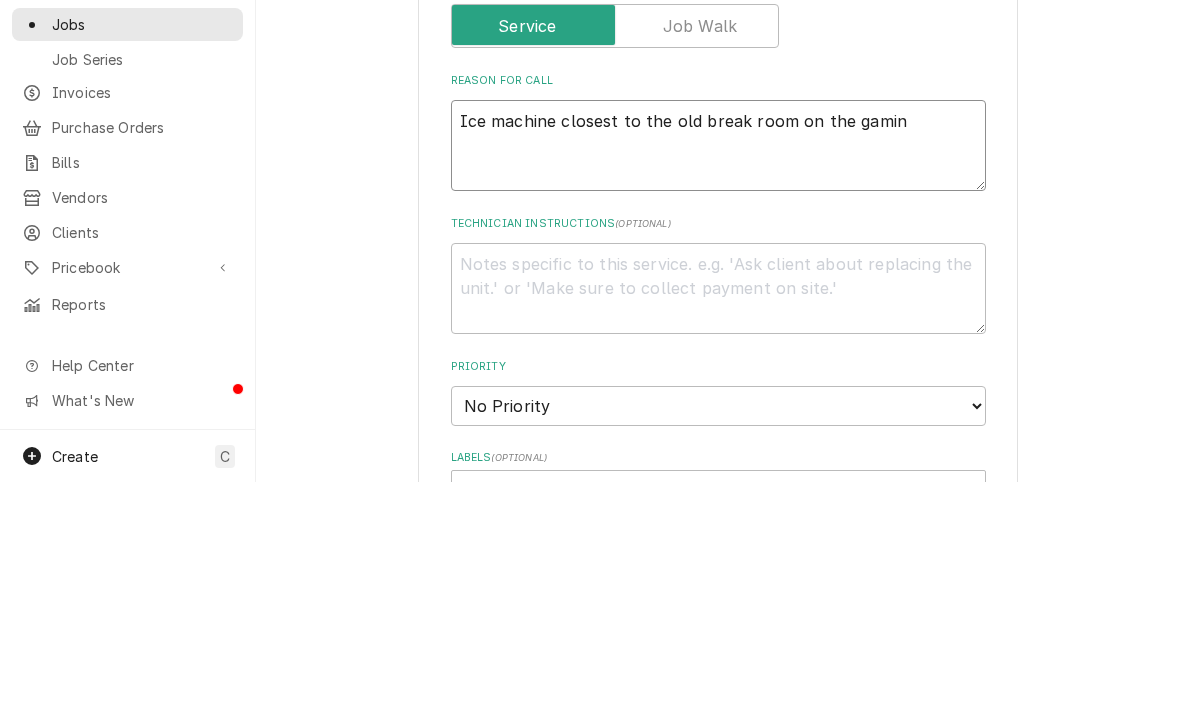 type on "x" 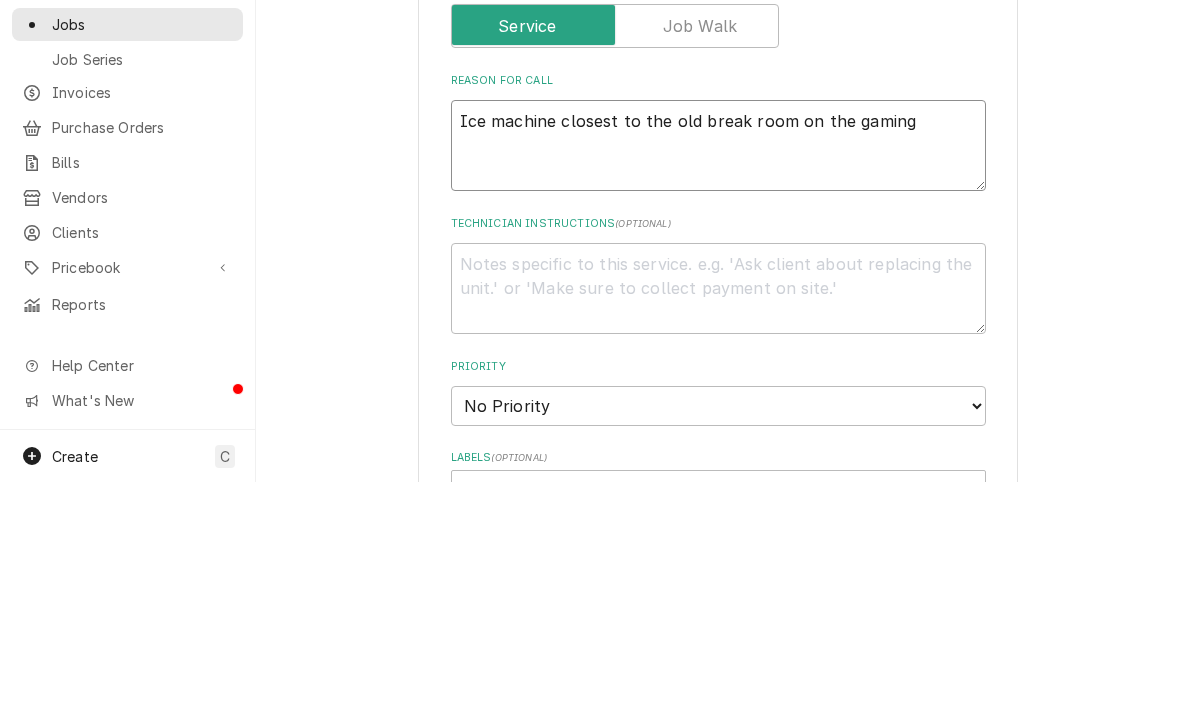 type on "x" 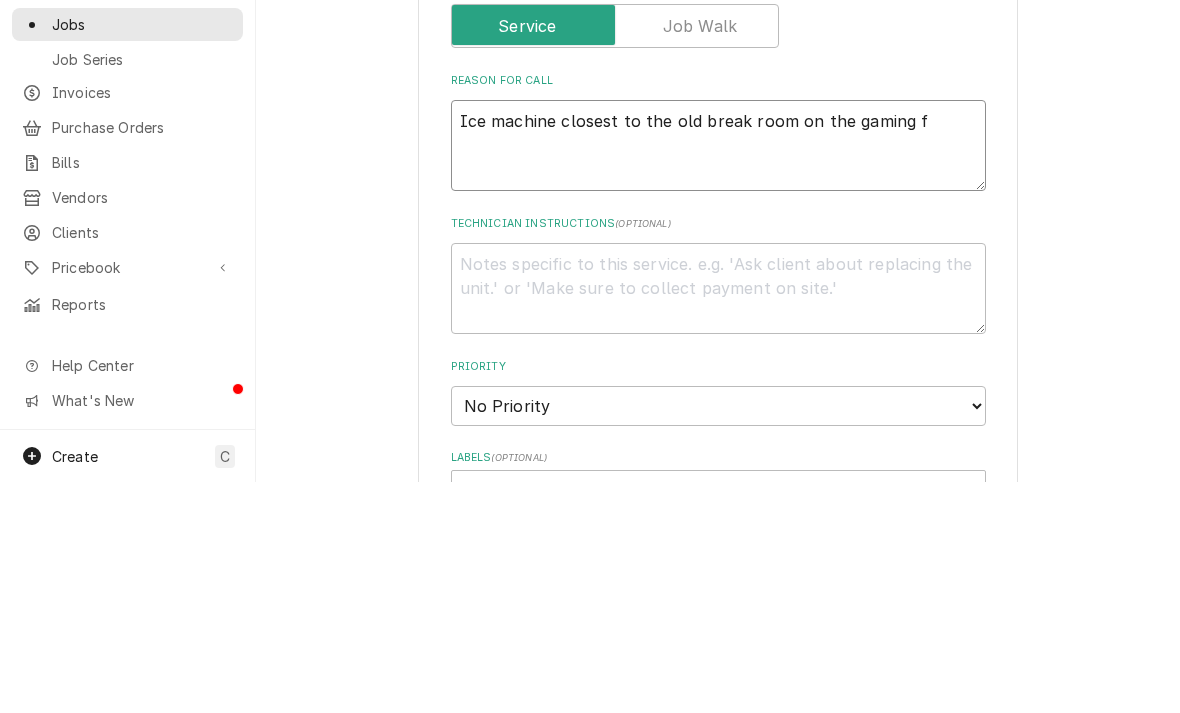 type on "x" 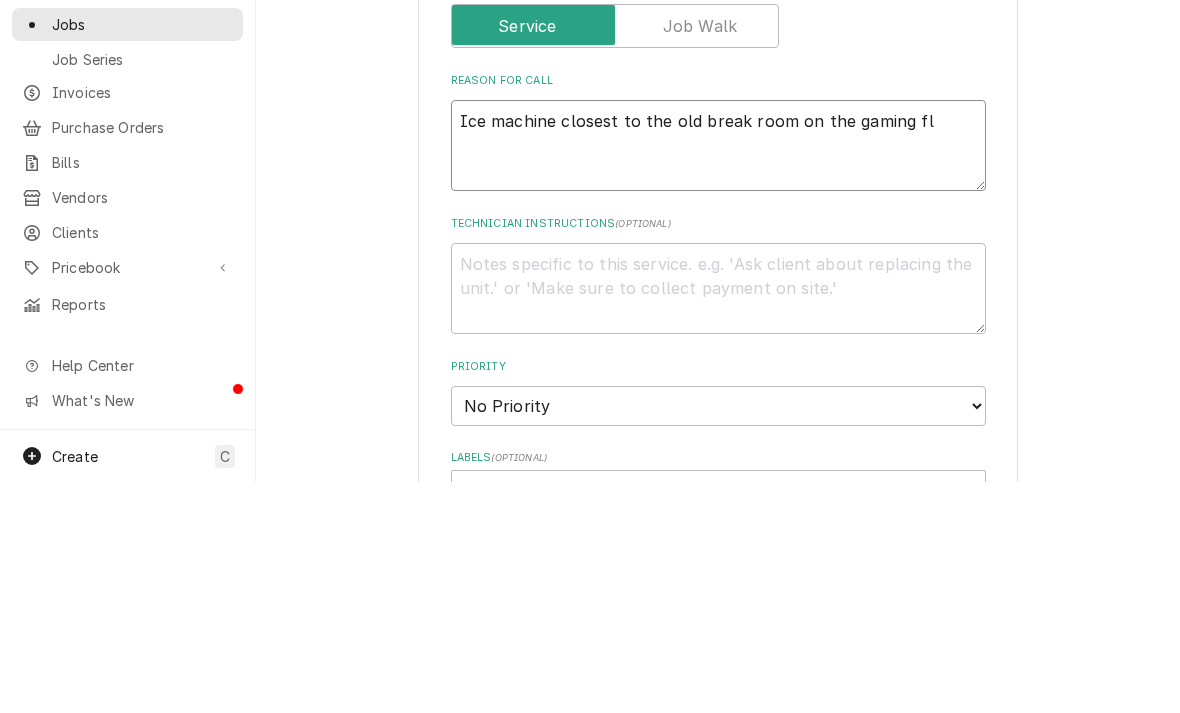 type on "x" 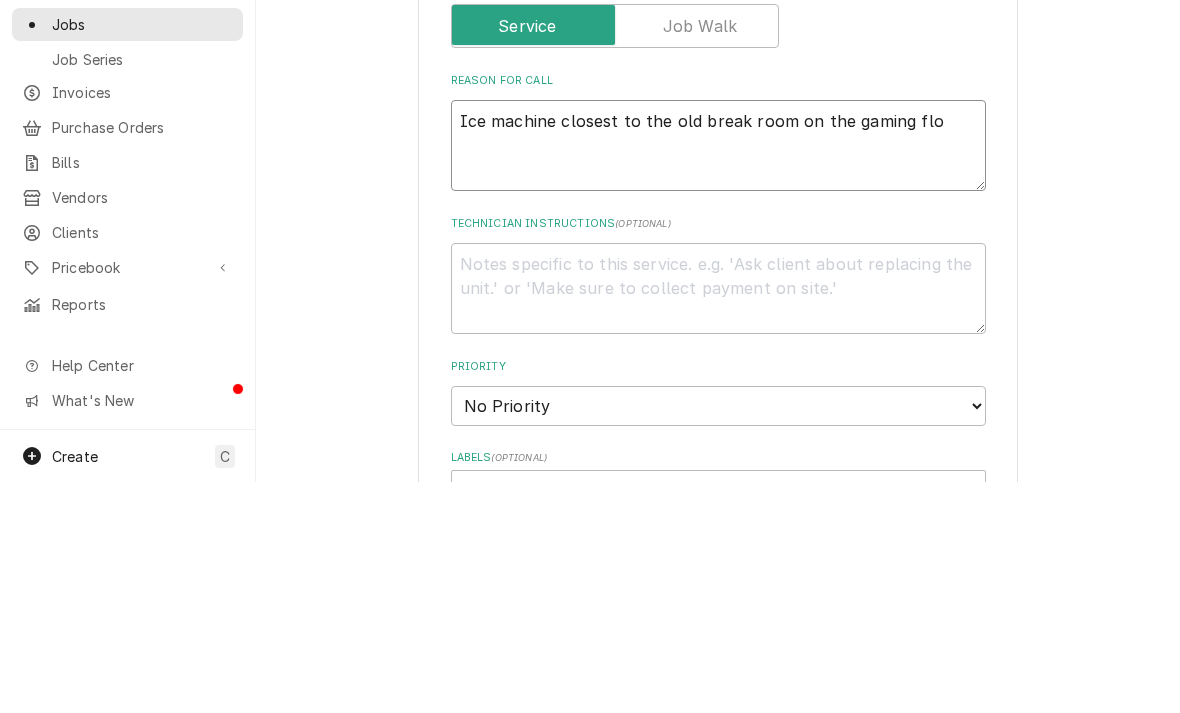 type on "x" 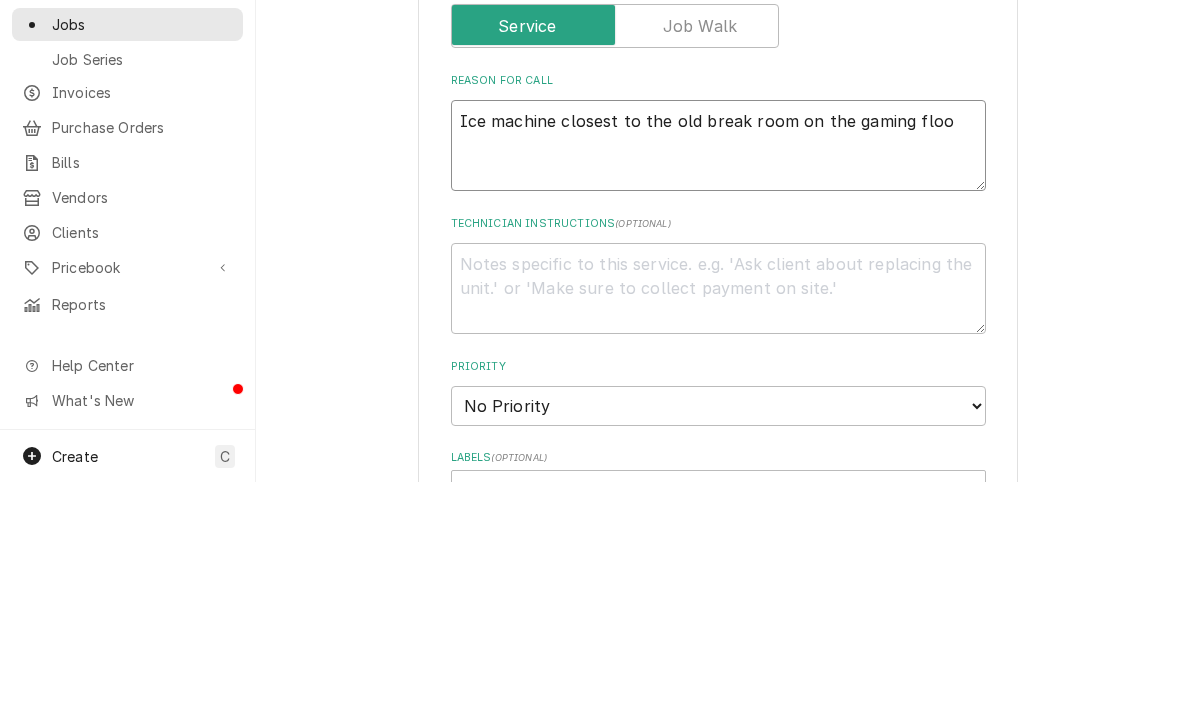 type on "x" 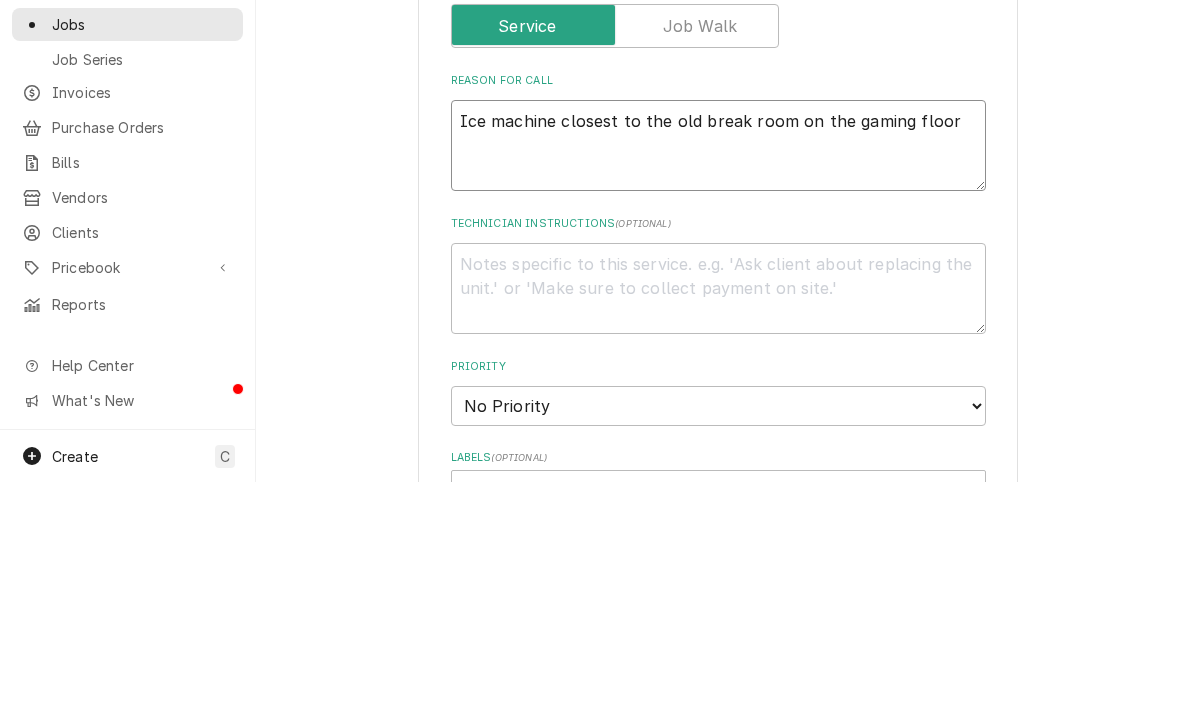 type on "x" 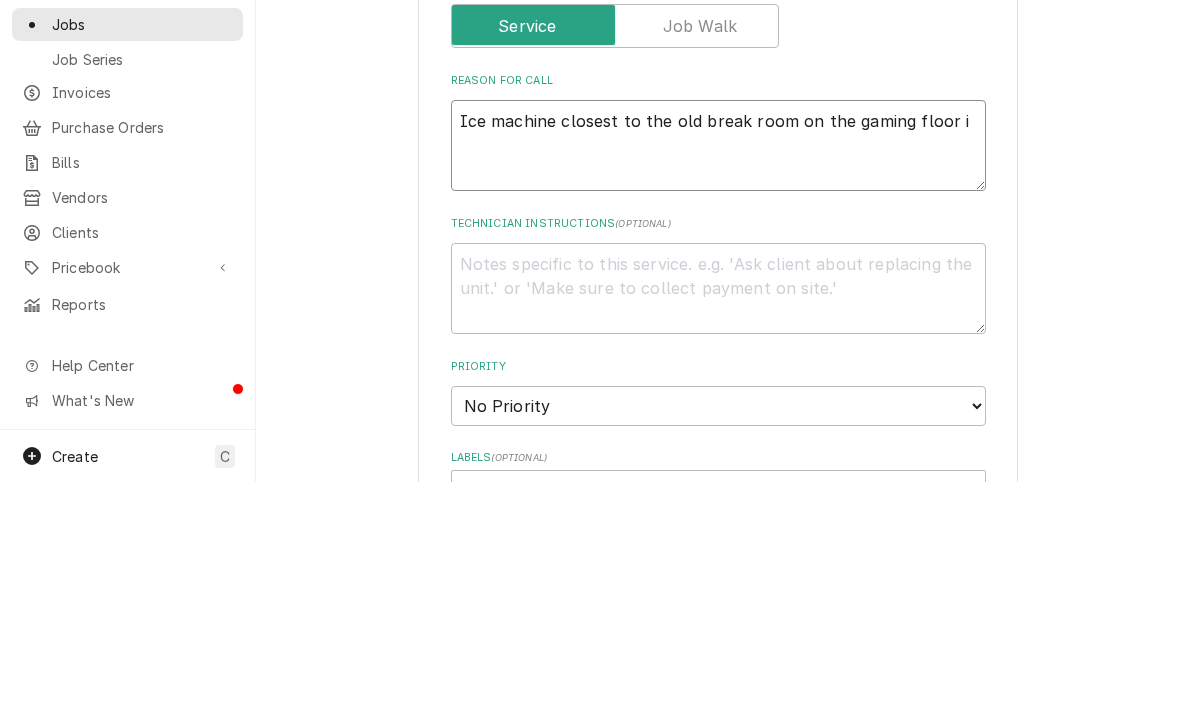 type on "x" 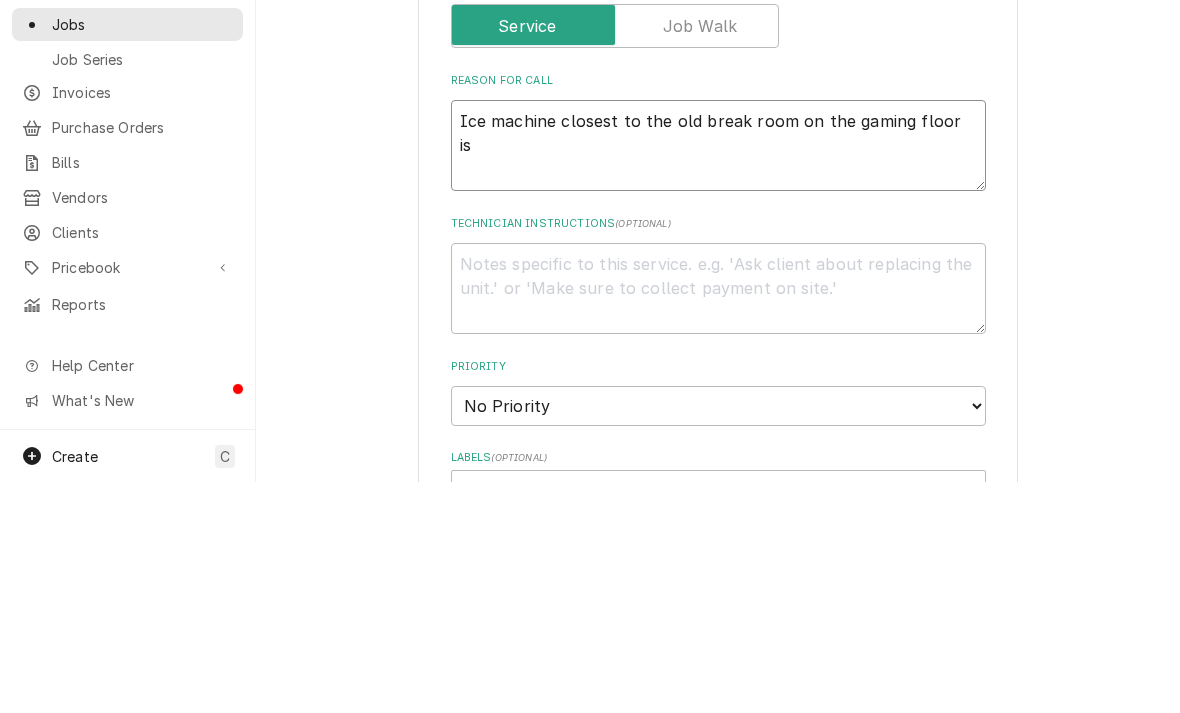 type on "x" 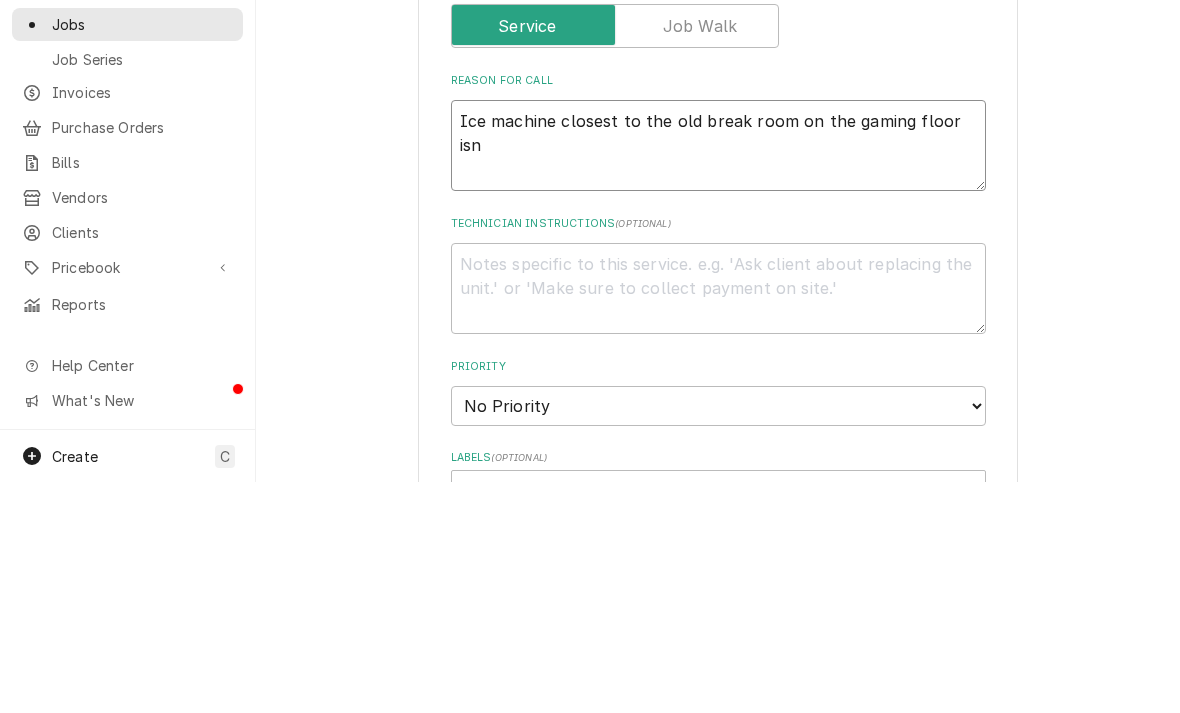 type on "x" 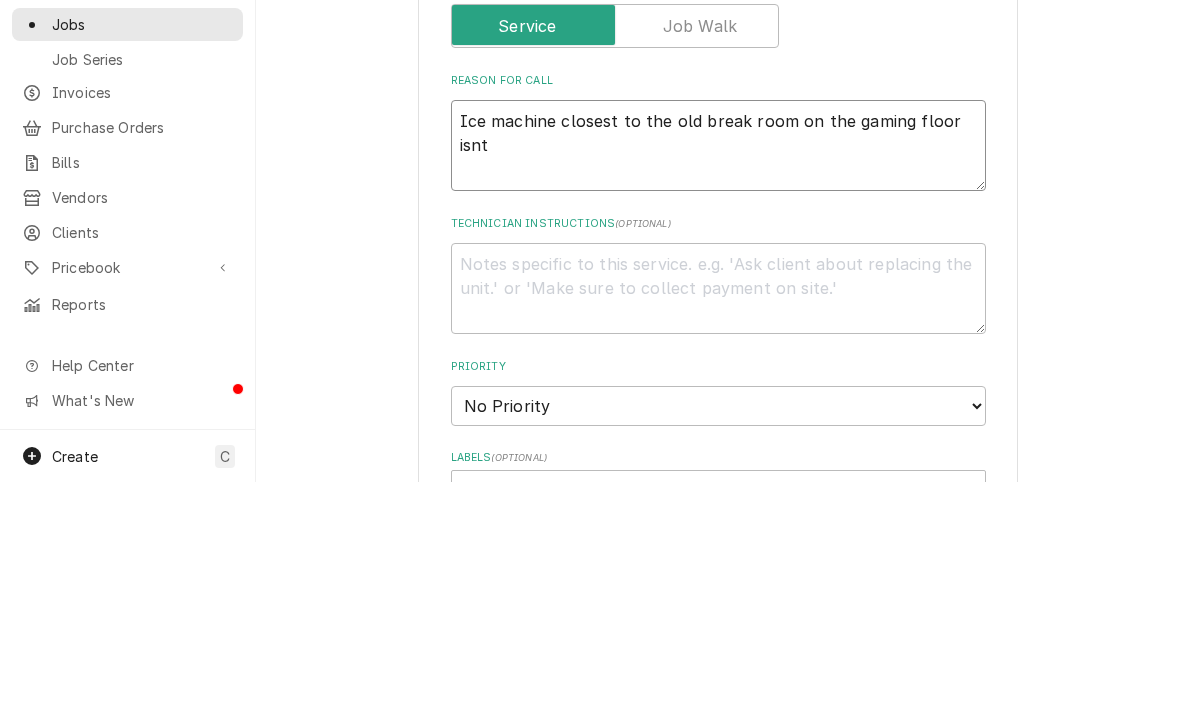 type on "x" 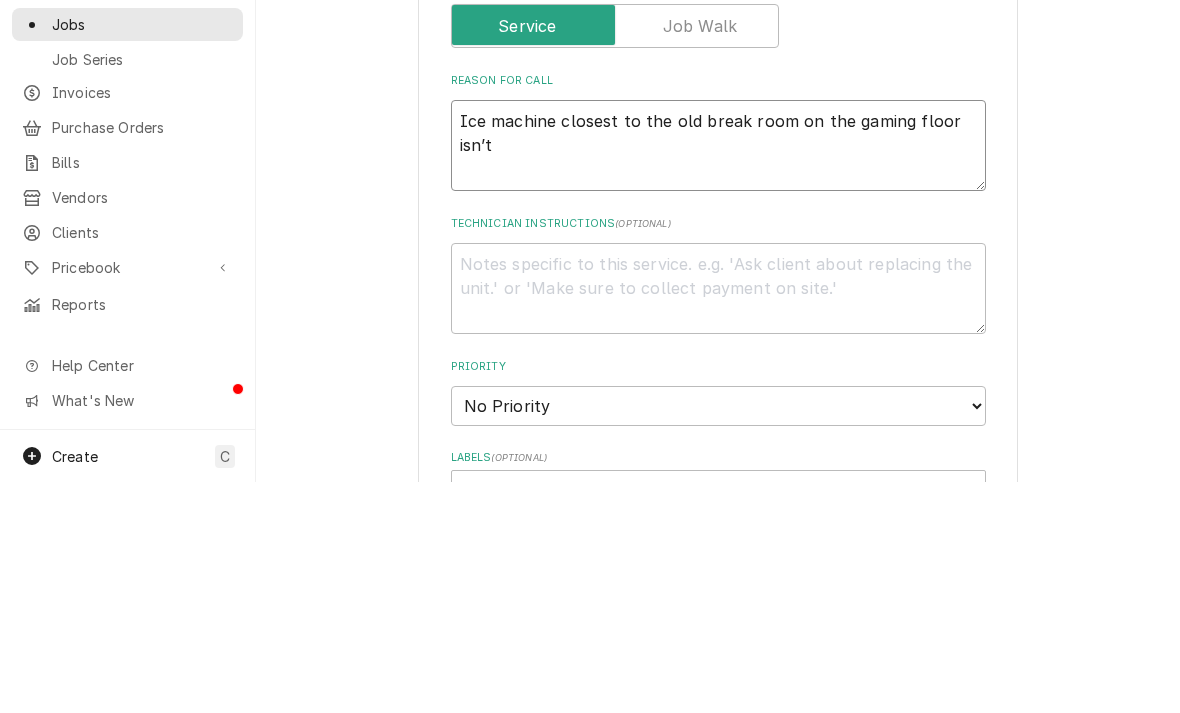 type on "x" 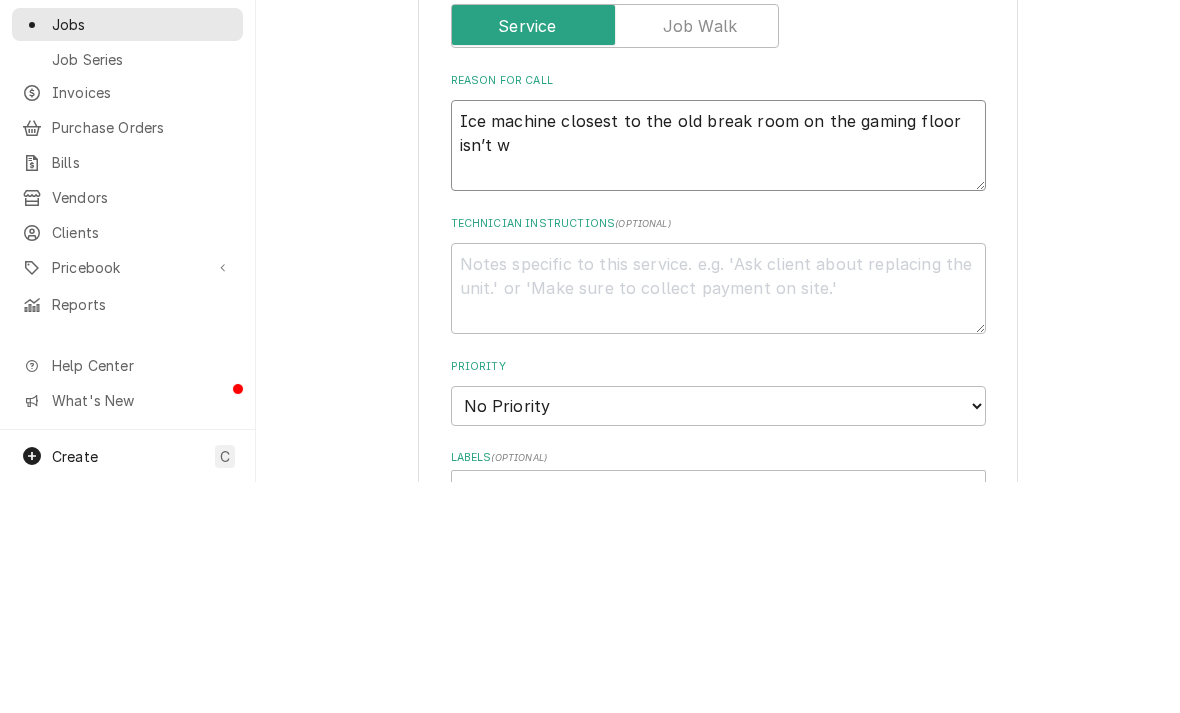 type on "x" 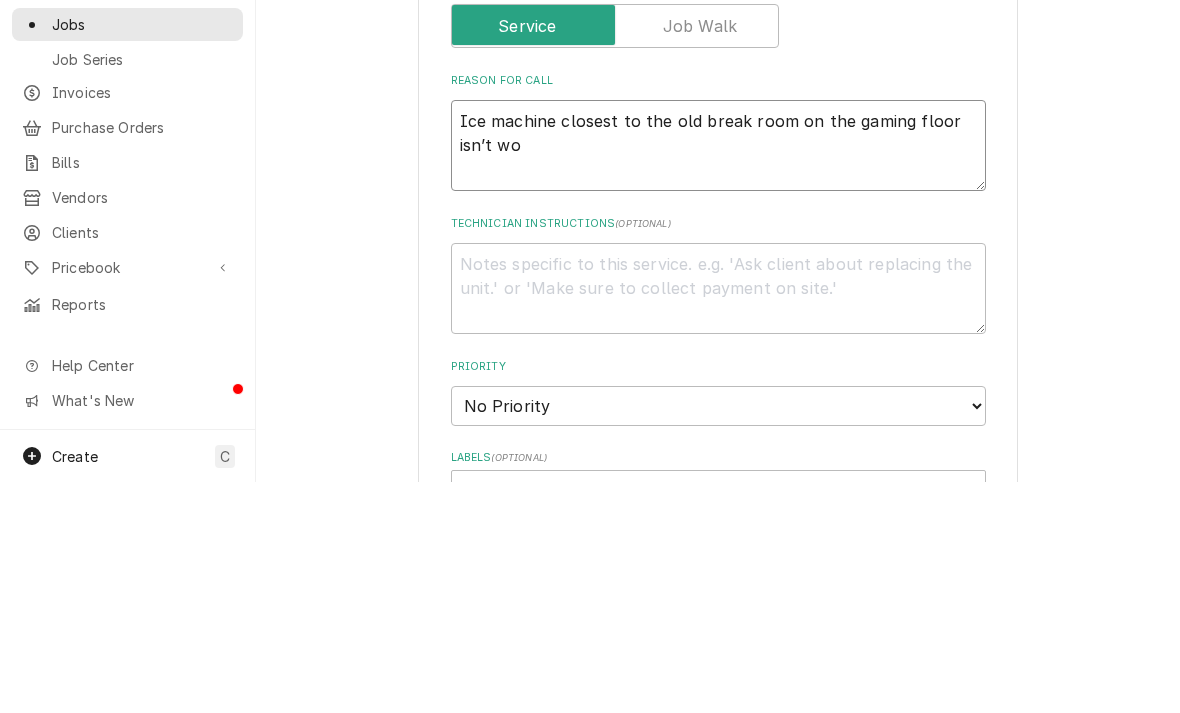 type on "x" 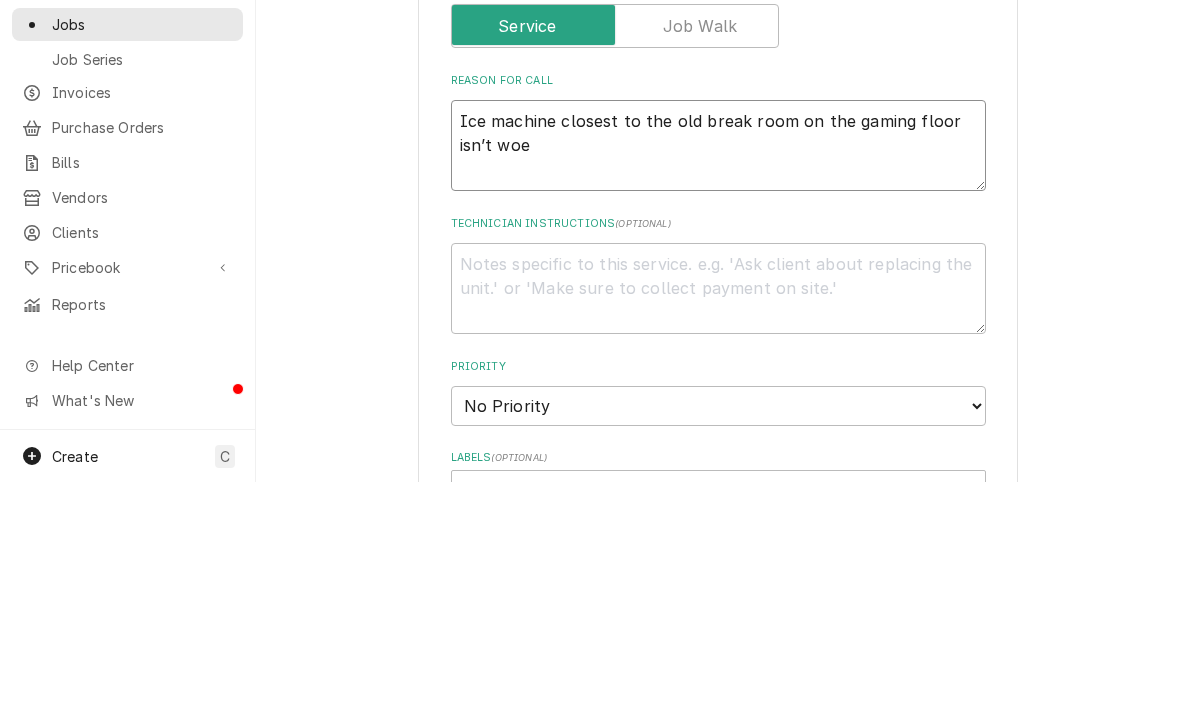 type on "x" 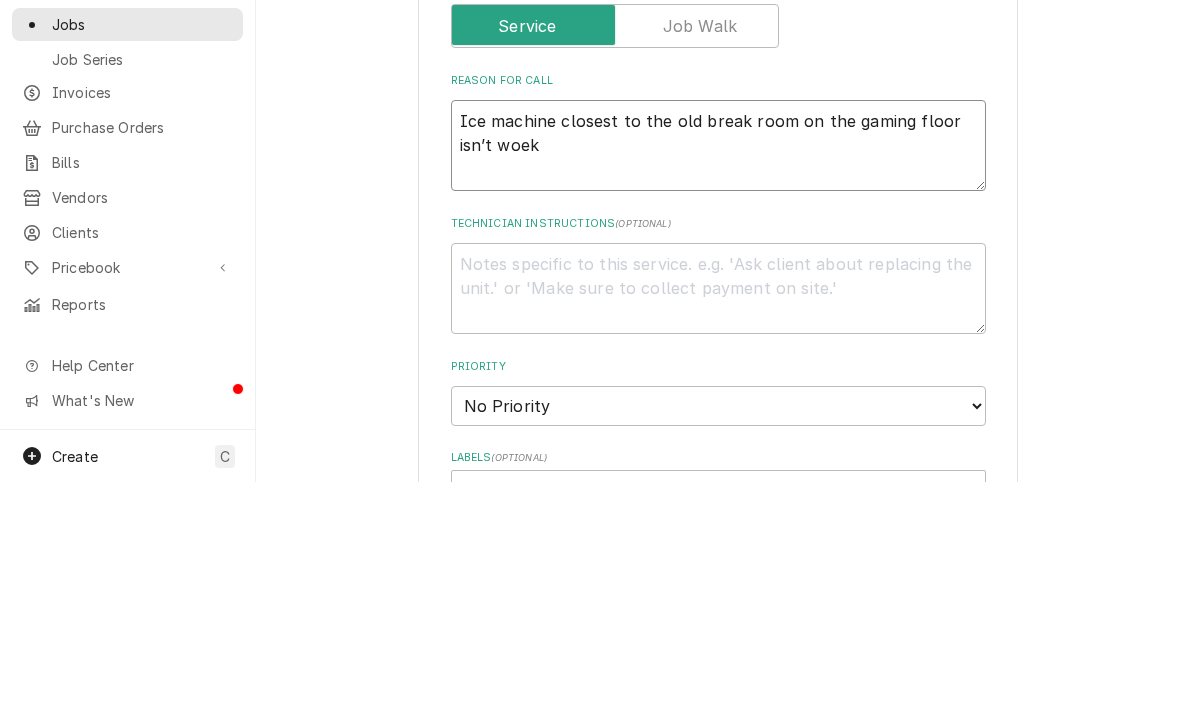 type on "x" 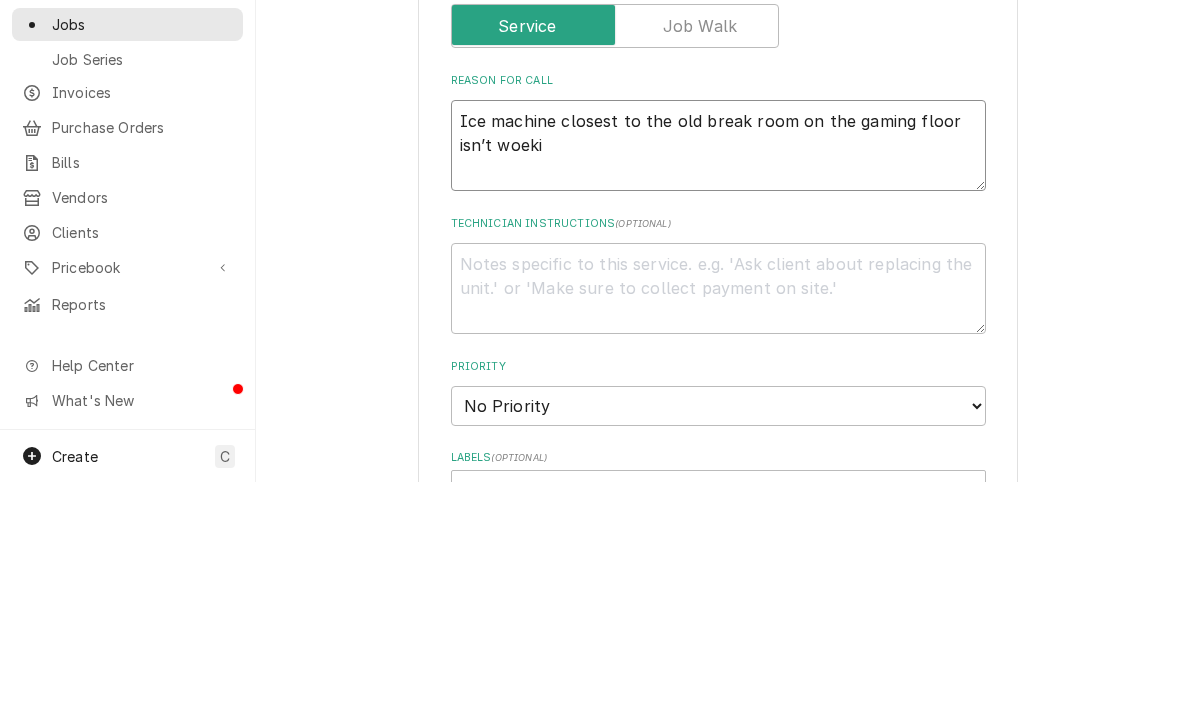 type on "x" 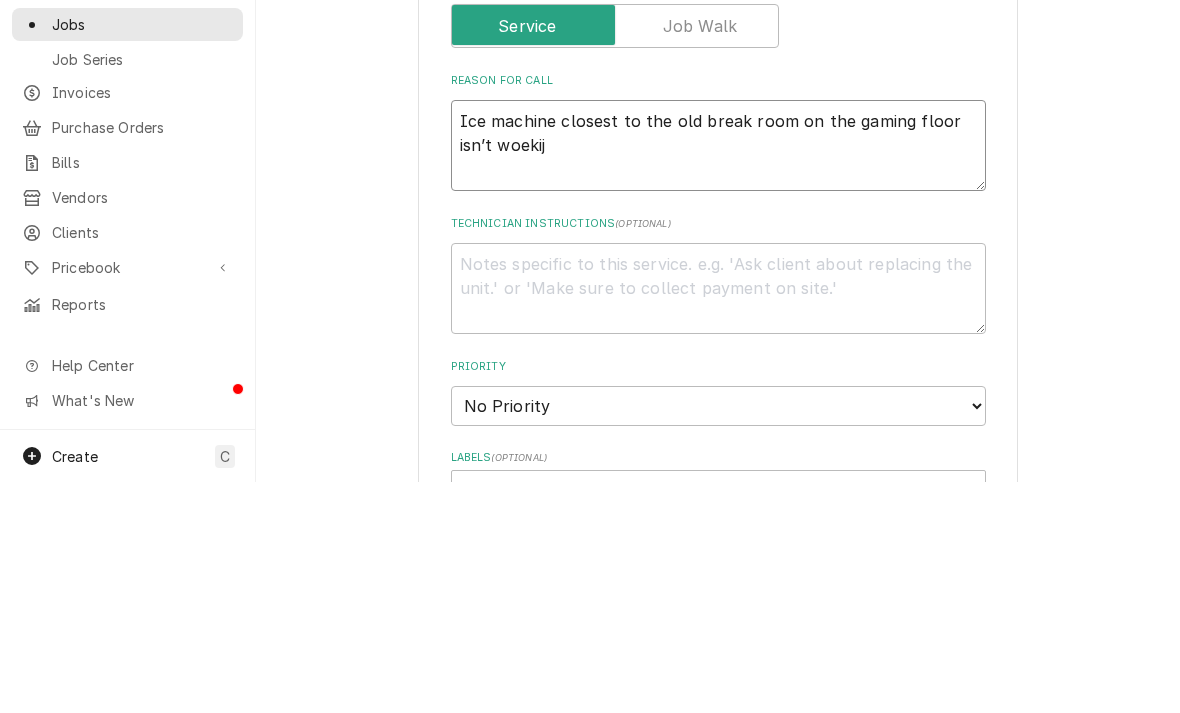 type on "x" 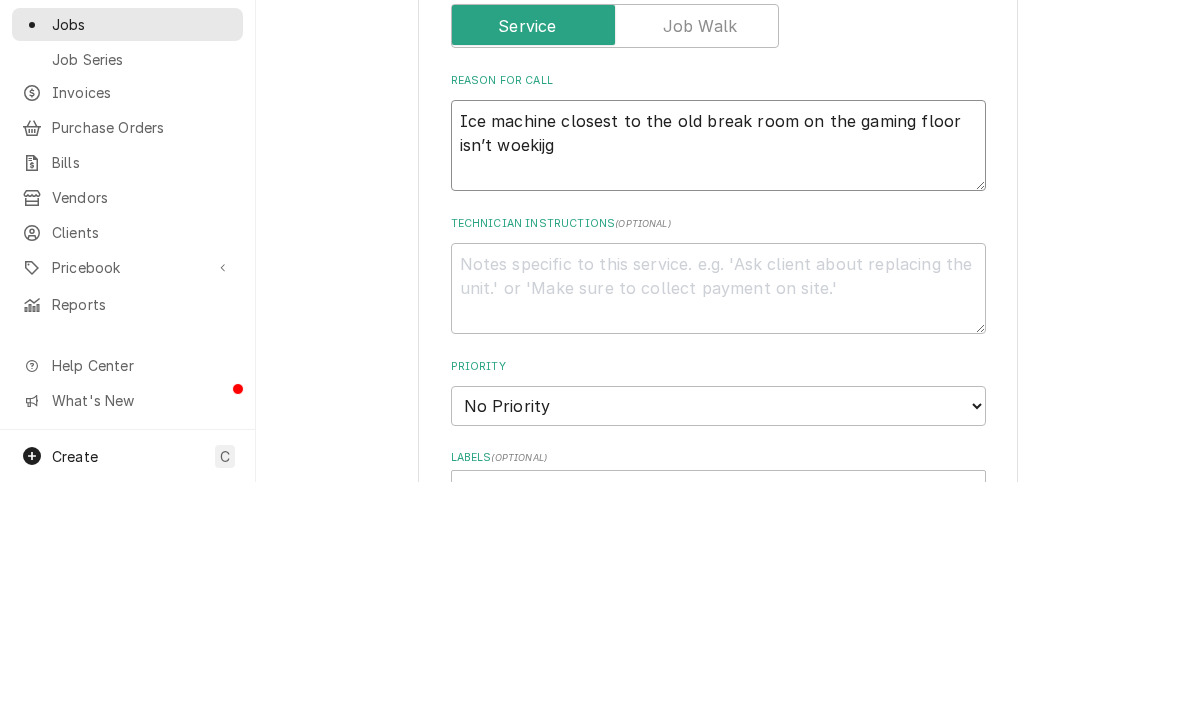 type on "x" 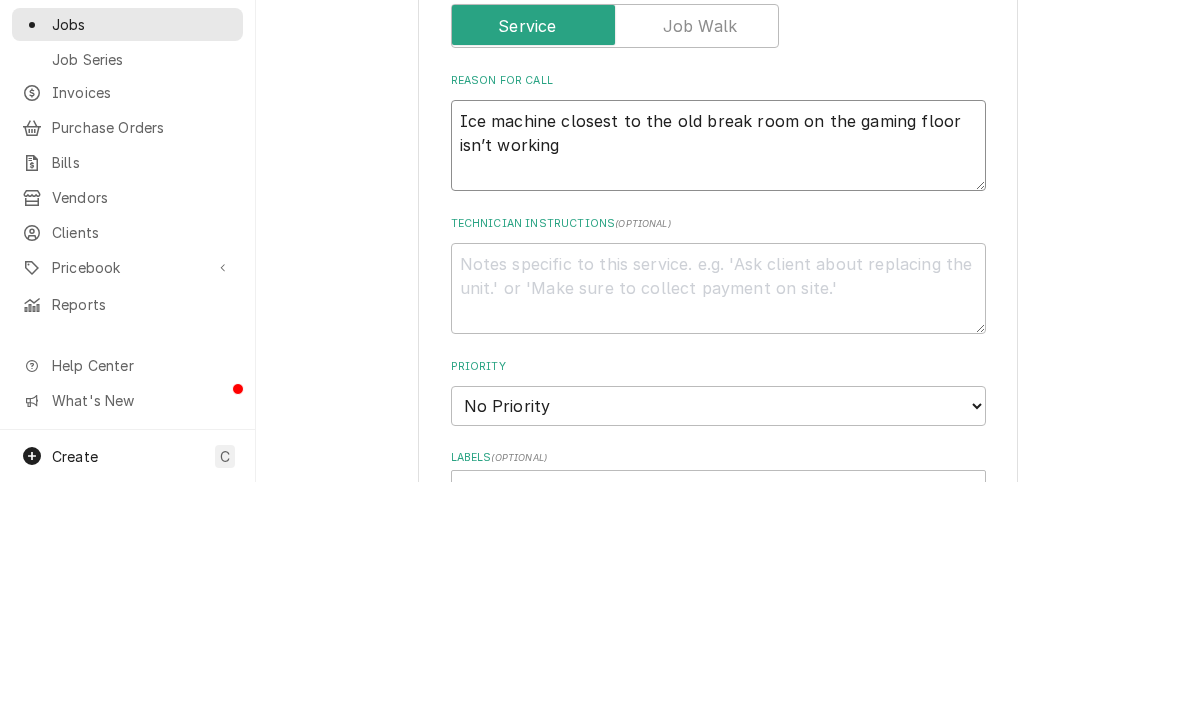 type on "x" 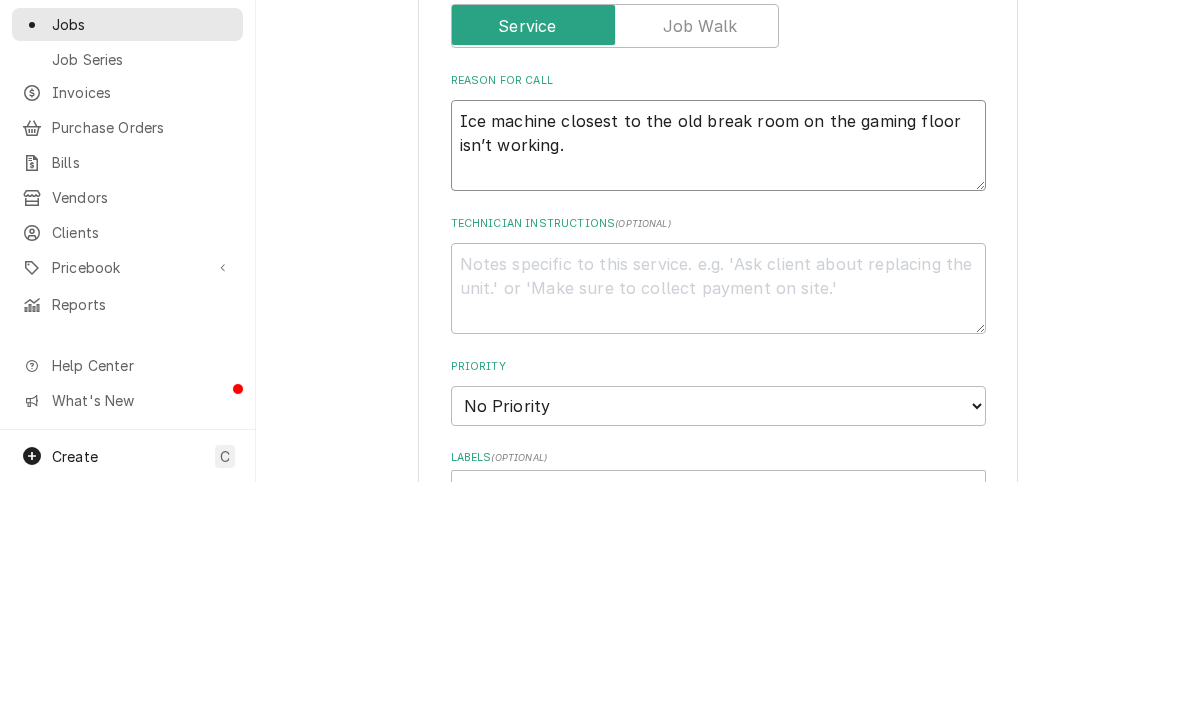 type on "x" 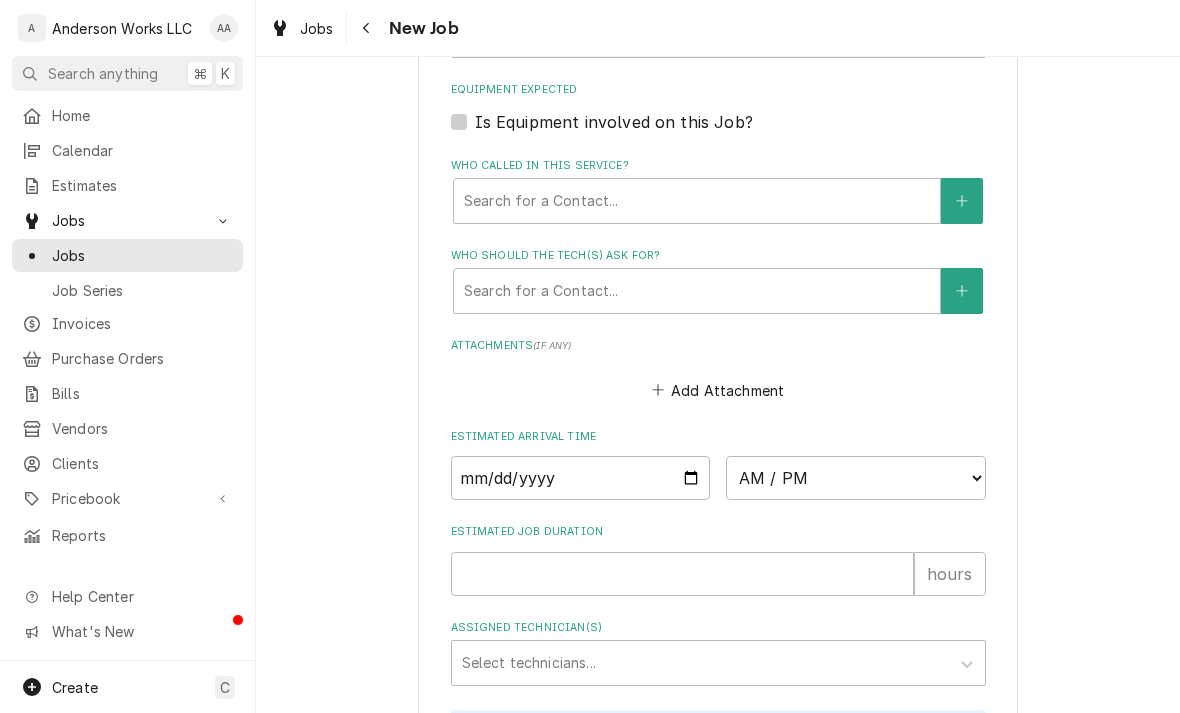 scroll, scrollTop: 1278, scrollLeft: 0, axis: vertical 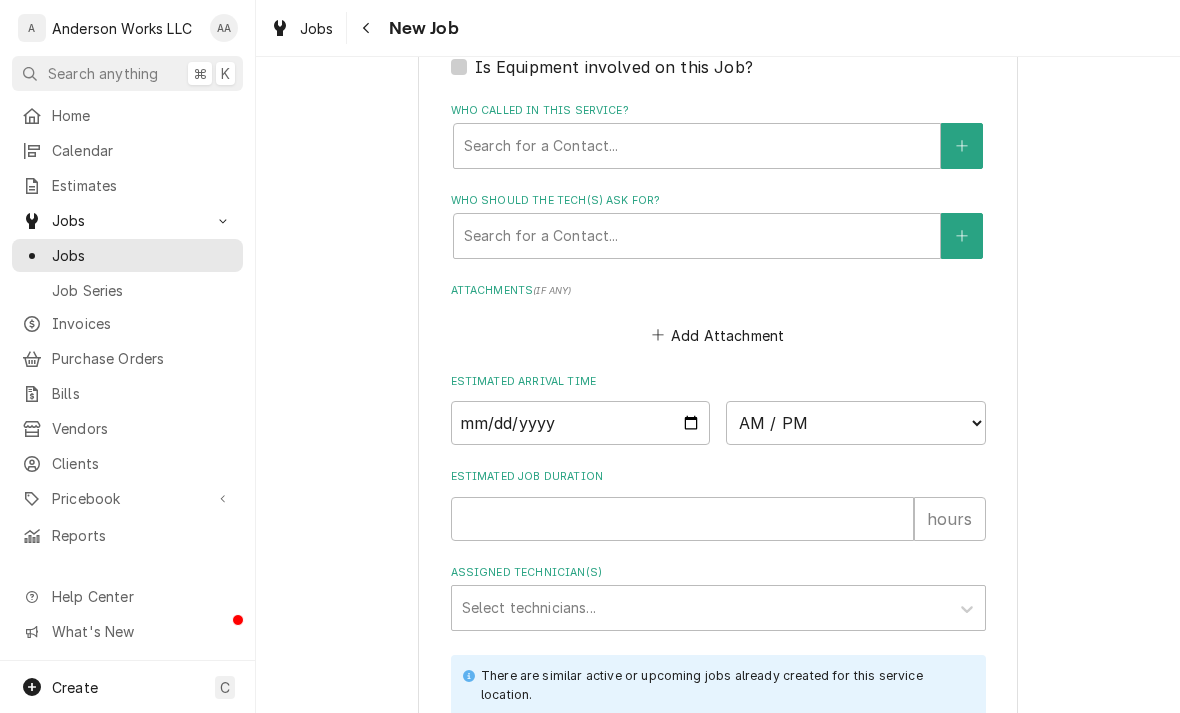 type on "Ice machine closest to the old break room on the gaming floor isn’t working." 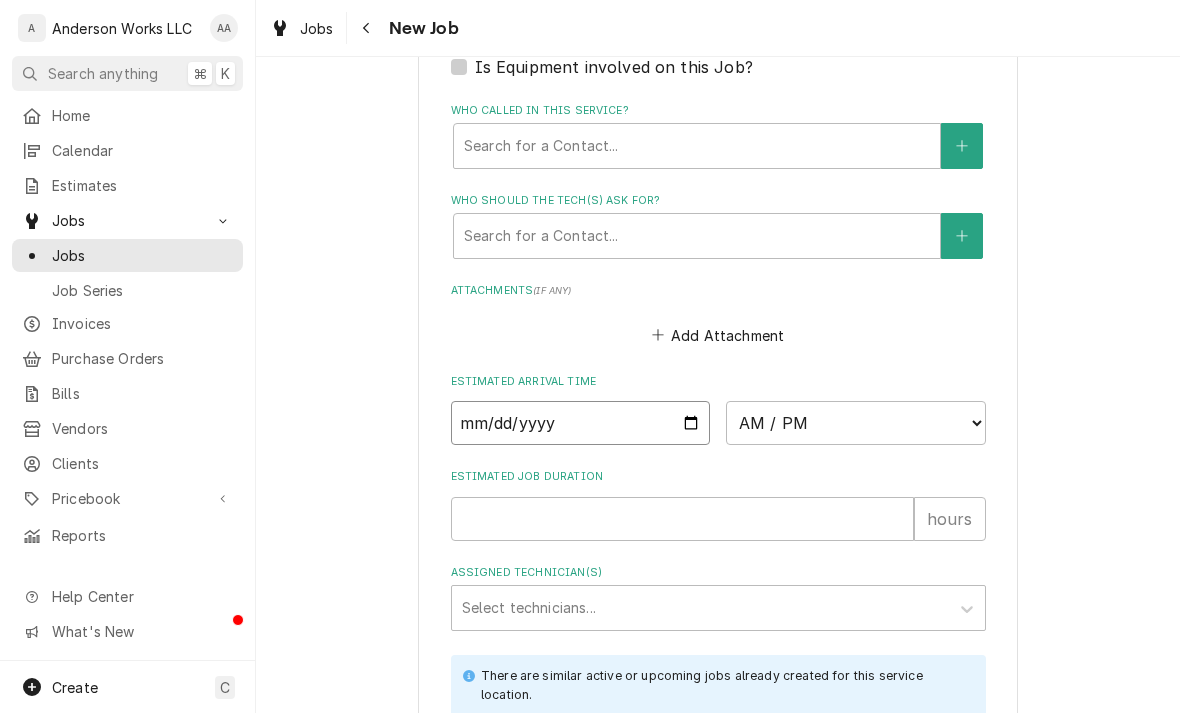 click at bounding box center (581, 423) 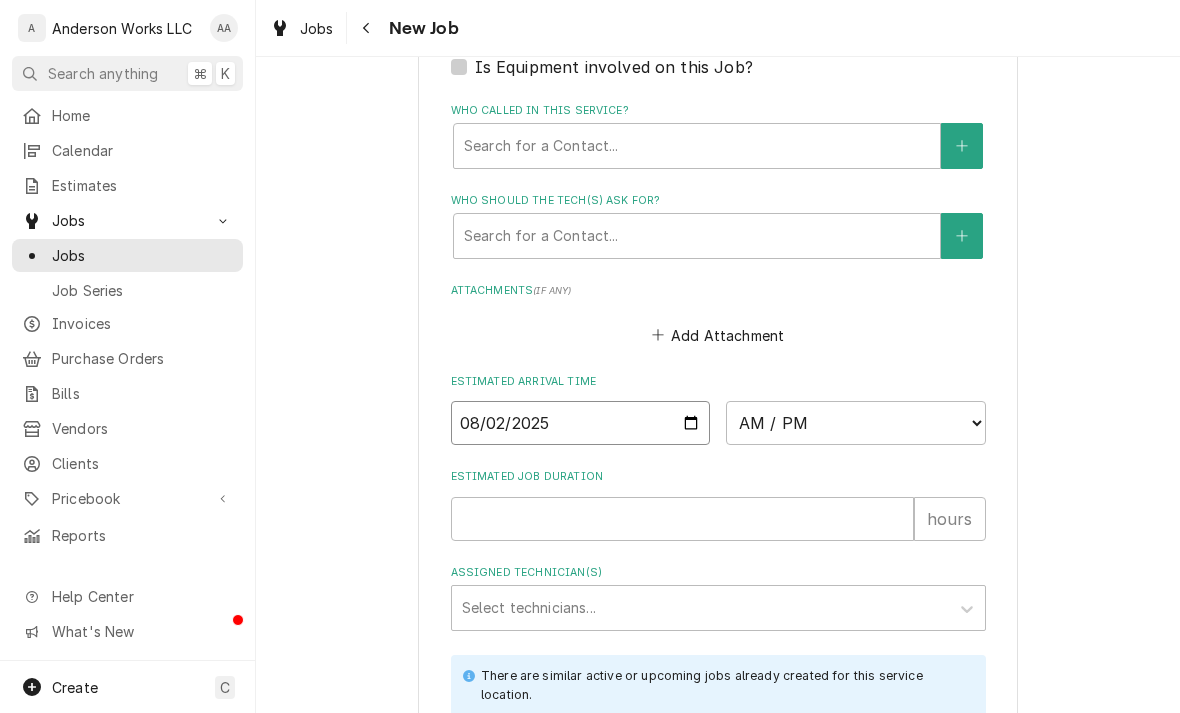 type on "x" 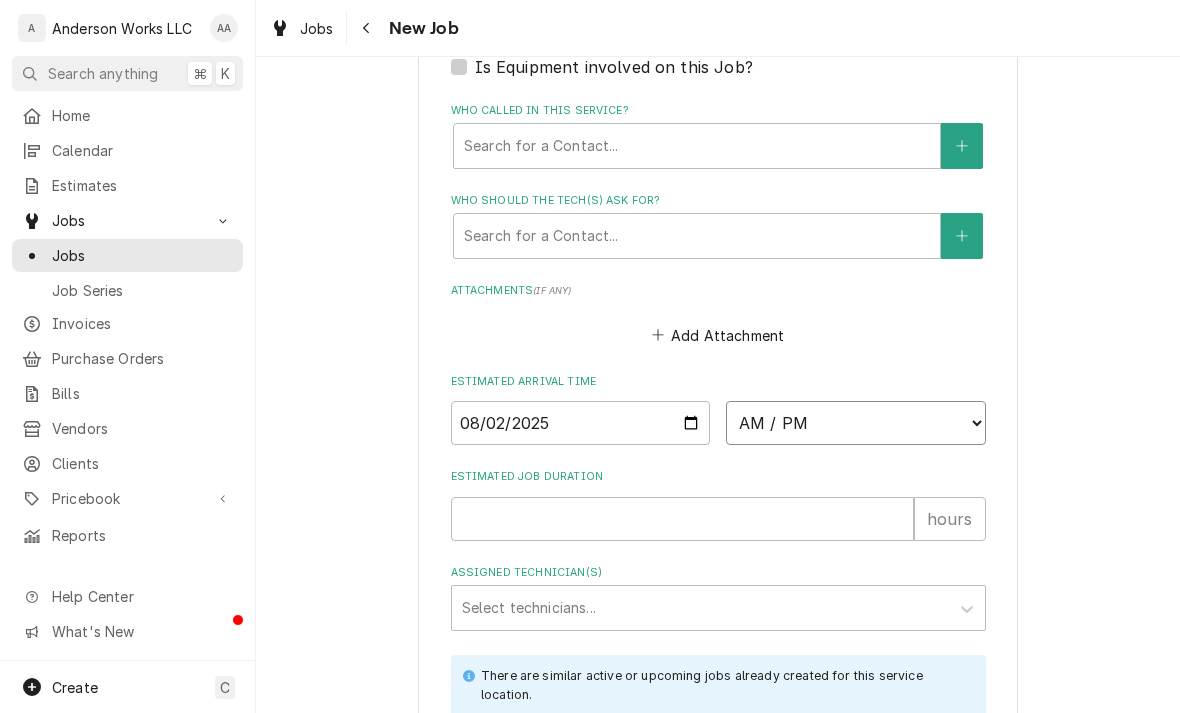 click on "AM / PM 6:00 AM 6:15 AM 6:30 AM 6:45 AM 7:00 AM 7:15 AM 7:30 AM 7:45 AM 8:00 AM 8:15 AM 8:30 AM 8:45 AM 9:00 AM 9:15 AM 9:30 AM 9:45 AM 10:00 AM 10:15 AM 10:30 AM 10:45 AM 11:00 AM 11:15 AM 11:30 AM 11:45 AM 12:00 PM 12:15 PM 12:30 PM 12:45 PM 1:00 PM 1:15 PM 1:30 PM 1:45 PM 2:00 PM 2:15 PM 2:30 PM 2:45 PM 3:00 PM 3:15 PM 3:30 PM 3:45 PM 4:00 PM 4:15 PM 4:30 PM 4:45 PM 5:00 PM 5:15 PM 5:30 PM 5:45 PM 6:00 PM 6:15 PM 6:30 PM 6:45 PM 7:00 PM 7:15 PM 7:30 PM 7:45 PM 8:00 PM 8:15 PM 8:30 PM 8:45 PM 9:00 PM 9:15 PM 9:30 PM 9:45 PM 10:00 PM 10:15 PM 10:30 PM 10:45 PM 11:00 PM 11:15 PM 11:30 PM 11:45 PM 12:00 AM 12:15 AM 12:30 AM 12:45 AM 1:00 AM 1:15 AM 1:30 AM 1:45 AM 2:00 AM 2:15 AM 2:30 AM 2:45 AM 3:00 AM 3:15 AM 3:30 AM 3:45 AM 4:00 AM 4:15 AM 4:30 AM 4:45 AM 5:00 AM 5:15 AM 5:30 AM 5:45 AM" at bounding box center [856, 423] 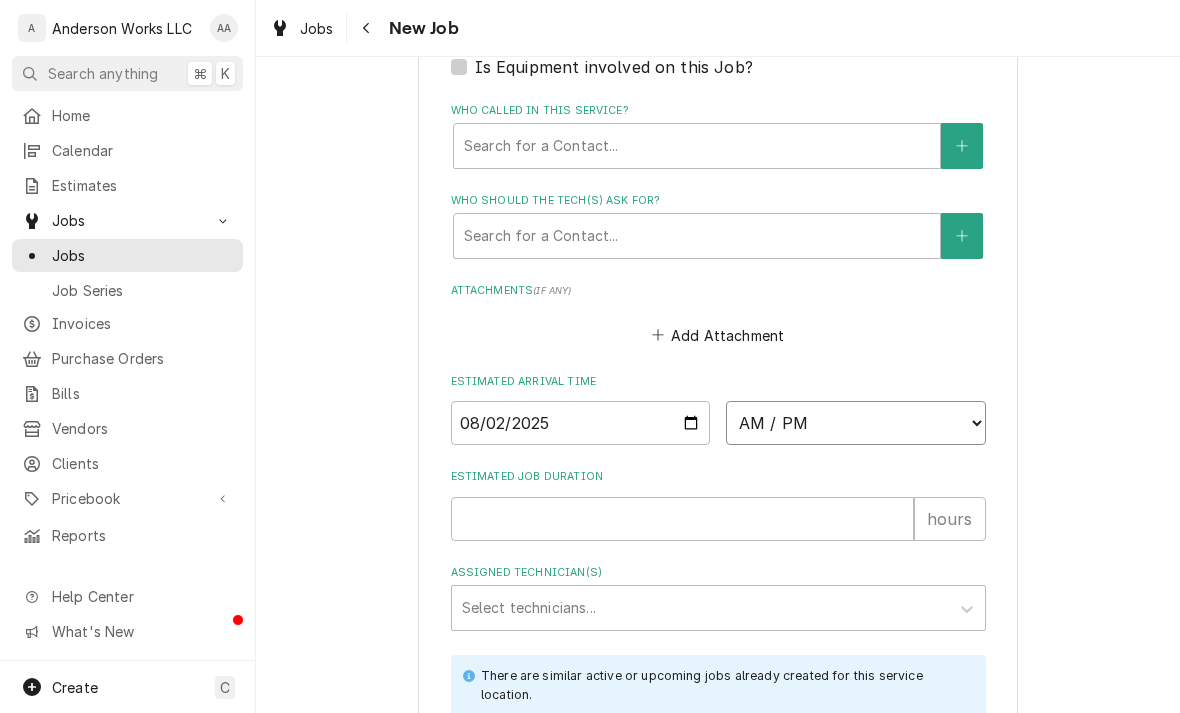 select on "12:00:00" 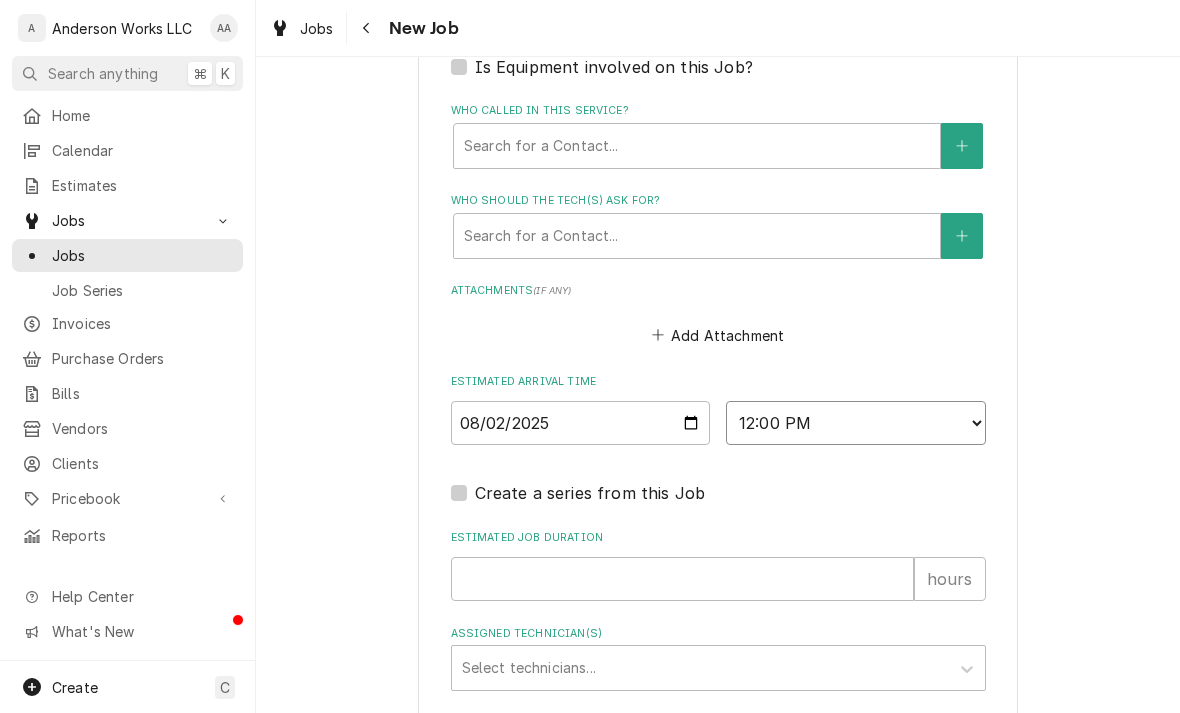 type on "x" 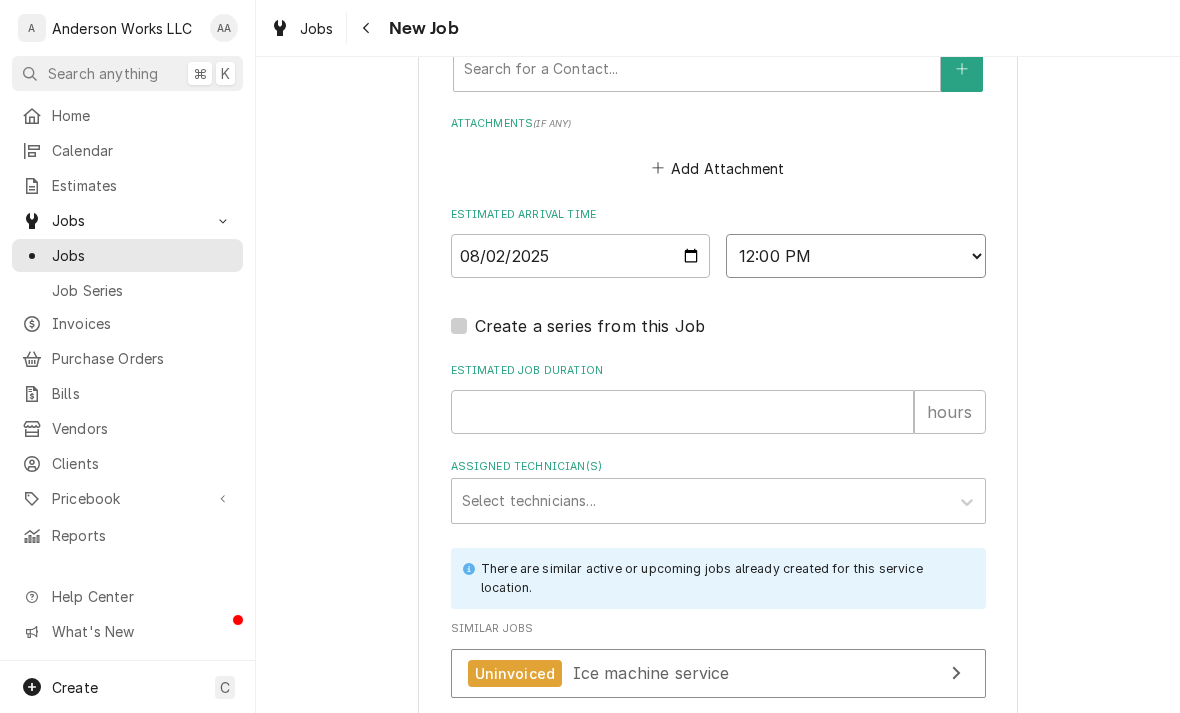 scroll, scrollTop: 1450, scrollLeft: 0, axis: vertical 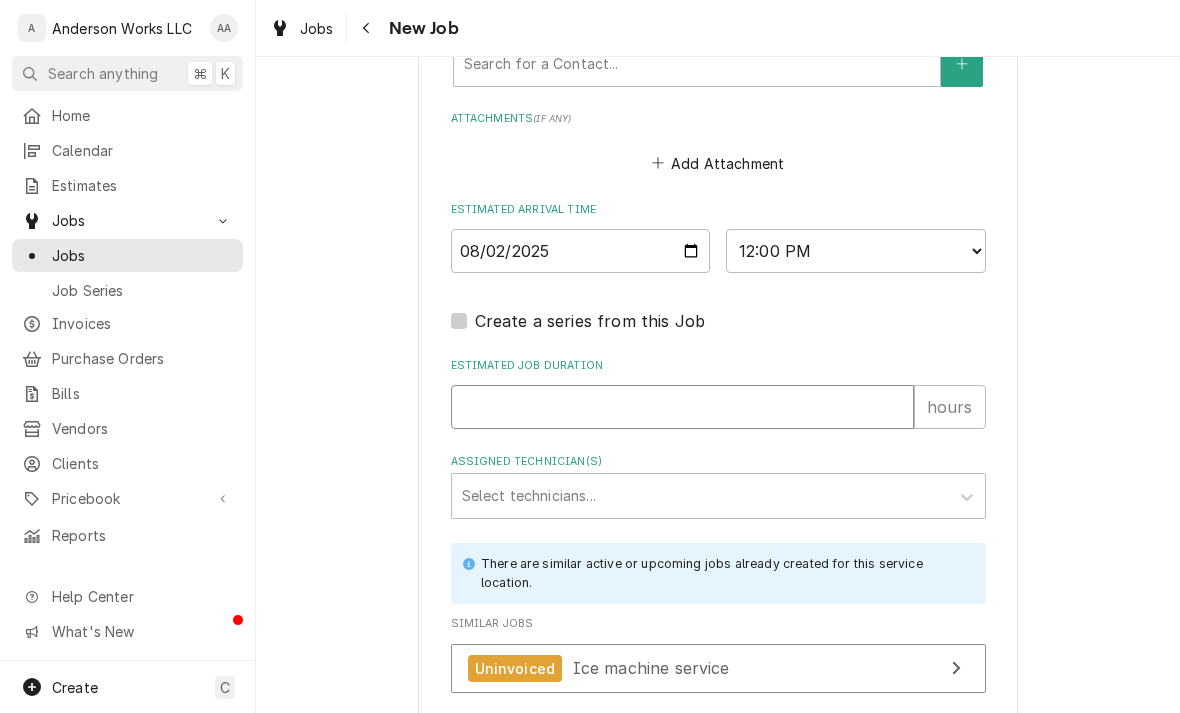 click on "Estimated Job Duration" at bounding box center (682, 407) 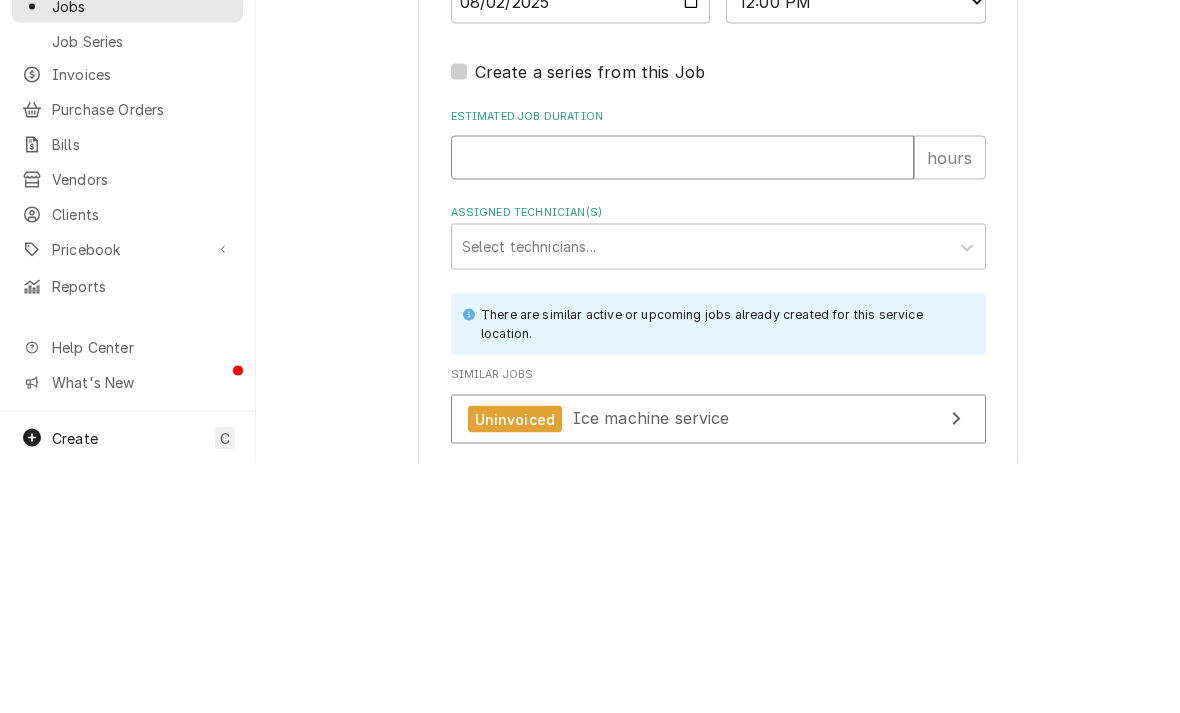 type on "2" 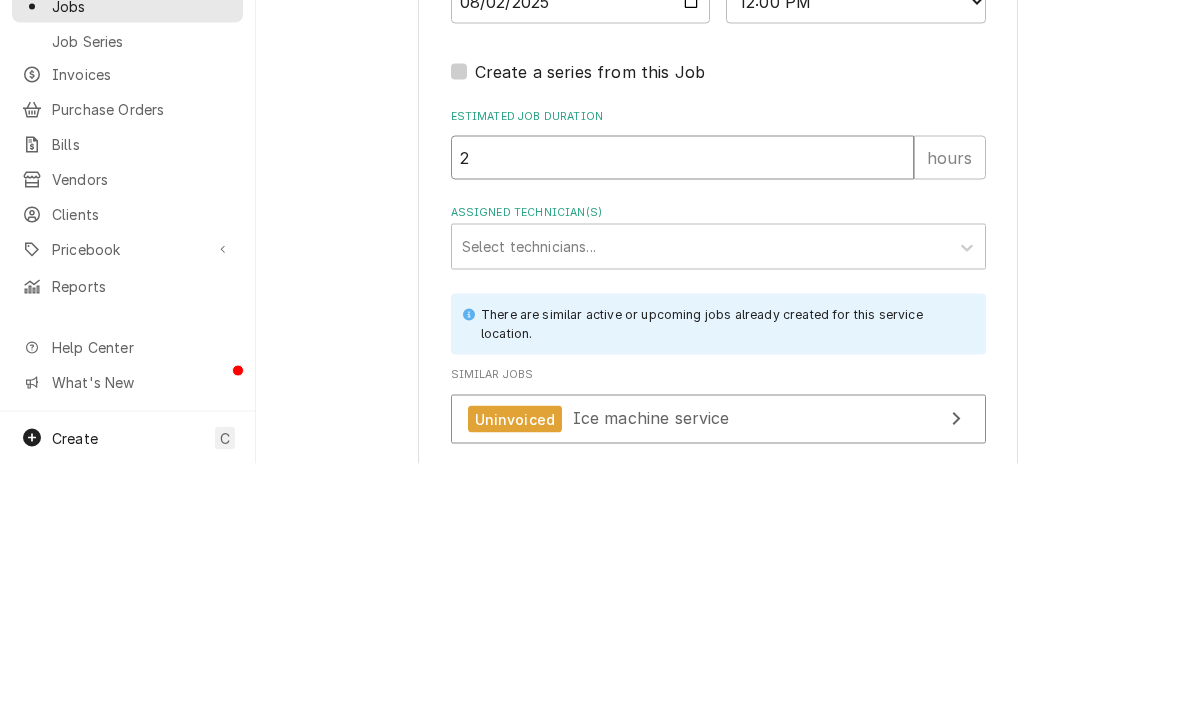 type on "x" 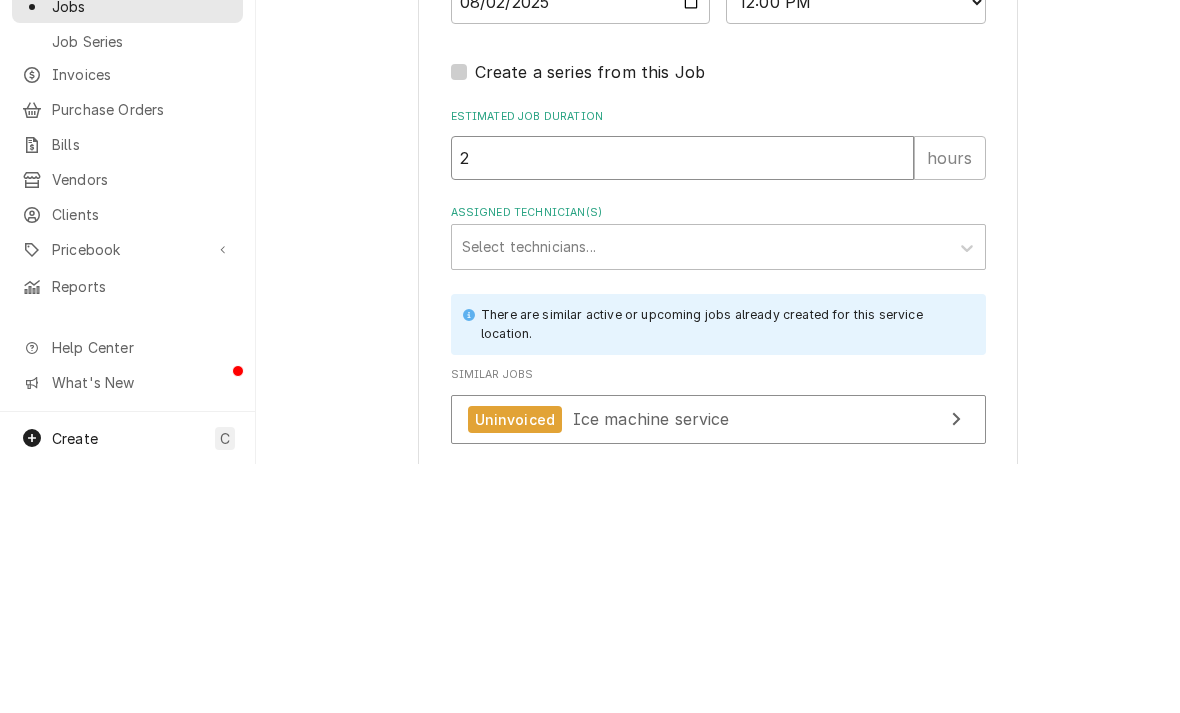 type on "2" 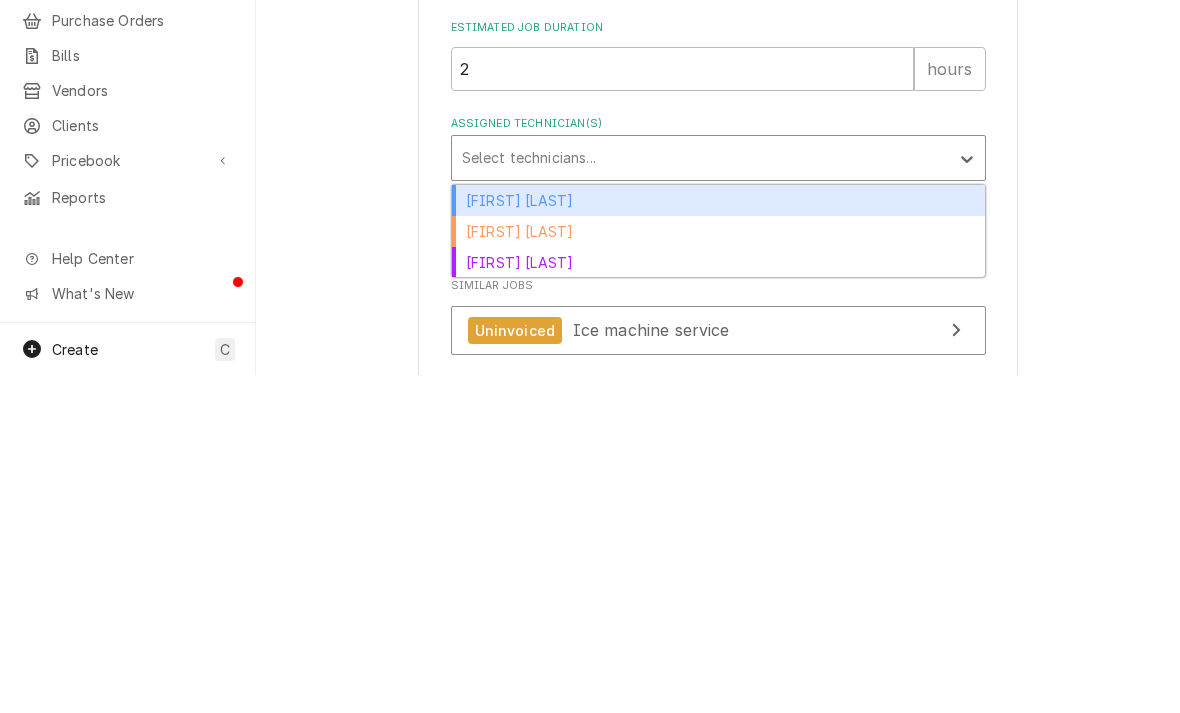 click on "[FIRST] [LAST]" at bounding box center [718, 538] 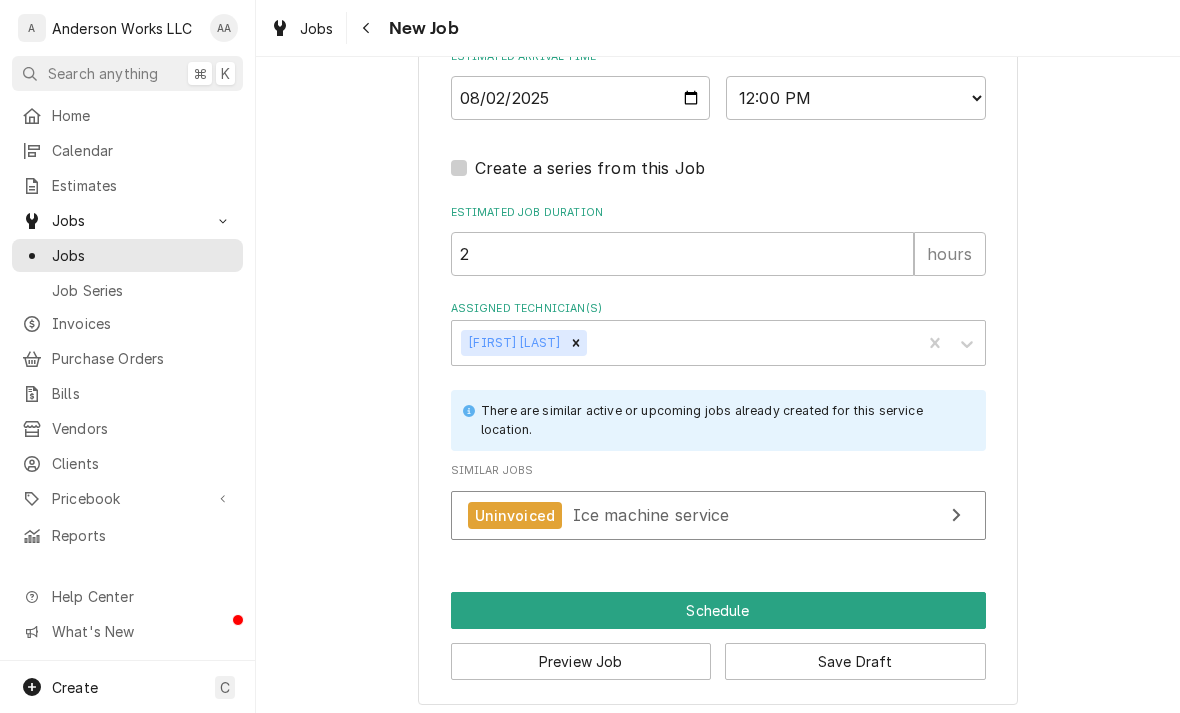 click on "Schedule" at bounding box center (718, 610) 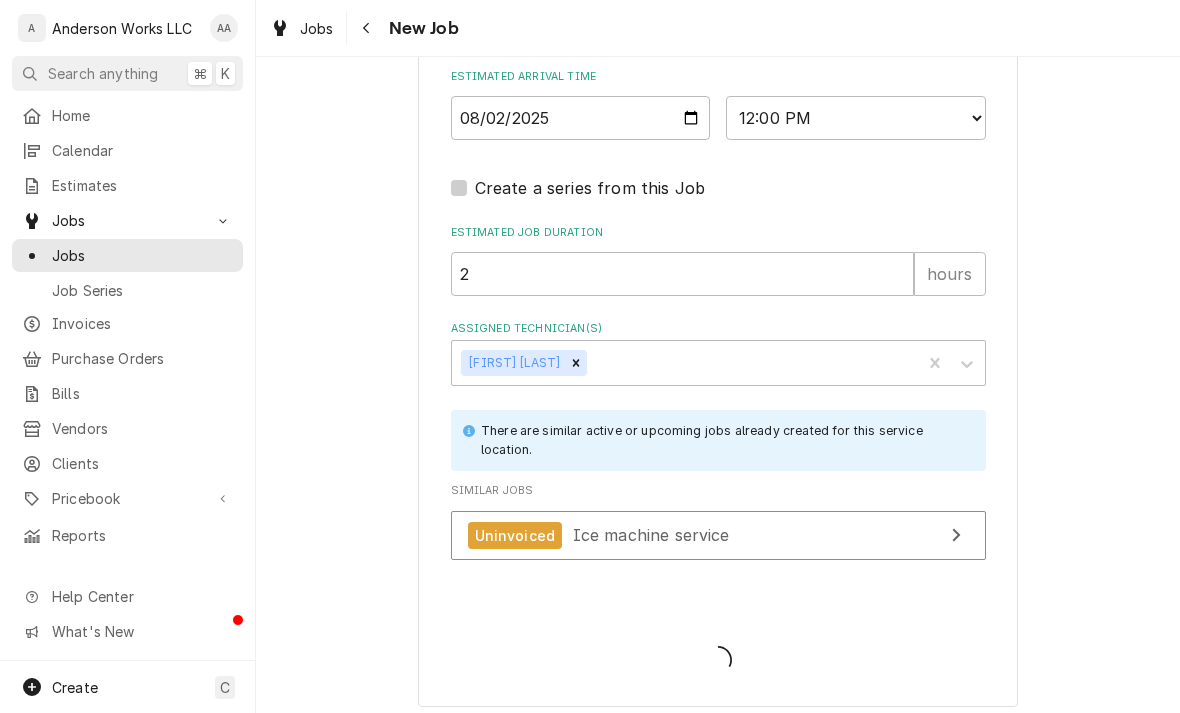 type on "x" 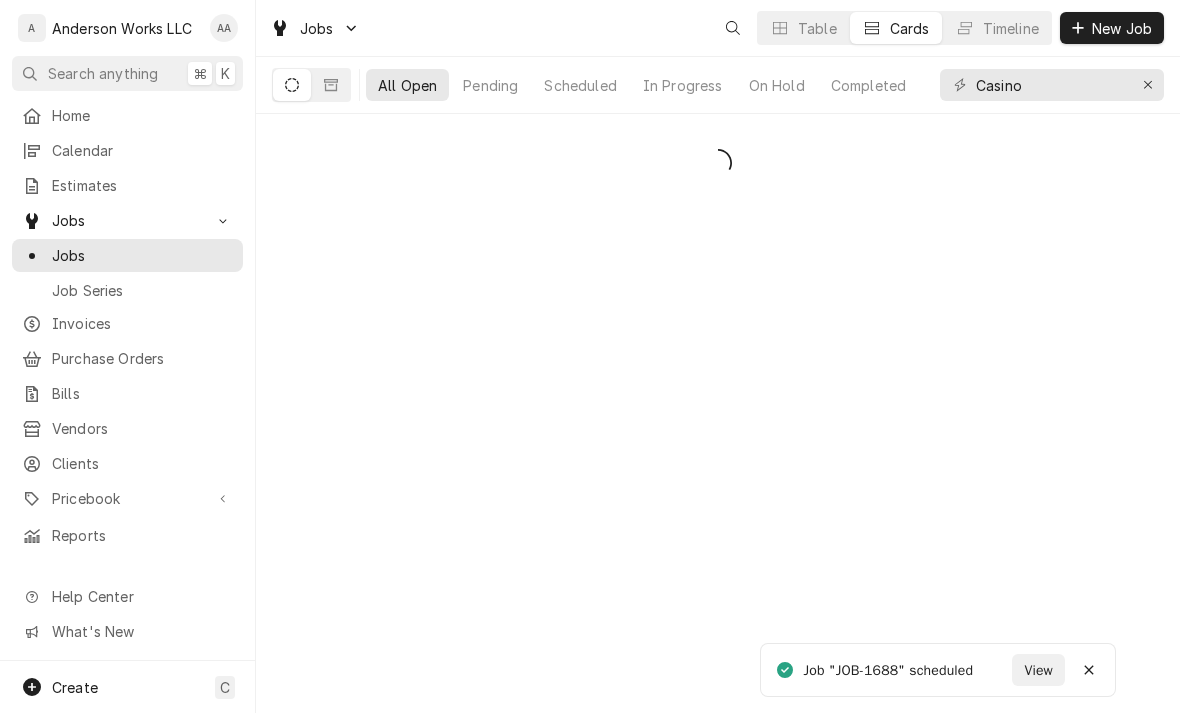 scroll, scrollTop: 0, scrollLeft: 0, axis: both 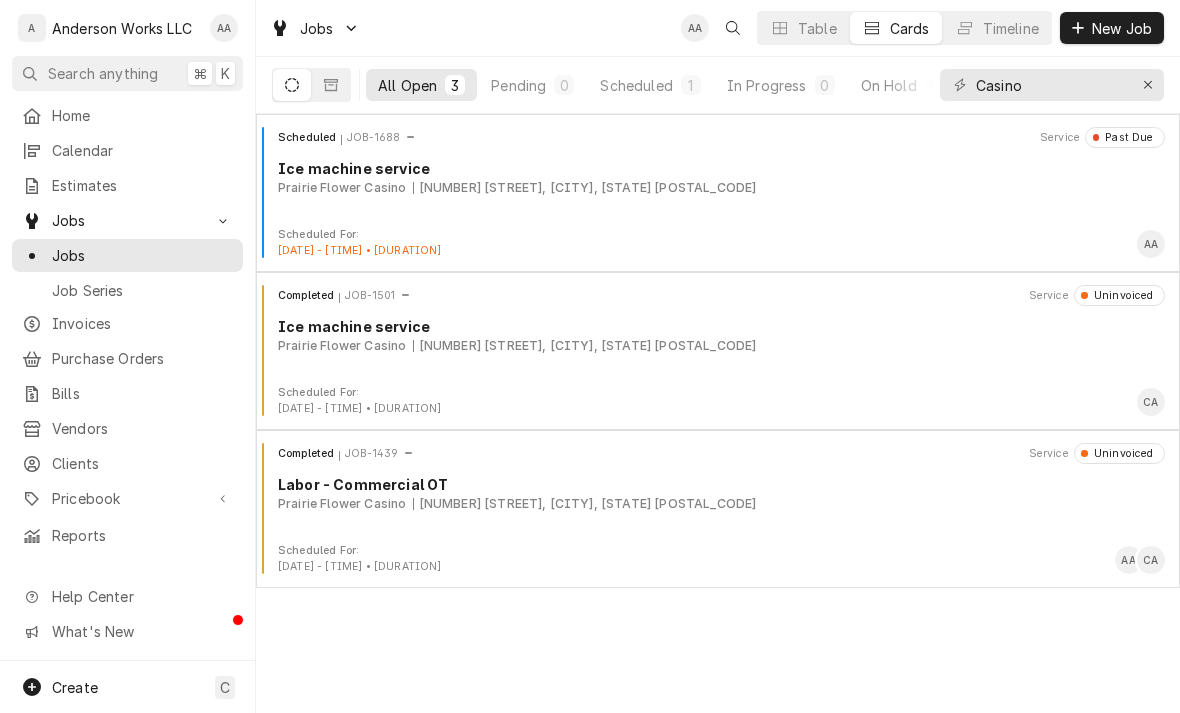 click on "Scheduled JOB-1688 Service Past Due Ice machine service Prairie Flower Casino [NUMBER] [STREET], [CITY], [STATE] [POSTAL_CODE]" at bounding box center (718, 177) 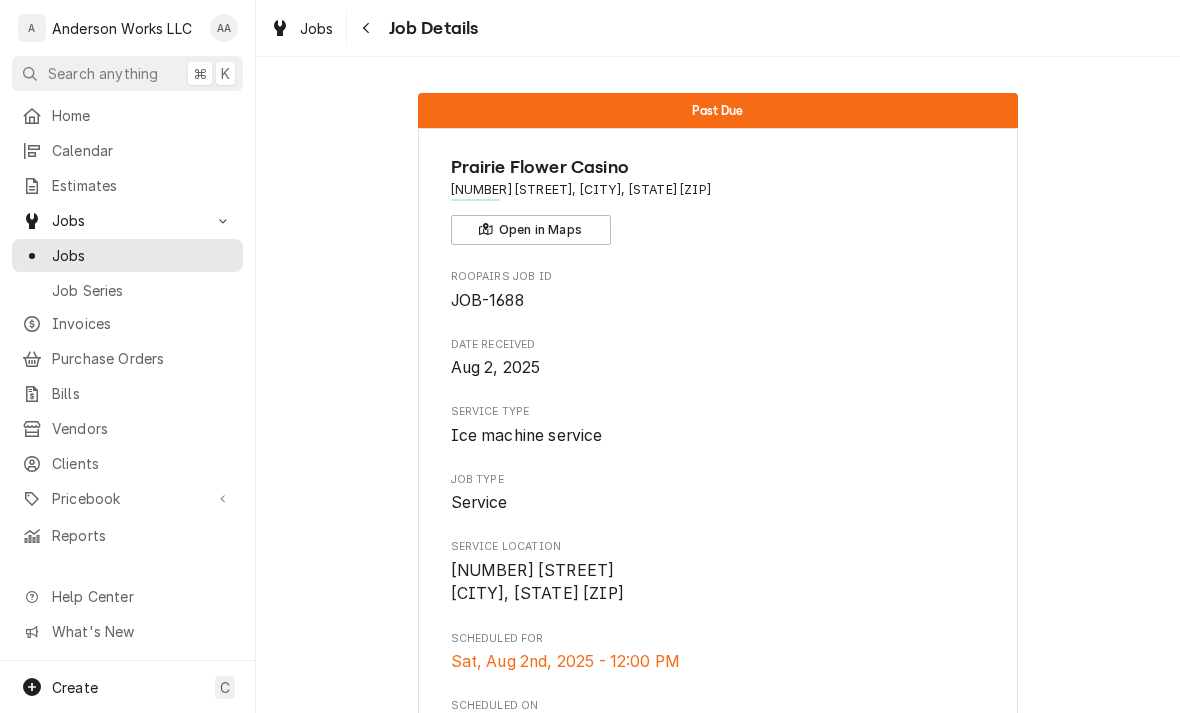scroll, scrollTop: 0, scrollLeft: 0, axis: both 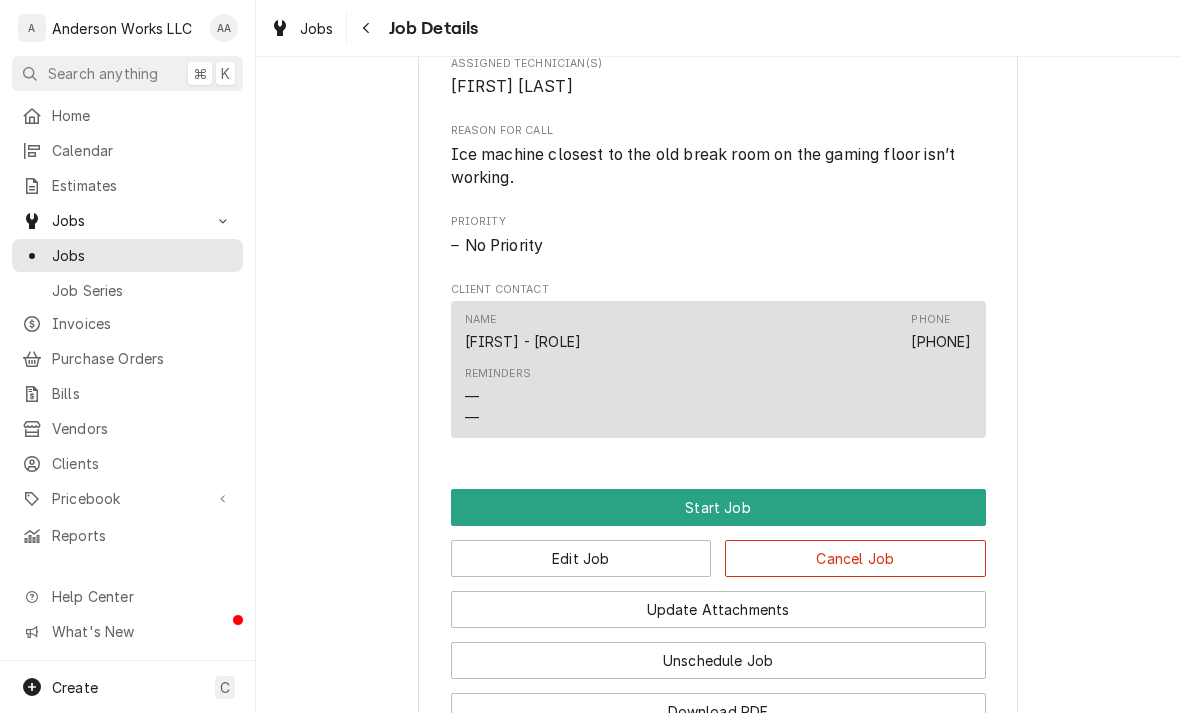 click on "Start Job" at bounding box center (718, 507) 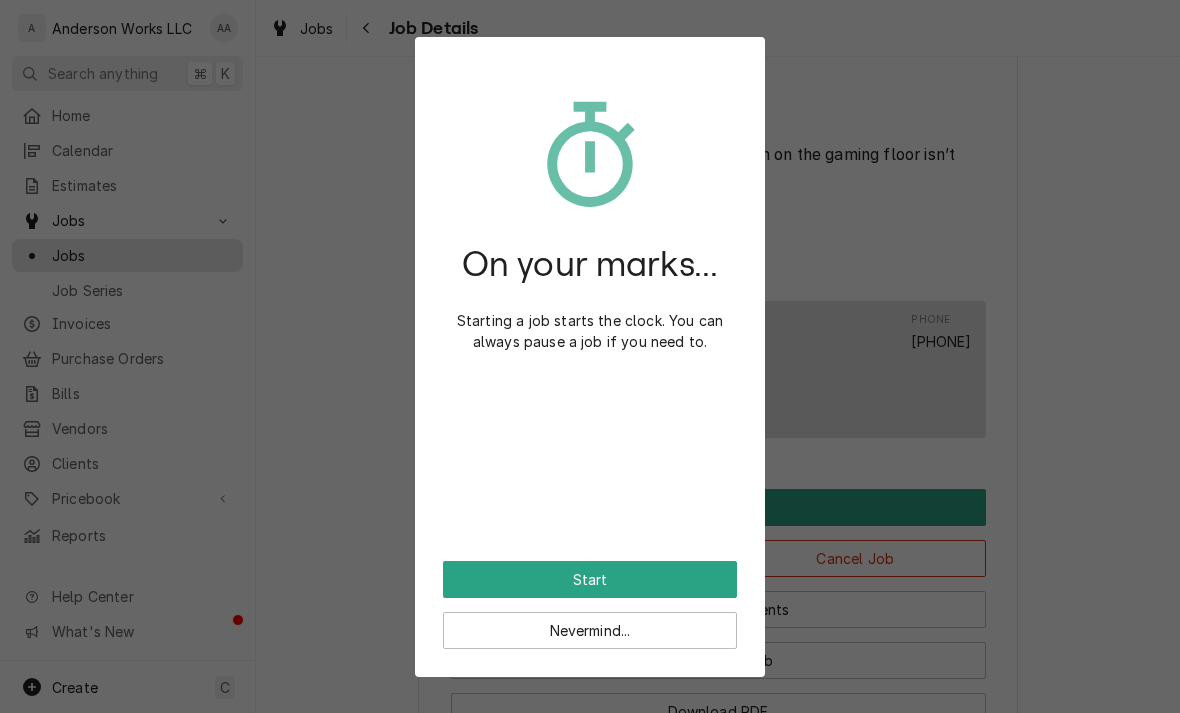 click on "Start" at bounding box center [590, 579] 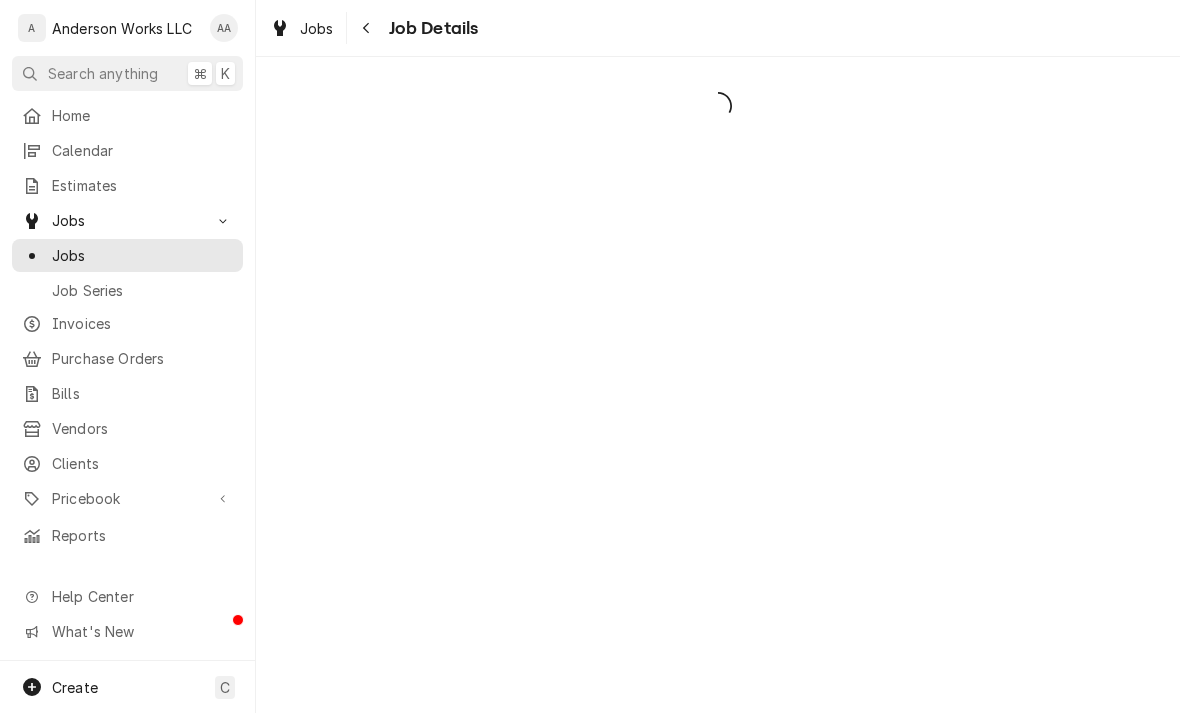 scroll, scrollTop: 0, scrollLeft: 0, axis: both 